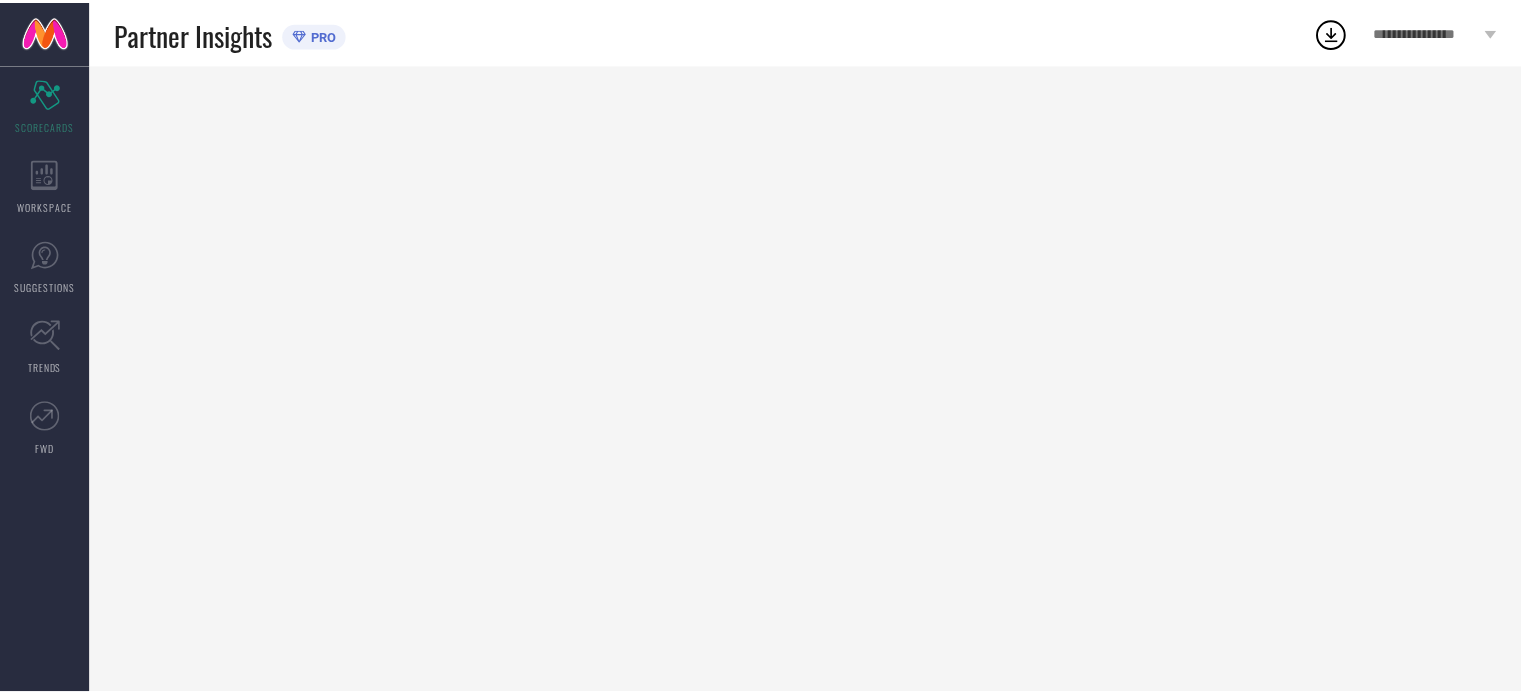 scroll, scrollTop: 0, scrollLeft: 0, axis: both 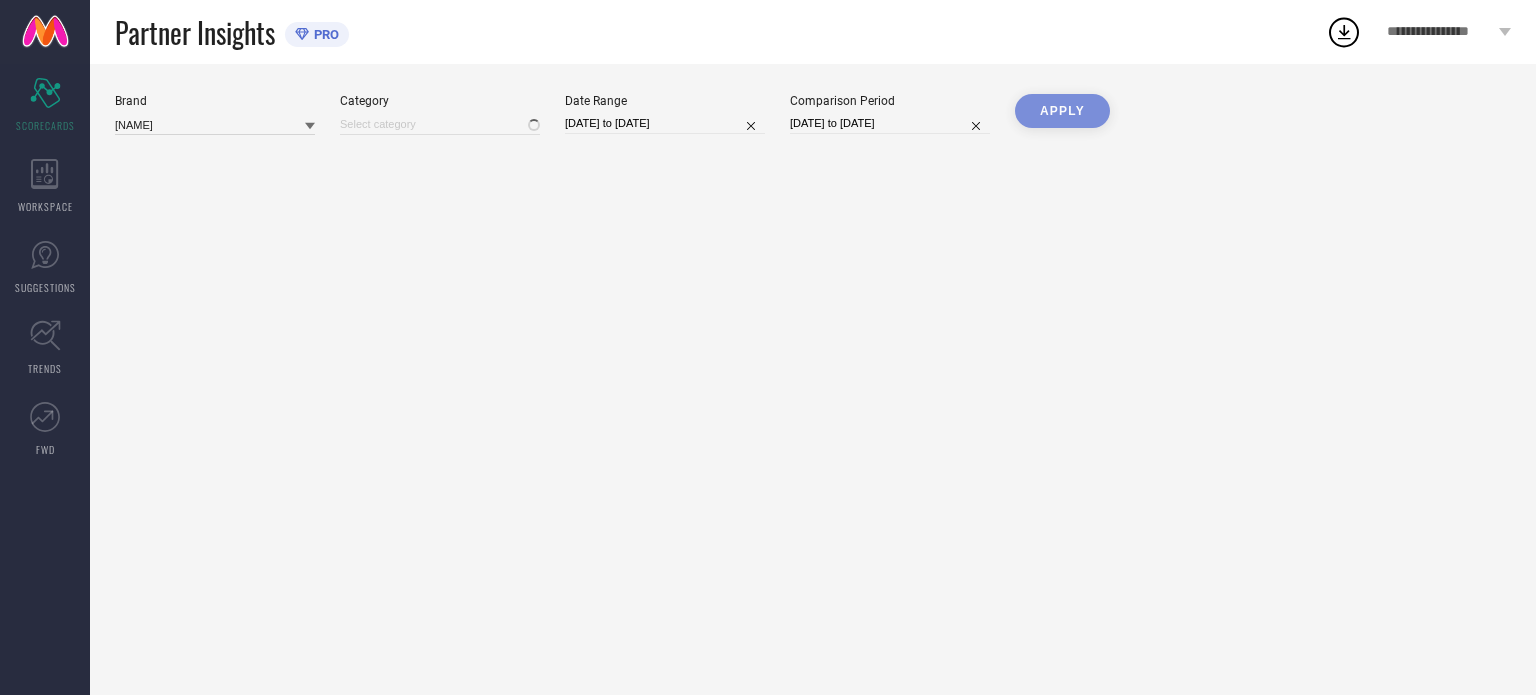 type on "All" 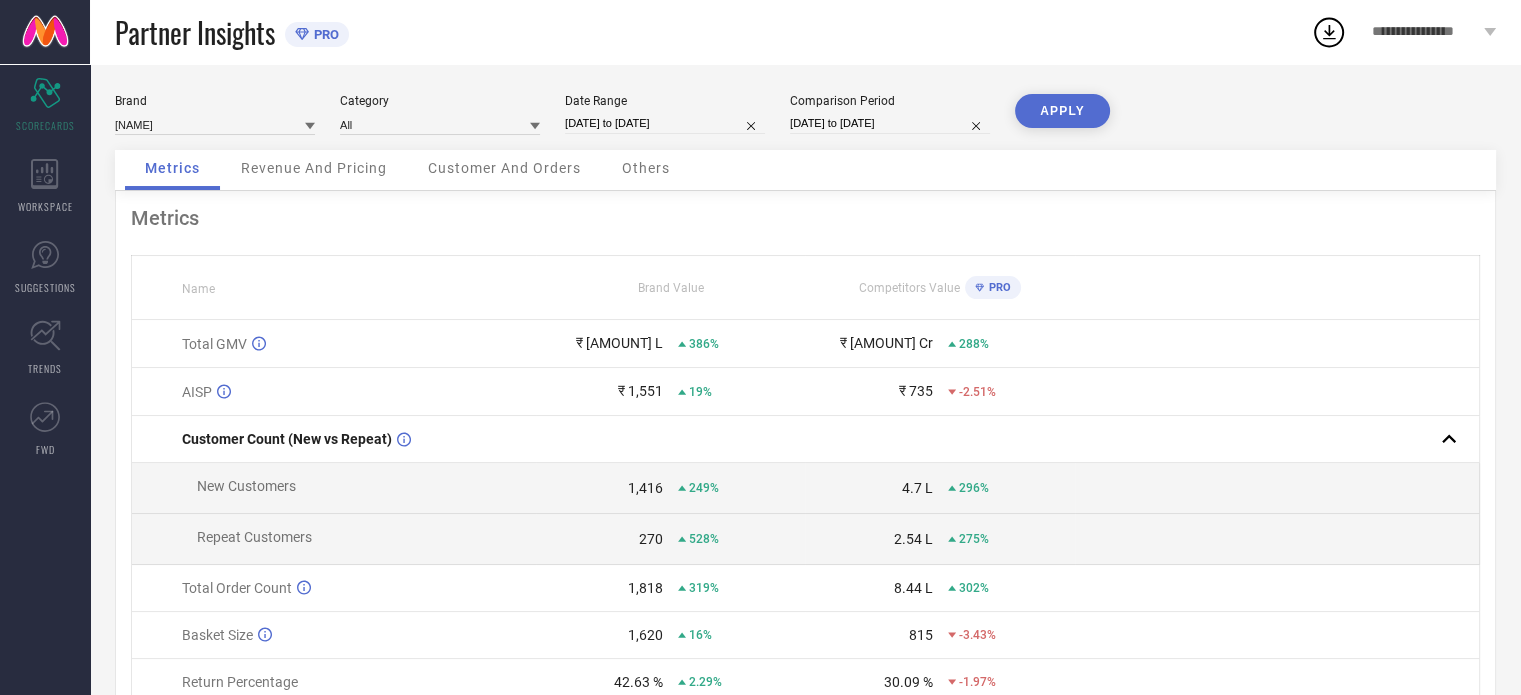 select on "3" 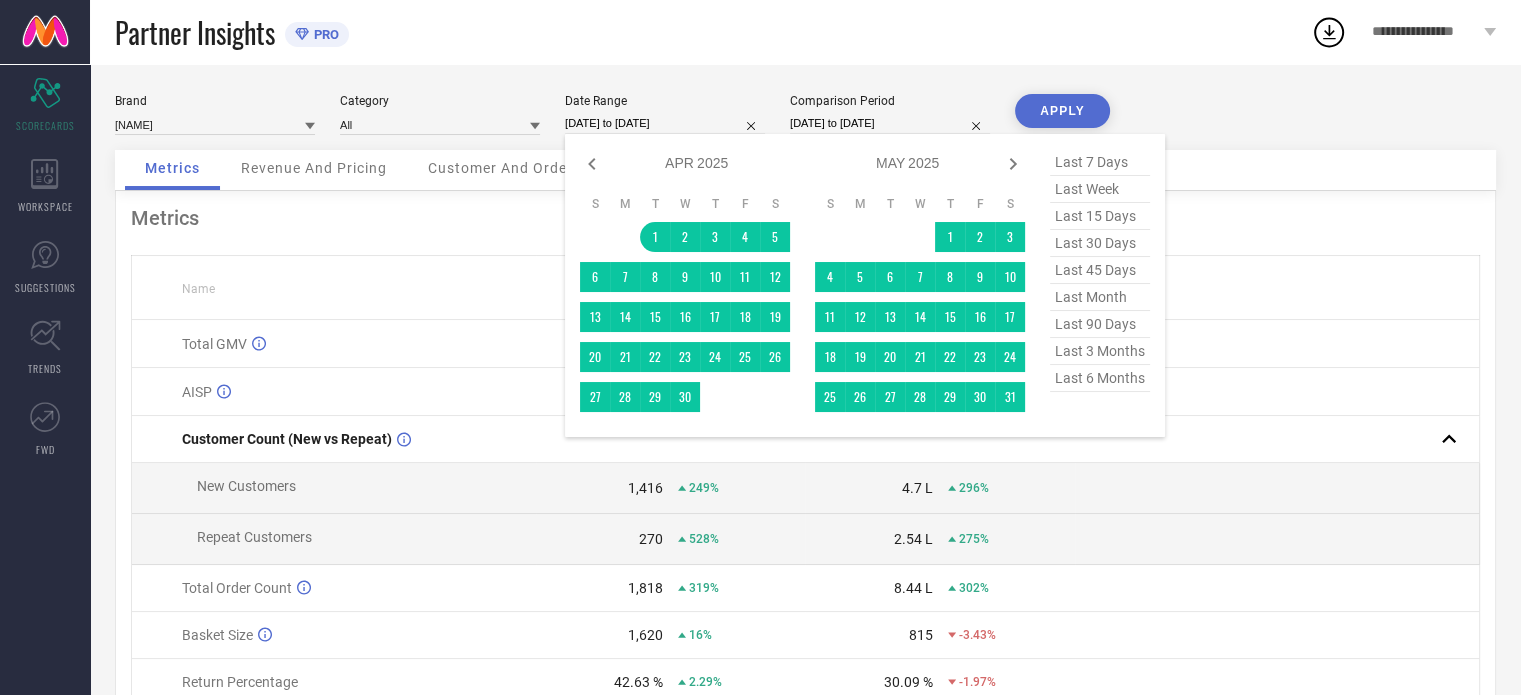 click on "[DATE] to [DATE]" at bounding box center (665, 123) 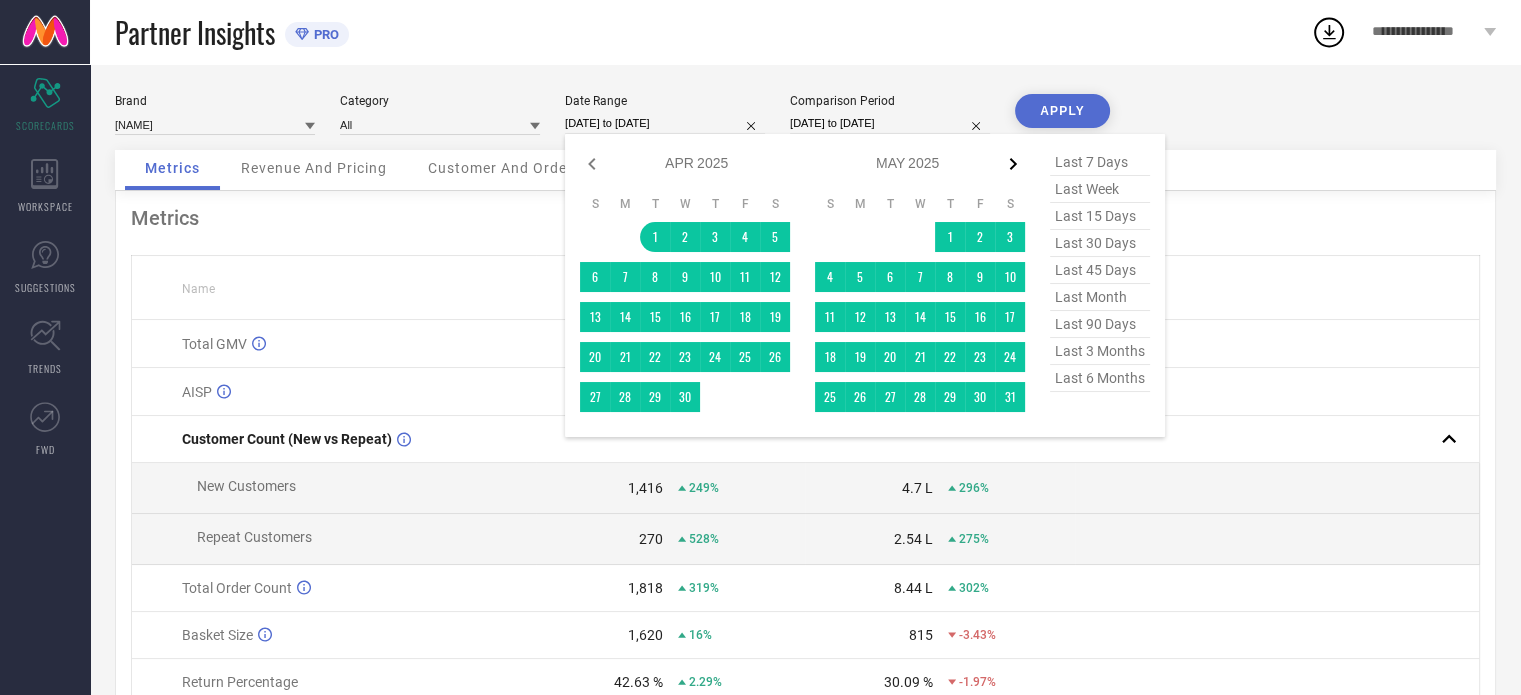 click 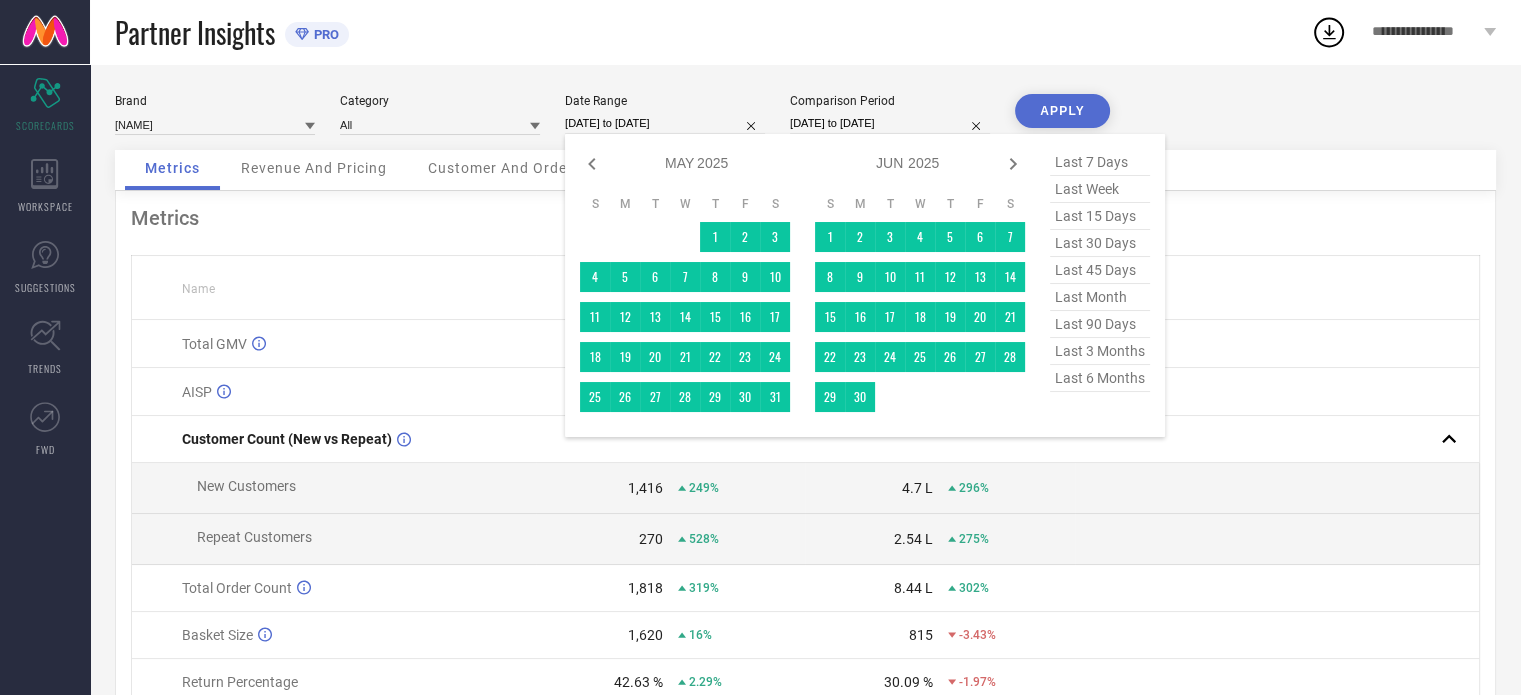 click 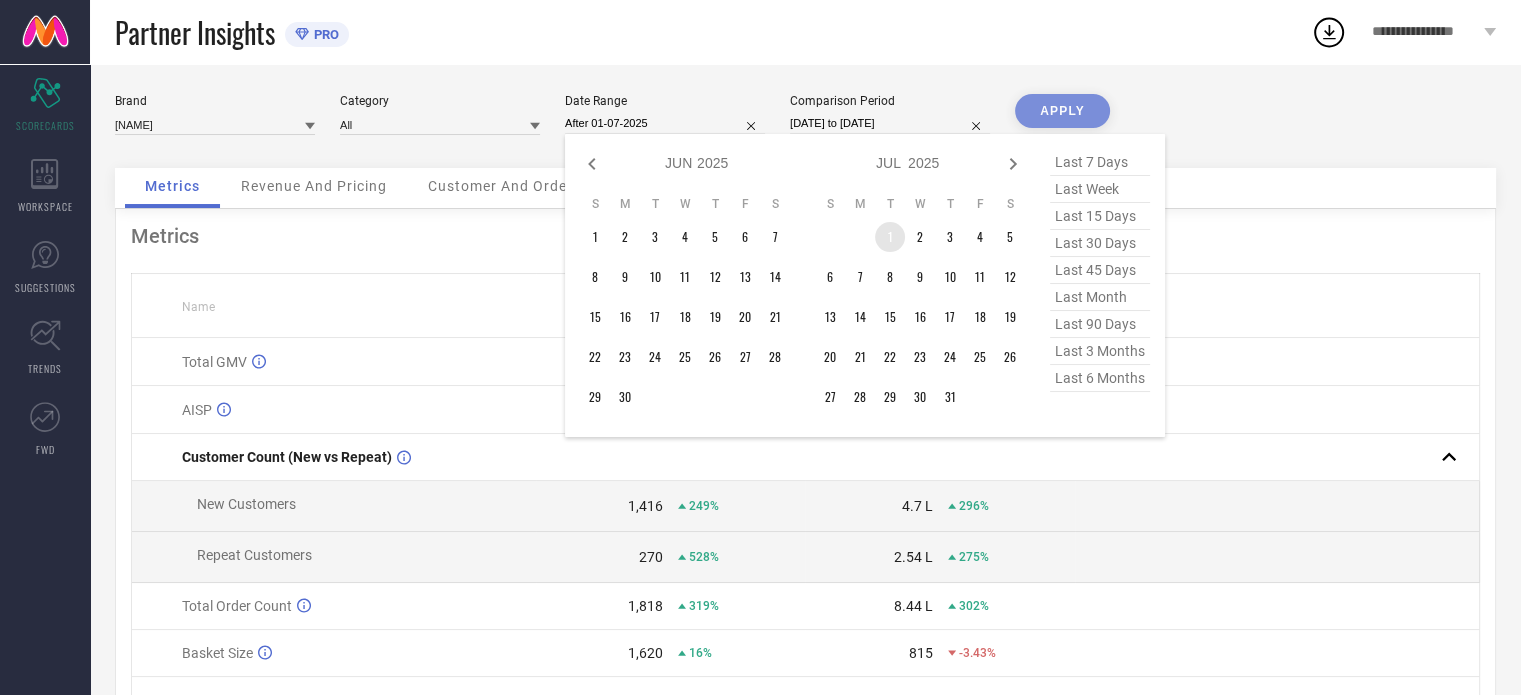 click on "1" at bounding box center [890, 237] 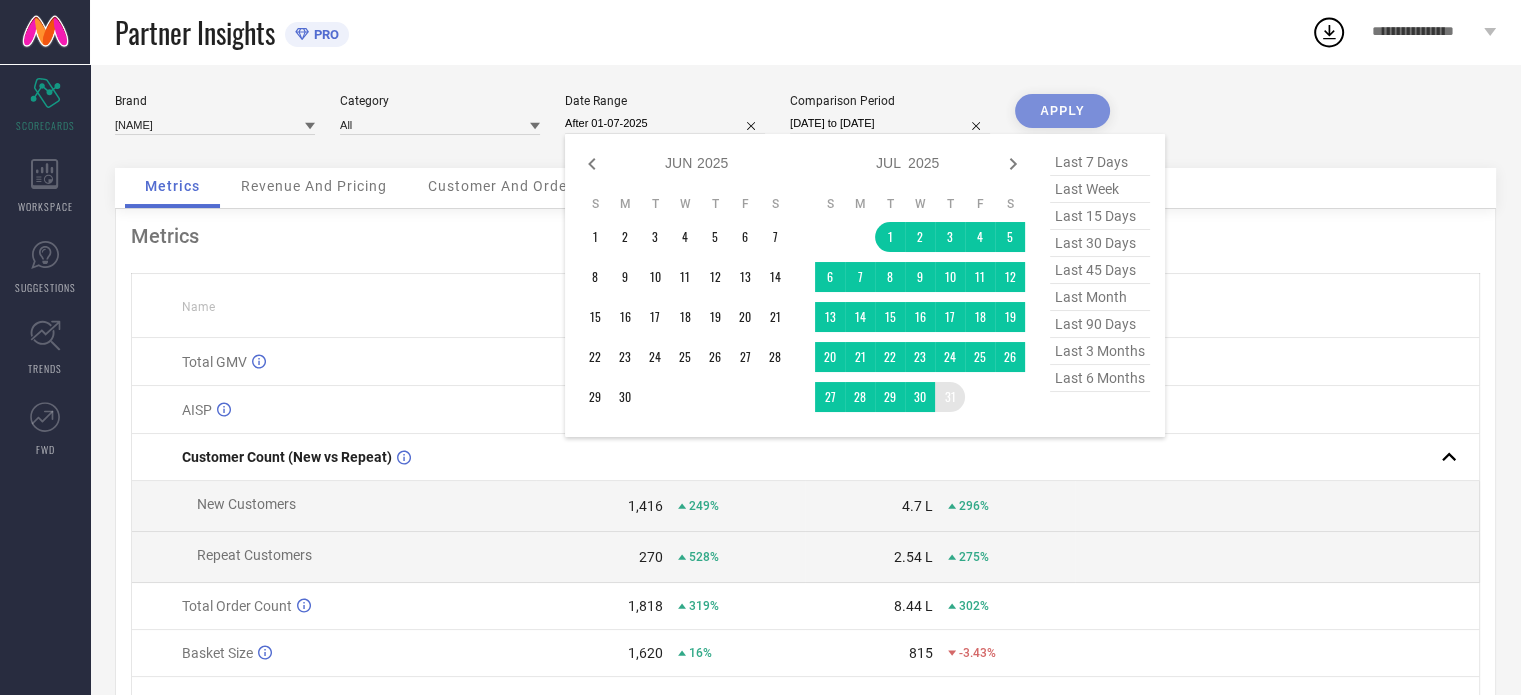 type on "01-07-2025 to 31-07-2025" 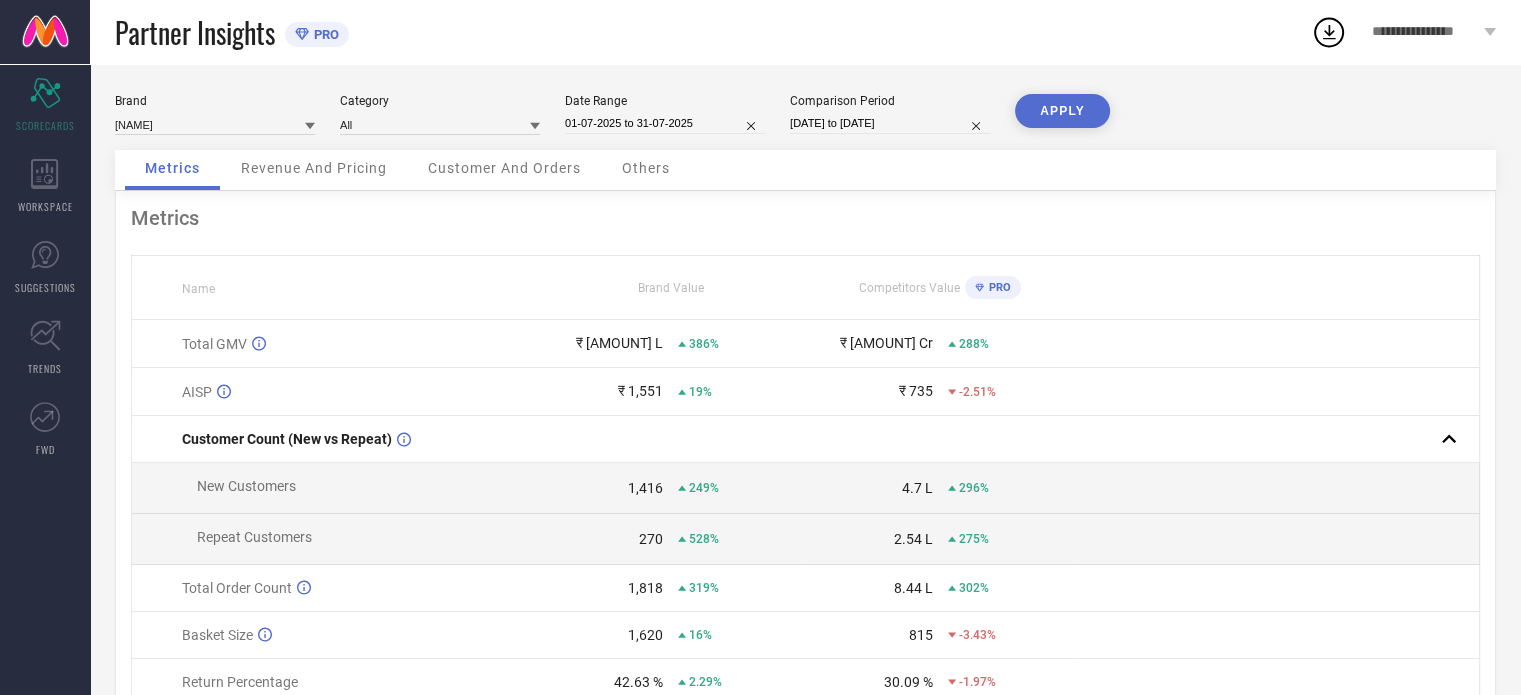 select on "6" 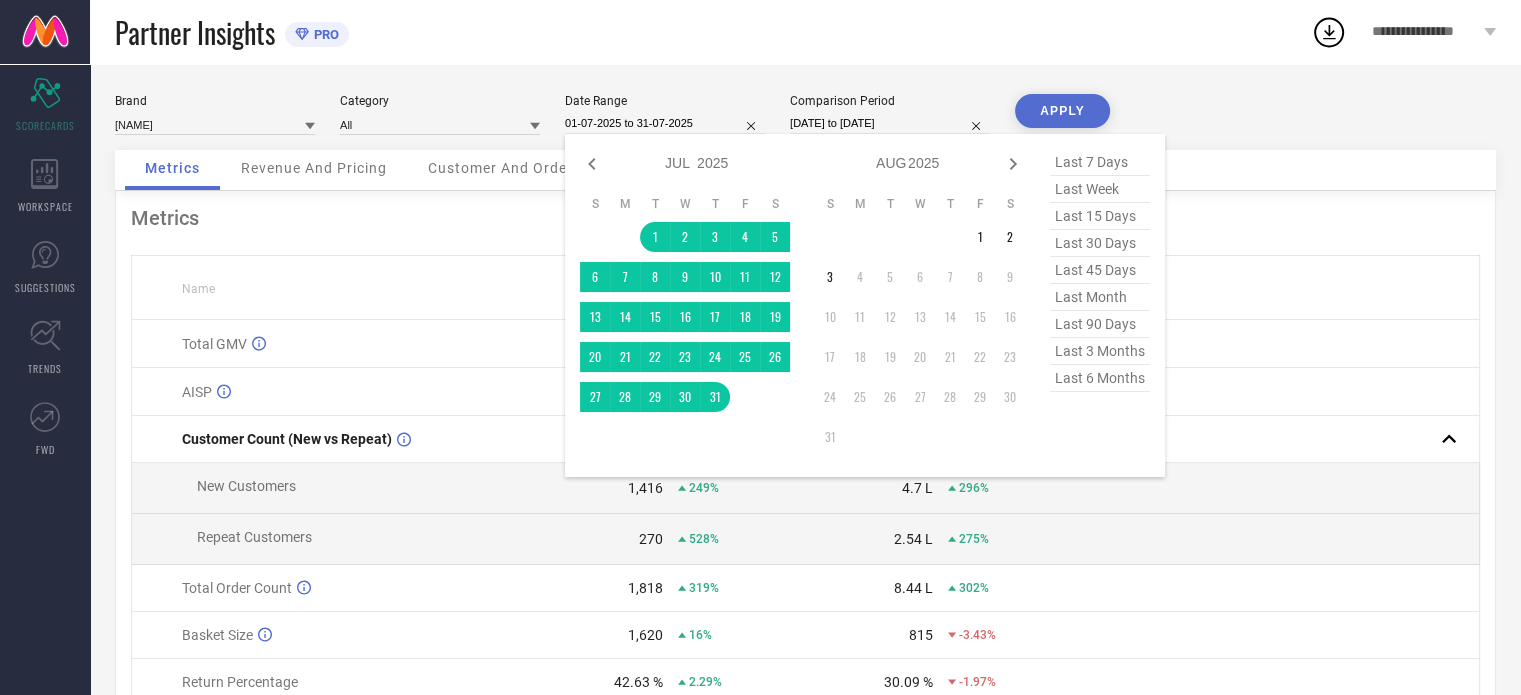 click on "01-07-2025 to 31-07-2025" at bounding box center [665, 123] 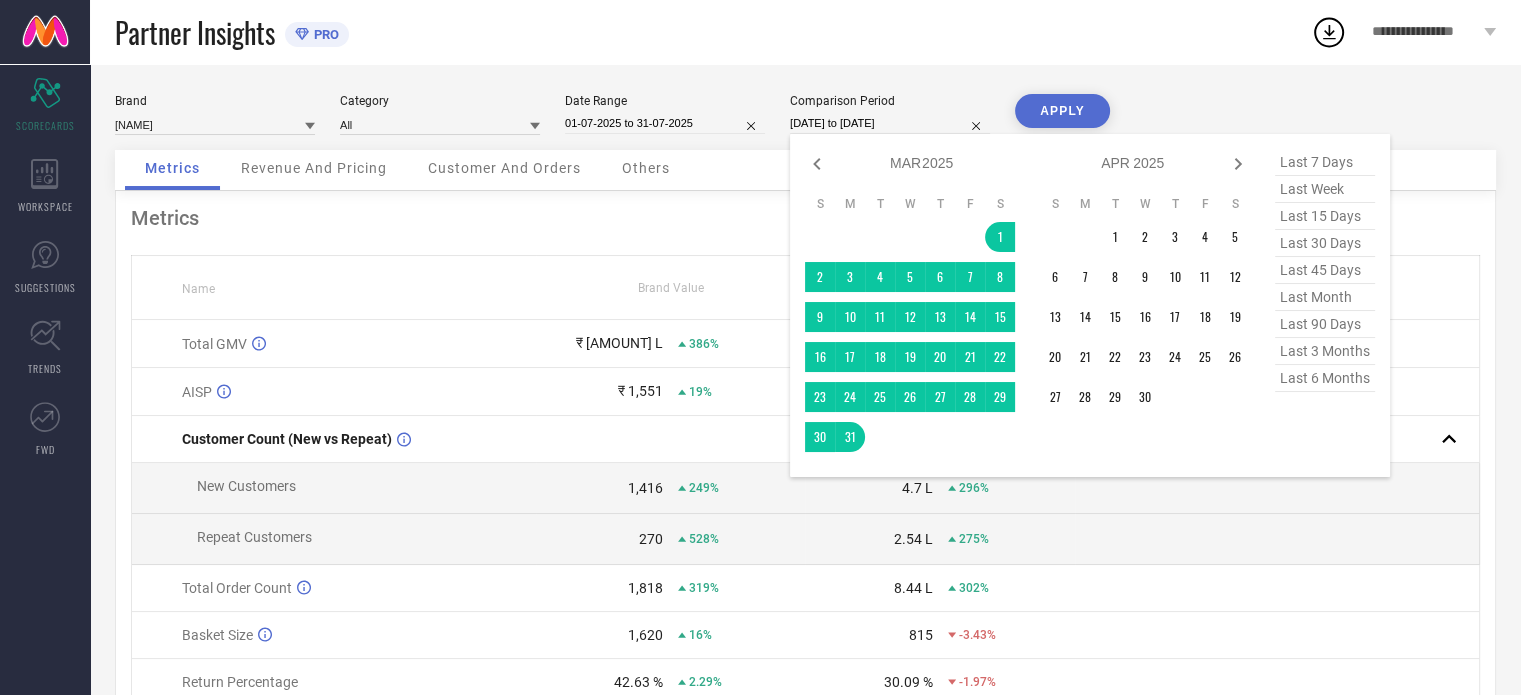 click on "[DATE] to [DATE]" at bounding box center [890, 123] 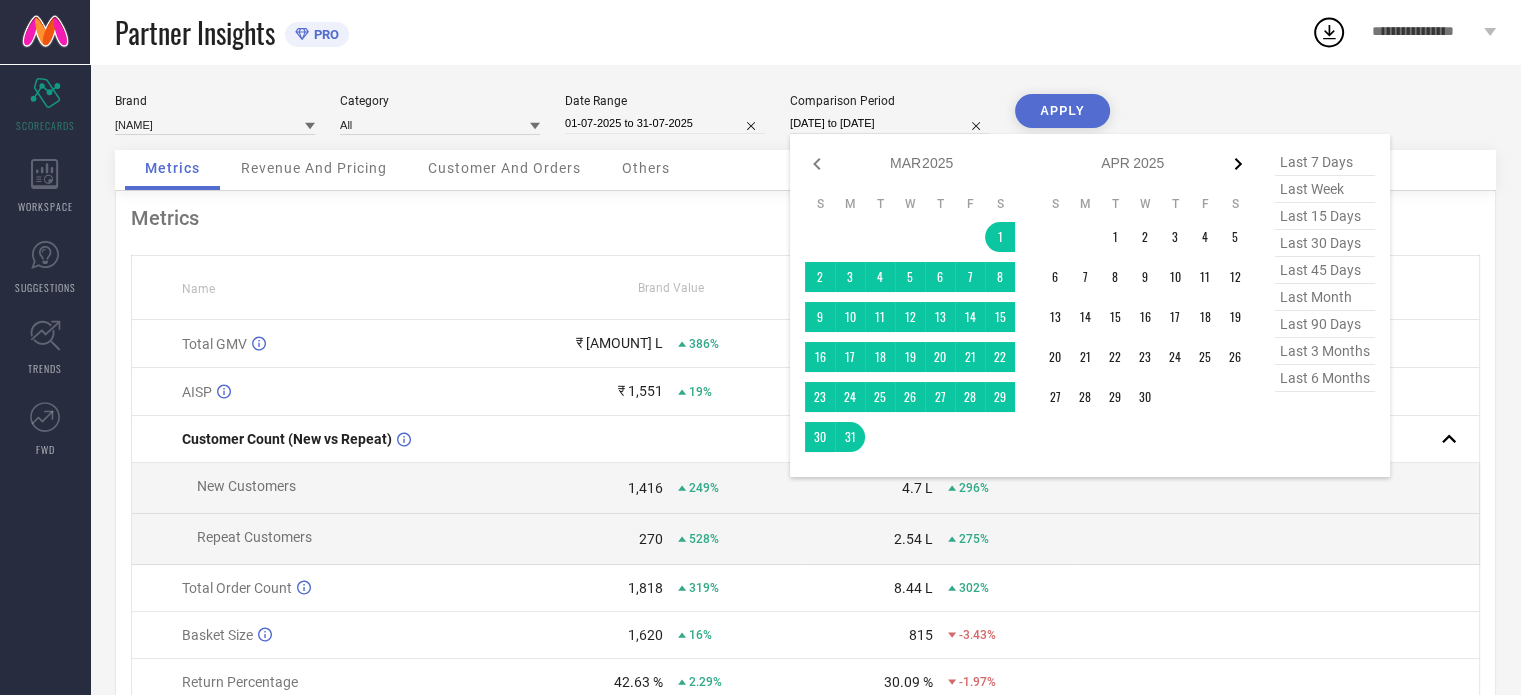 click 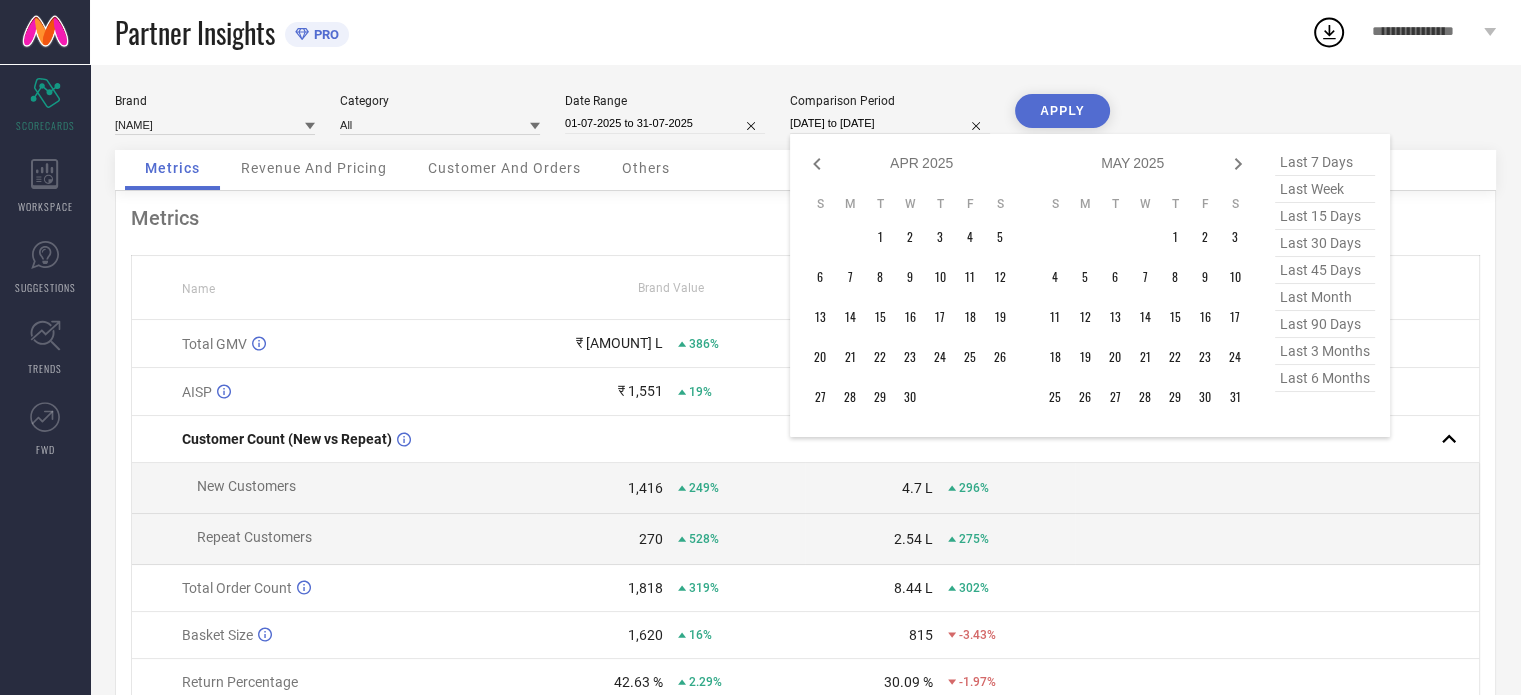 click 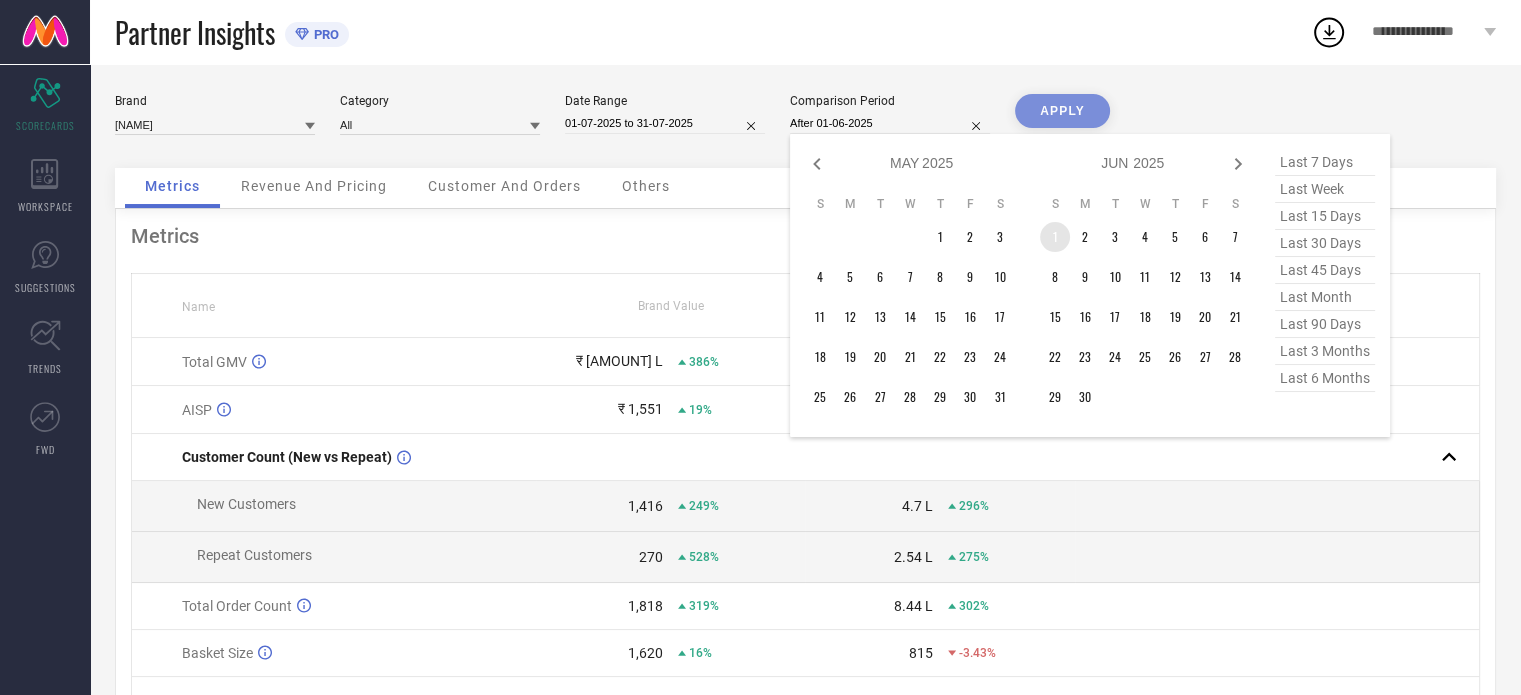 click on "1" at bounding box center [1055, 237] 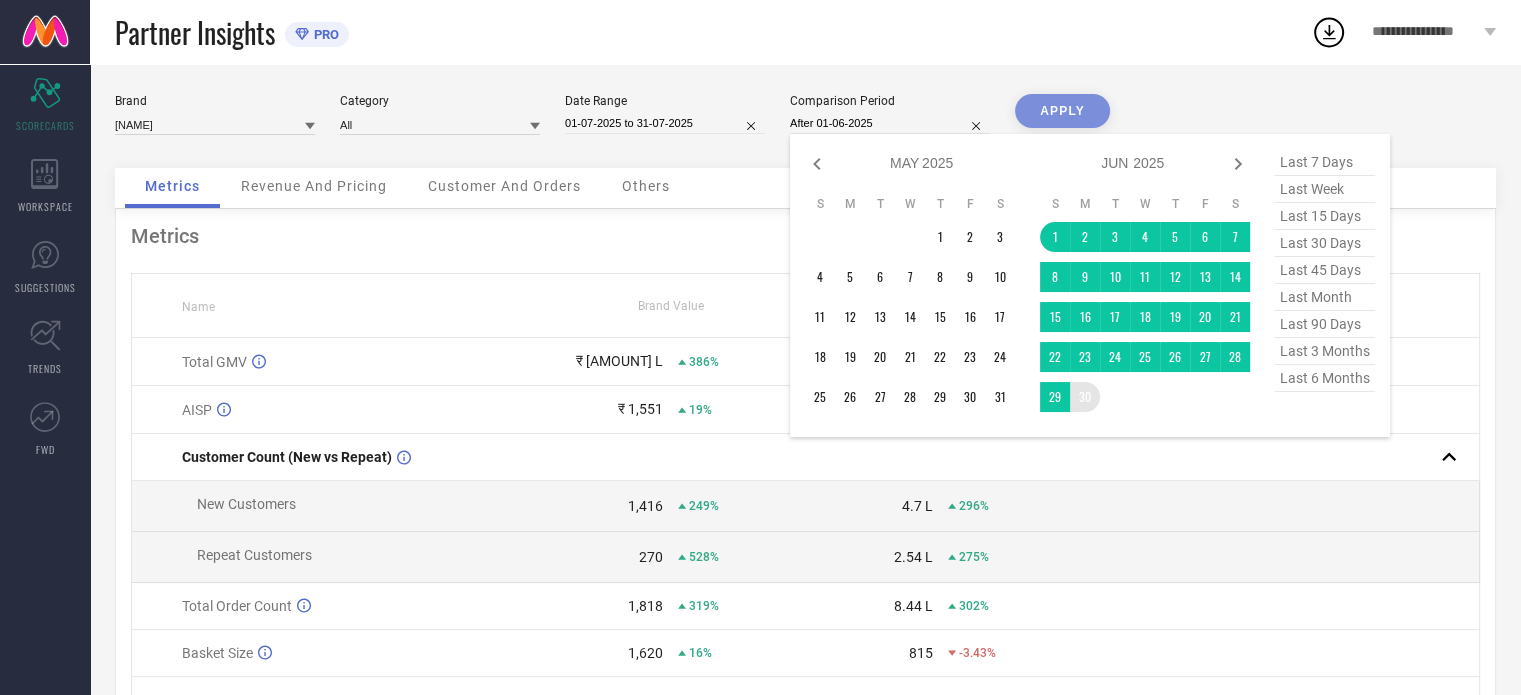 type on "01-06-2025 to 30-06-2025" 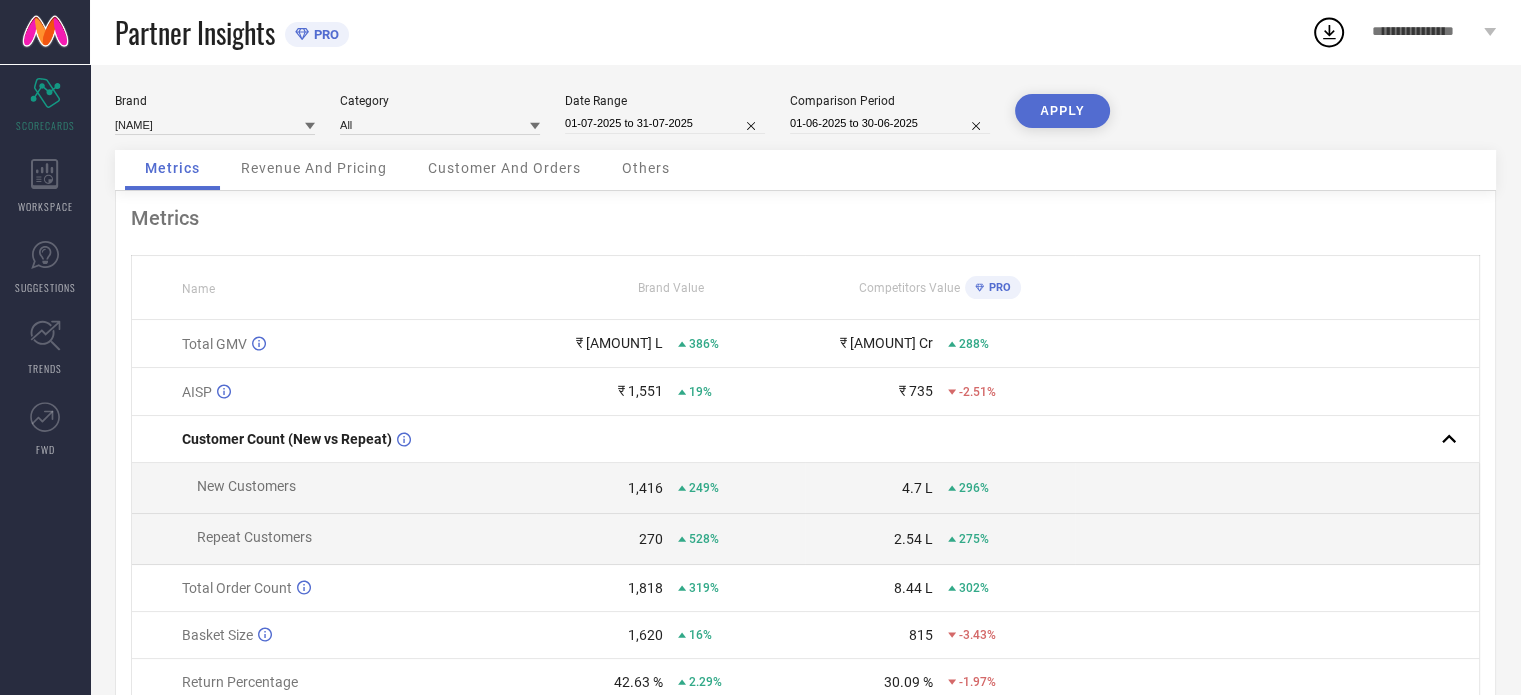 click on "APPLY" at bounding box center [1062, 111] 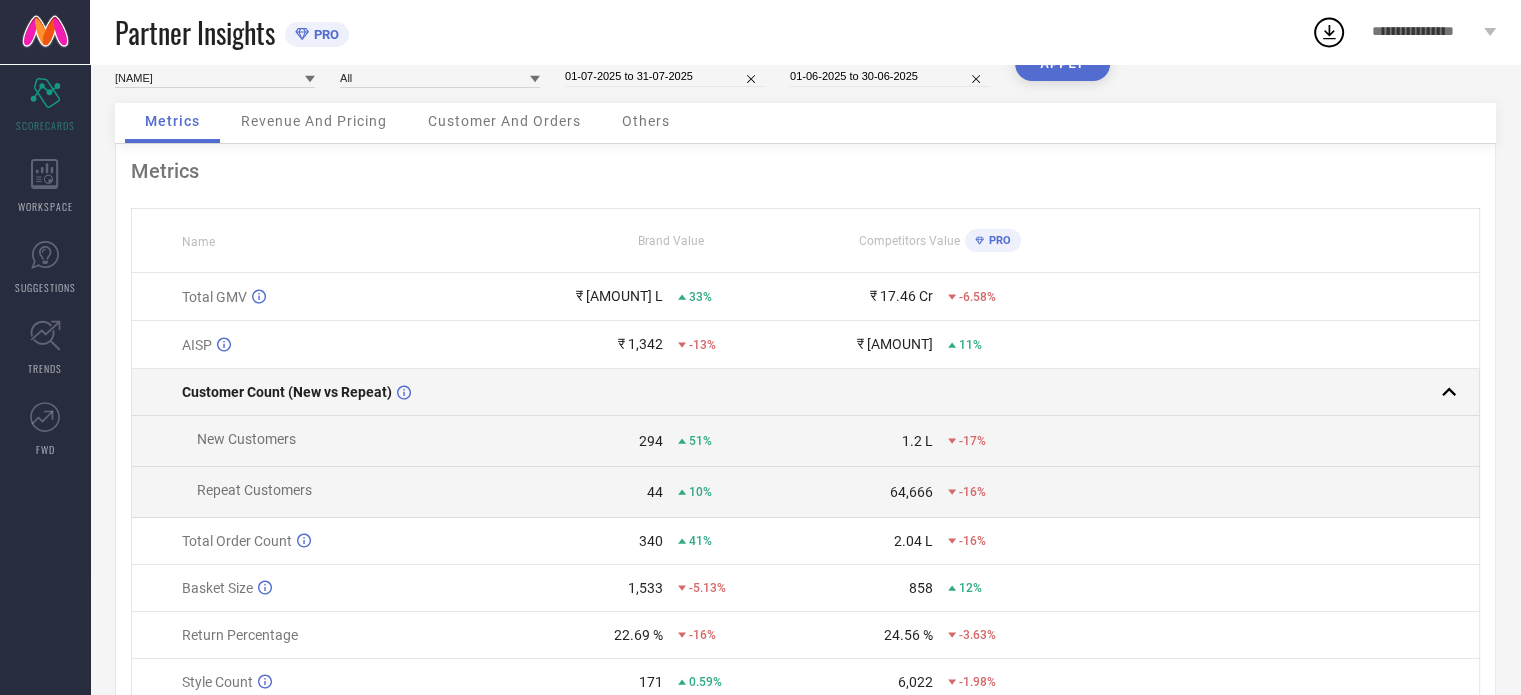 scroll, scrollTop: 0, scrollLeft: 0, axis: both 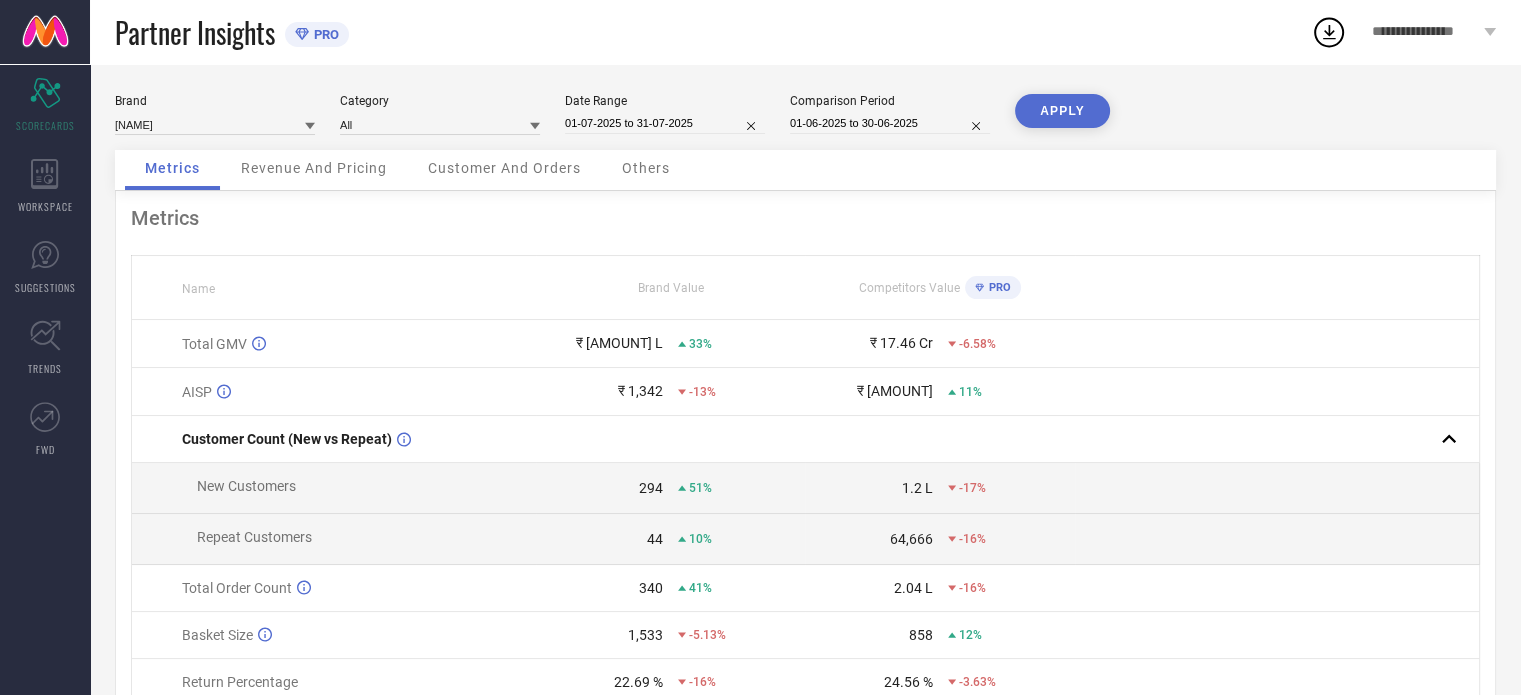click on "Revenue And Pricing" at bounding box center (314, 170) 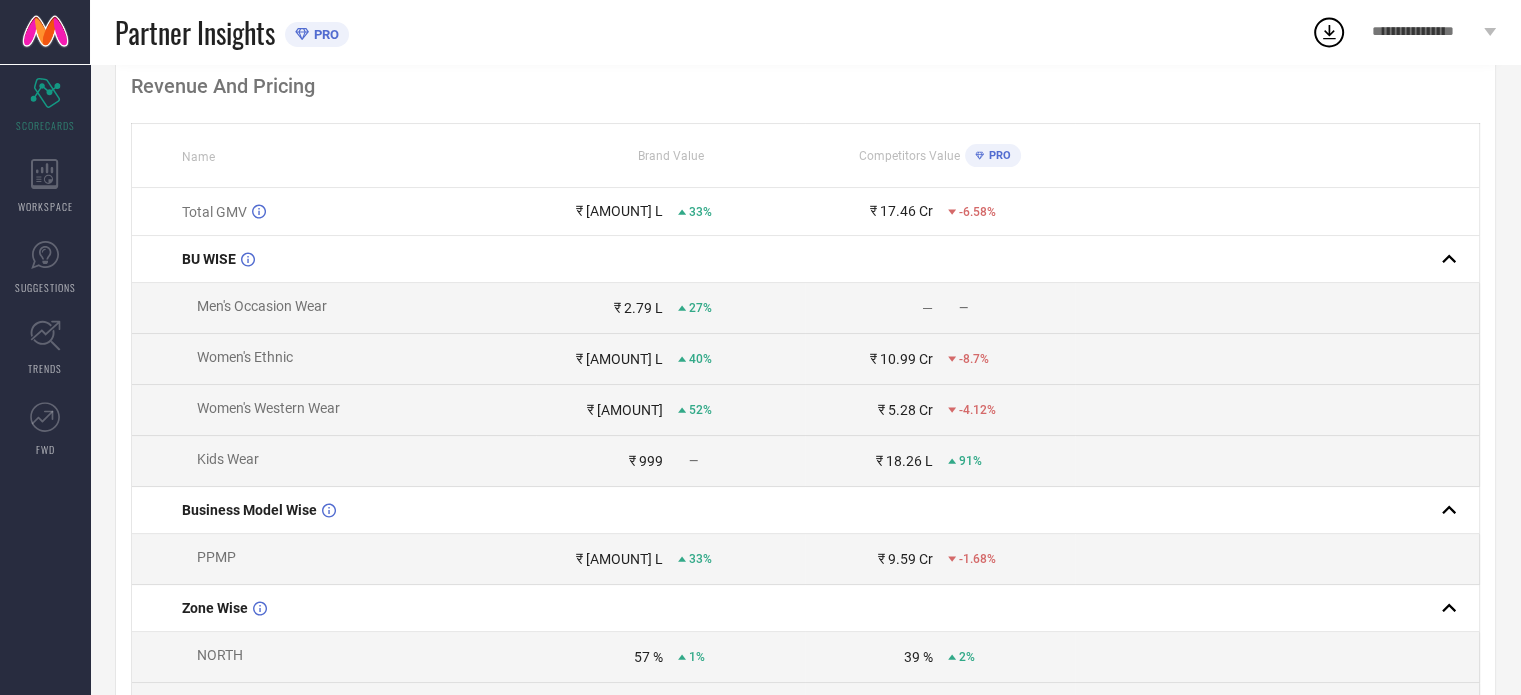 scroll, scrollTop: 0, scrollLeft: 0, axis: both 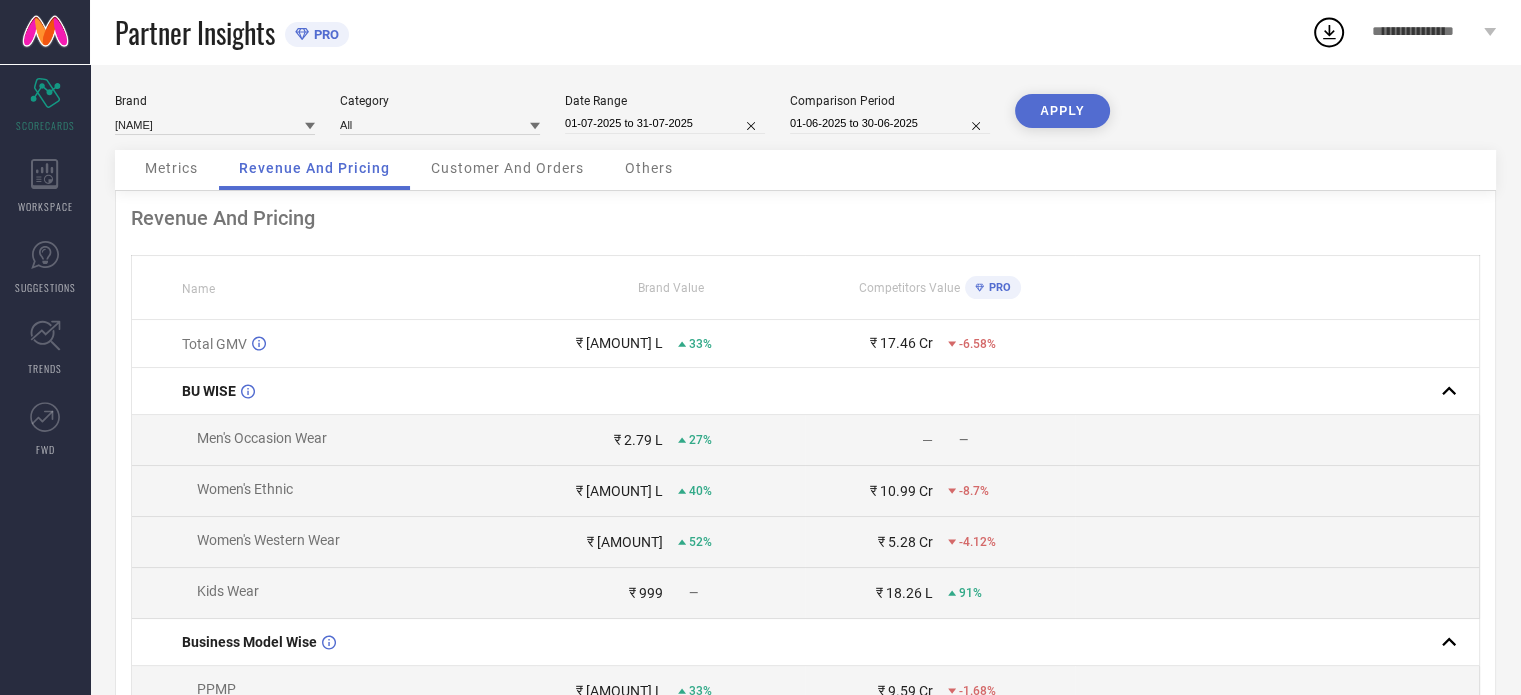 click on "Customer And Orders" at bounding box center (507, 170) 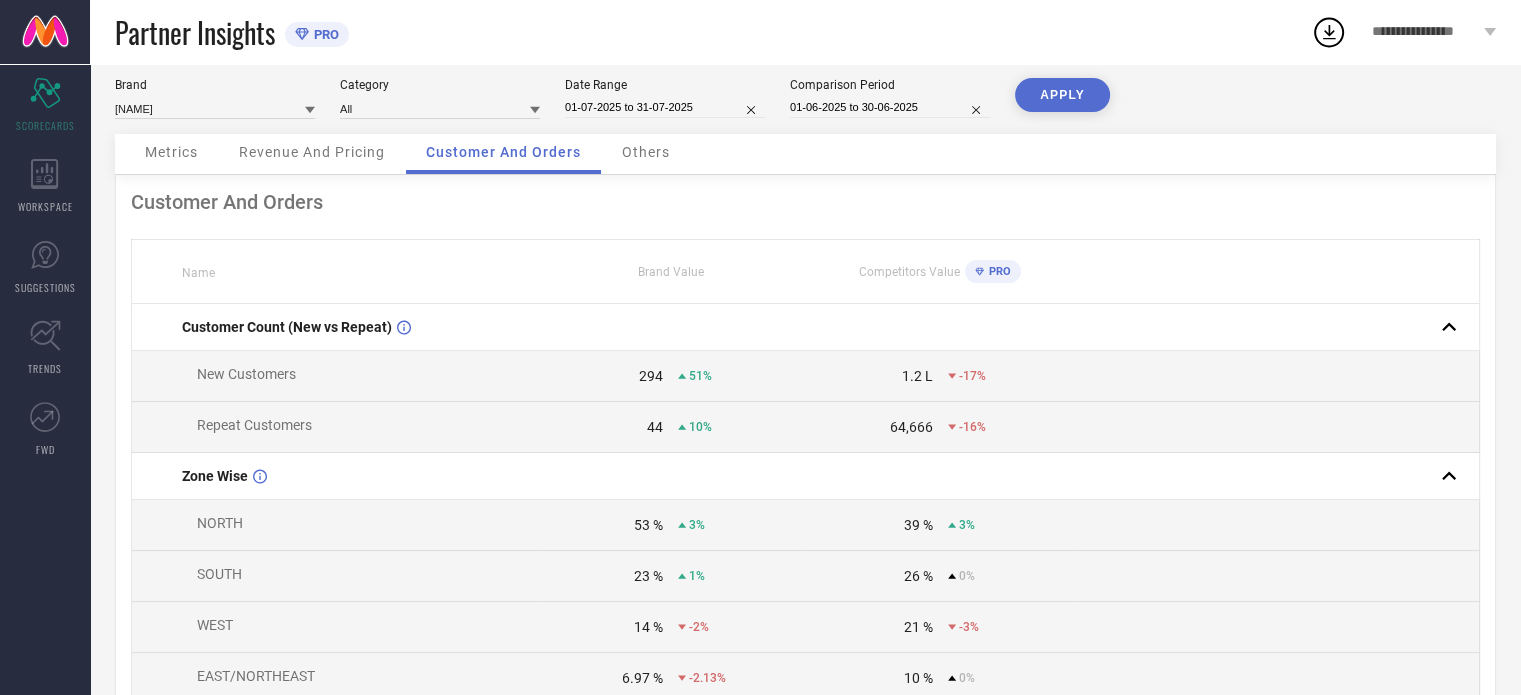 scroll, scrollTop: 0, scrollLeft: 0, axis: both 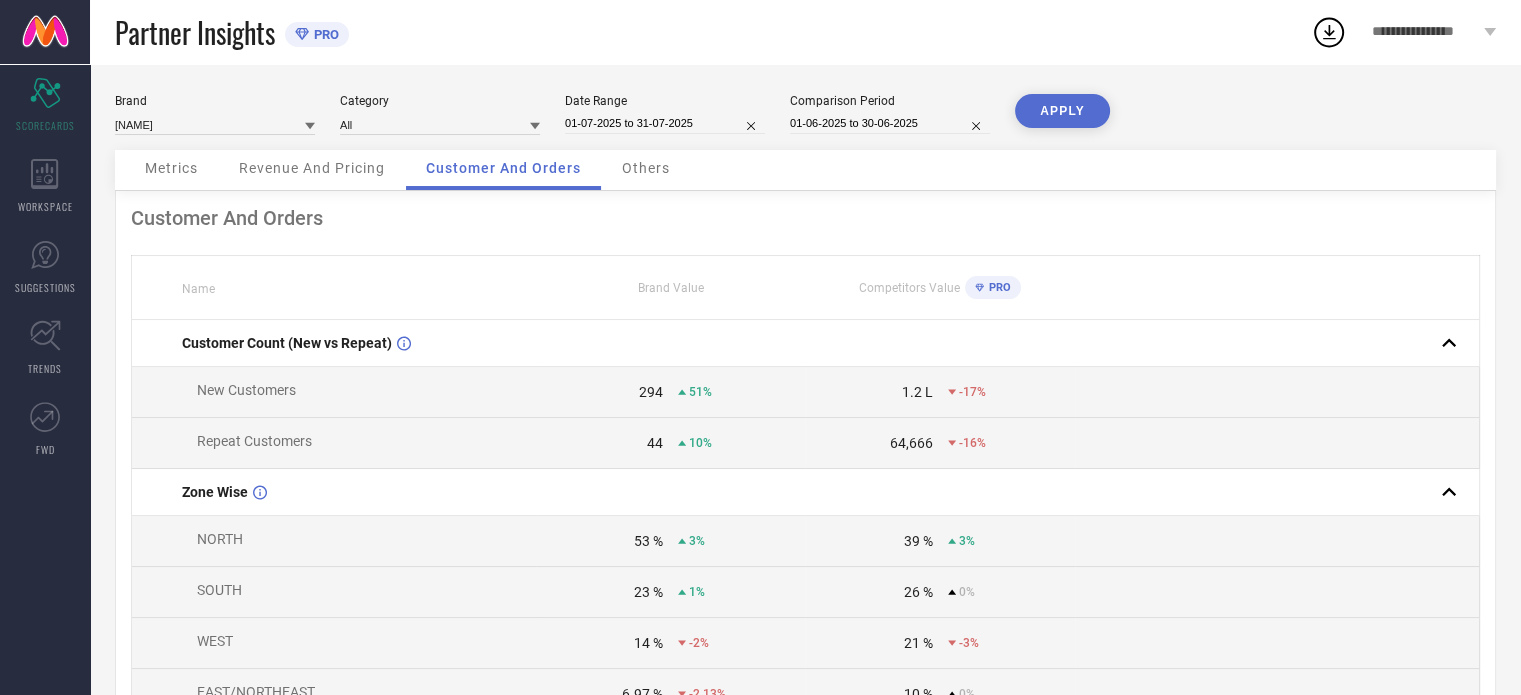 click on "Others" at bounding box center (646, 168) 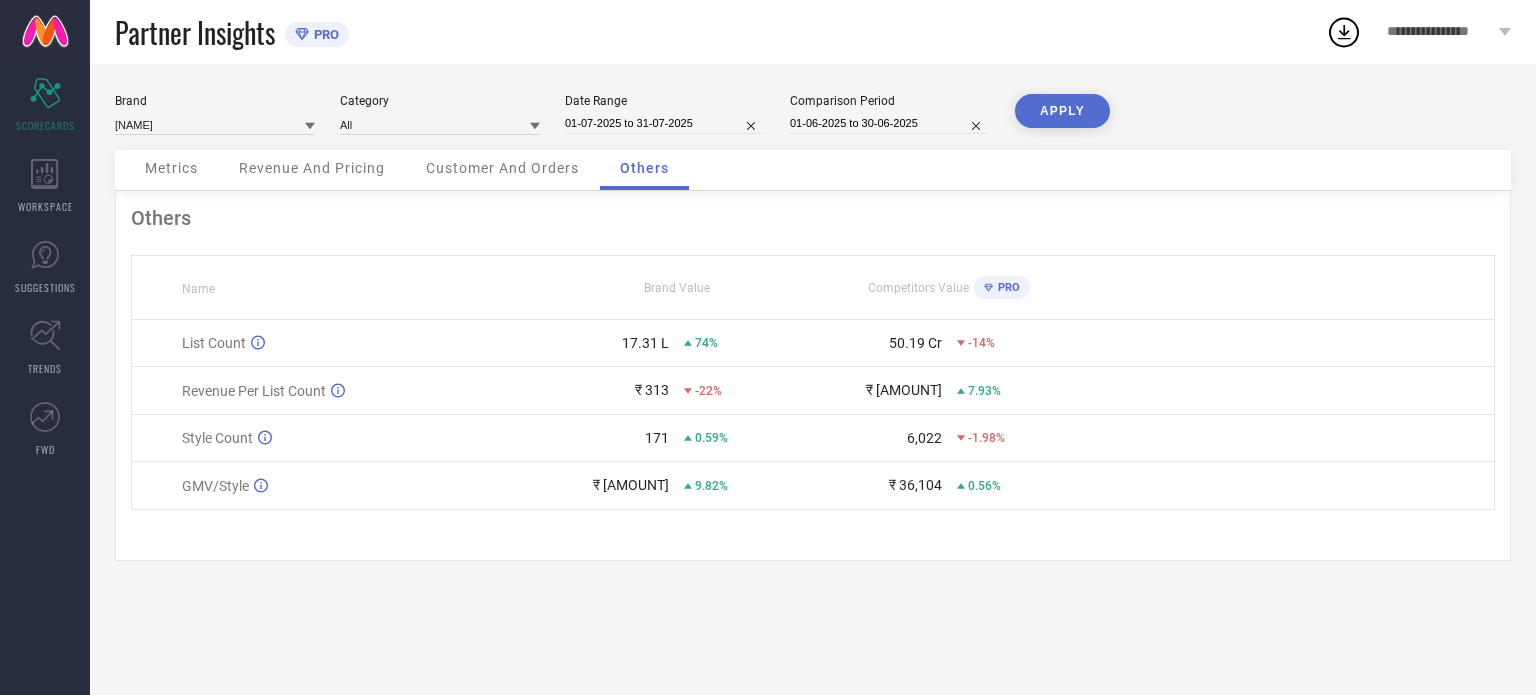 select on "6" 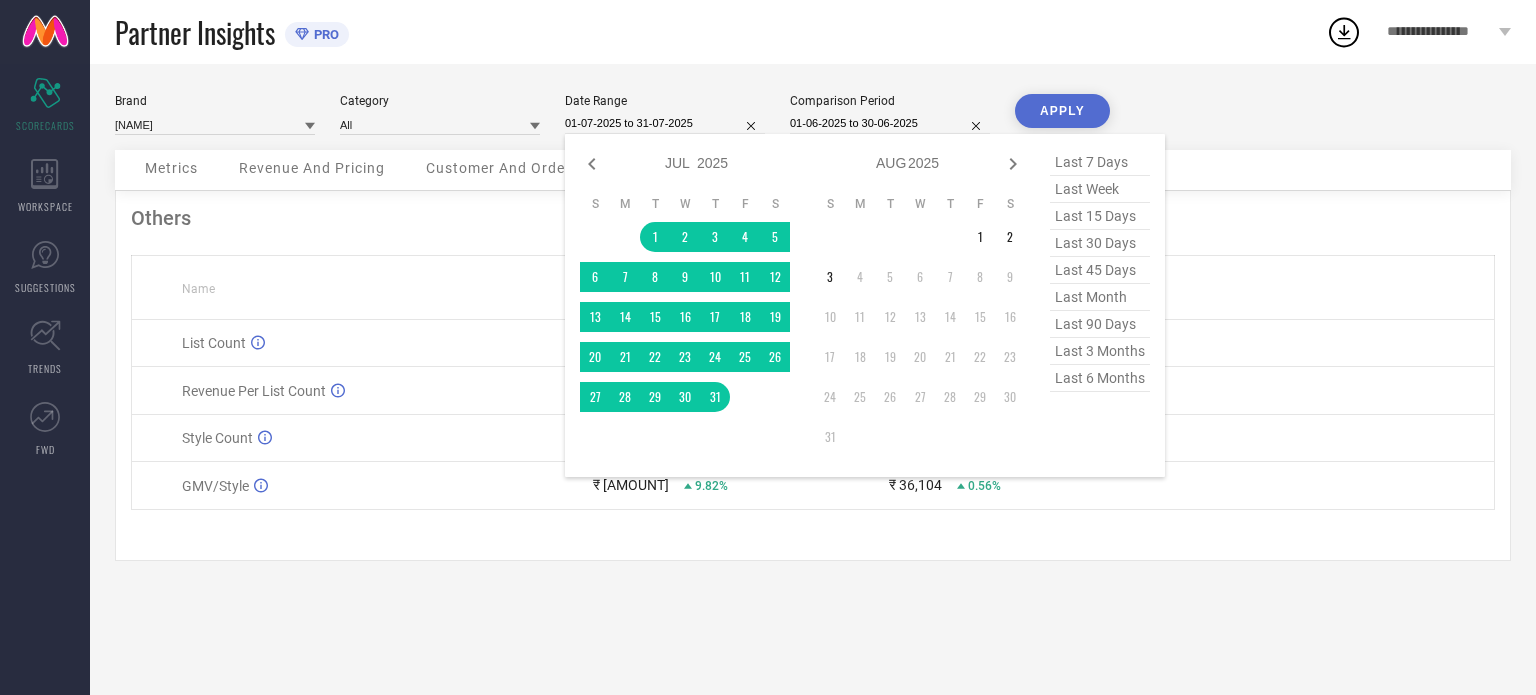 click on "01-07-2025 to 31-07-2025" at bounding box center [665, 123] 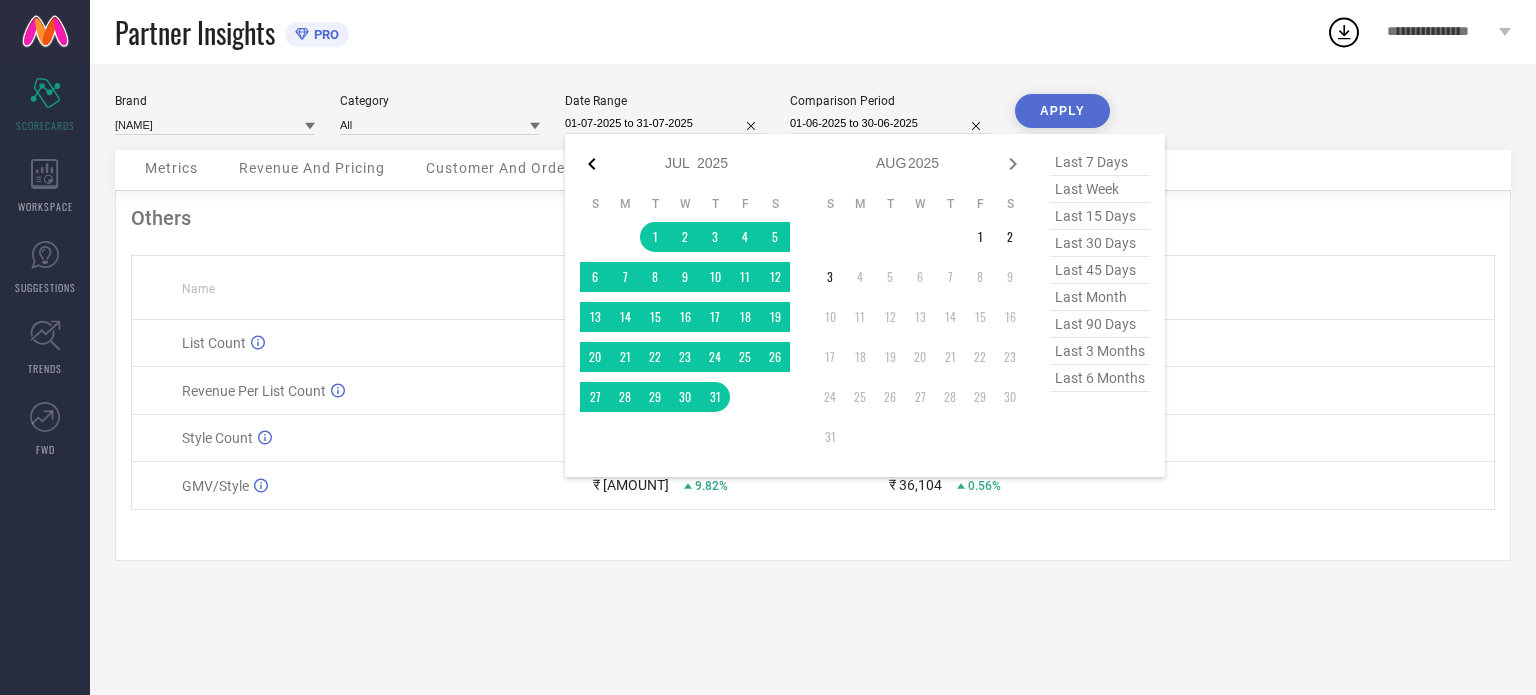 click 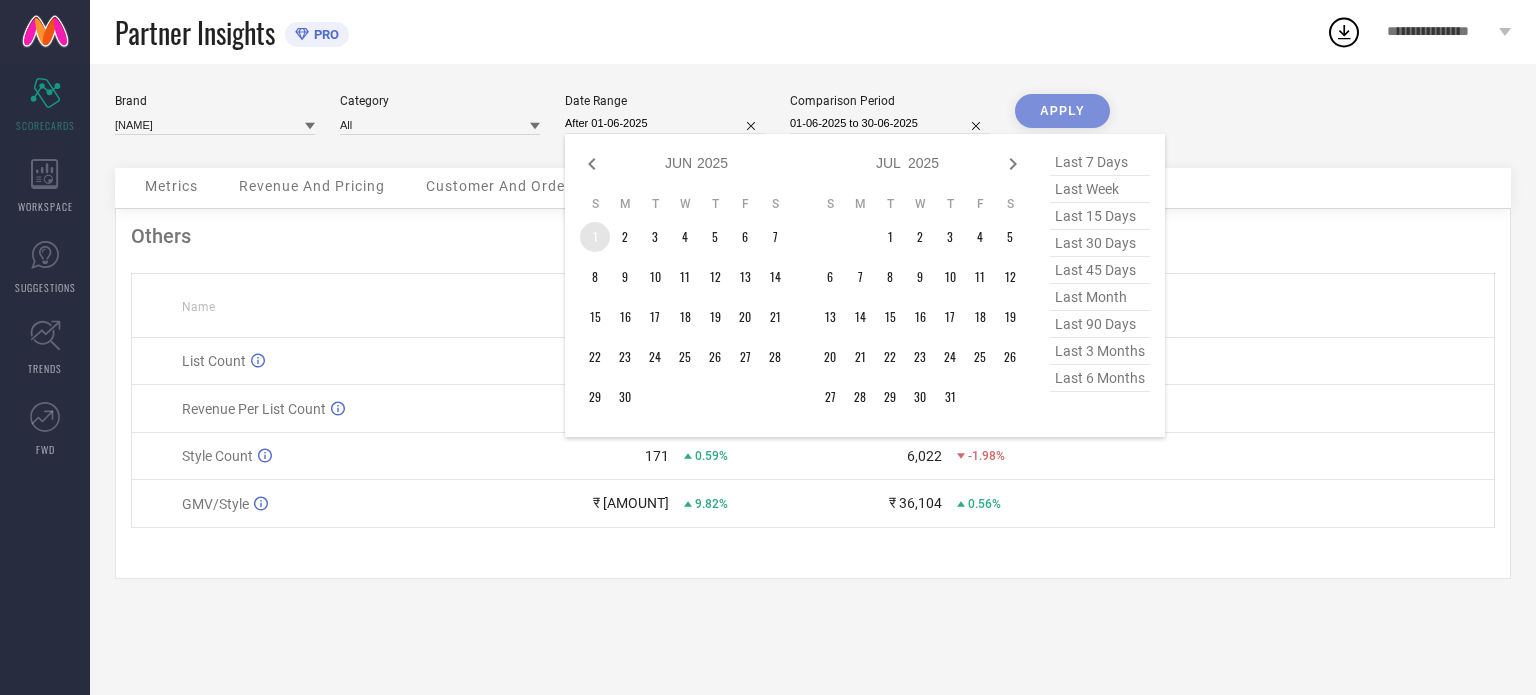 click on "1" at bounding box center (595, 237) 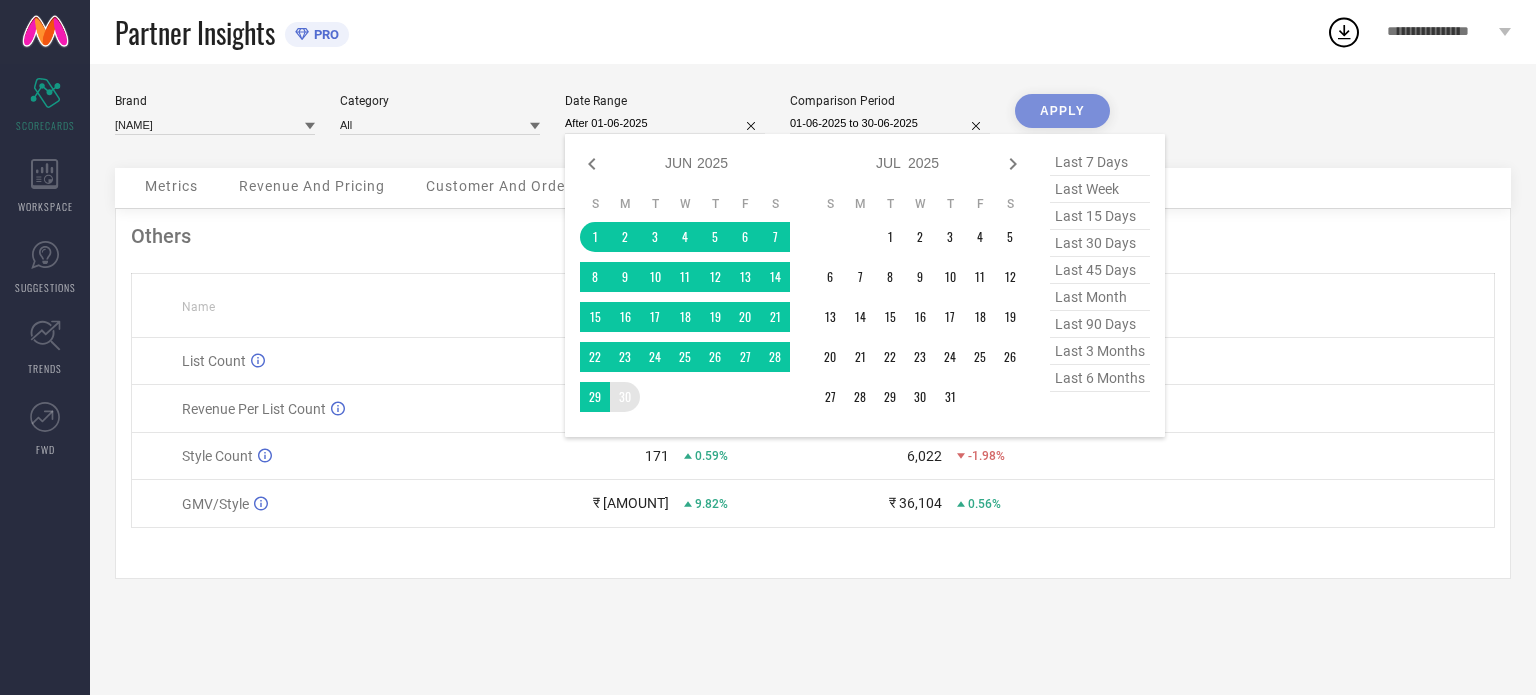 type on "01-06-2025 to 30-06-2025" 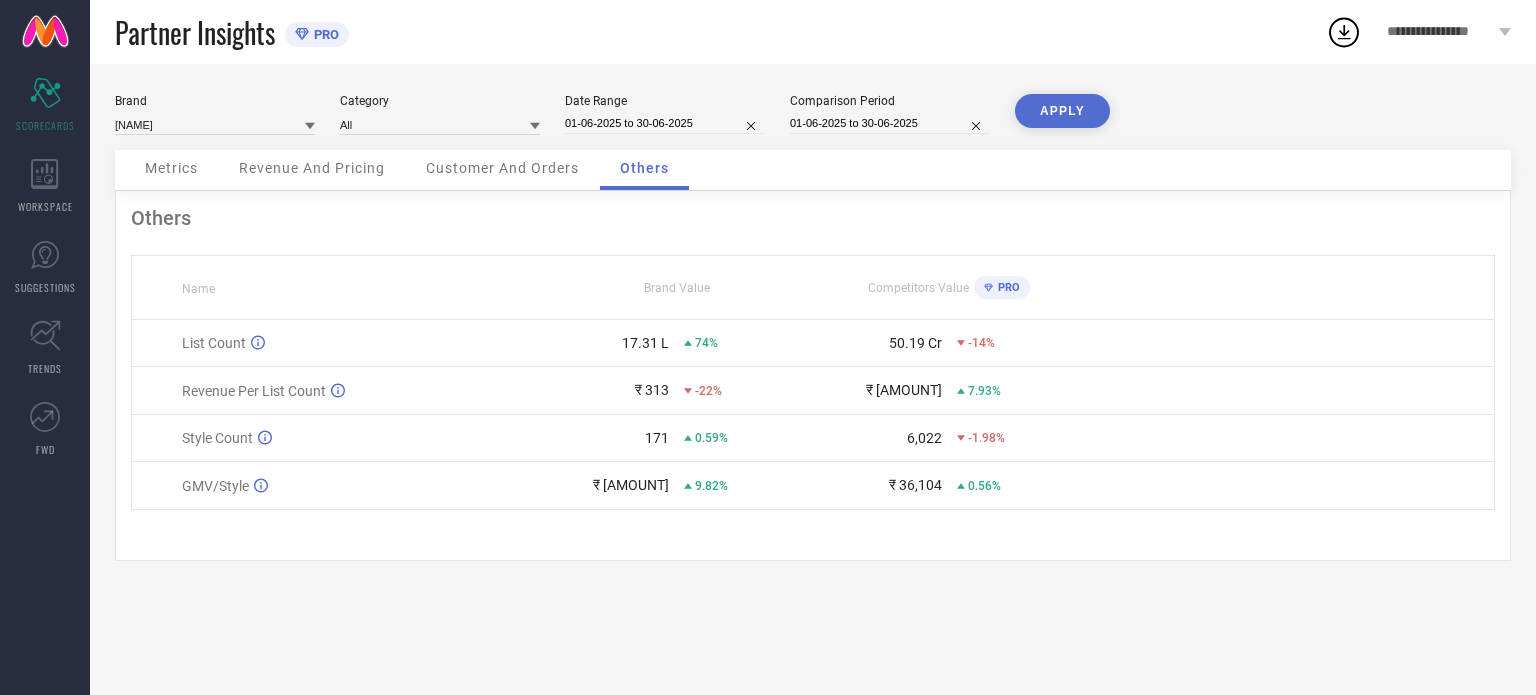 select on "5" 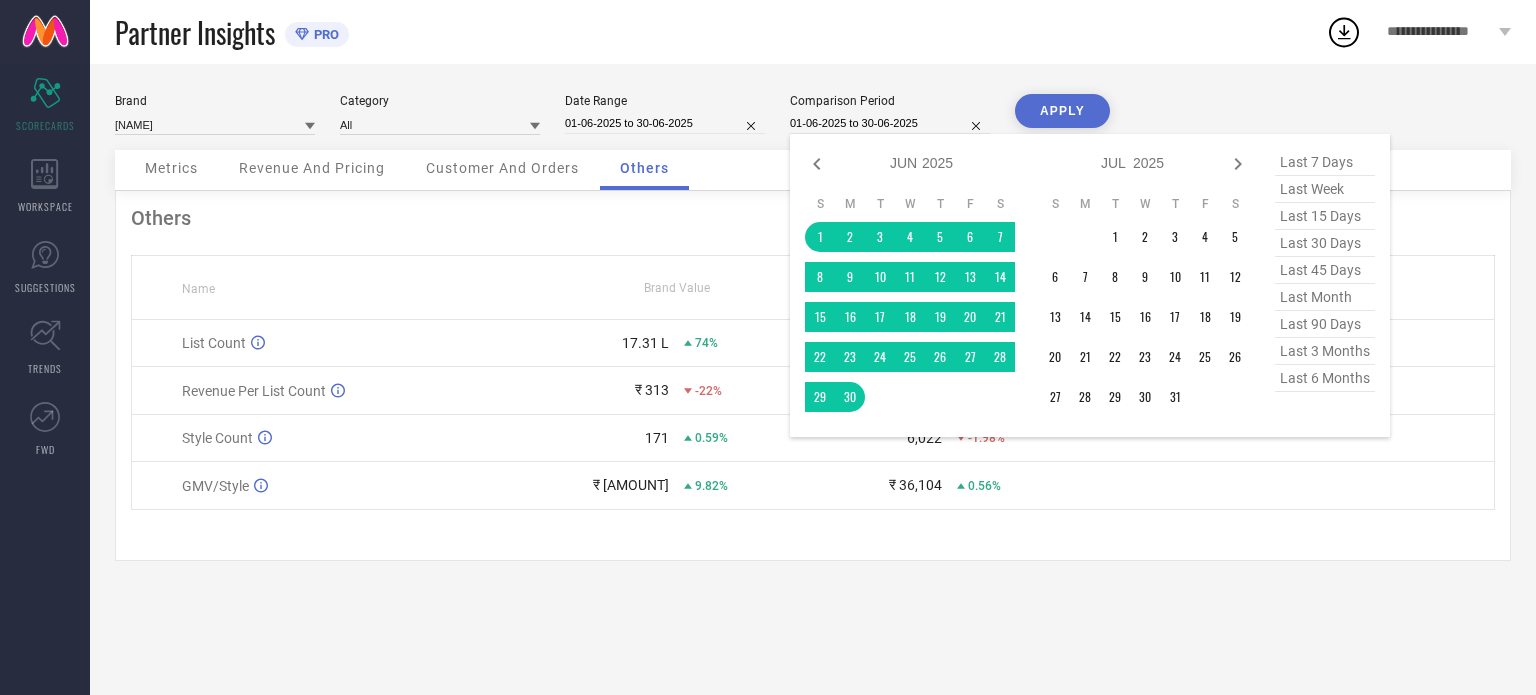 click on "01-06-2025 to 30-06-2025" at bounding box center [890, 123] 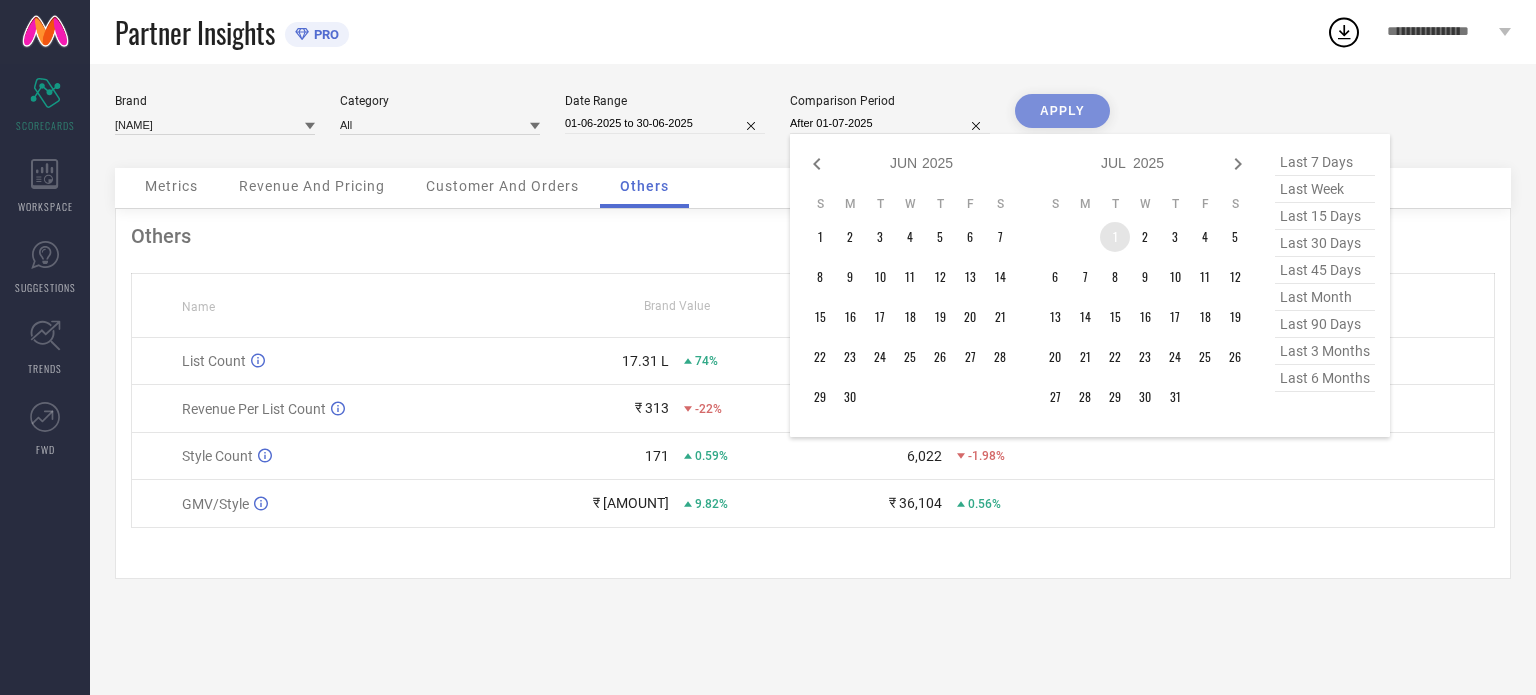 click on "1" at bounding box center (1115, 237) 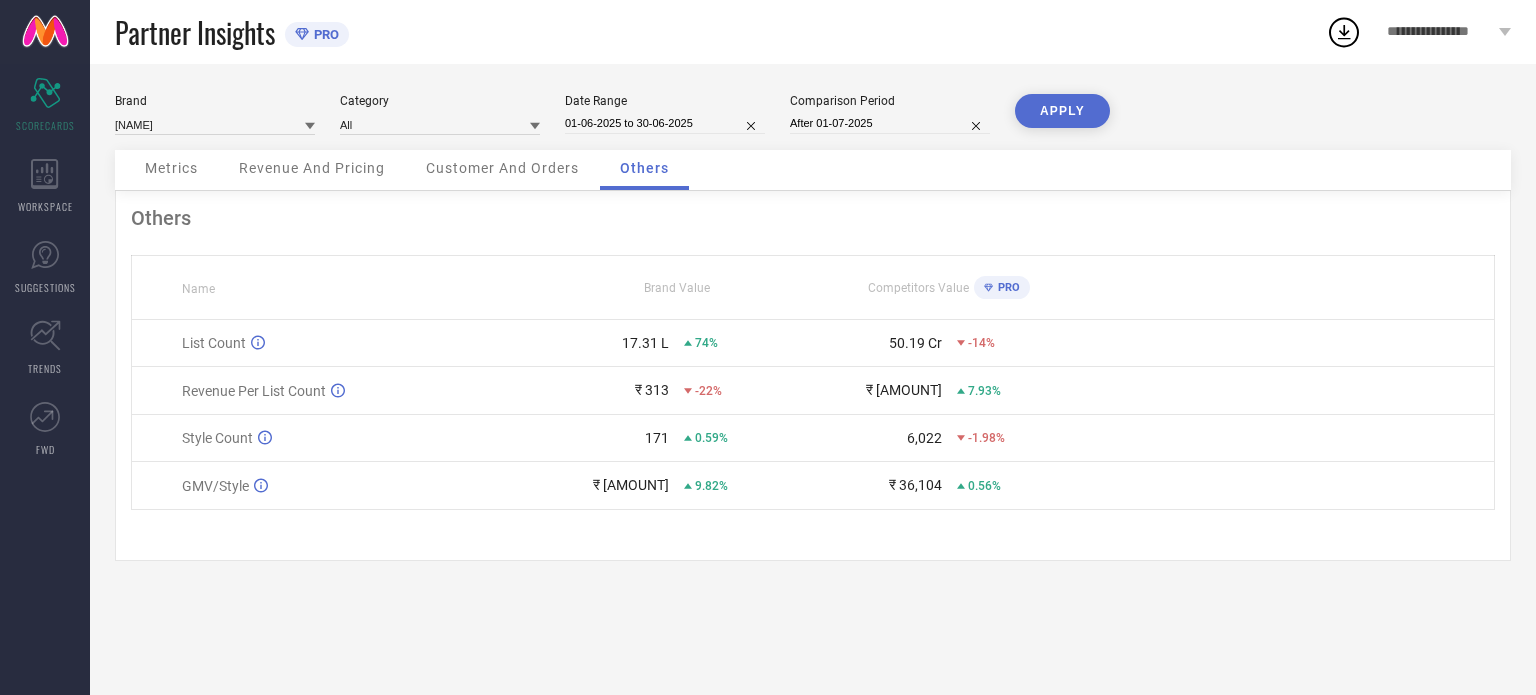 type on "01-07-2025 to 31-07-2025" 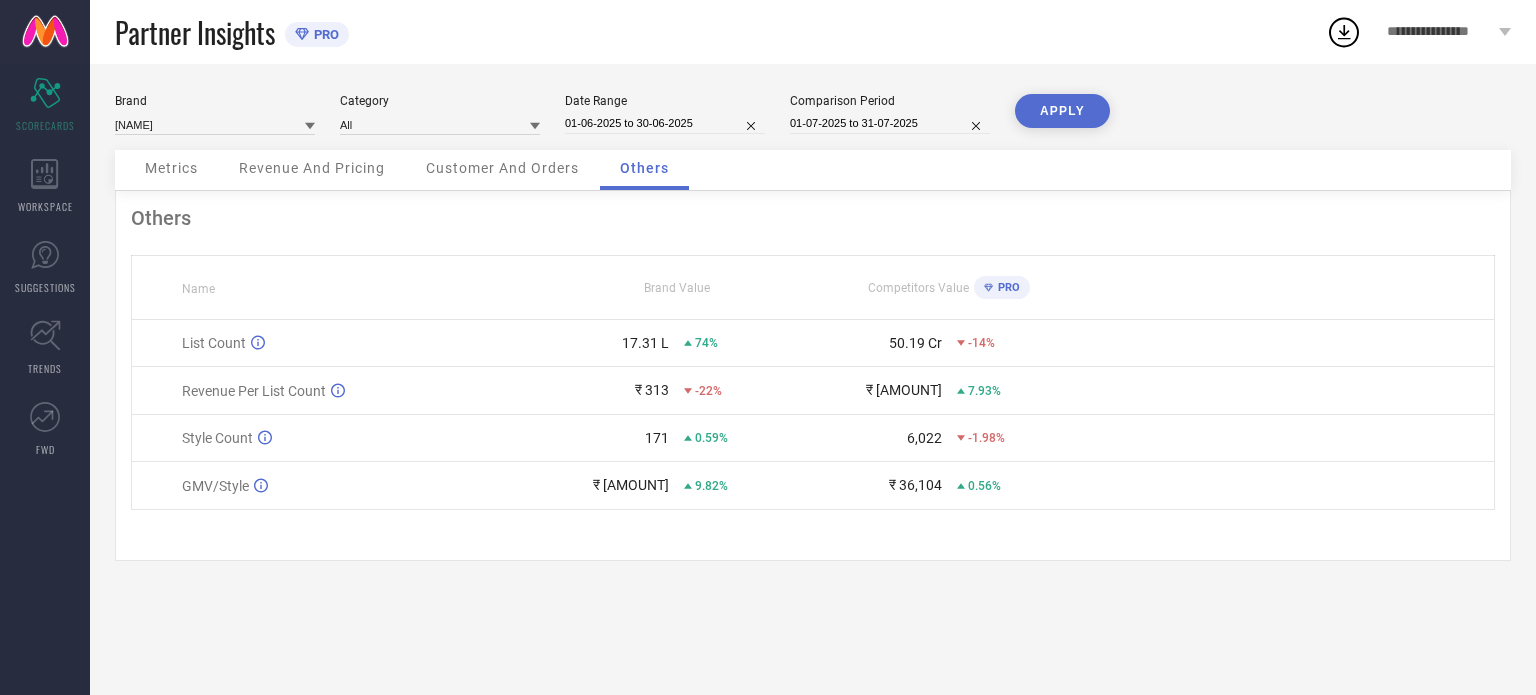 click on "APPLY" at bounding box center (1062, 111) 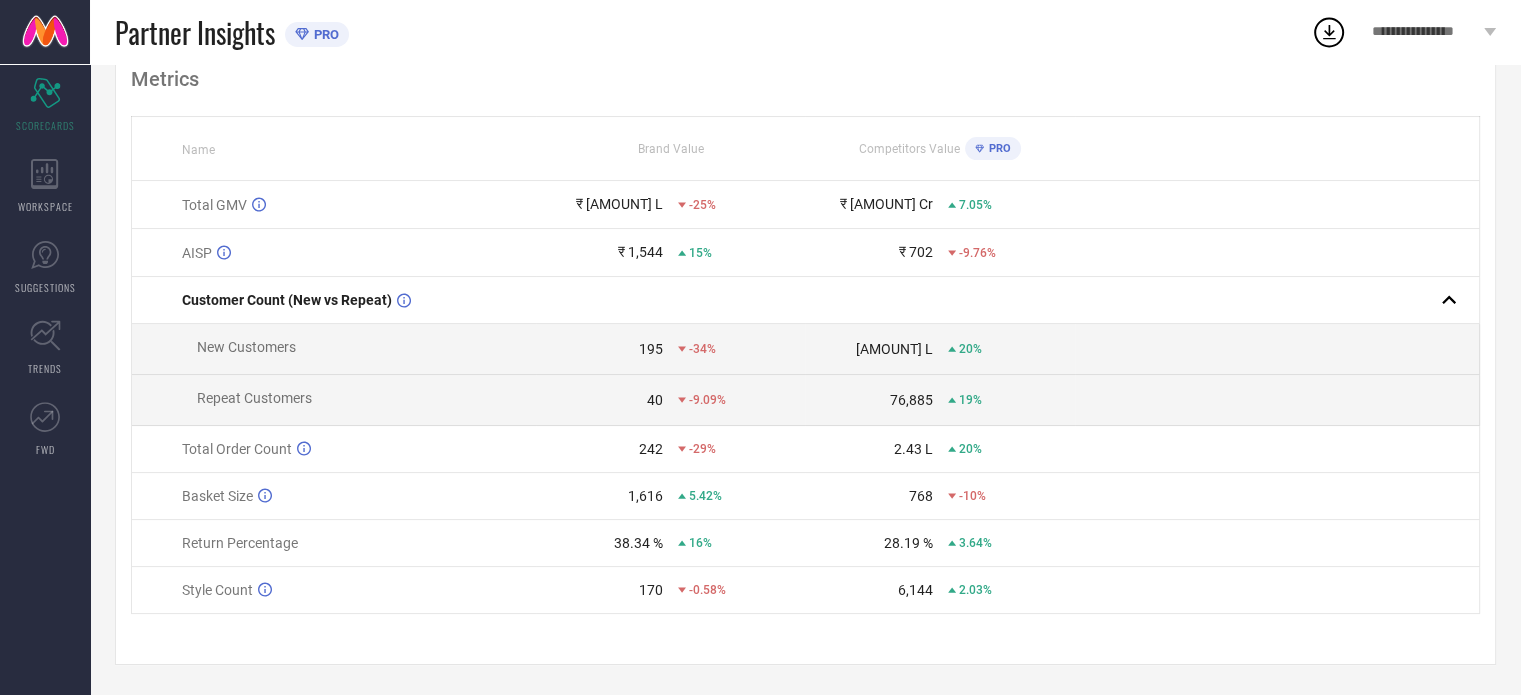 scroll, scrollTop: 0, scrollLeft: 0, axis: both 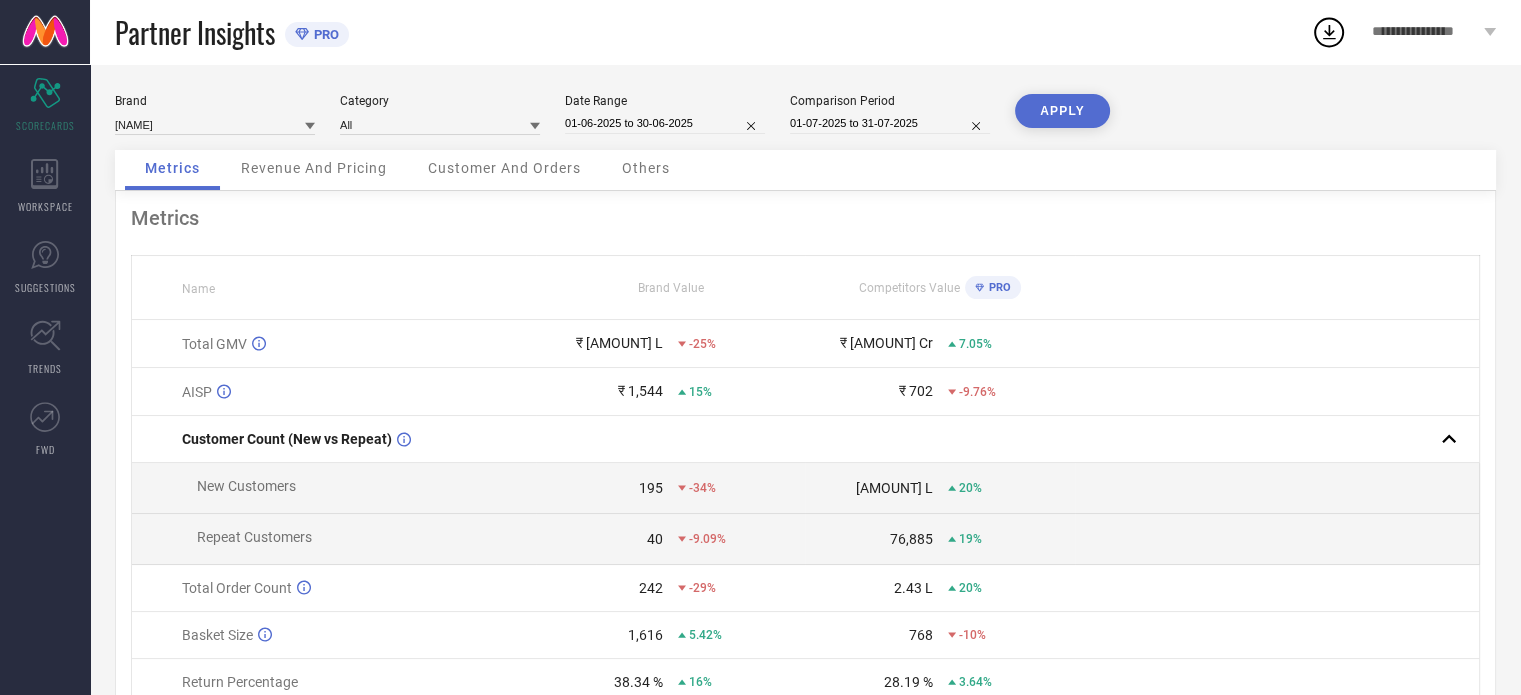 select on "5" 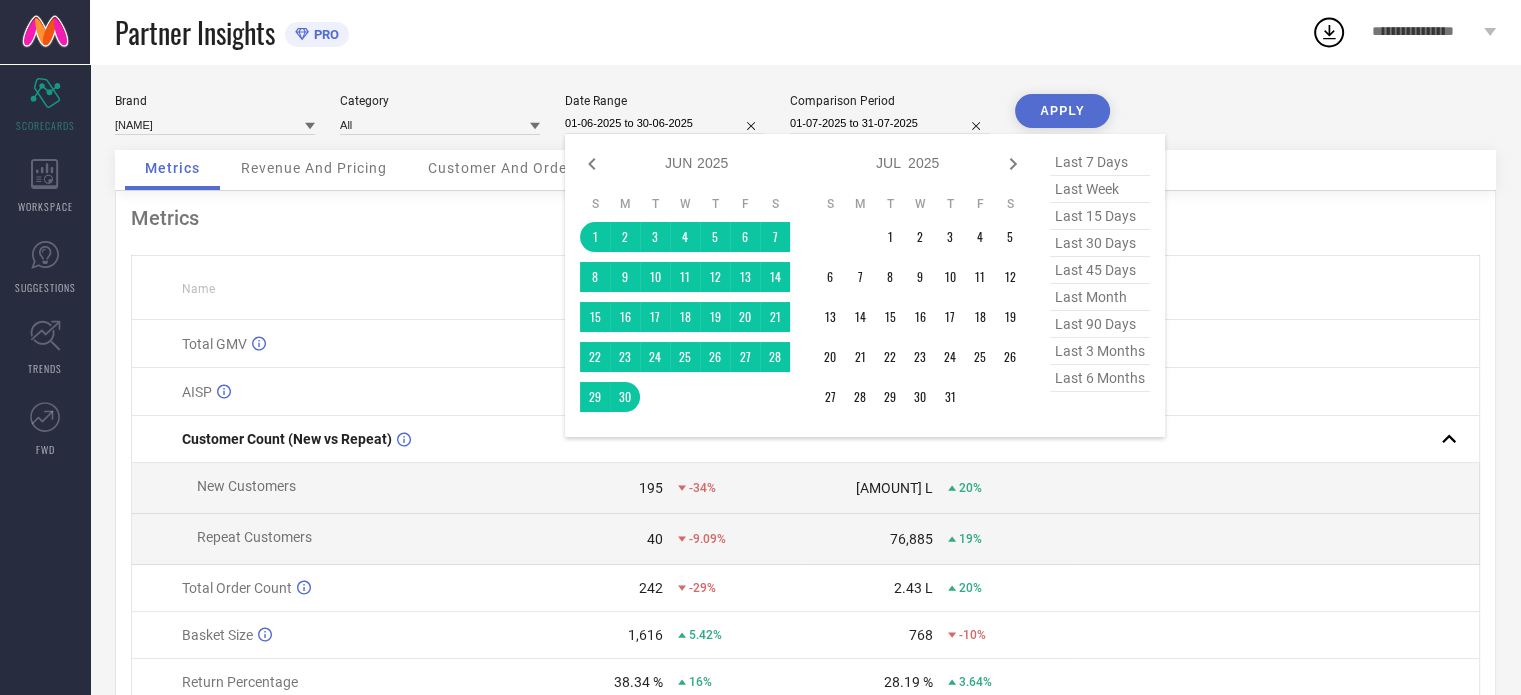 click on "01-06-2025 to 30-06-2025" at bounding box center [665, 123] 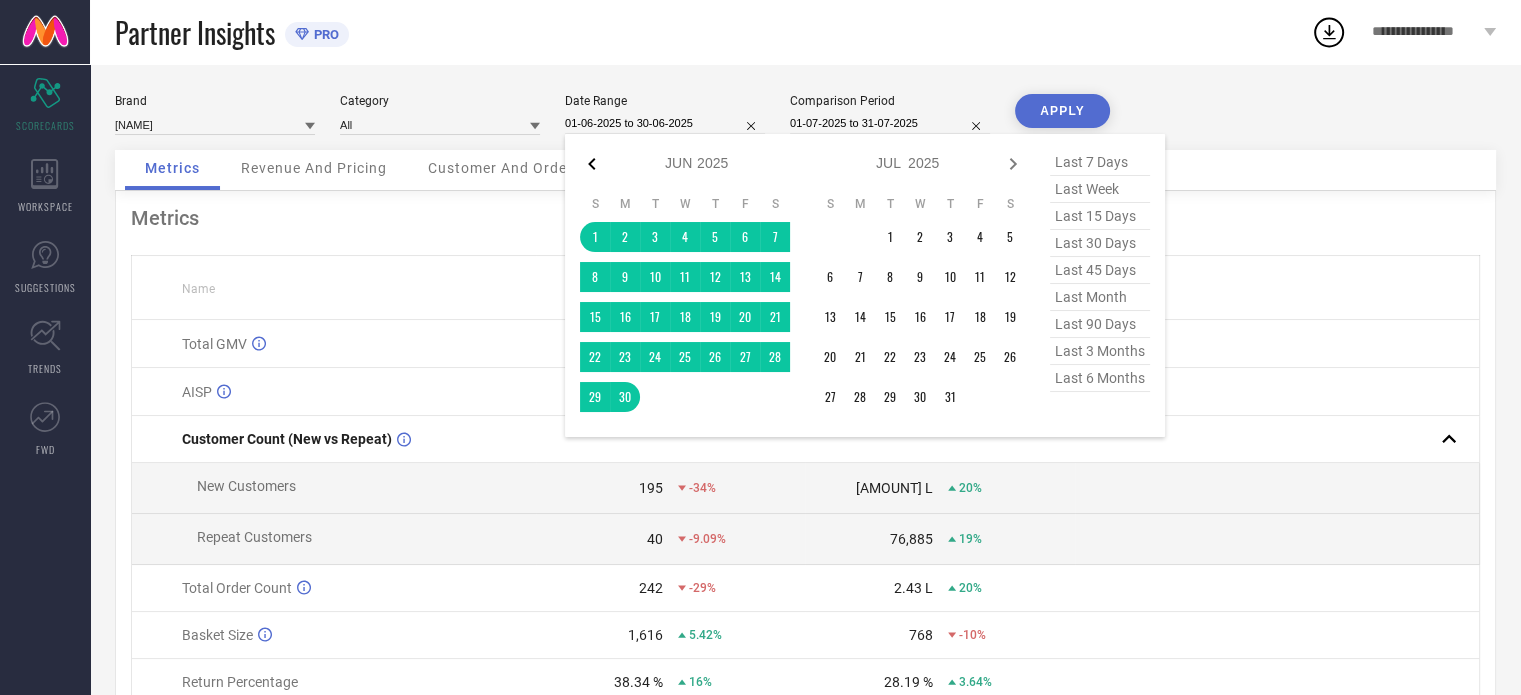 click 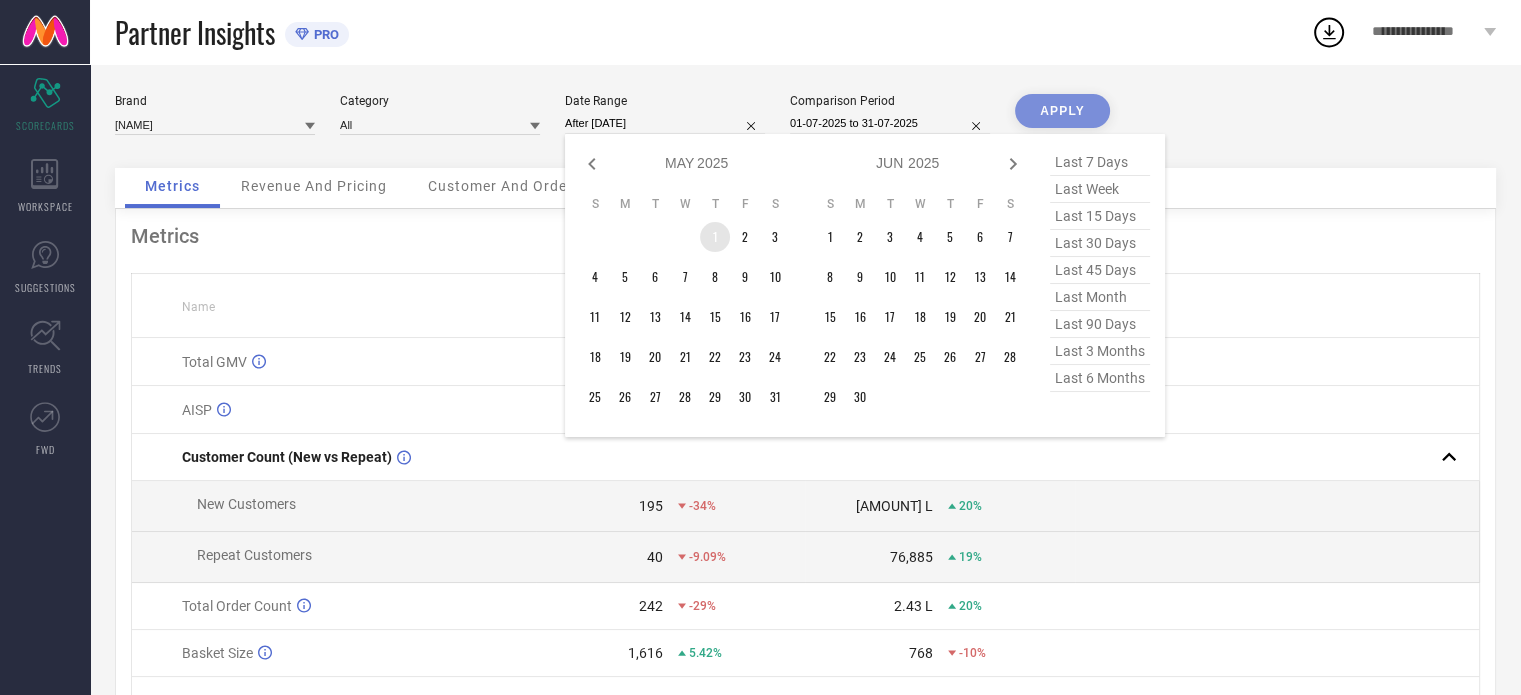 click on "1" at bounding box center (715, 237) 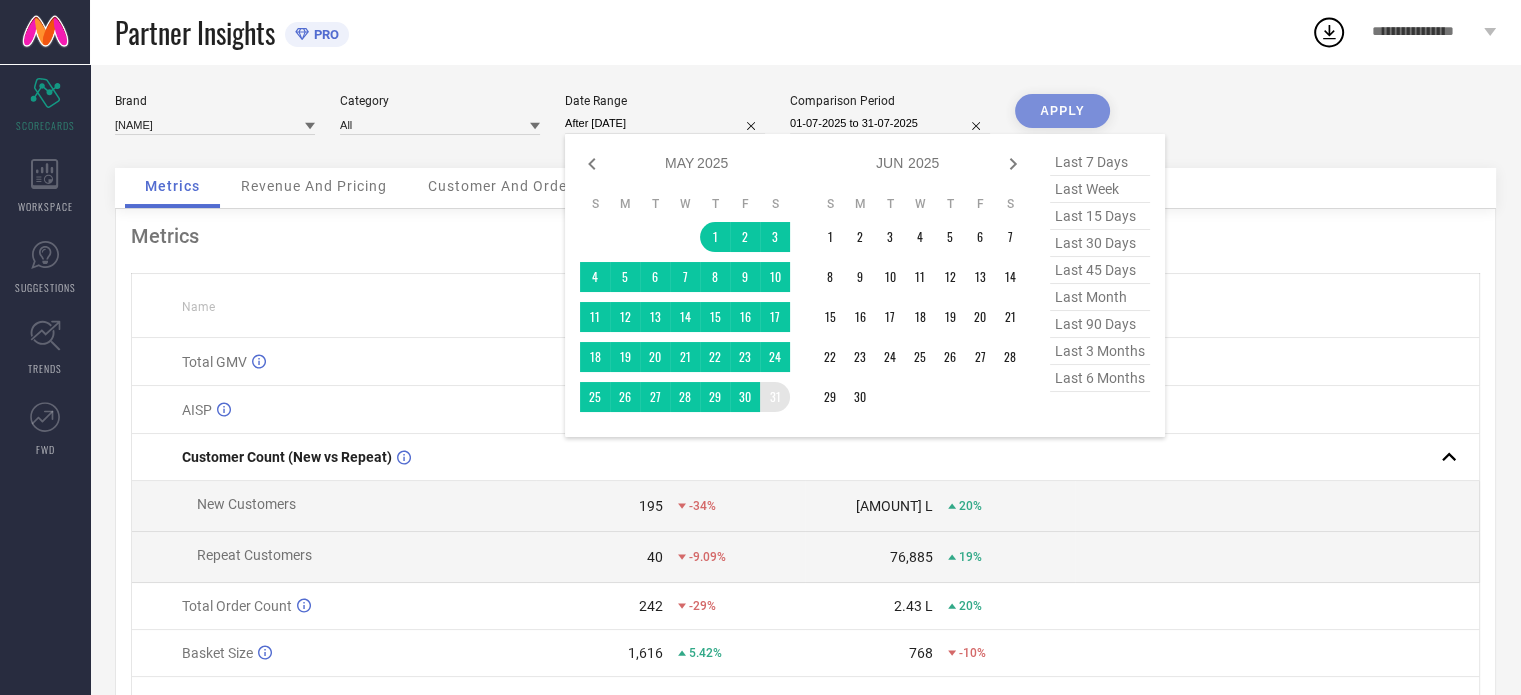 type on "01-05-2025 to 31-05-2025" 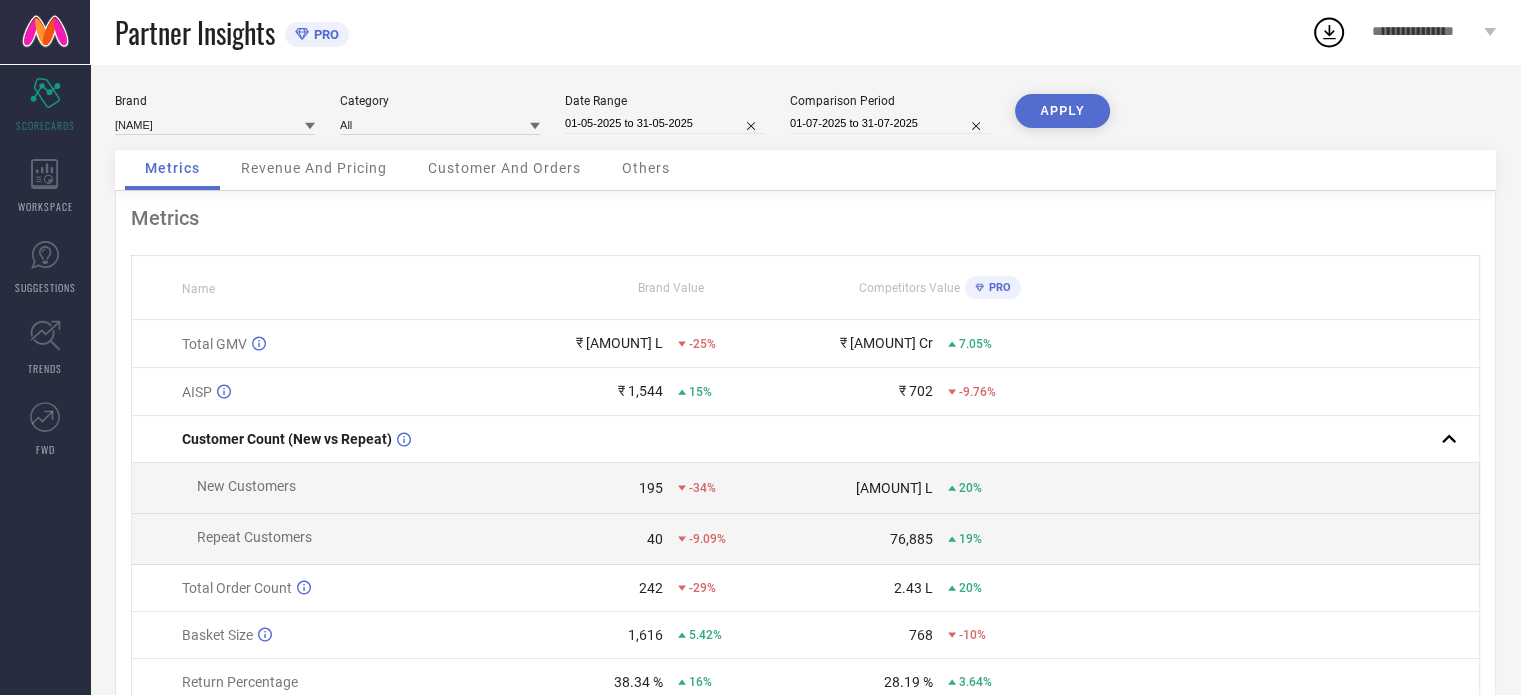 click on "APPLY" at bounding box center [1062, 111] 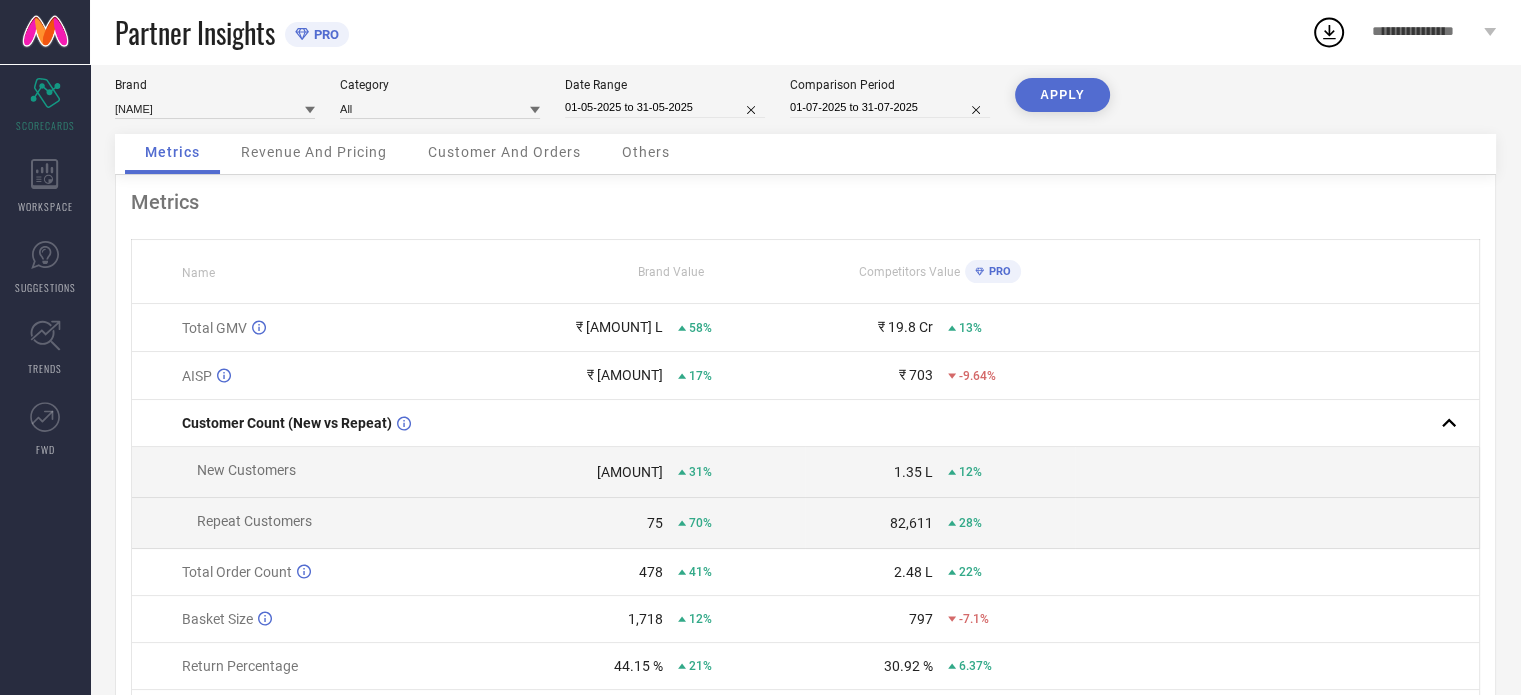 scroll, scrollTop: 0, scrollLeft: 0, axis: both 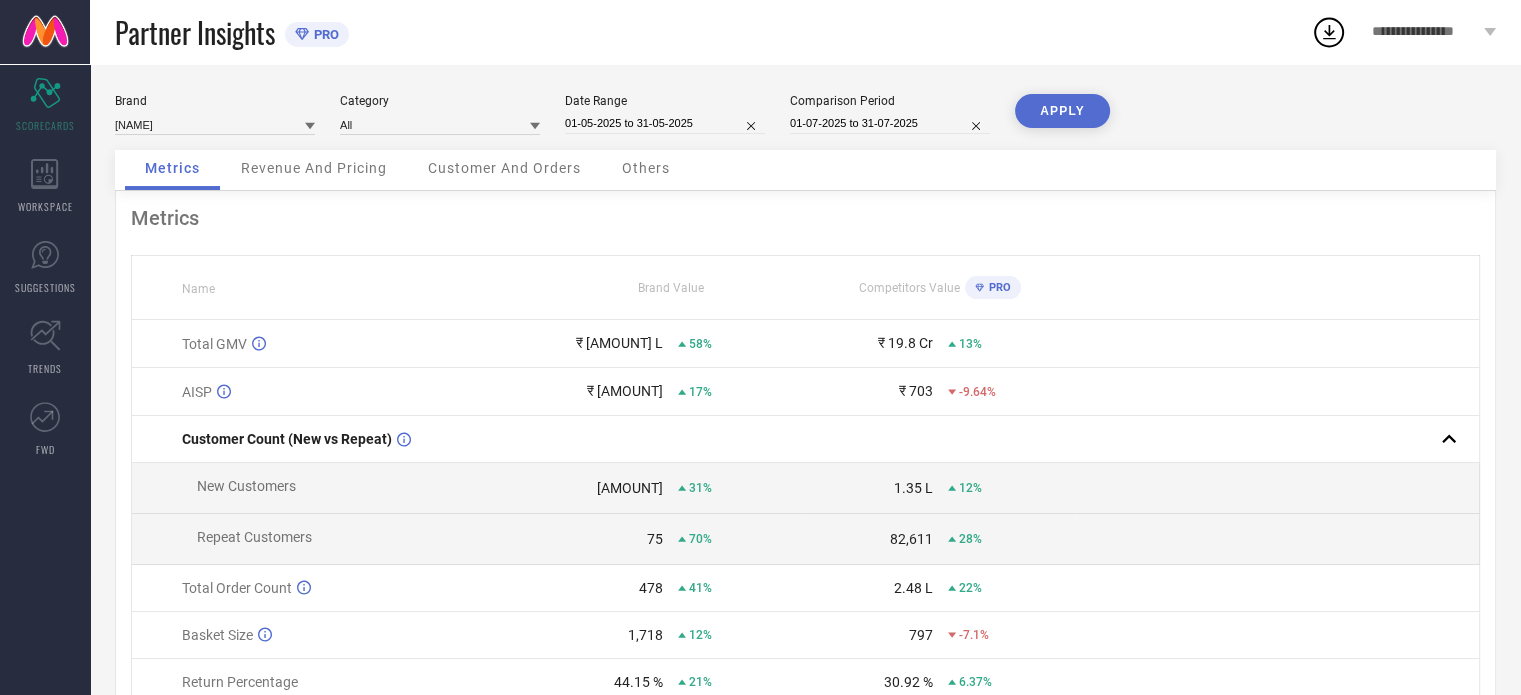 click on "Date Range" at bounding box center (665, 101) 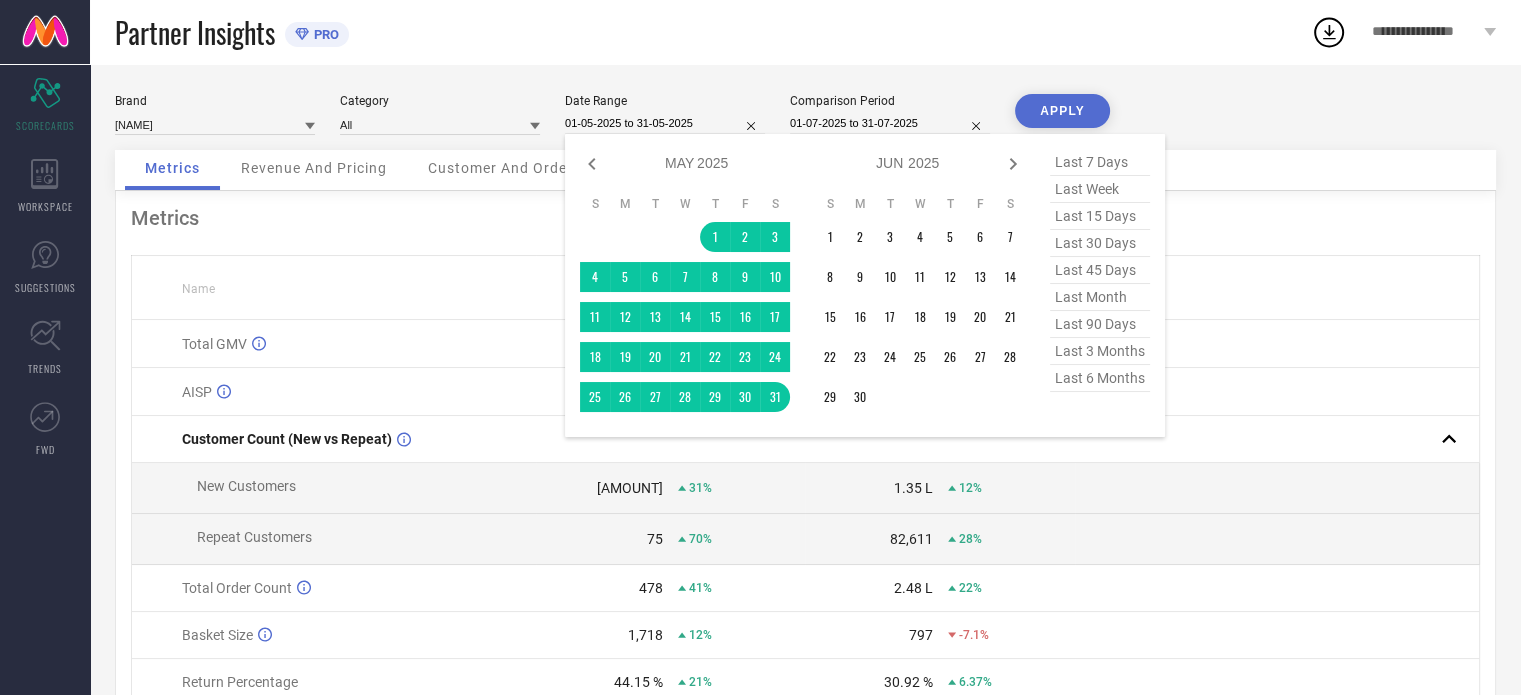 click on "01-05-2025 to 31-05-2025" at bounding box center (665, 123) 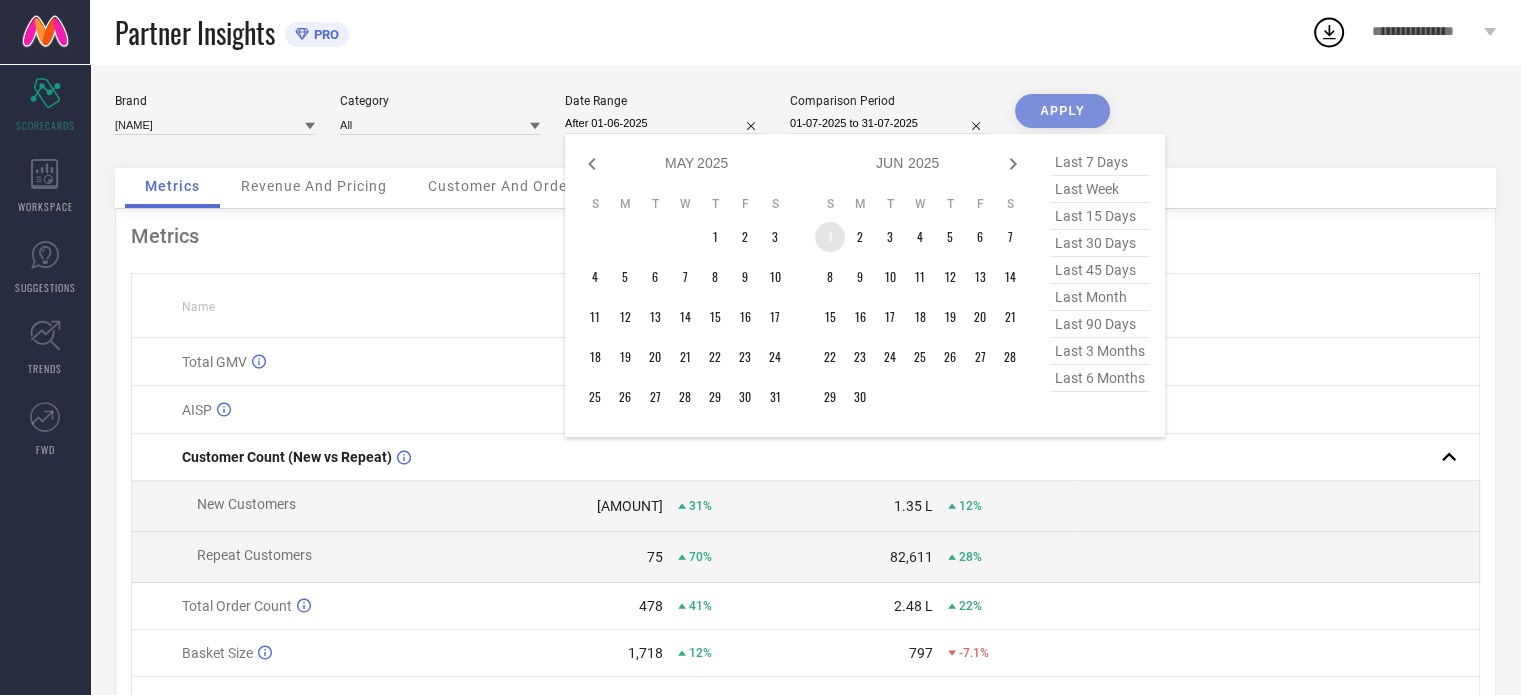 click on "1" at bounding box center [830, 237] 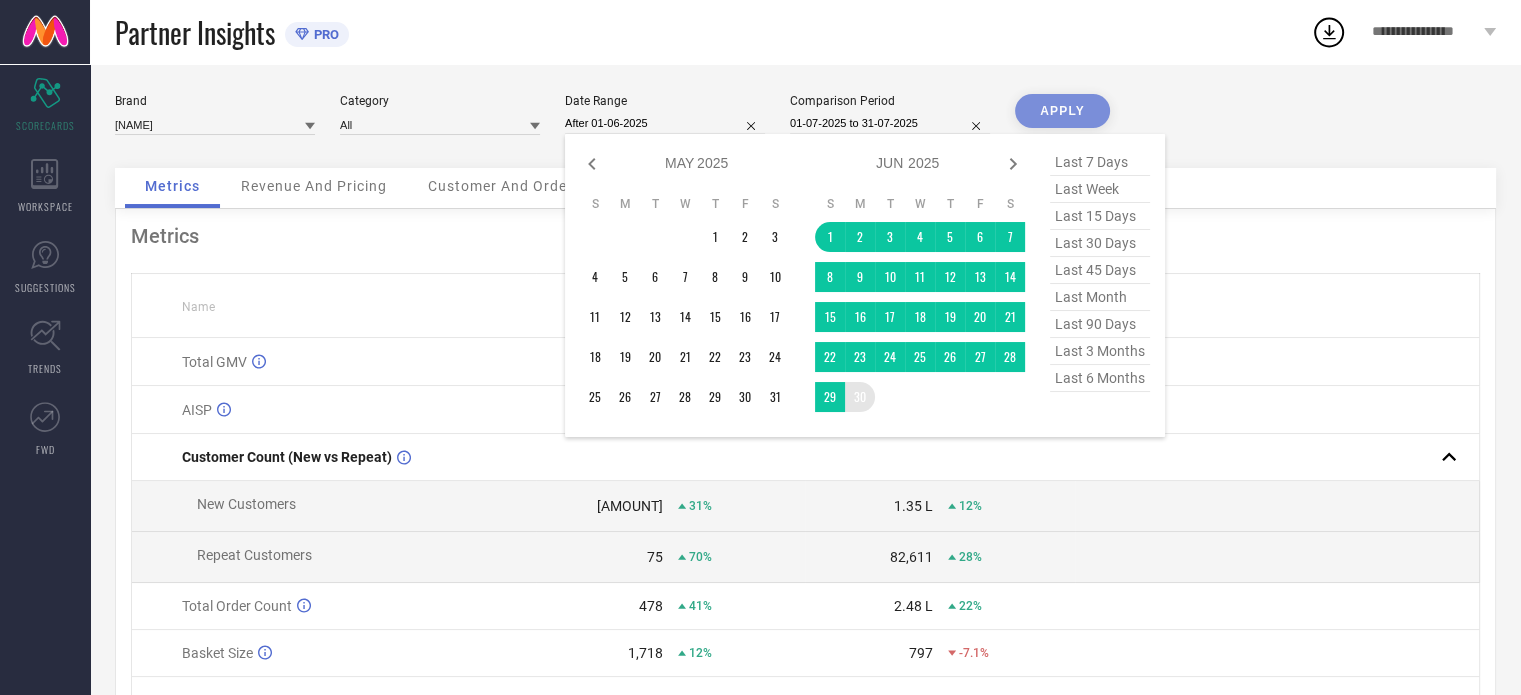 type on "01-06-2025 to 30-06-2025" 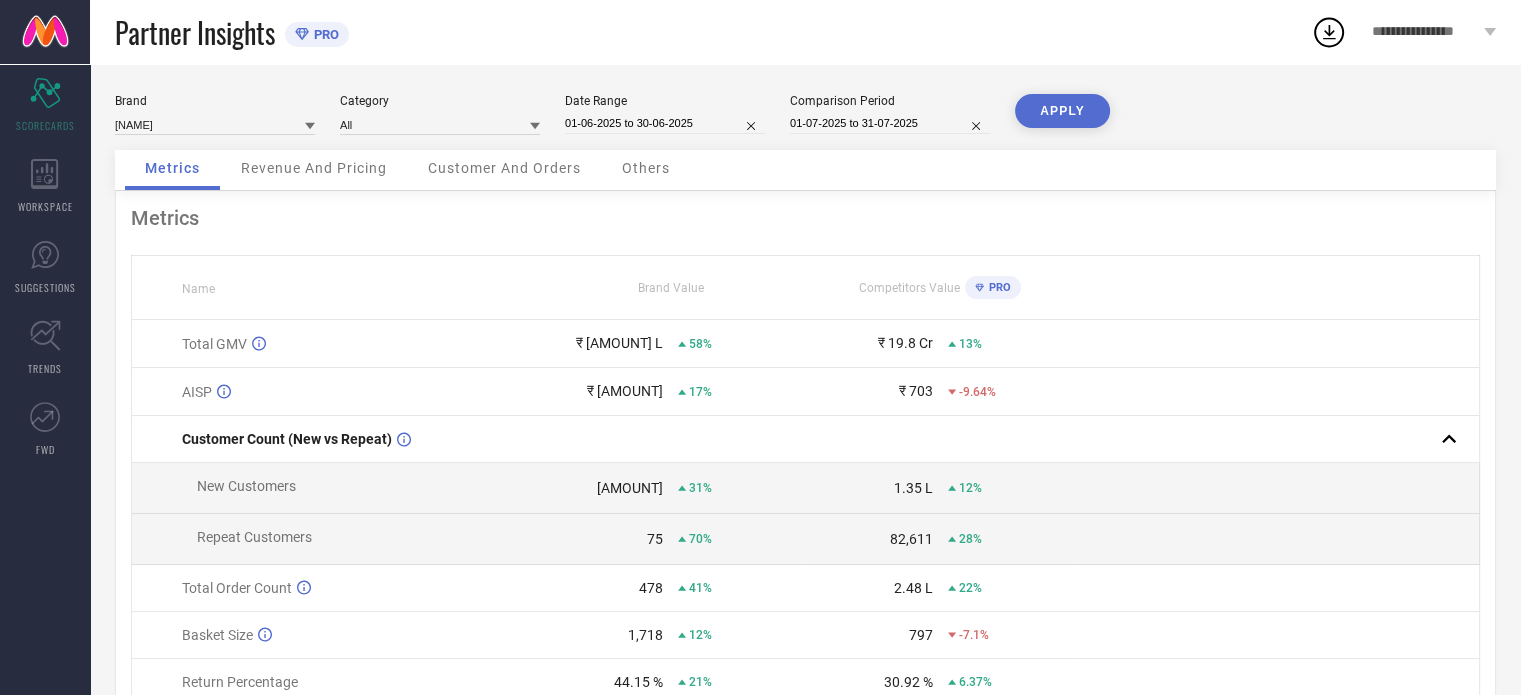 click on "APPLY" at bounding box center [1062, 111] 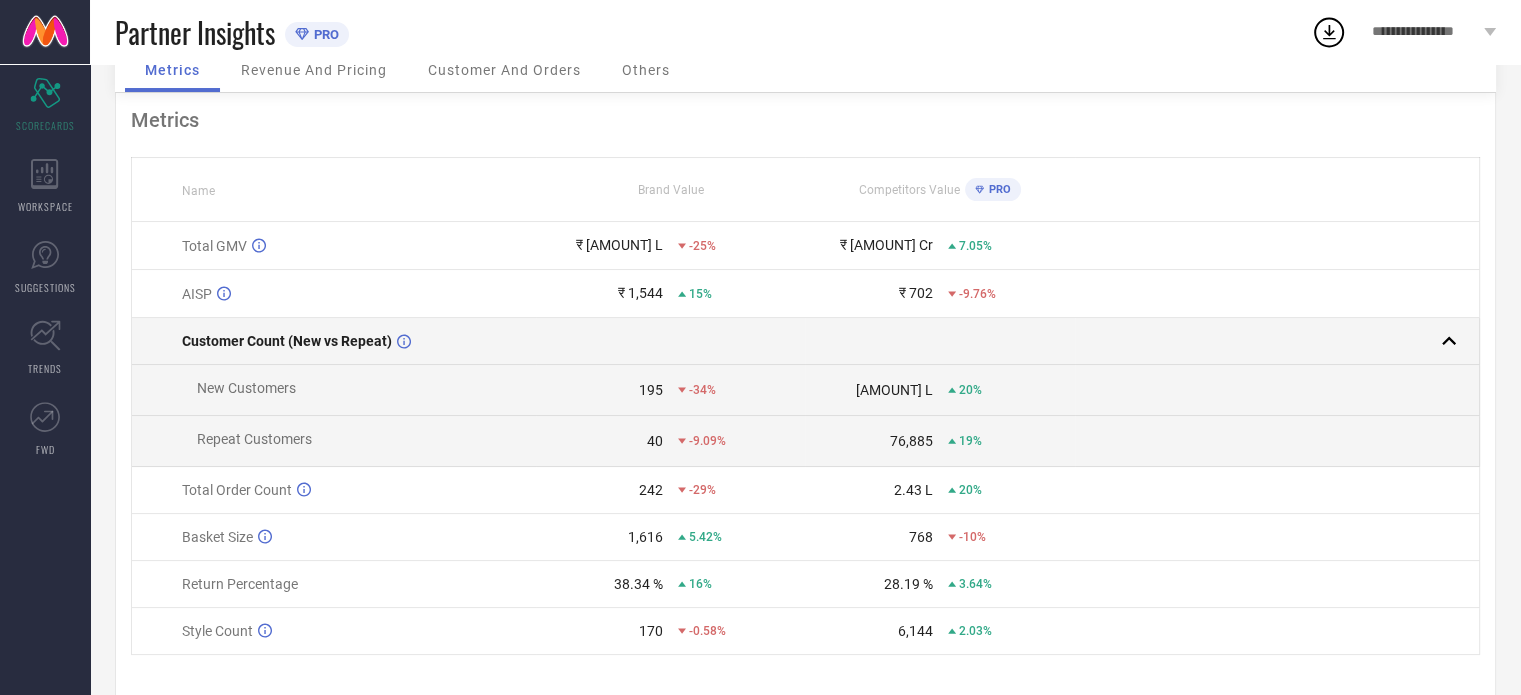 scroll, scrollTop: 0, scrollLeft: 0, axis: both 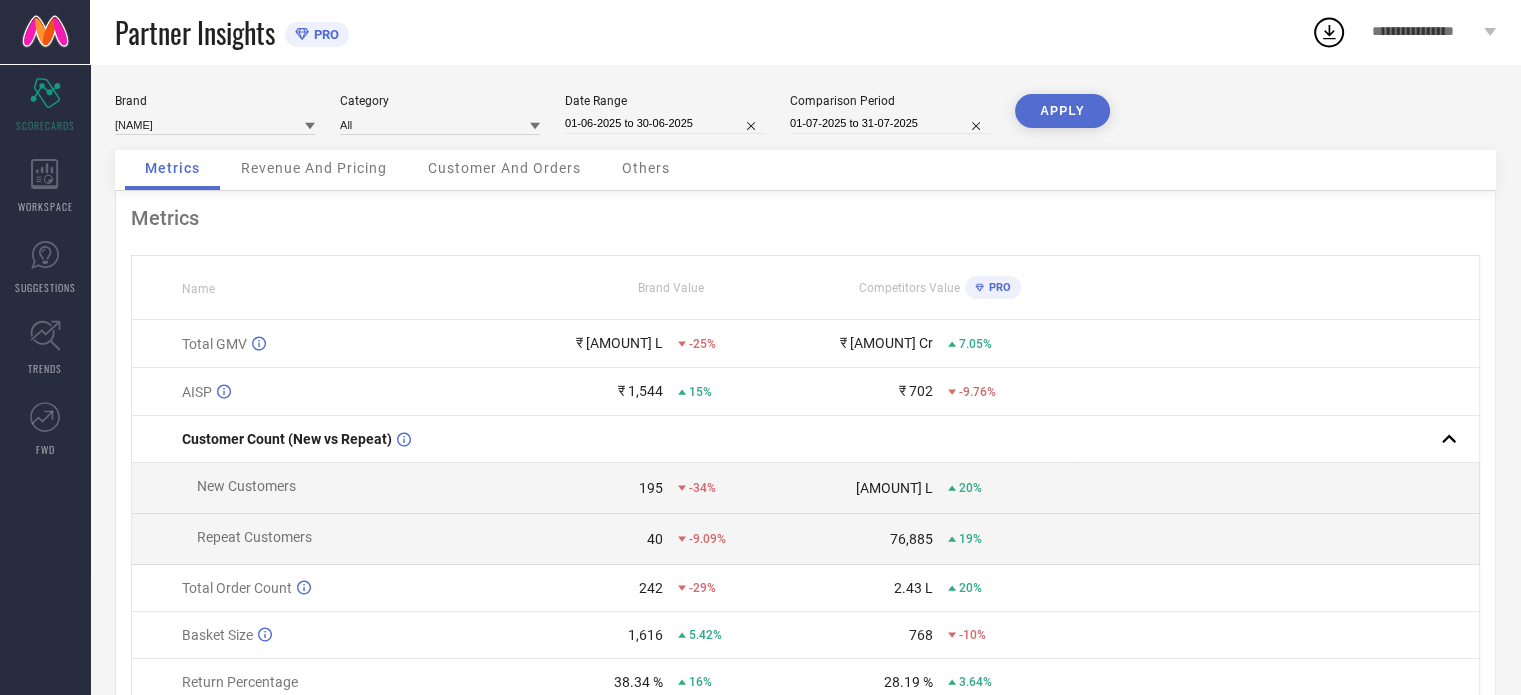 select on "5" 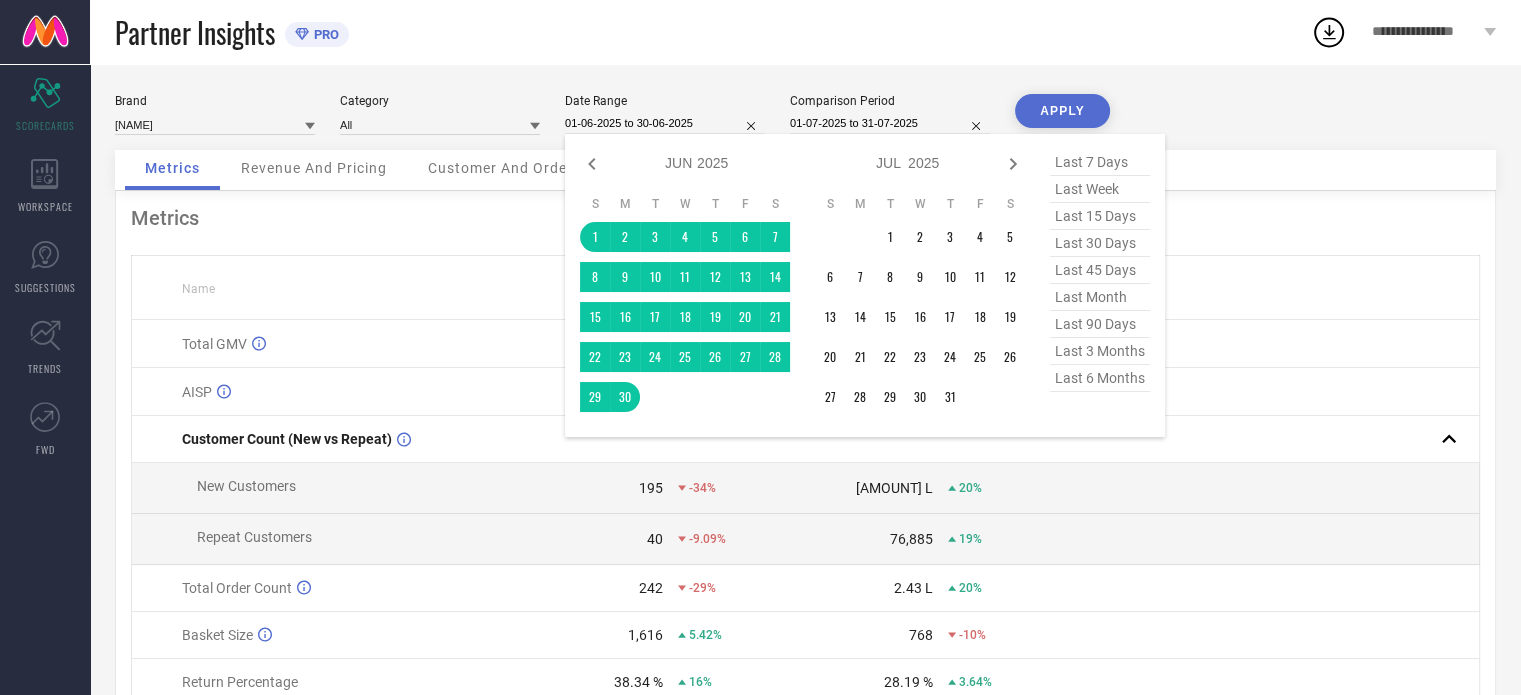 click on "01-06-2025 to 30-06-2025" at bounding box center (665, 123) 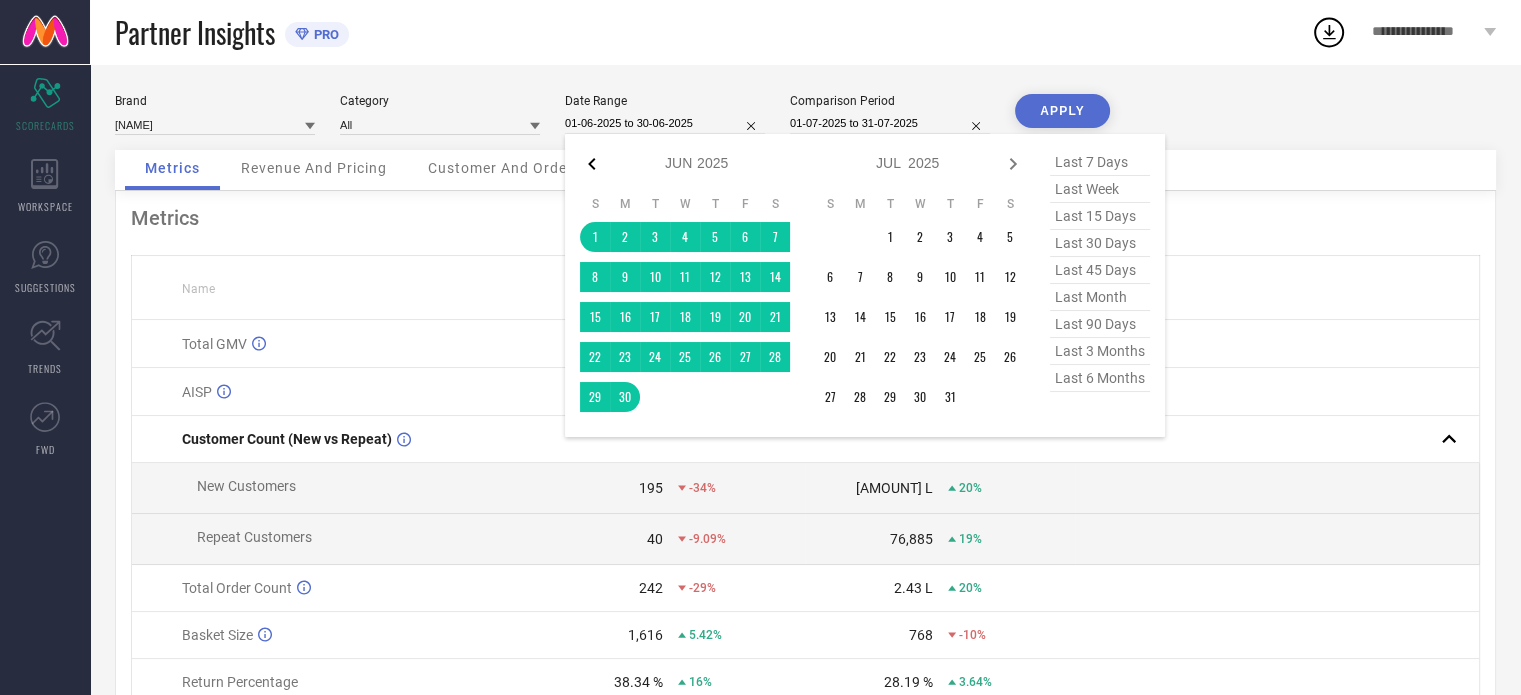 click 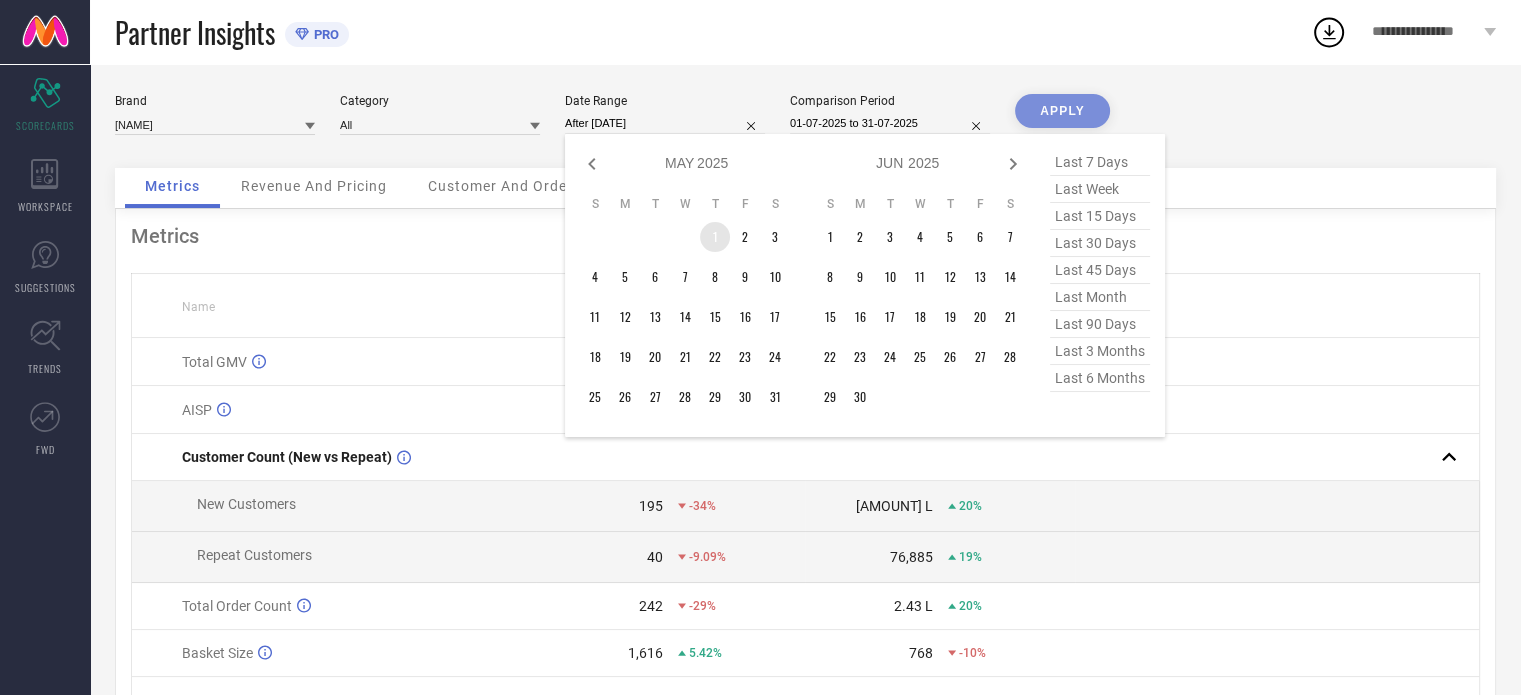 click on "1" at bounding box center [715, 237] 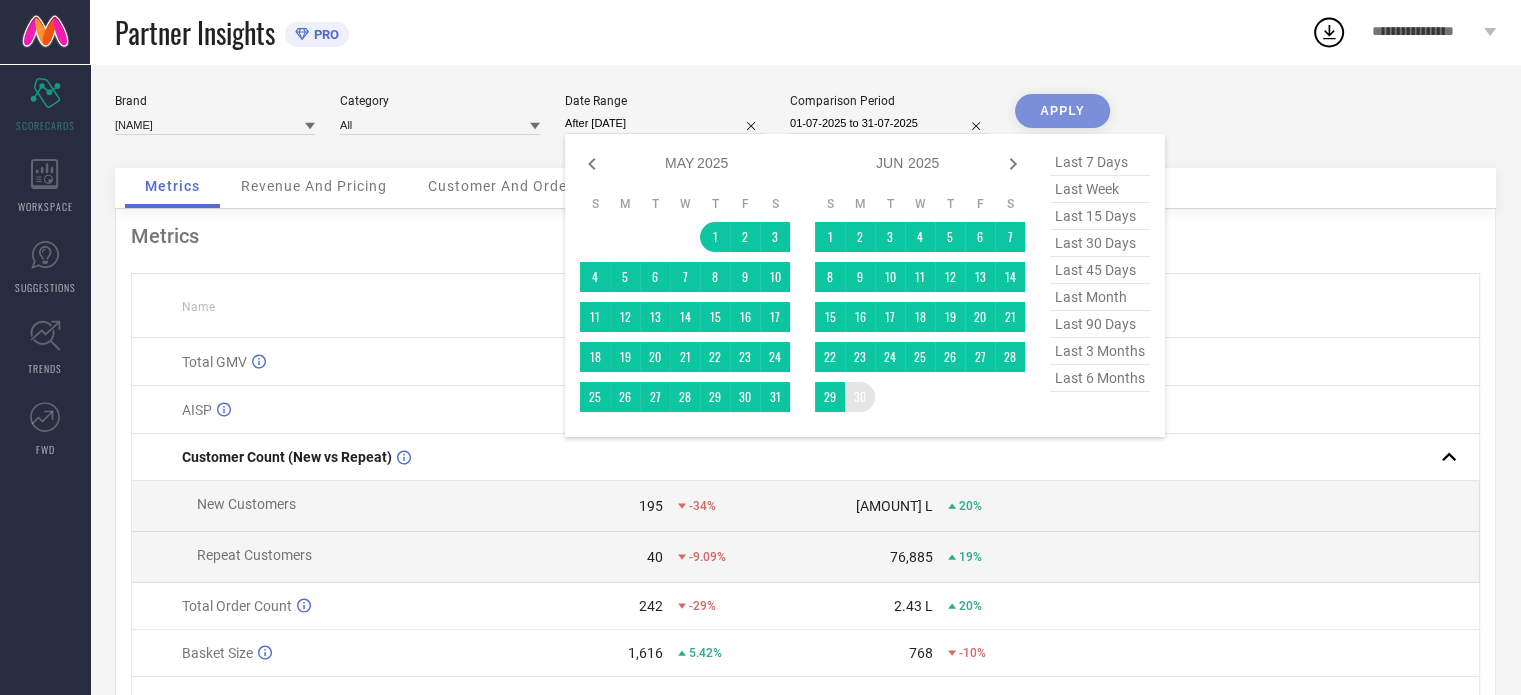 type on "[DATE] to [DATE]" 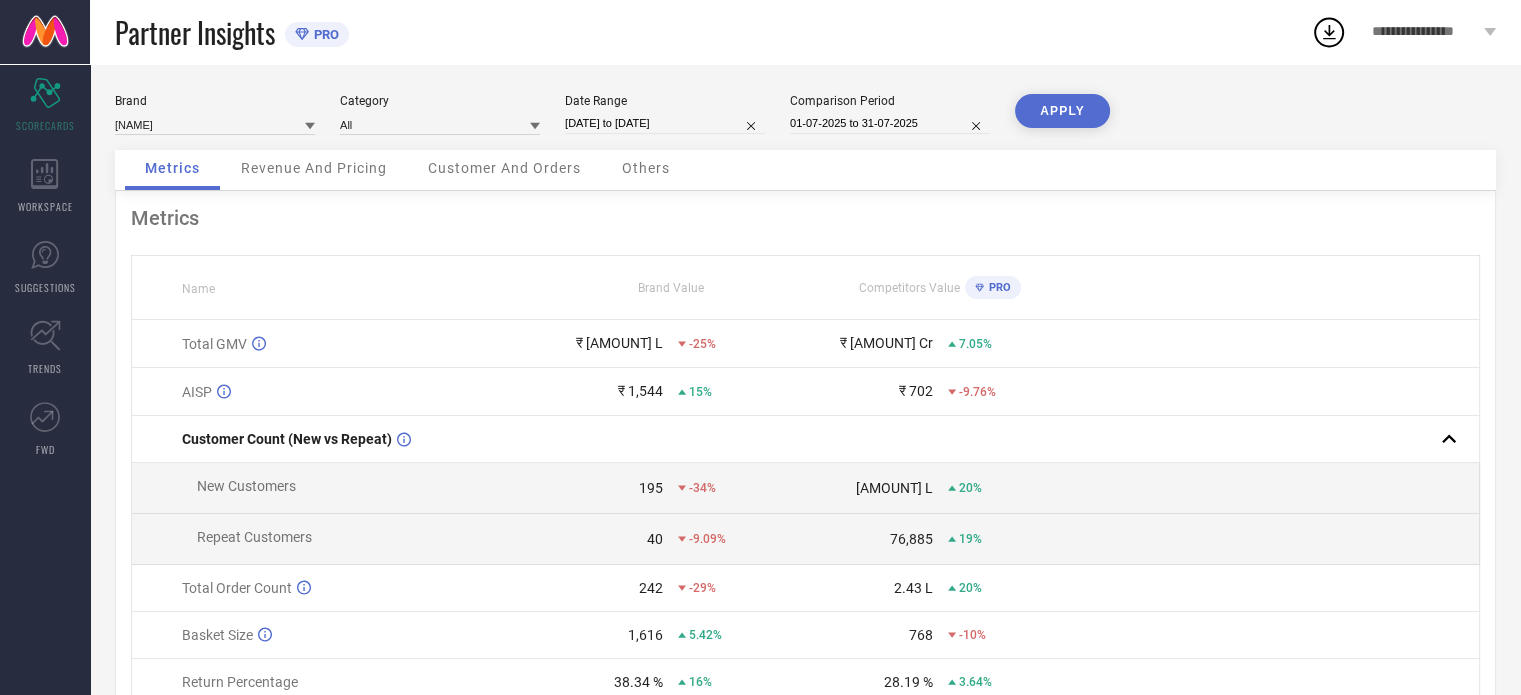 click on "APPLY" at bounding box center [1062, 111] 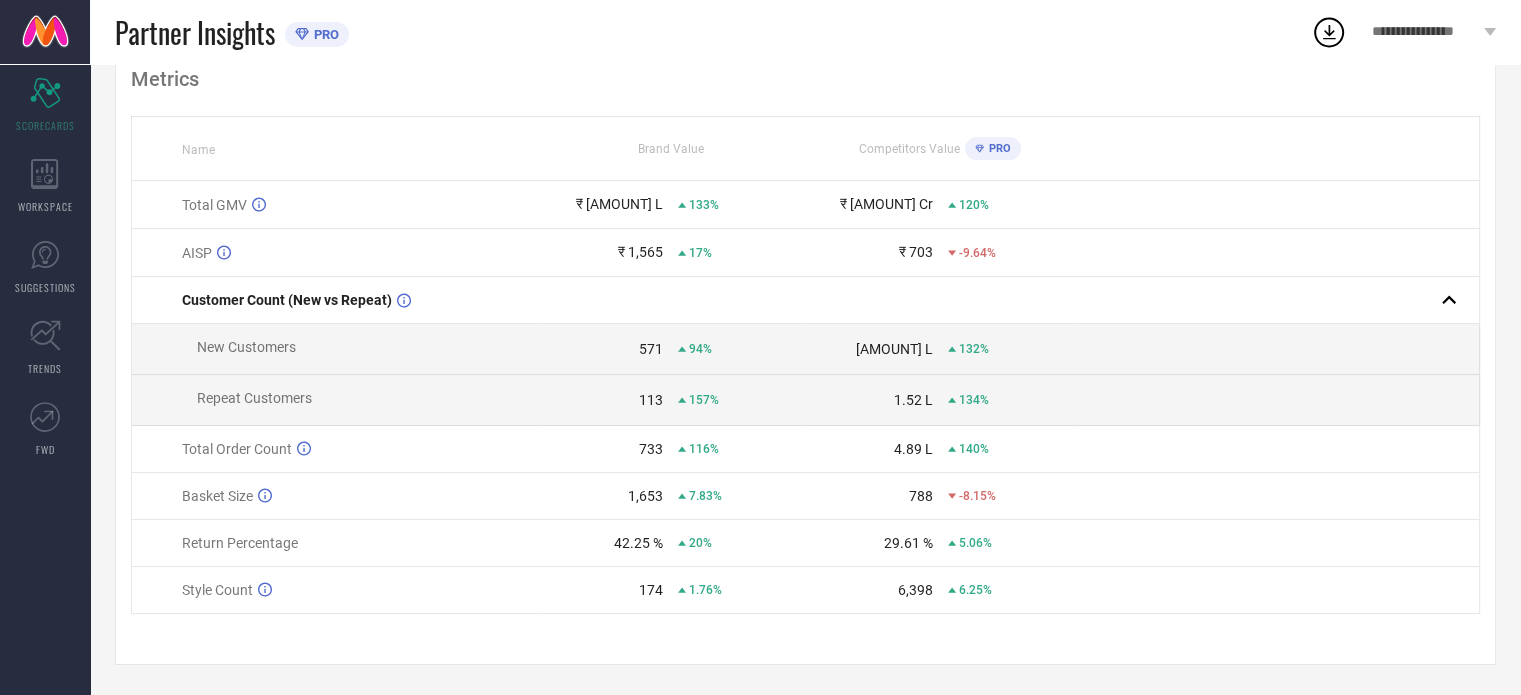 scroll, scrollTop: 0, scrollLeft: 0, axis: both 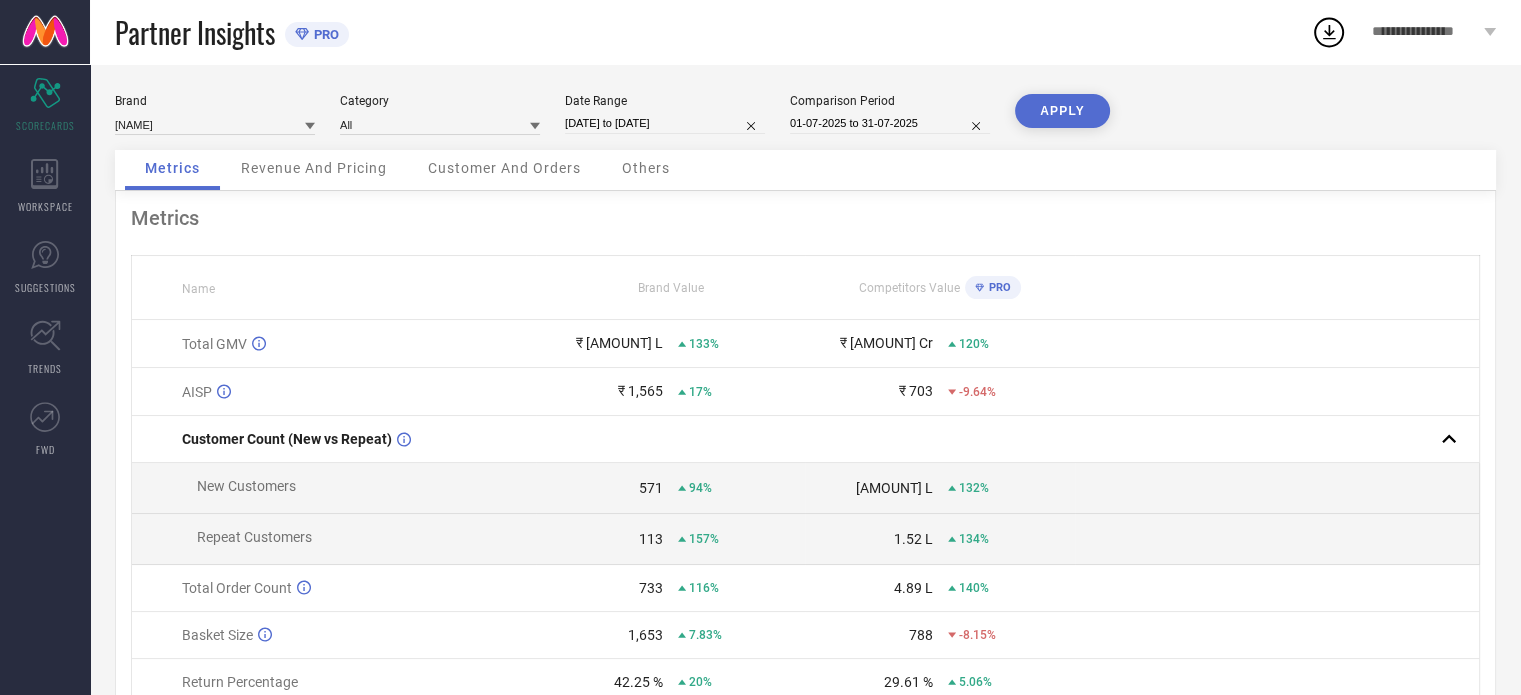 select on "4" 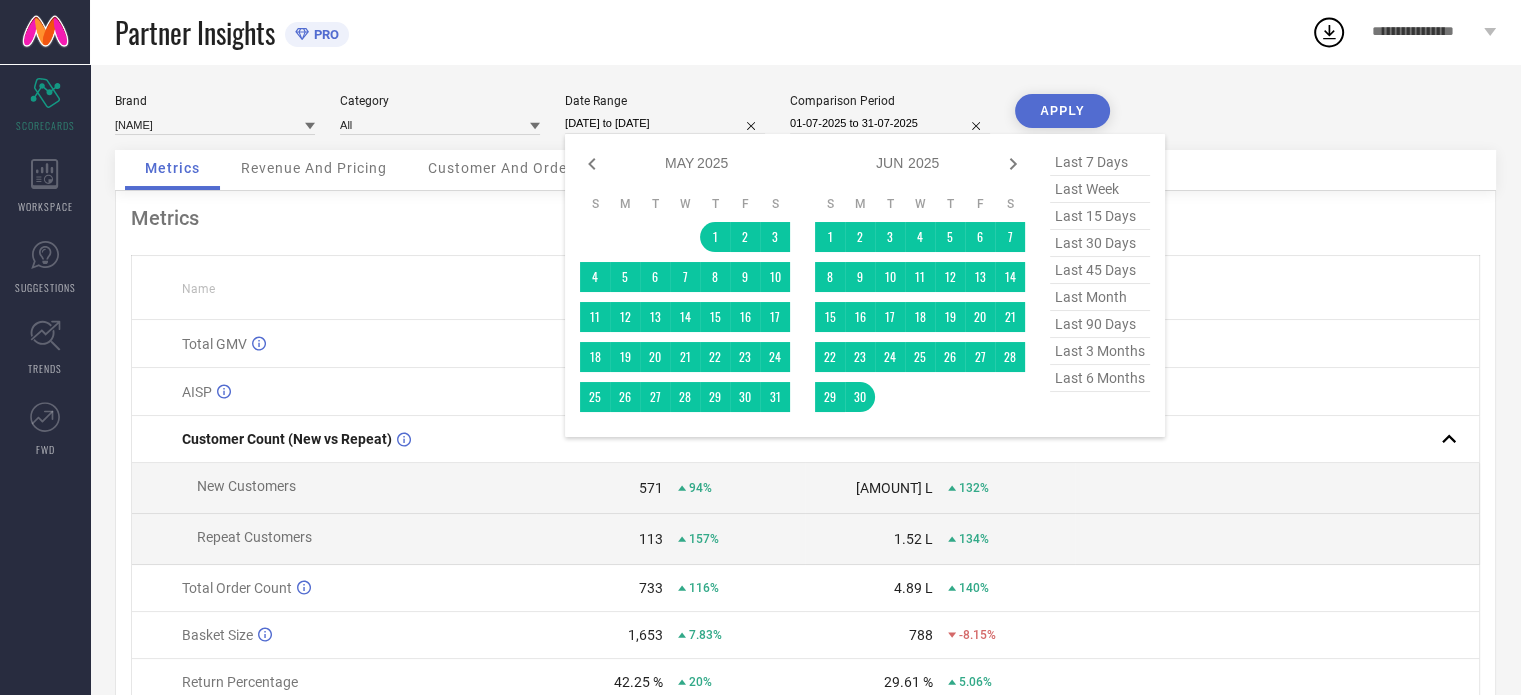 click on "[DATE] to [DATE]" at bounding box center (665, 123) 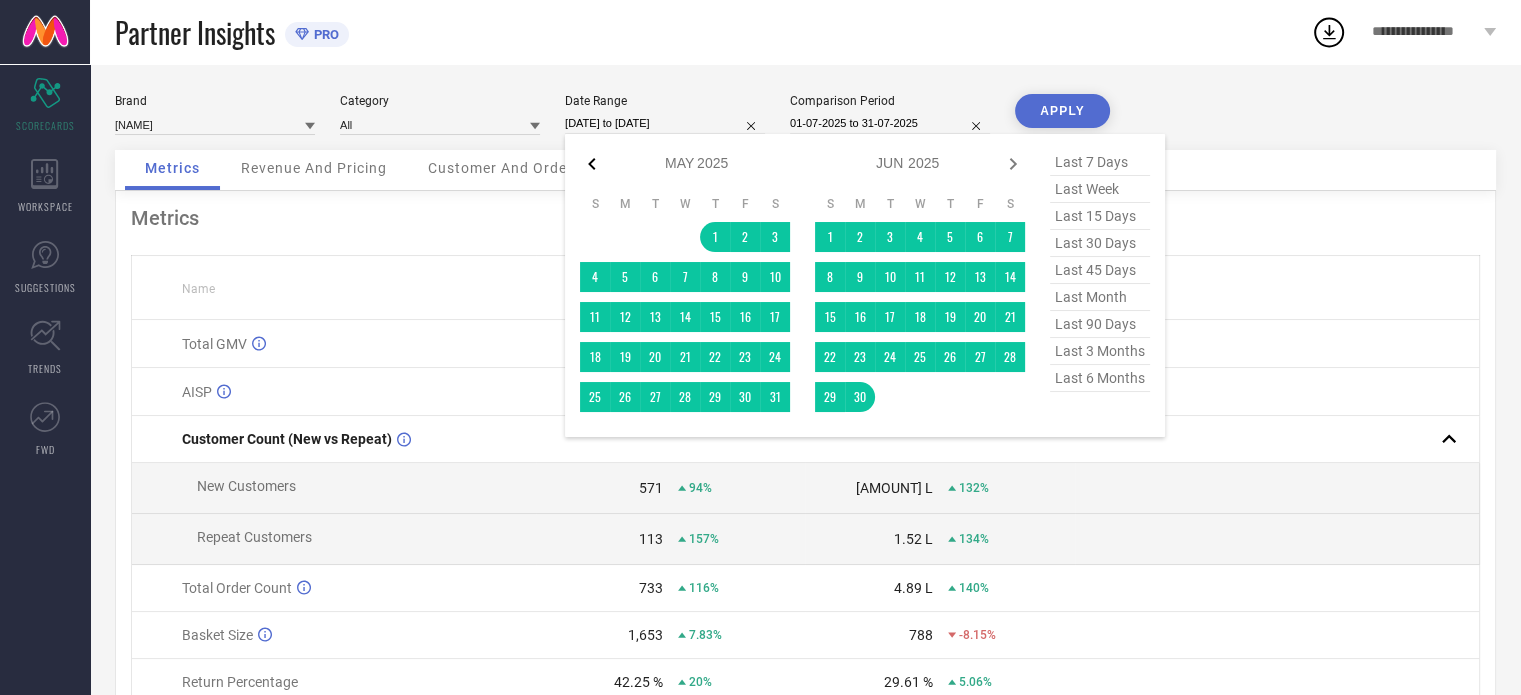 click 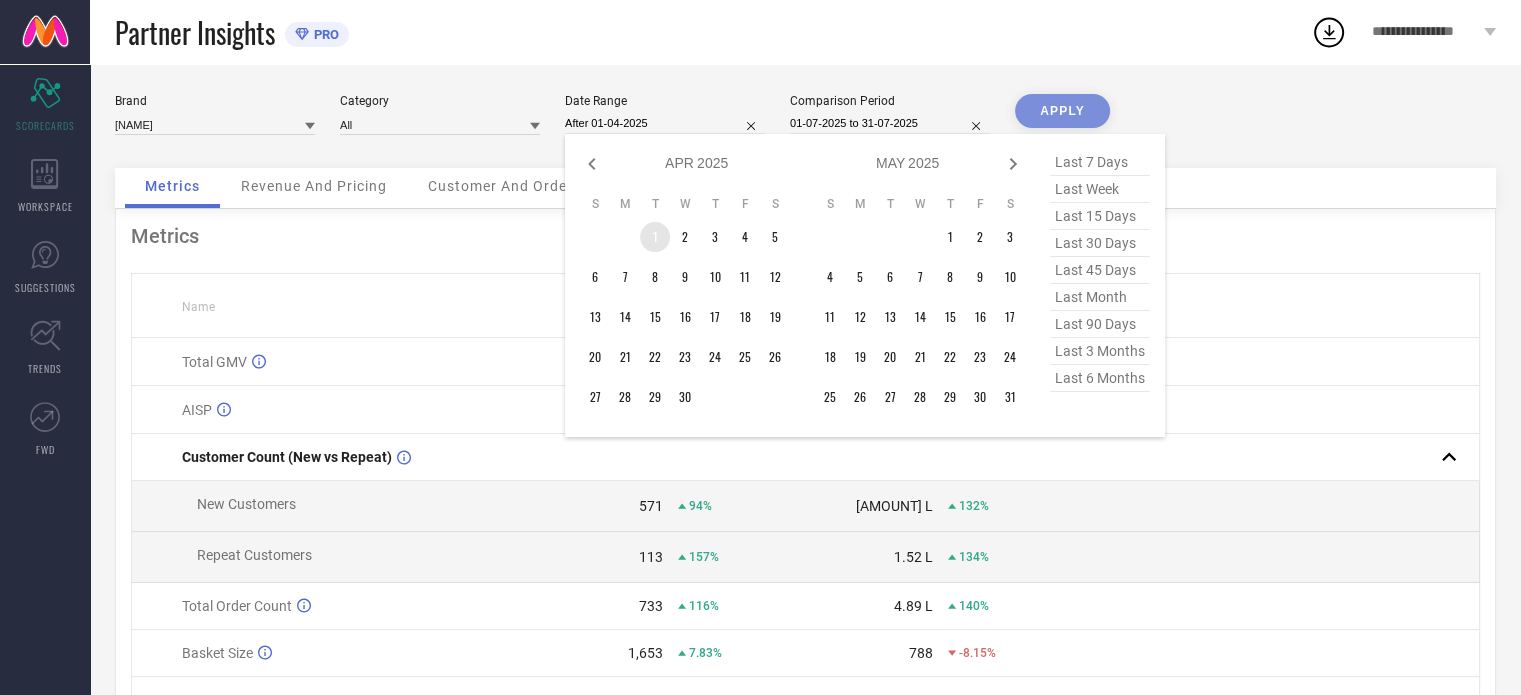 click on "1" at bounding box center (655, 237) 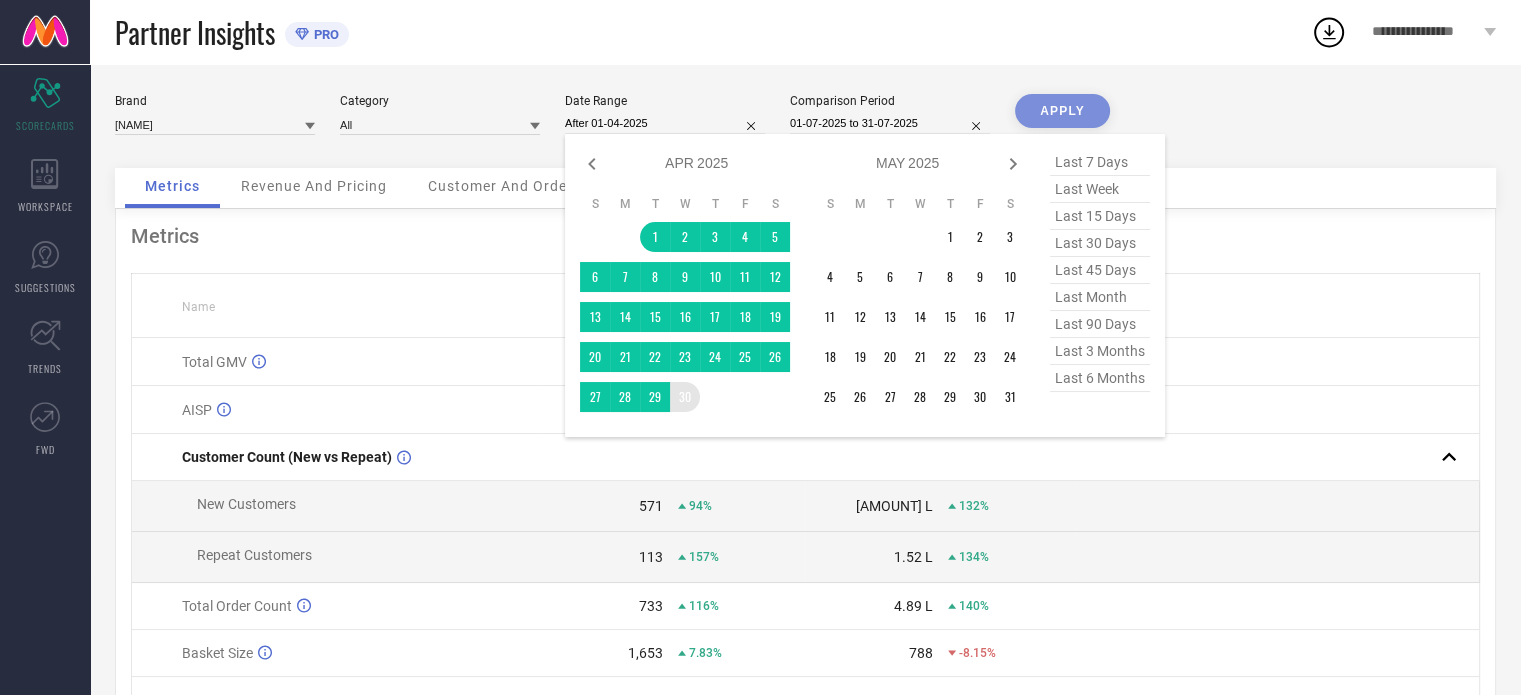 type on "01-04-2025 to 30-04-2025" 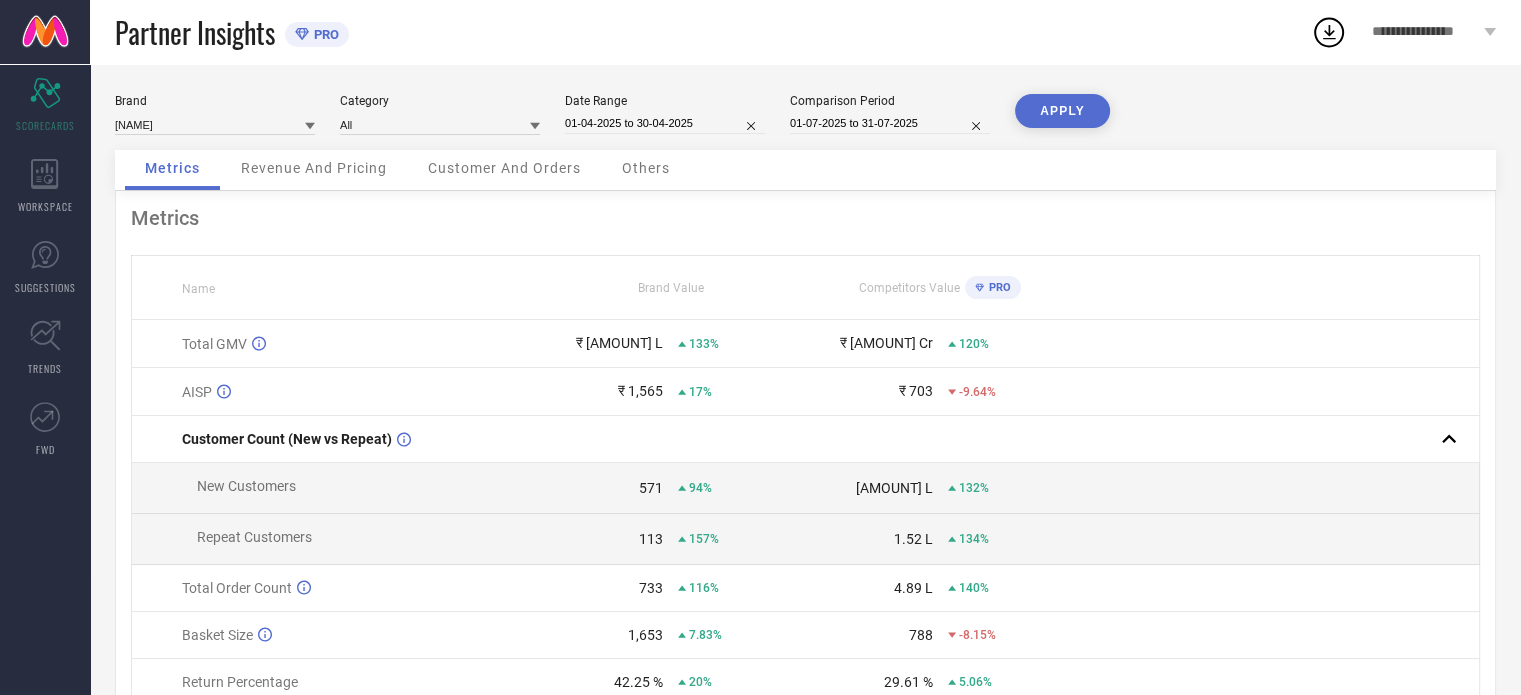 click on "APPLY" at bounding box center (1062, 111) 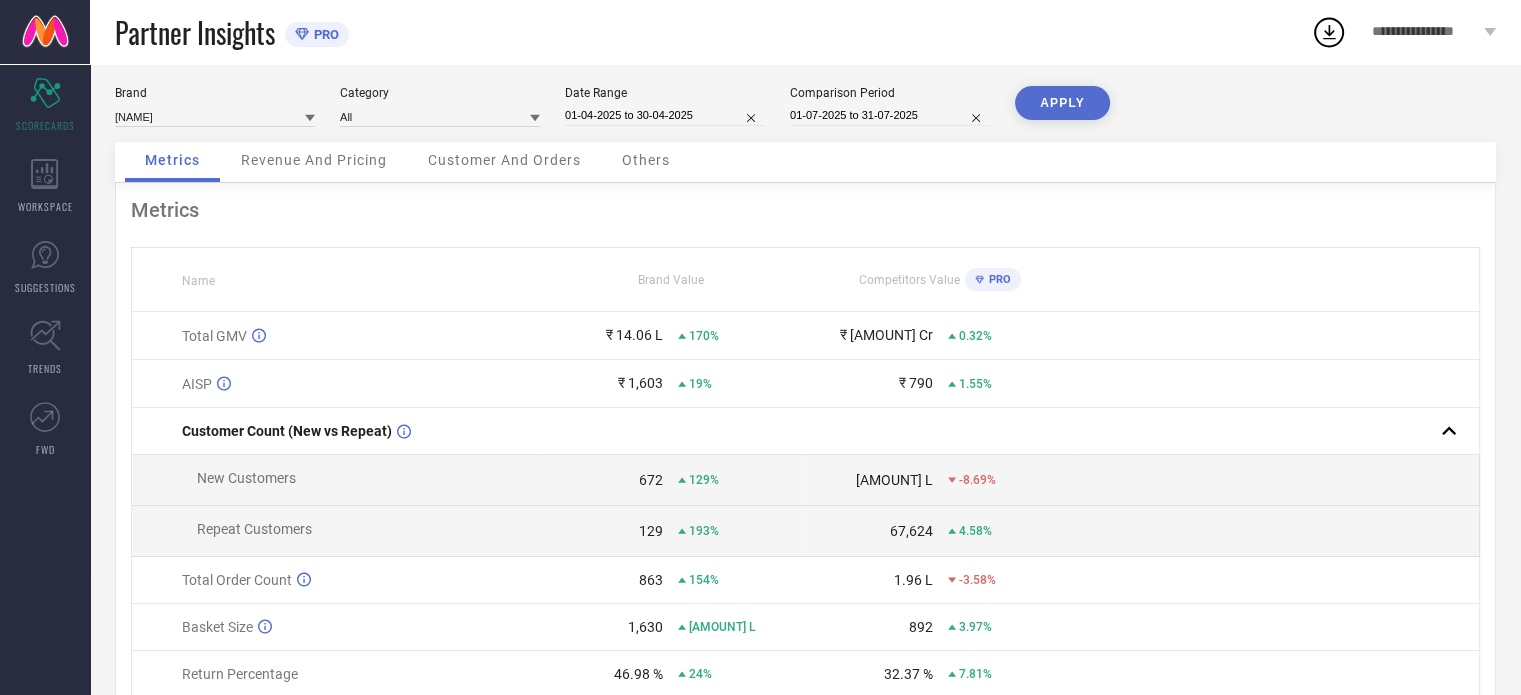 scroll, scrollTop: 0, scrollLeft: 0, axis: both 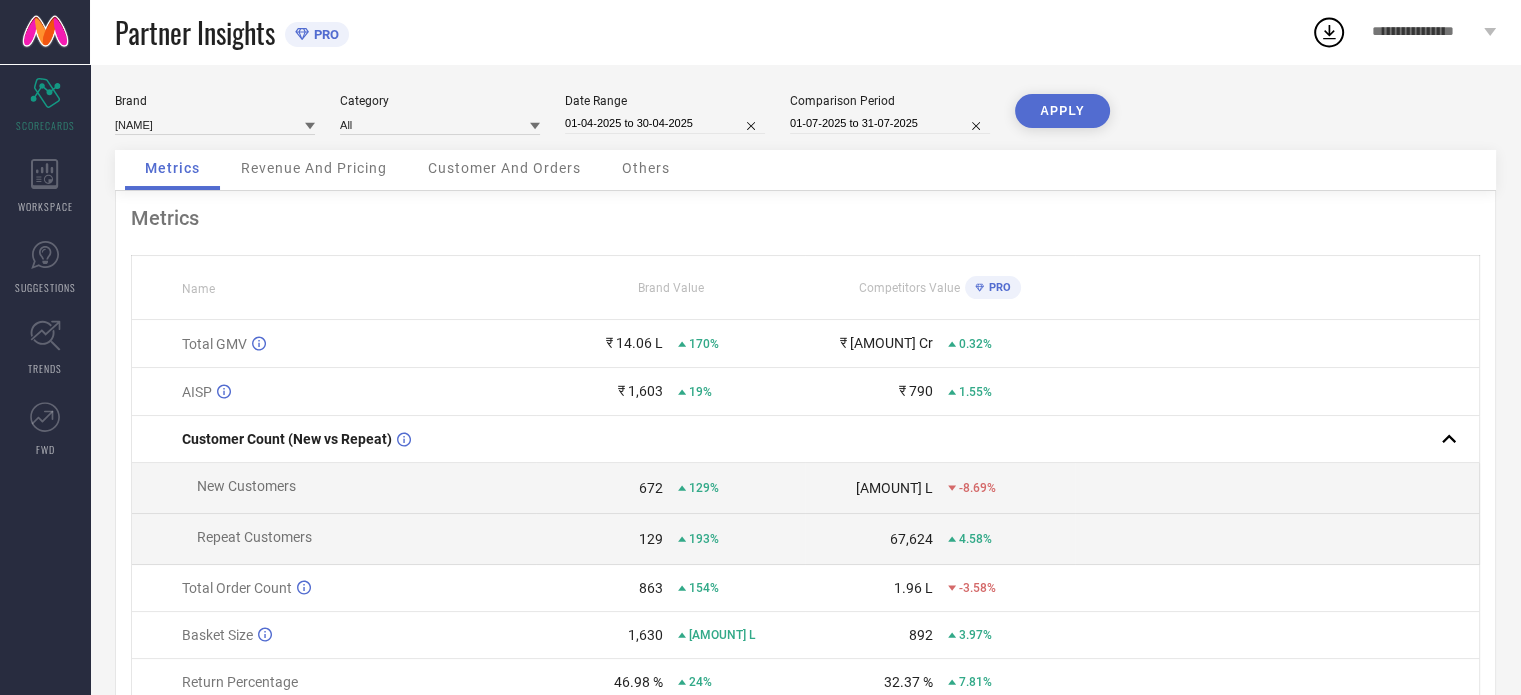 select on "3" 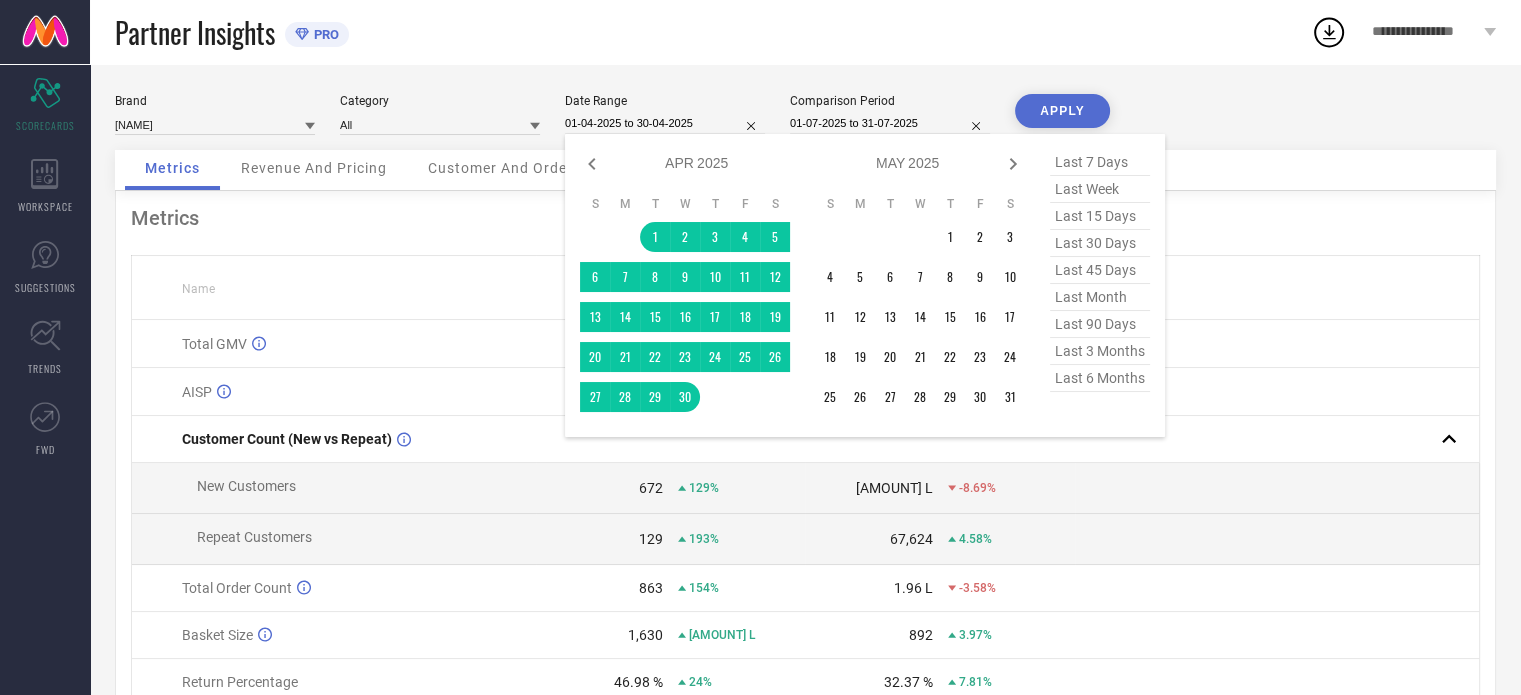 click on "01-04-2025 to 30-04-2025" at bounding box center (665, 123) 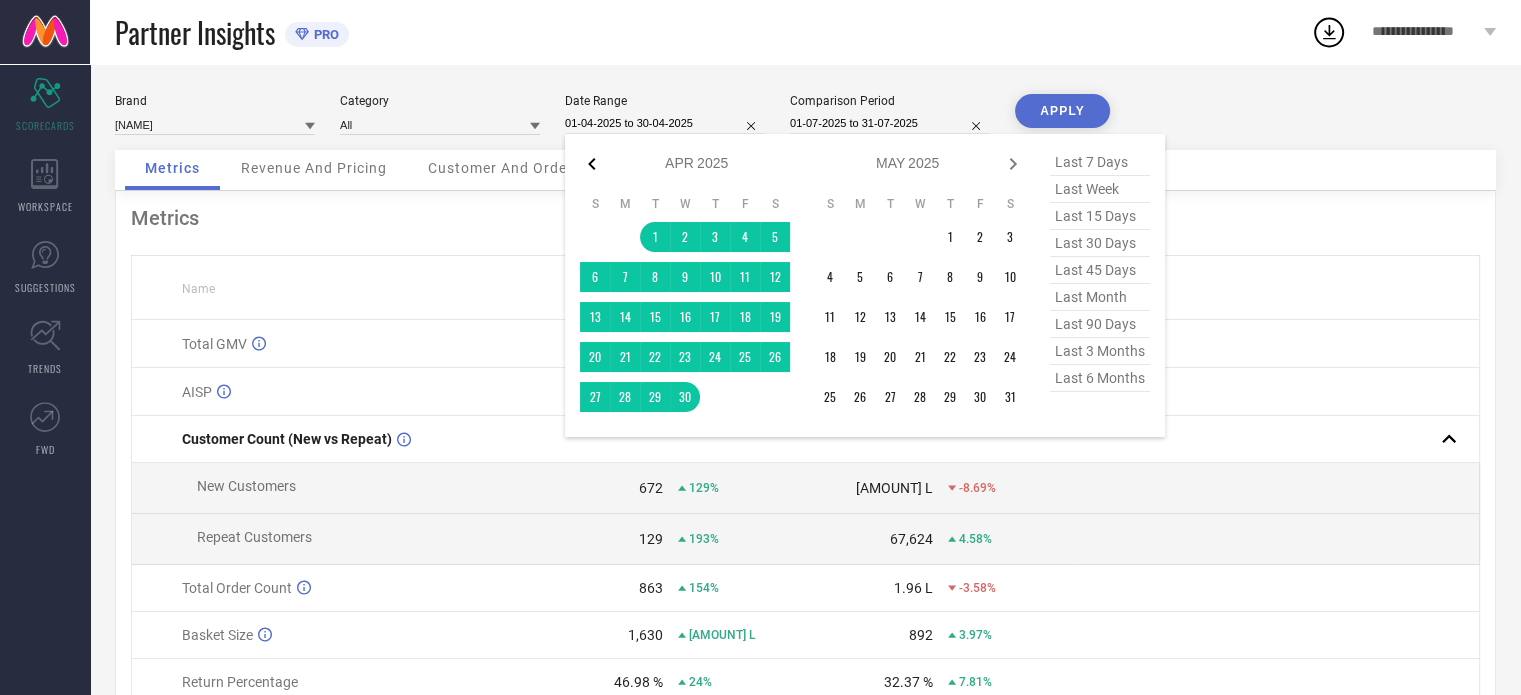 click 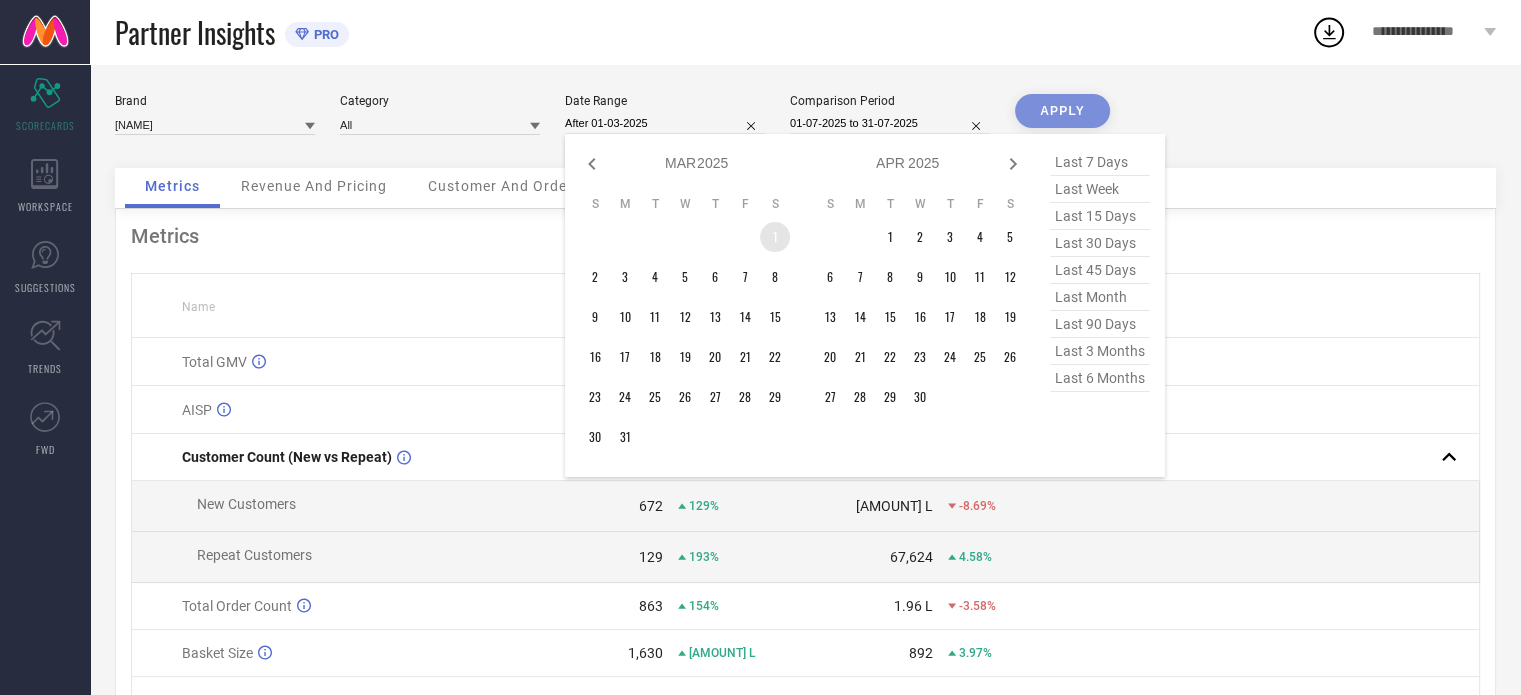 click on "1" at bounding box center [775, 237] 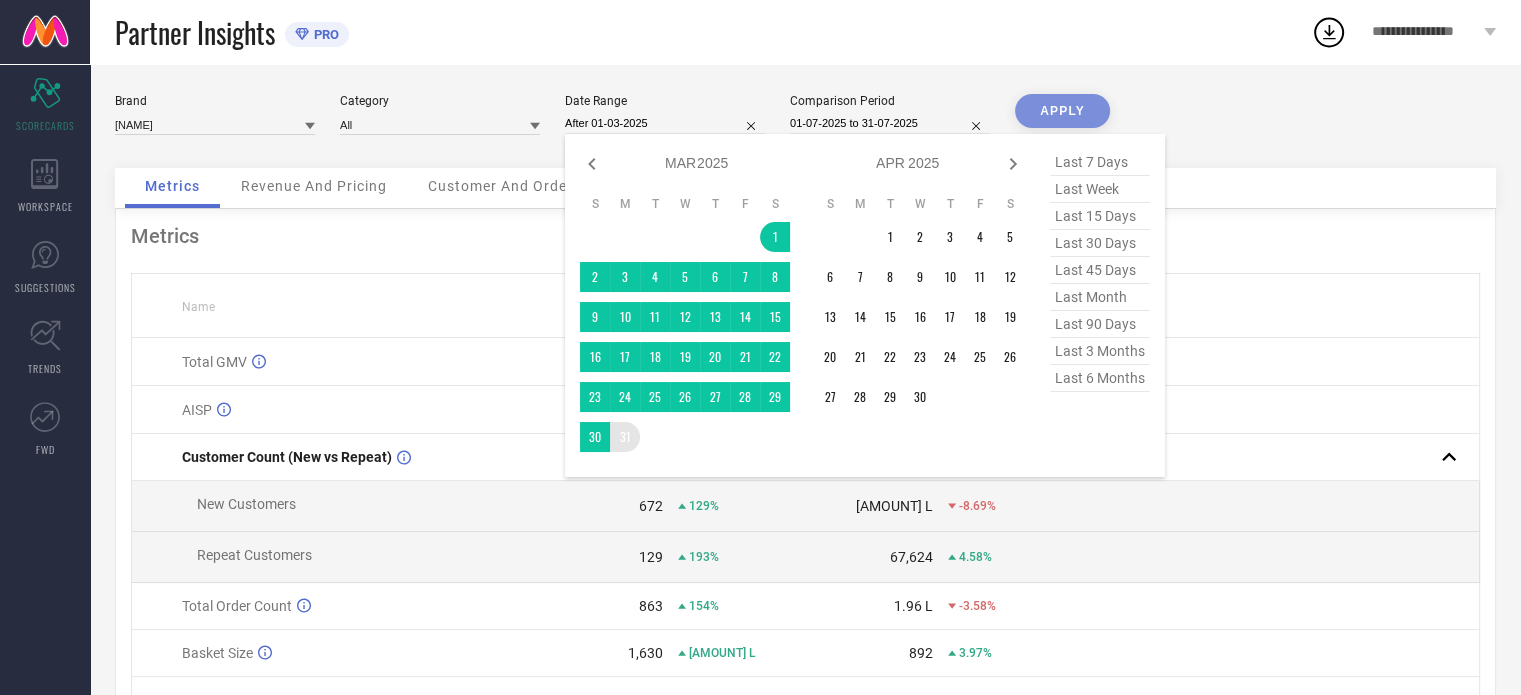 type on "[DATE] to [DATE]" 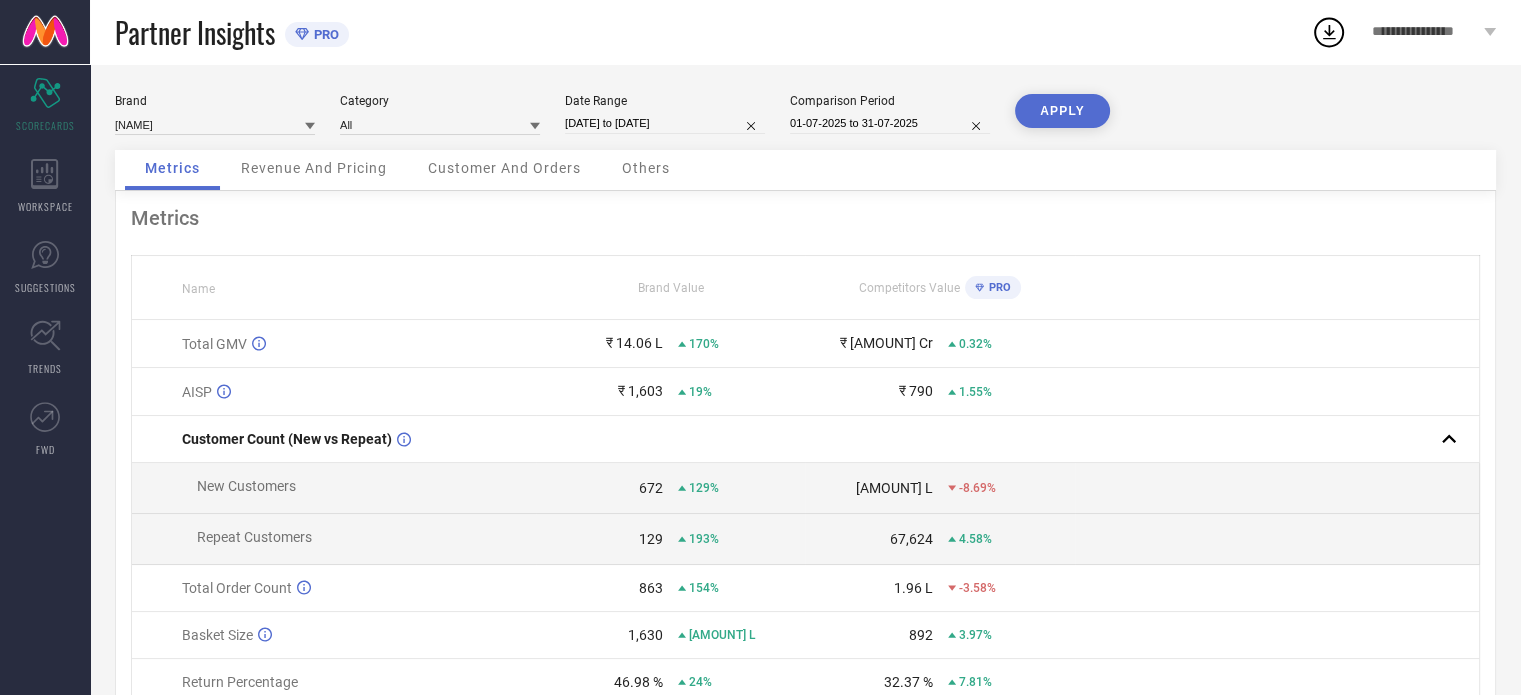 click on "APPLY" at bounding box center (1062, 111) 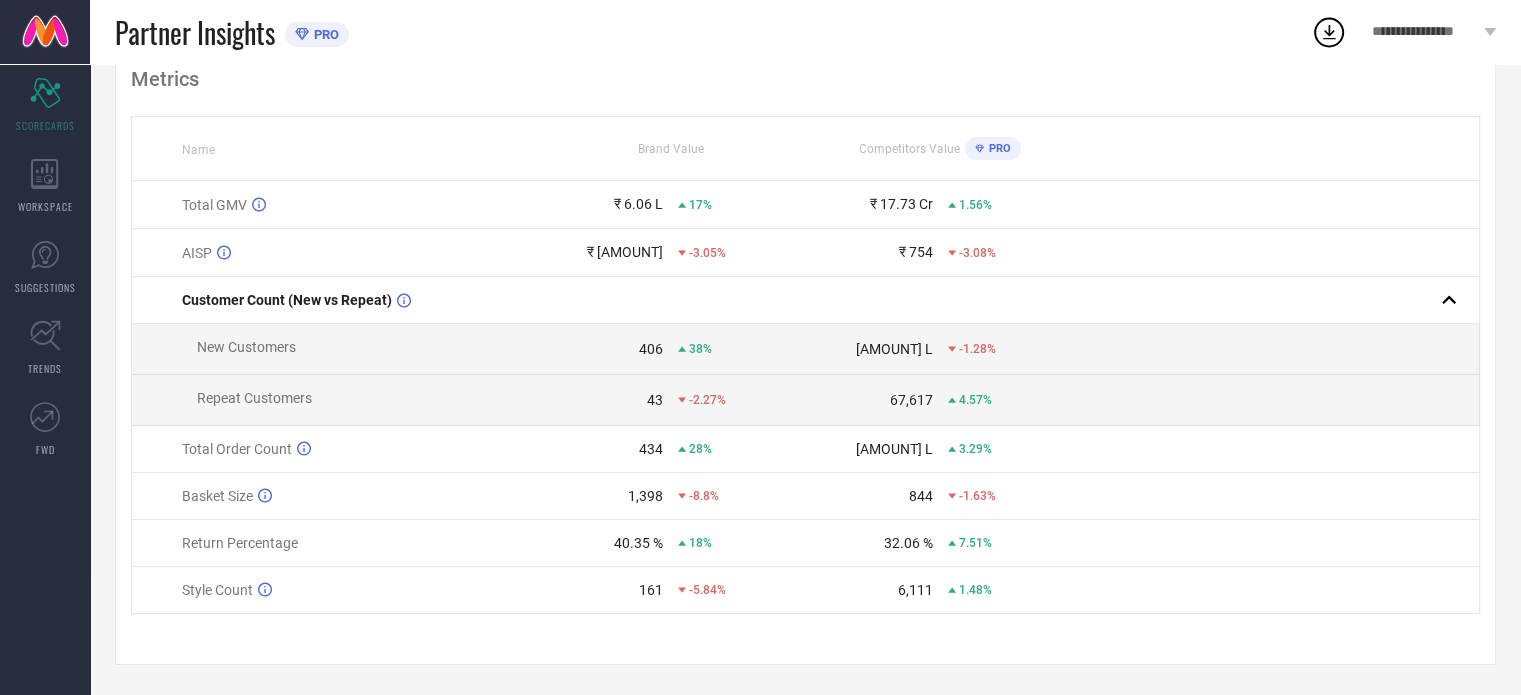 scroll, scrollTop: 0, scrollLeft: 0, axis: both 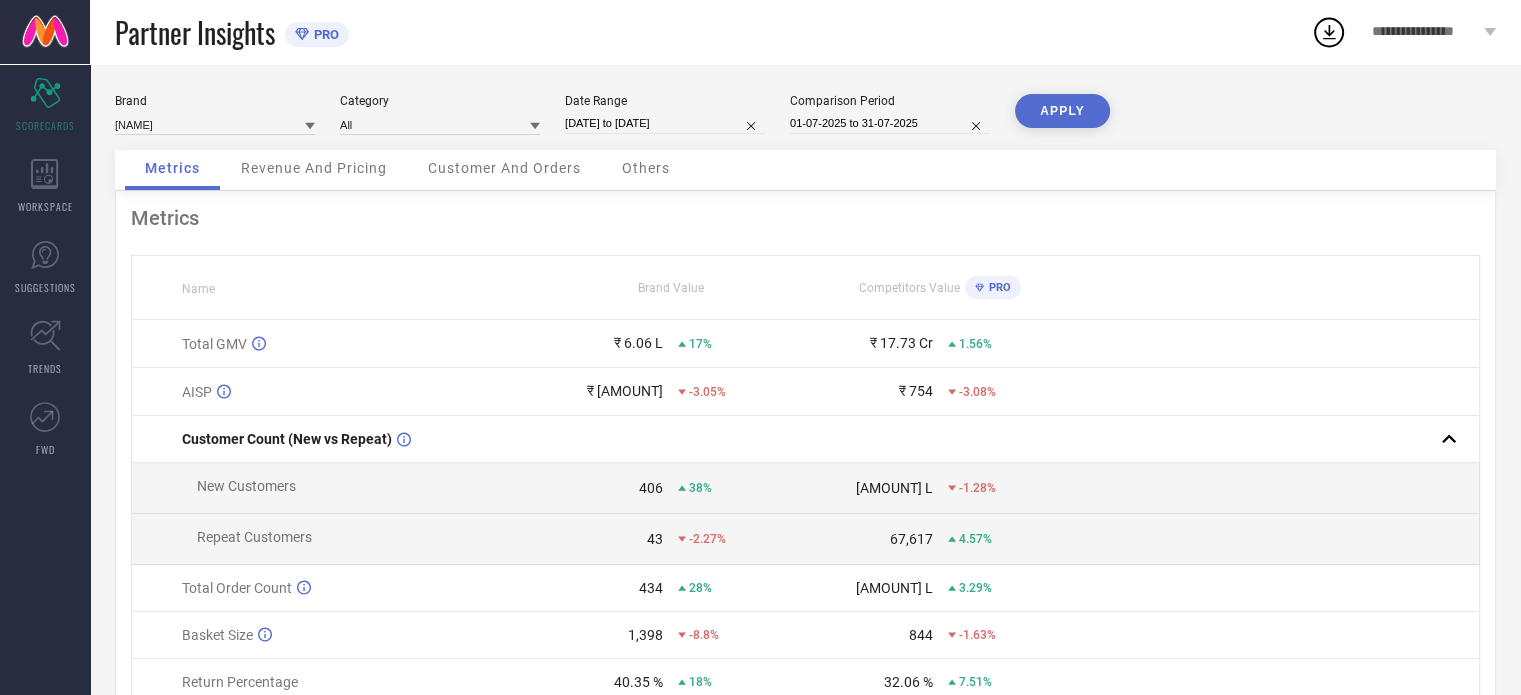 click on "[DATE] to [DATE]" at bounding box center (665, 123) 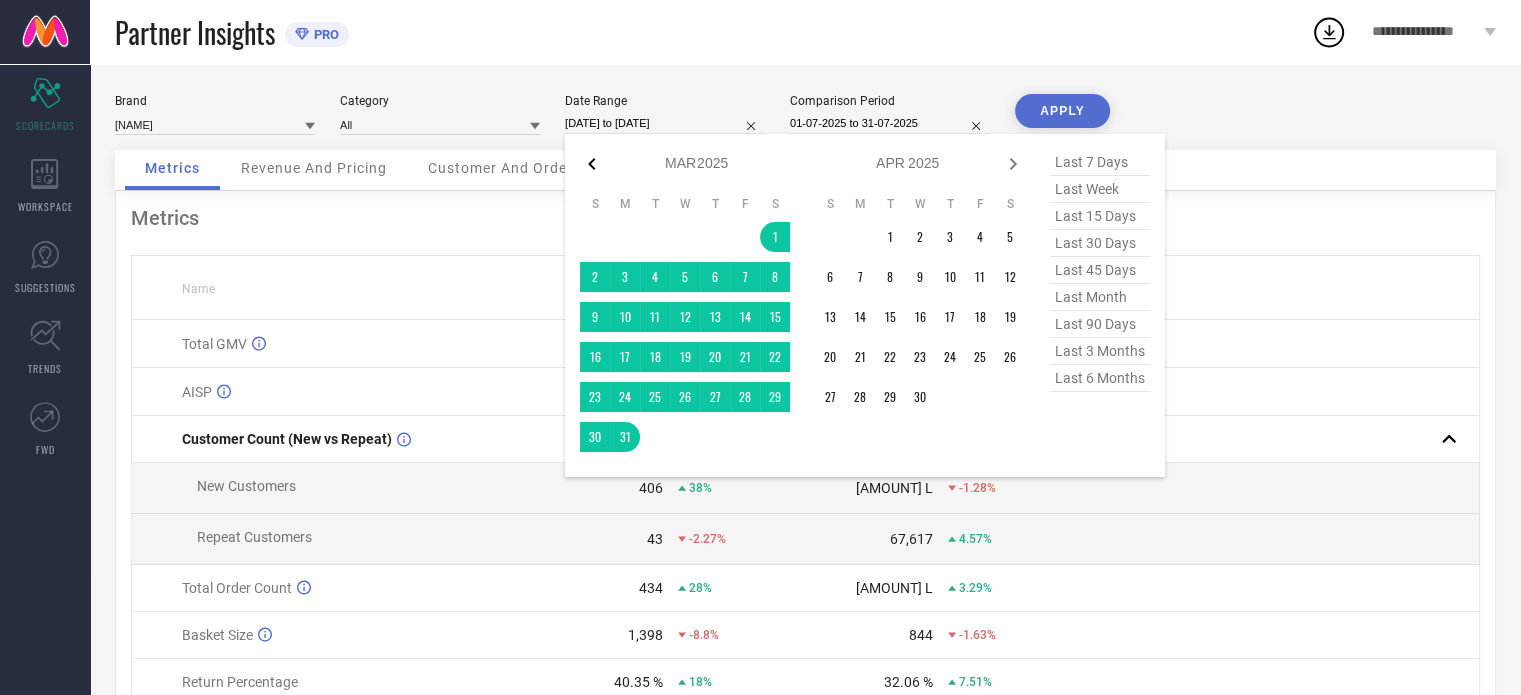 click 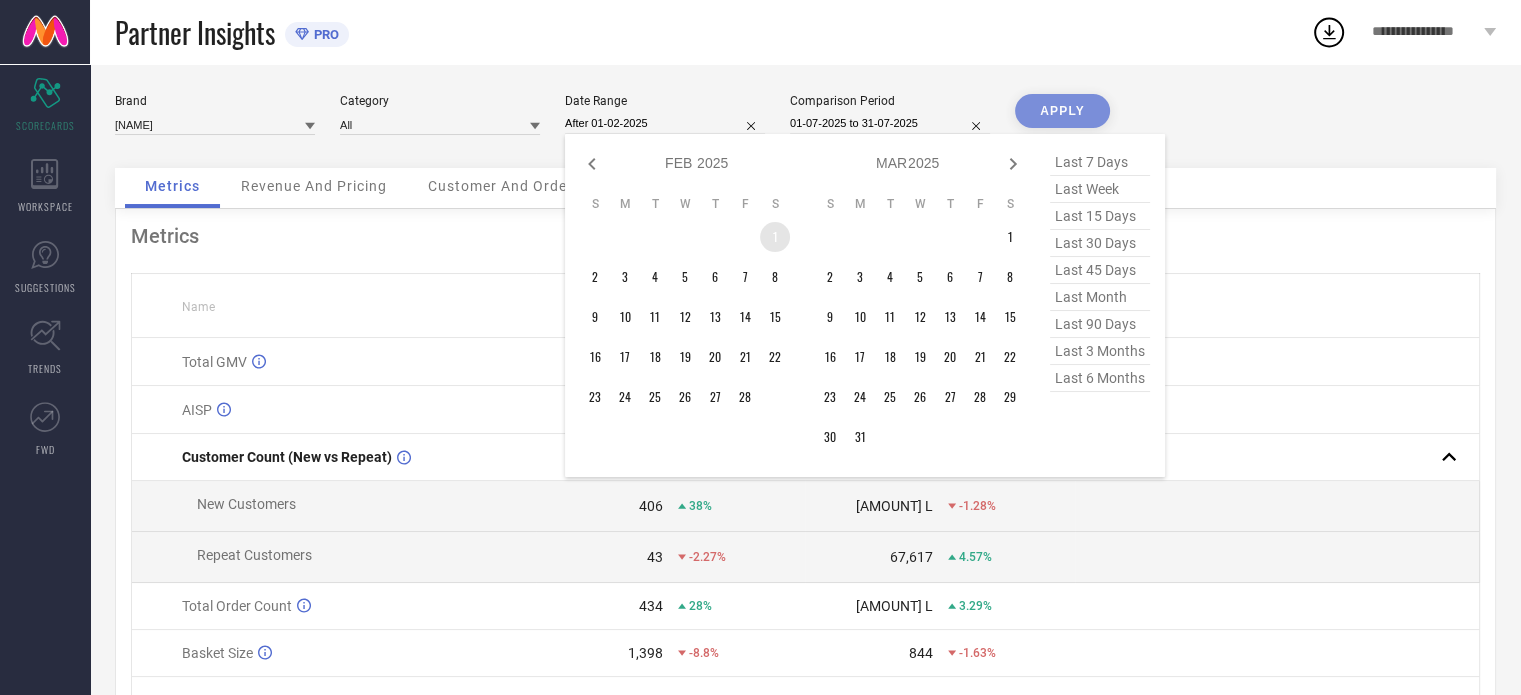 click on "1" at bounding box center (775, 237) 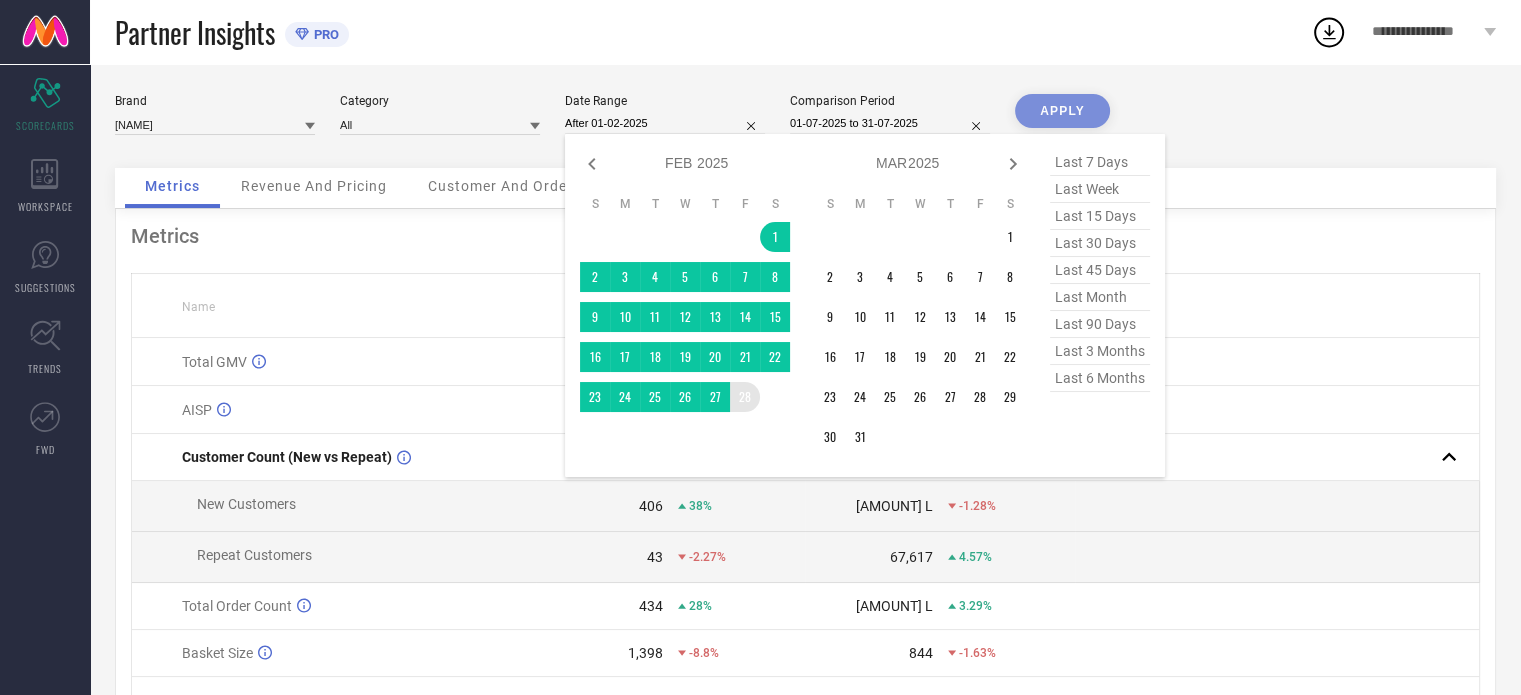 type on "[DATE] to [DATE]" 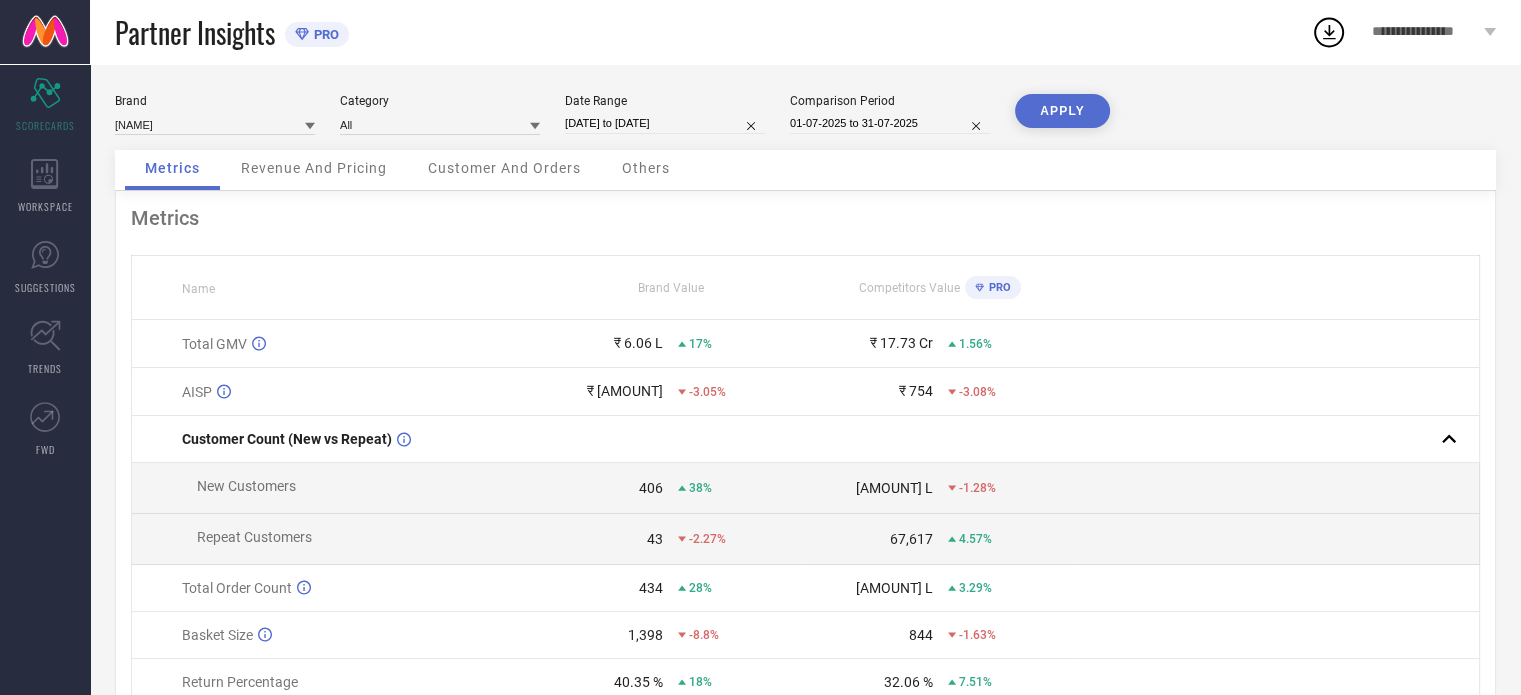 click on "APPLY" at bounding box center (1062, 111) 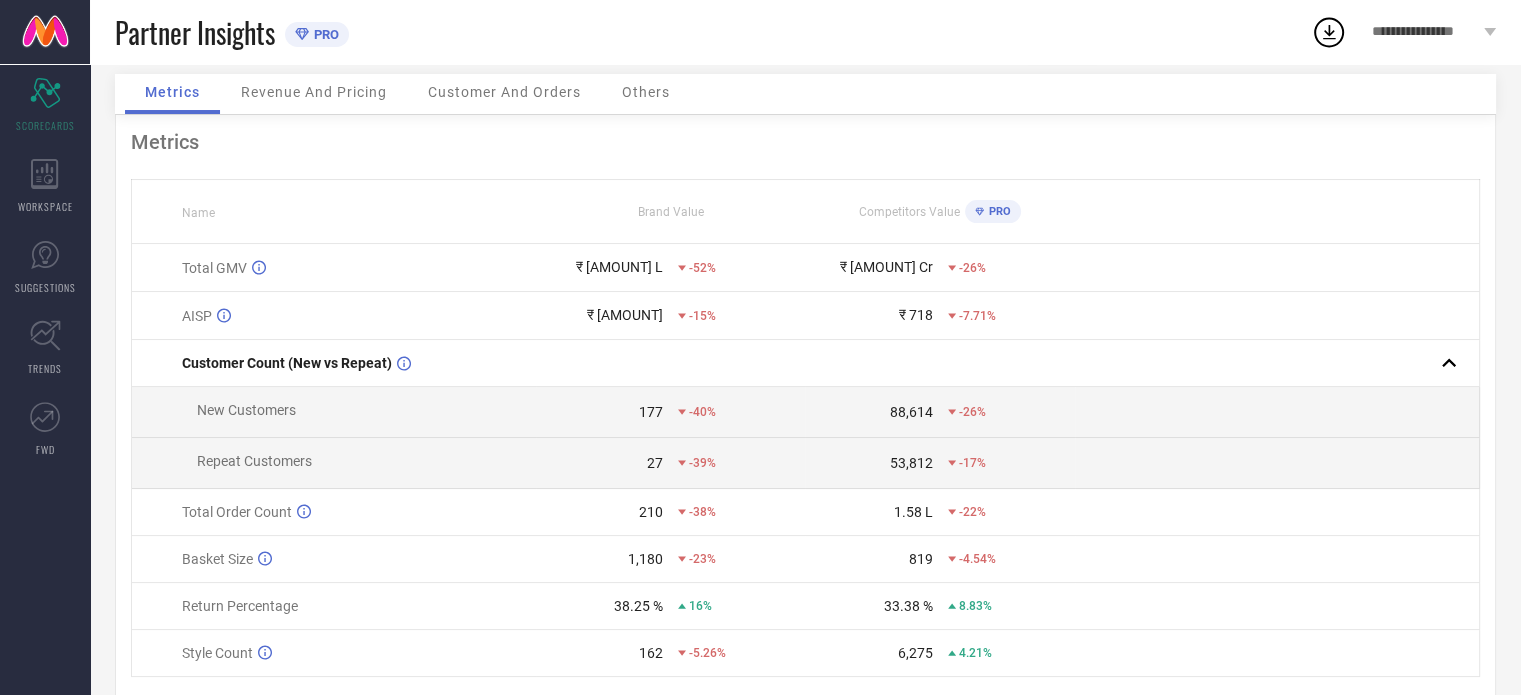 scroll, scrollTop: 0, scrollLeft: 0, axis: both 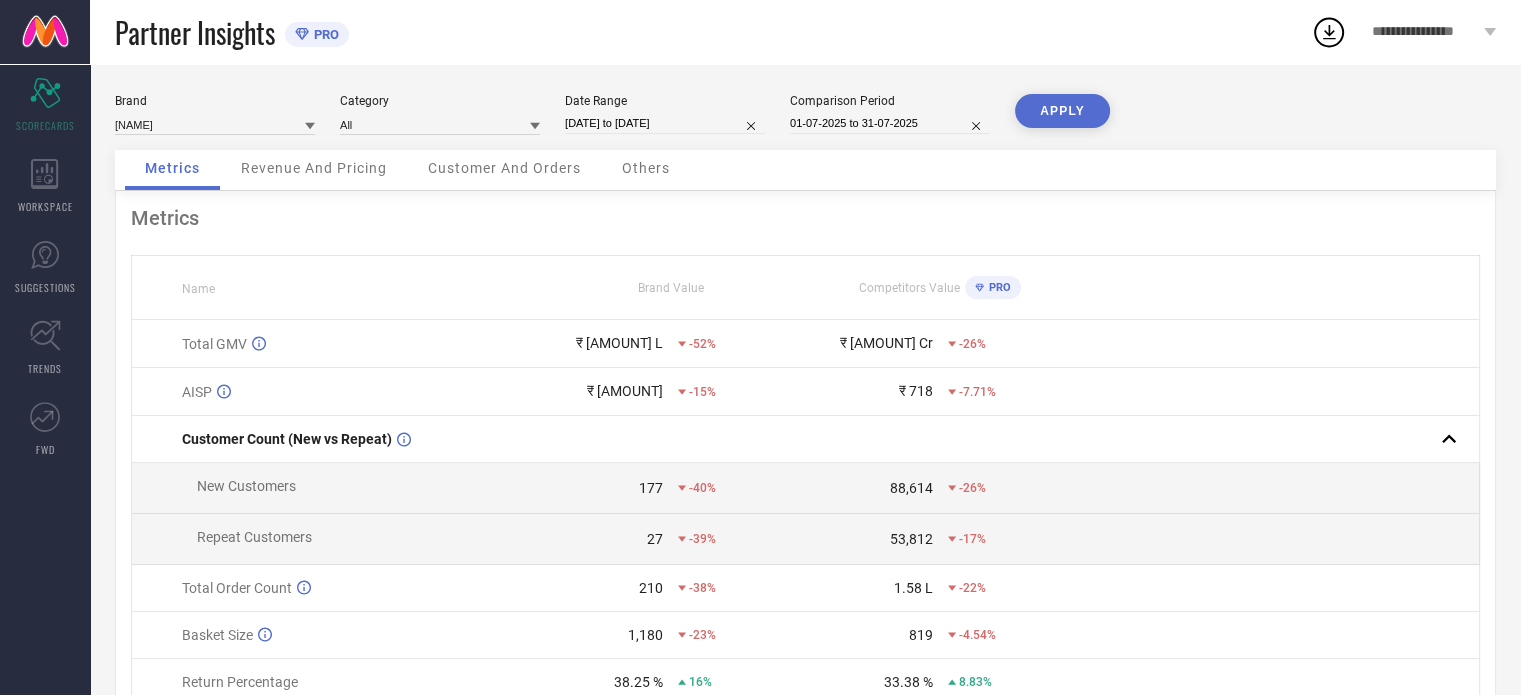 select on "1" 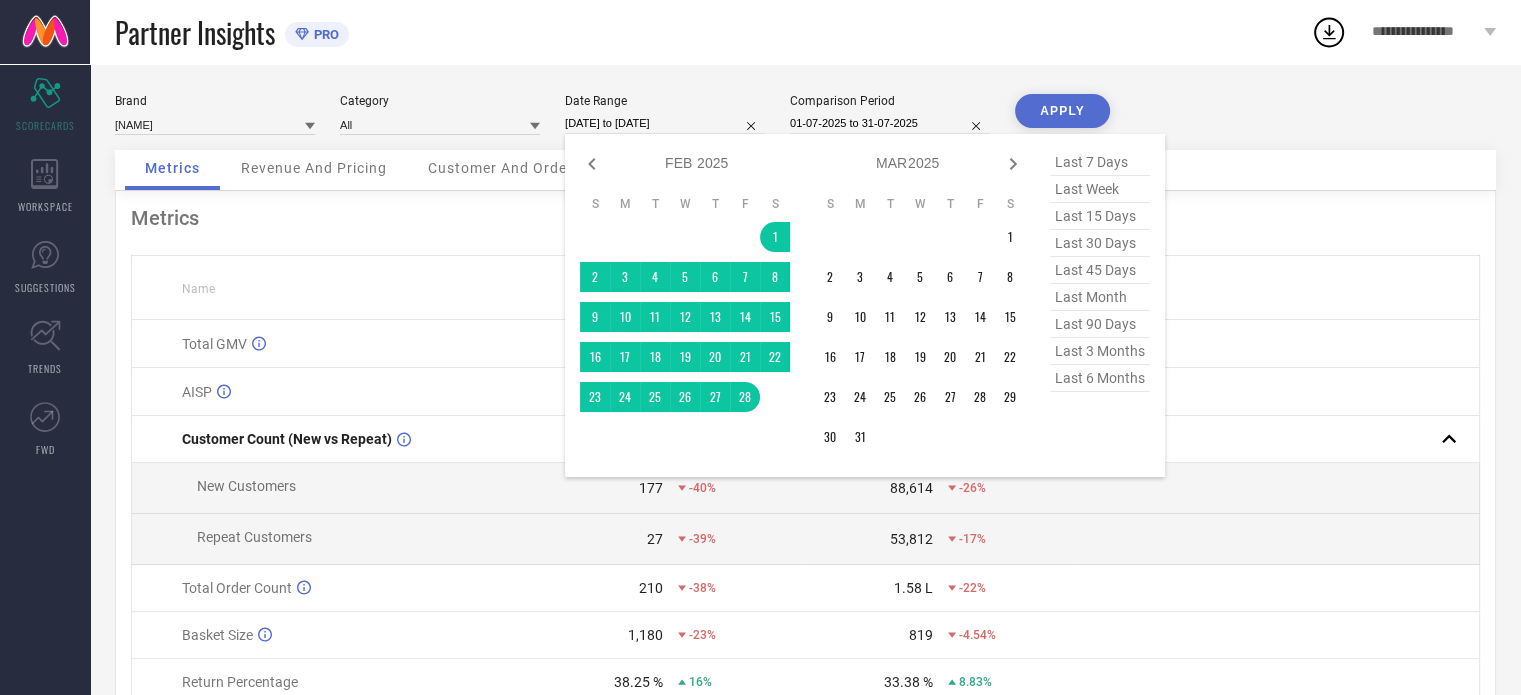 click on "[DATE] to [DATE]" at bounding box center [665, 123] 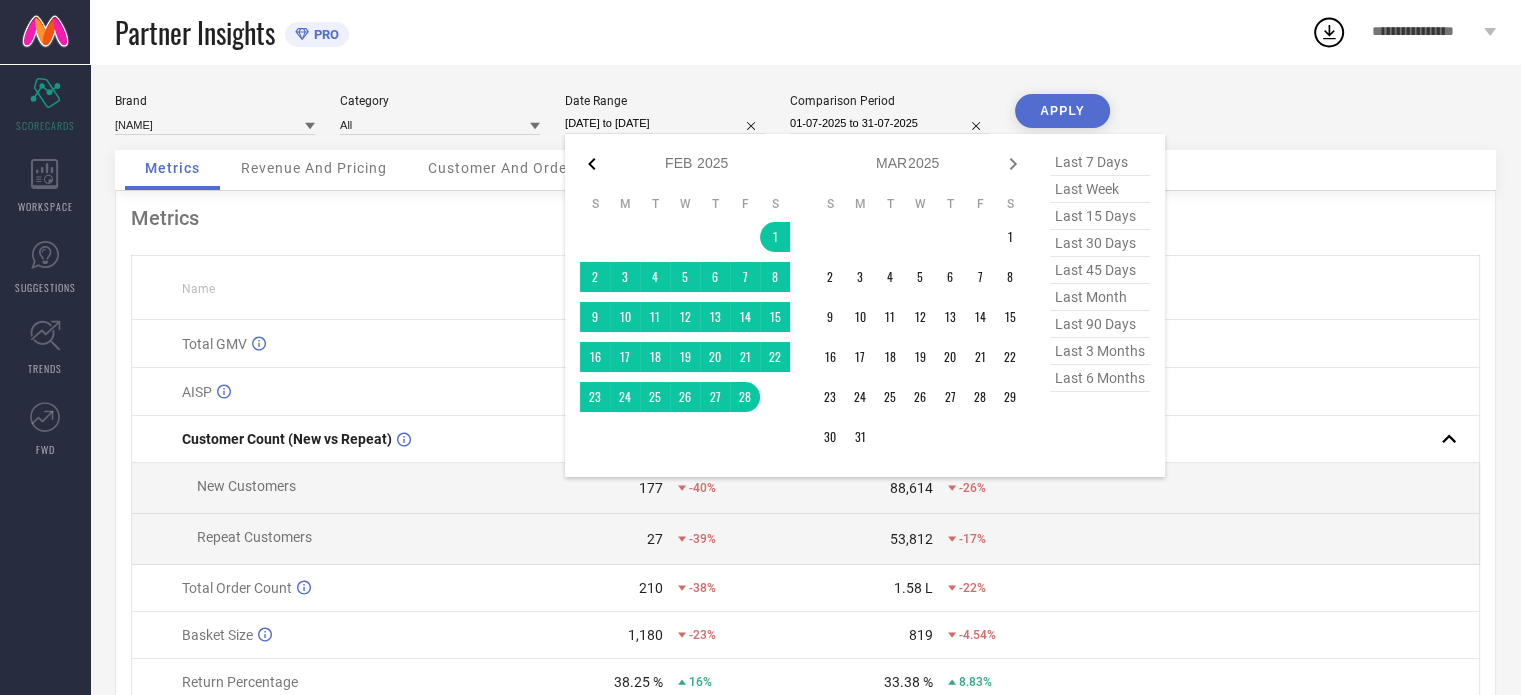 click 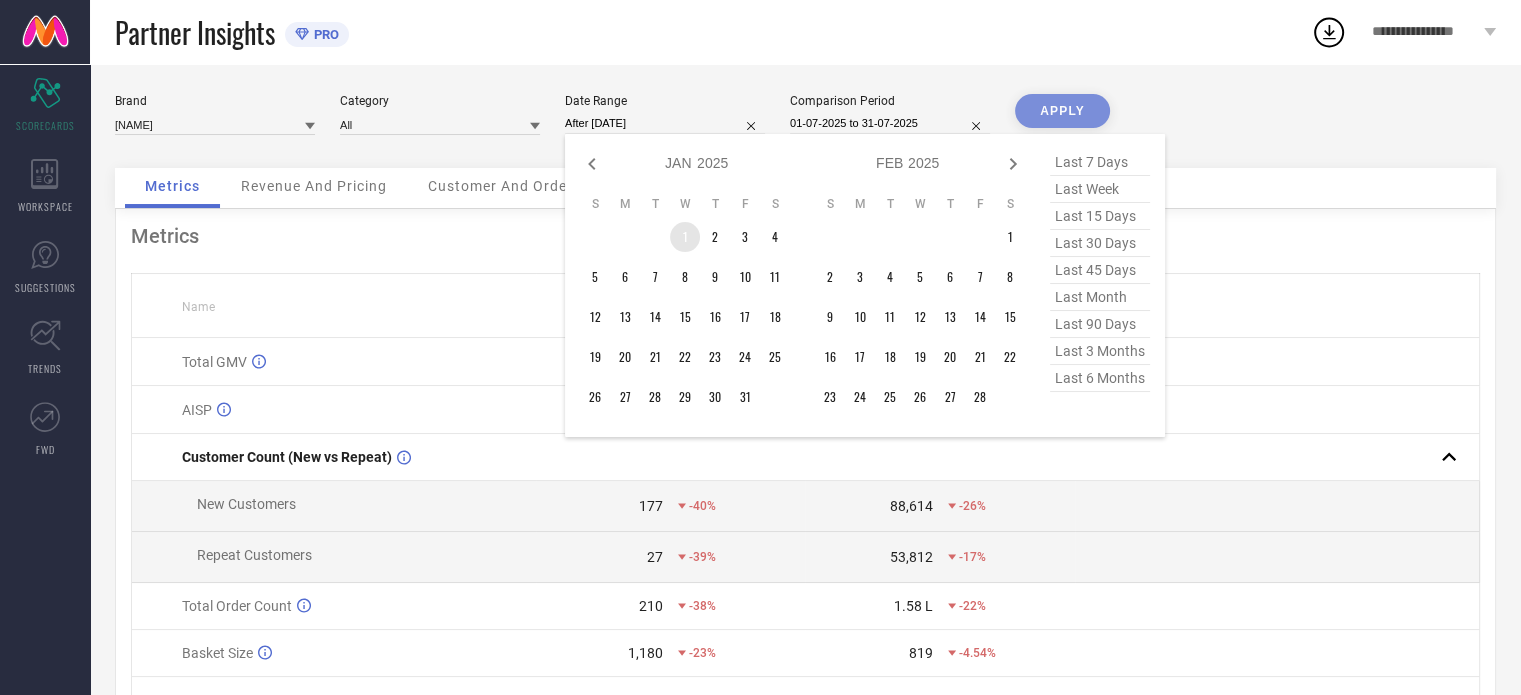 click on "1" at bounding box center [685, 237] 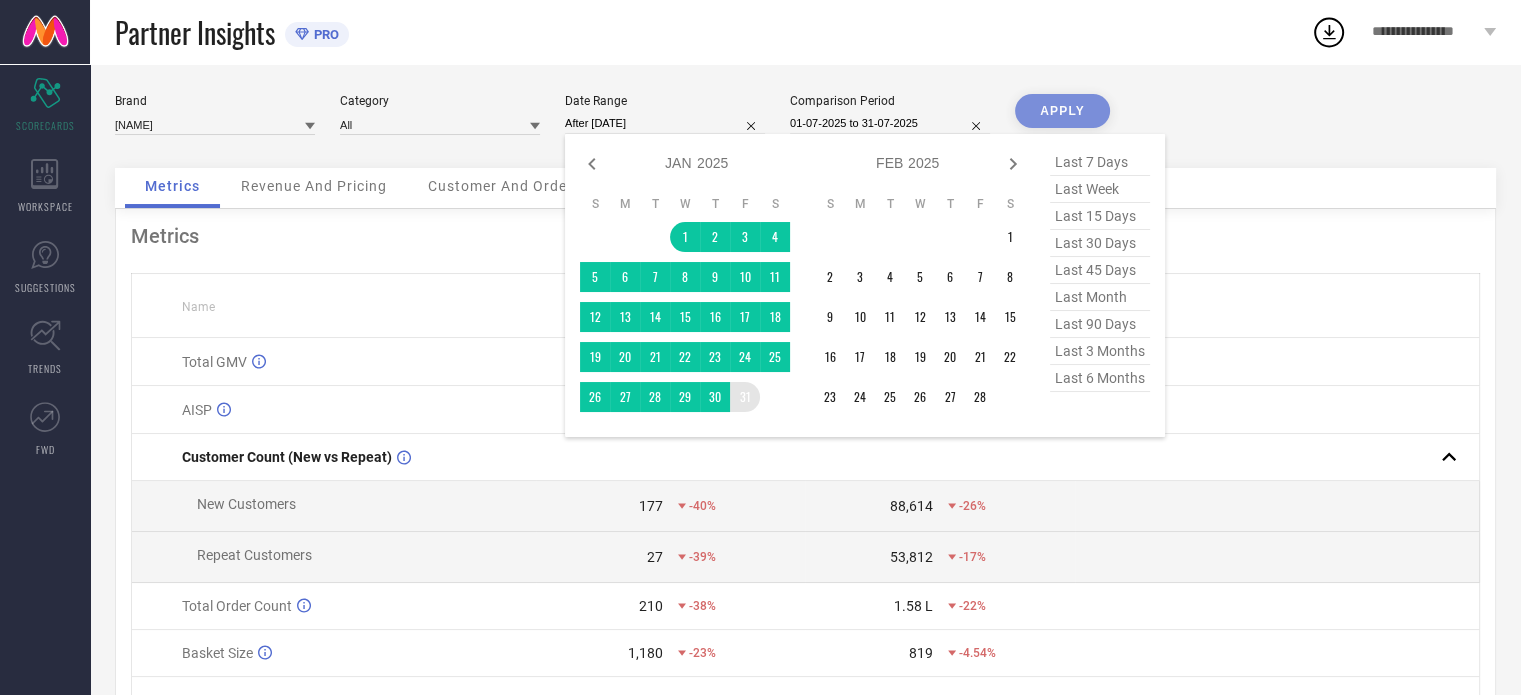 type on "[DATE] to [DATE]" 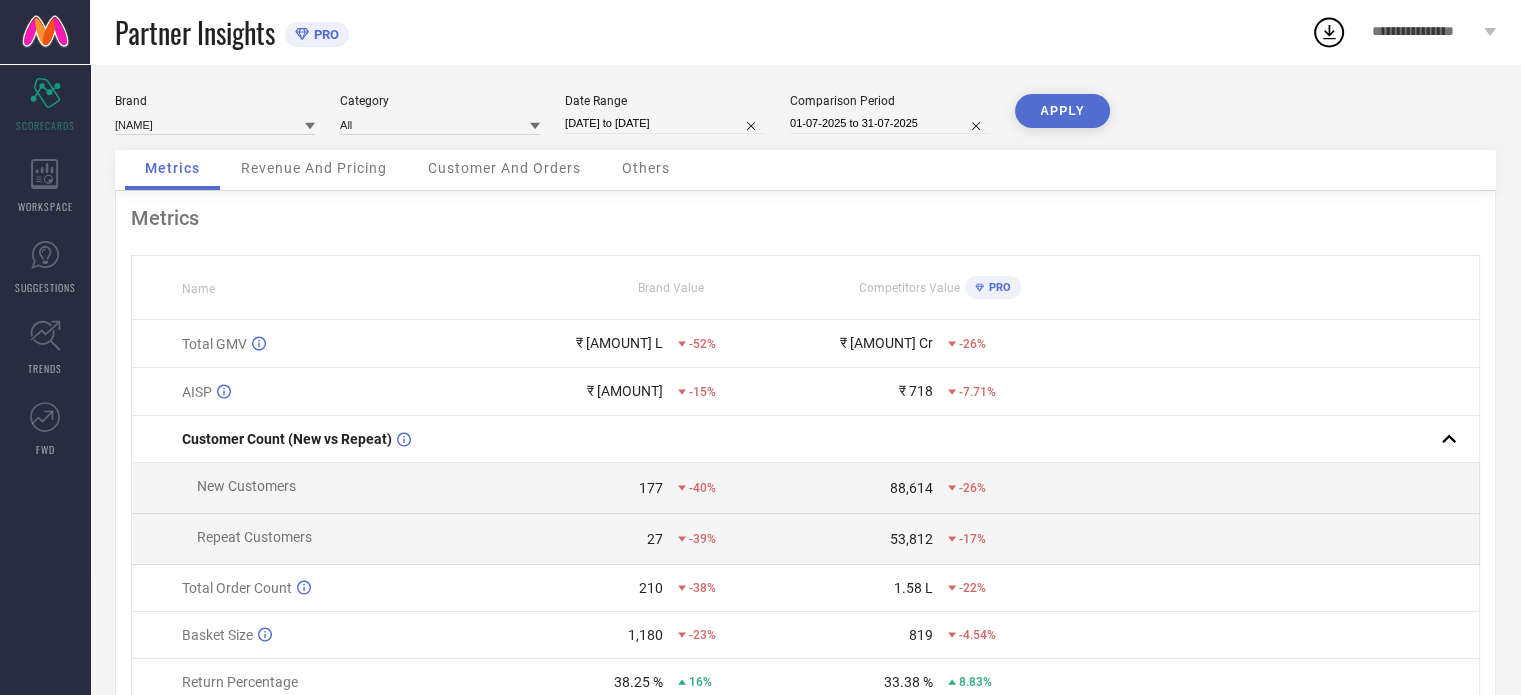 click on "APPLY" at bounding box center (1062, 111) 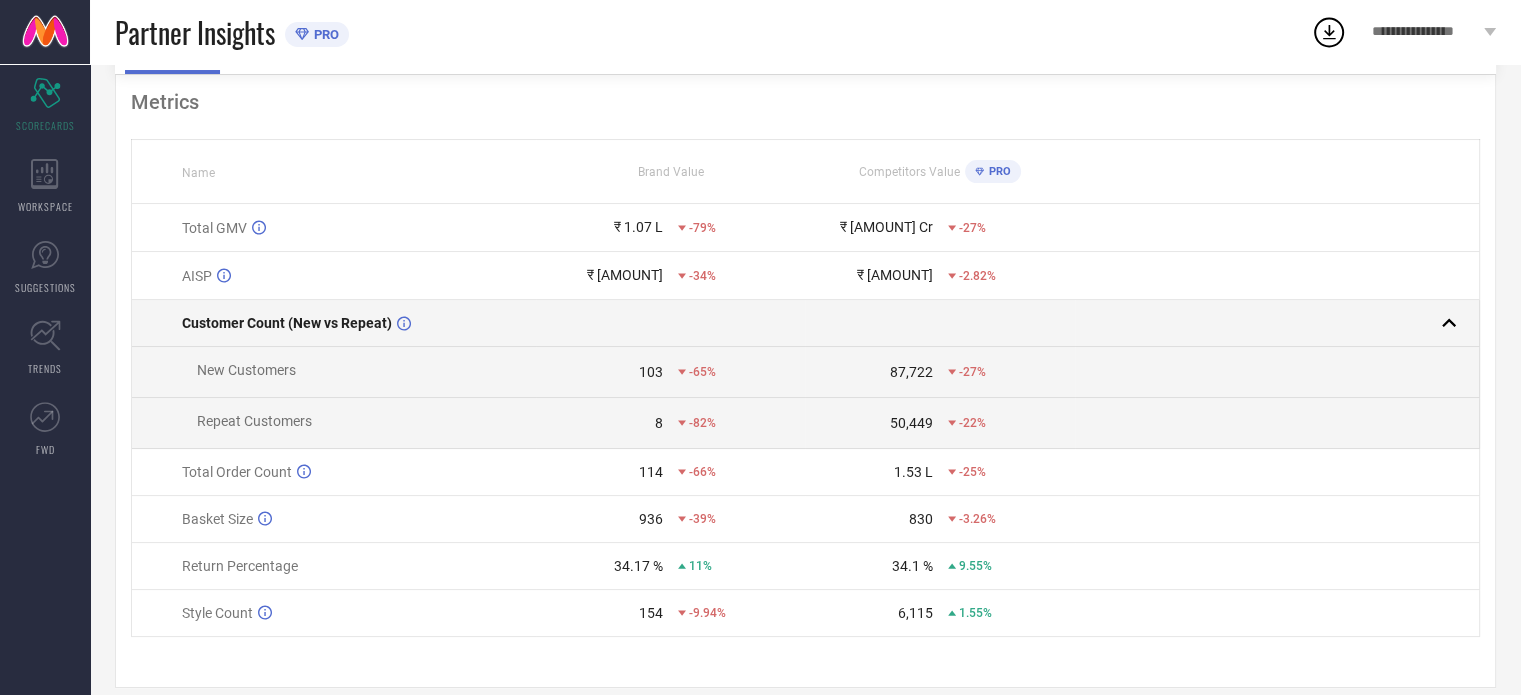 scroll, scrollTop: 0, scrollLeft: 0, axis: both 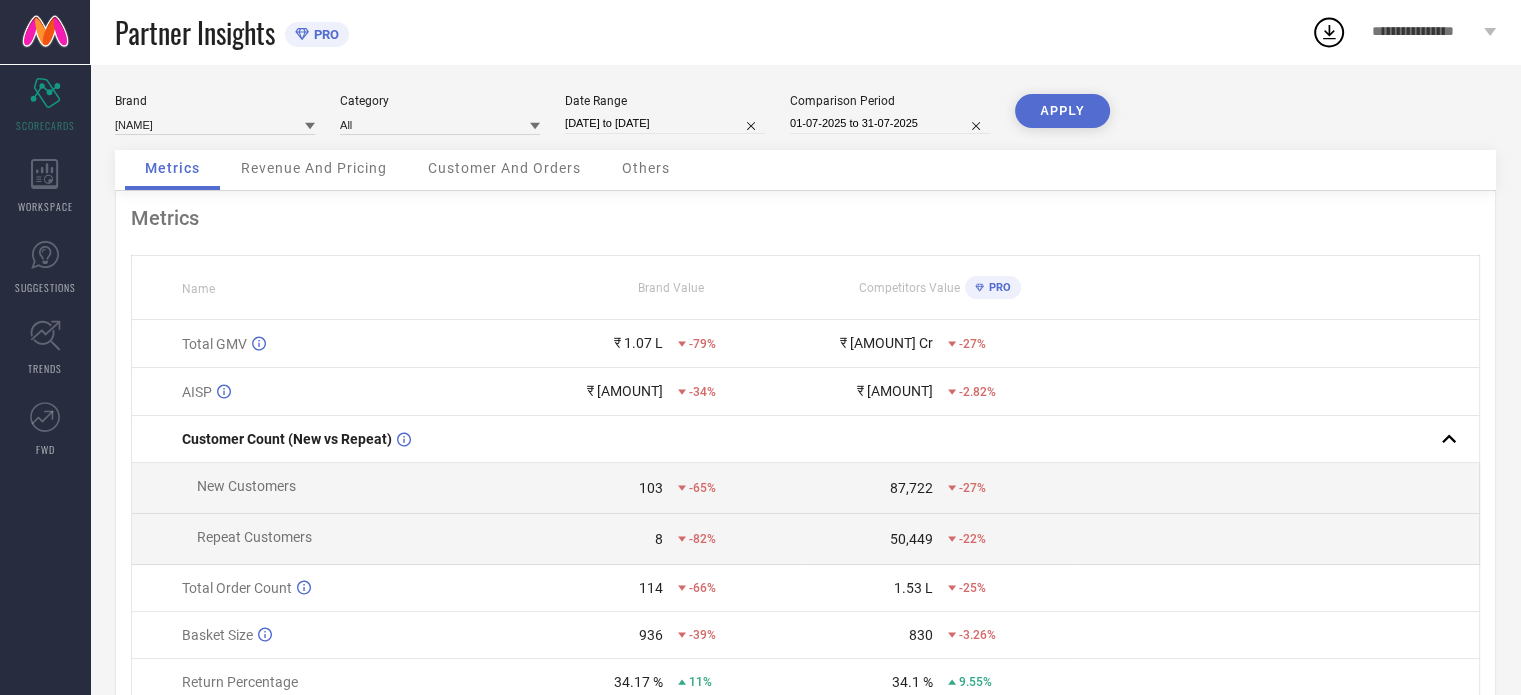 select on "2025" 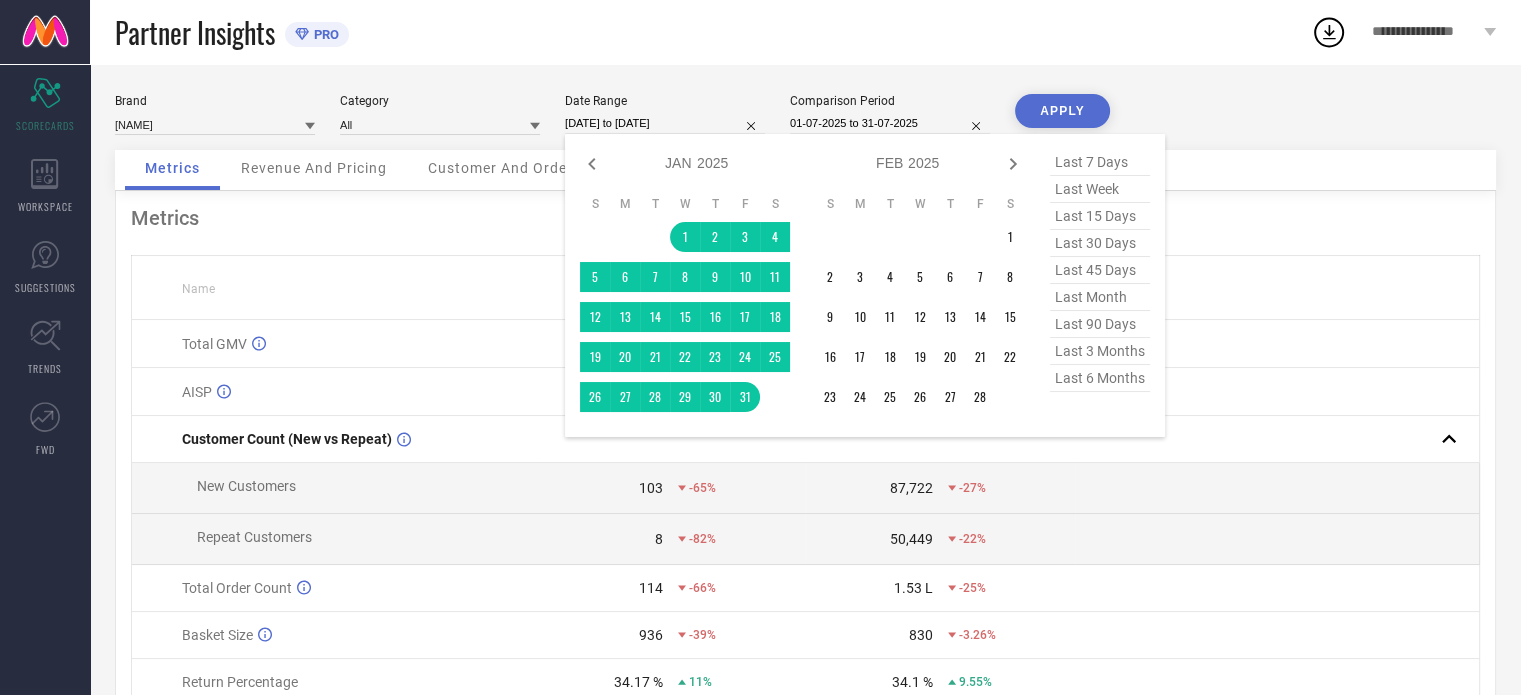click on "[DATE] to [DATE]" at bounding box center (665, 123) 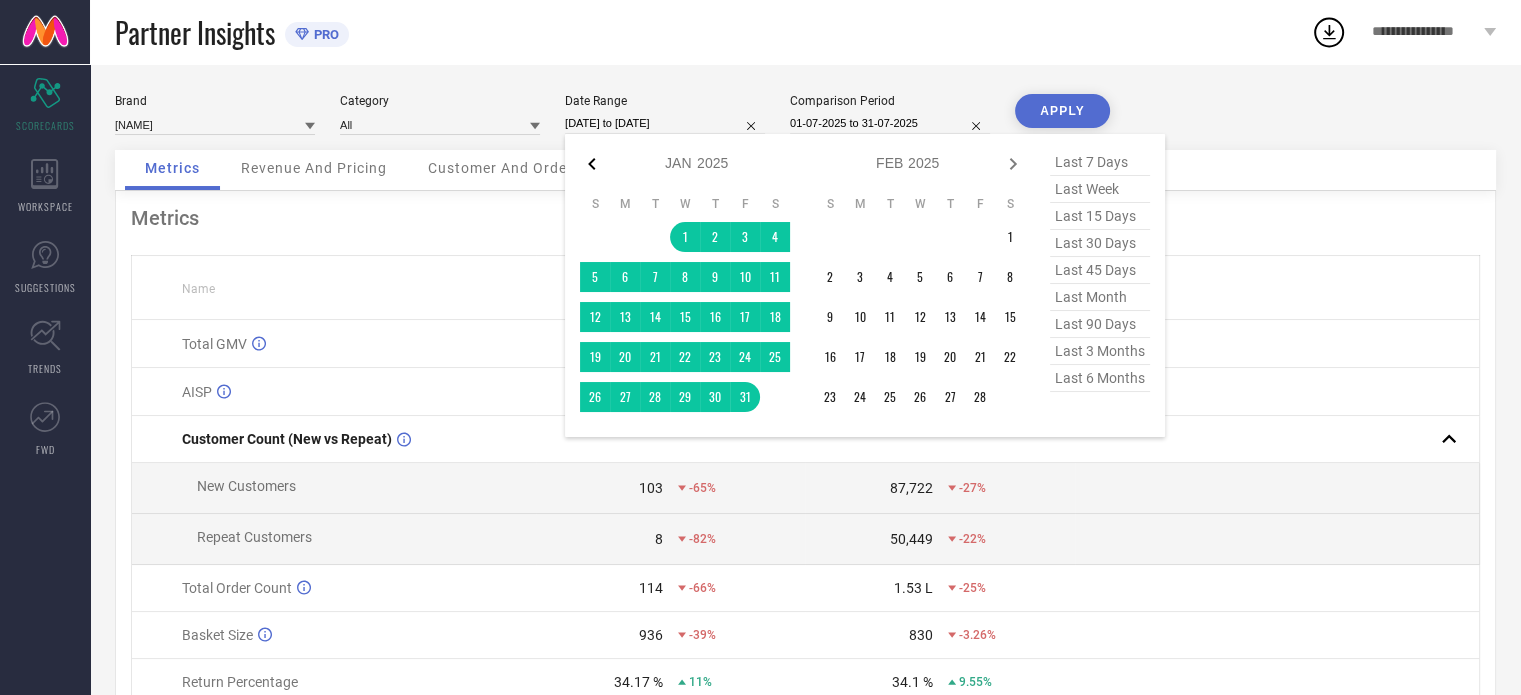 click 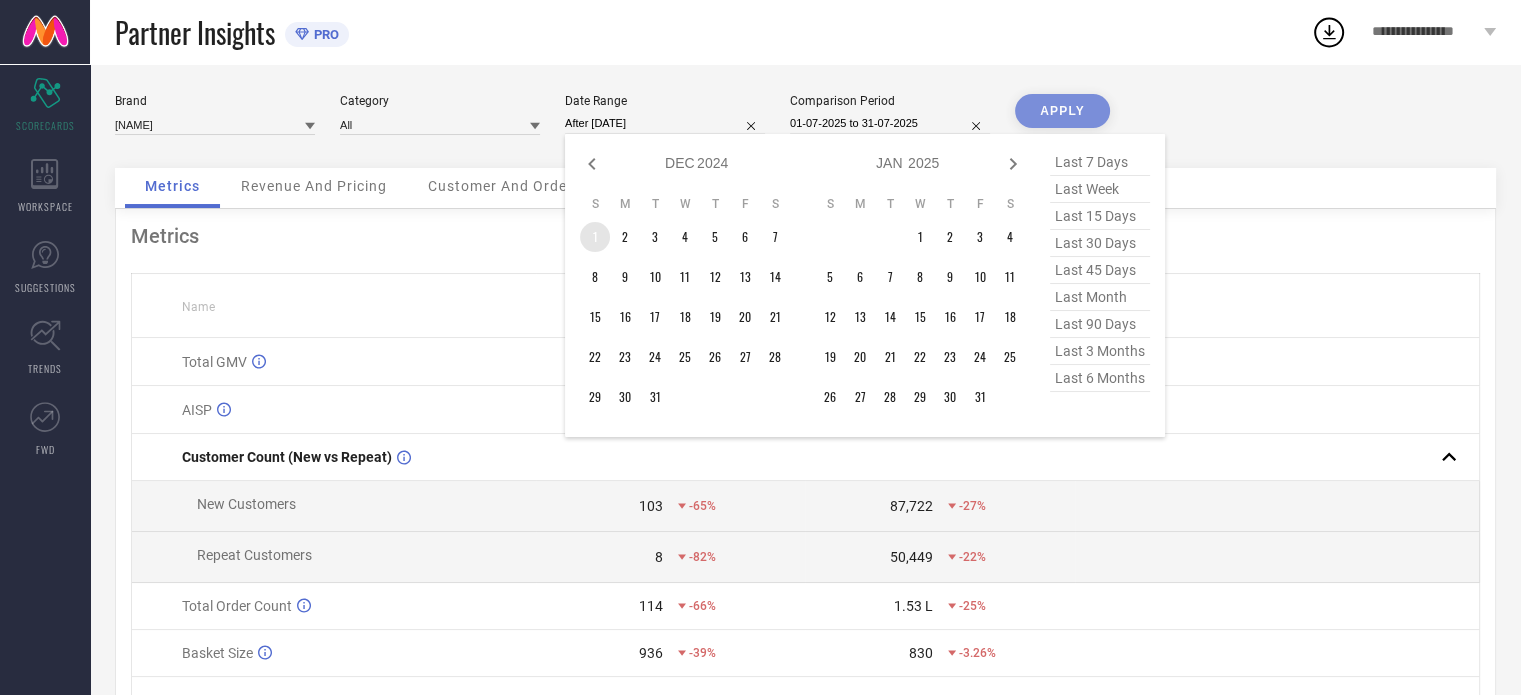 click on "1" at bounding box center [595, 237] 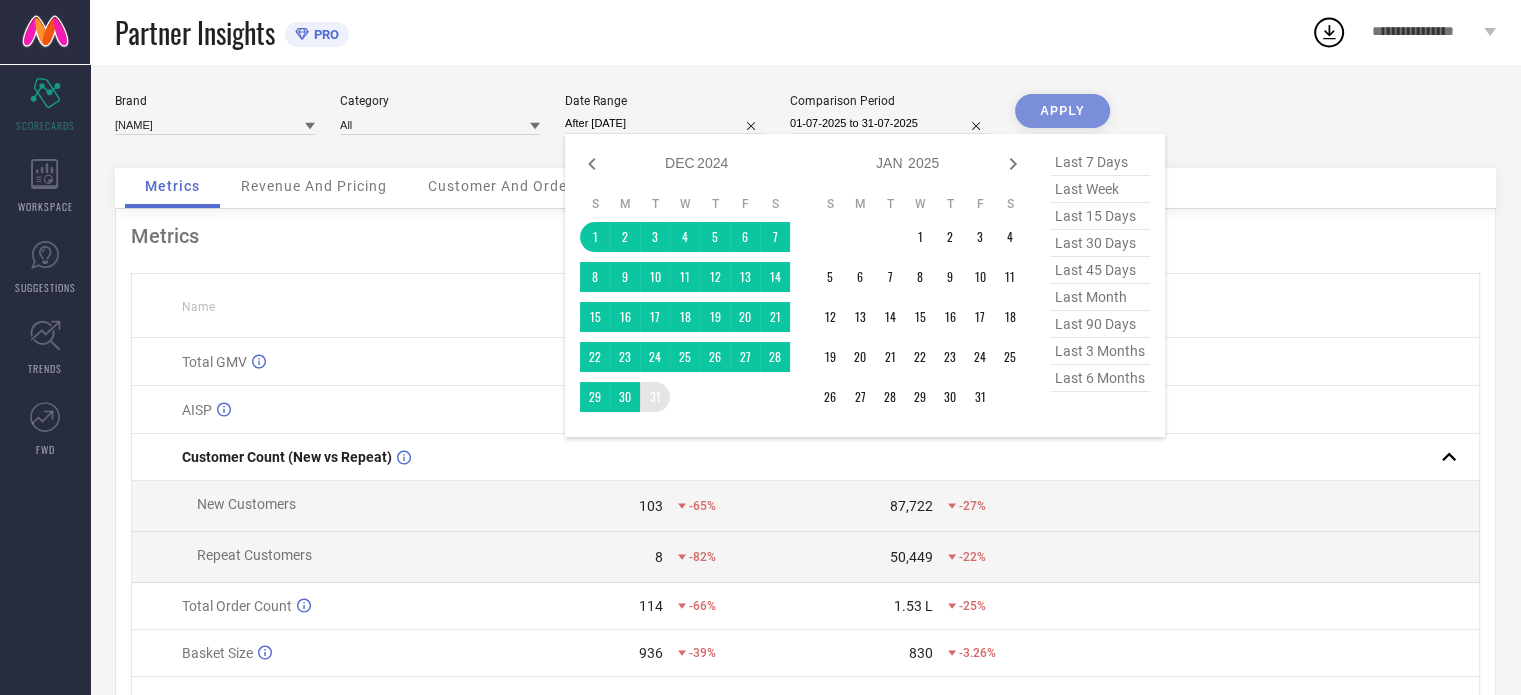 type on "[DATE] to [DATE]" 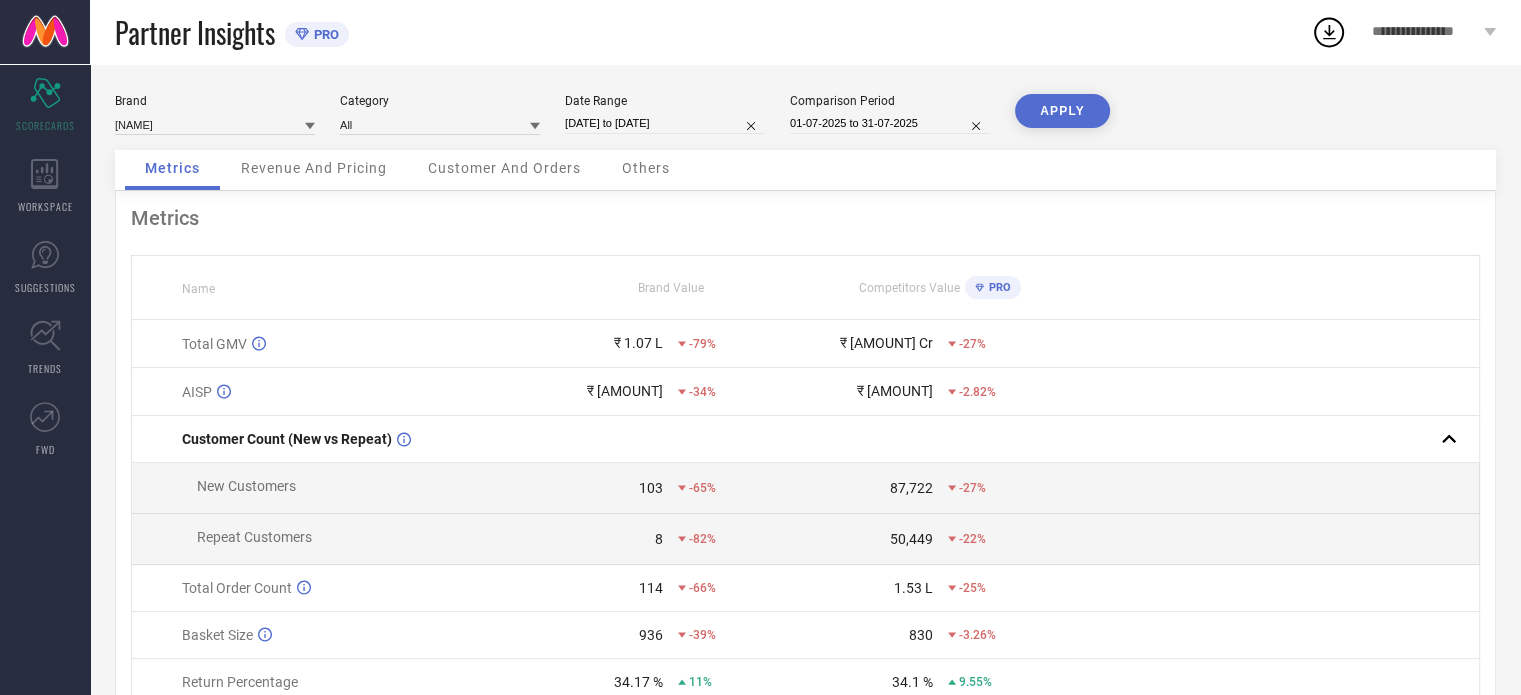click on "APPLY" at bounding box center (1062, 111) 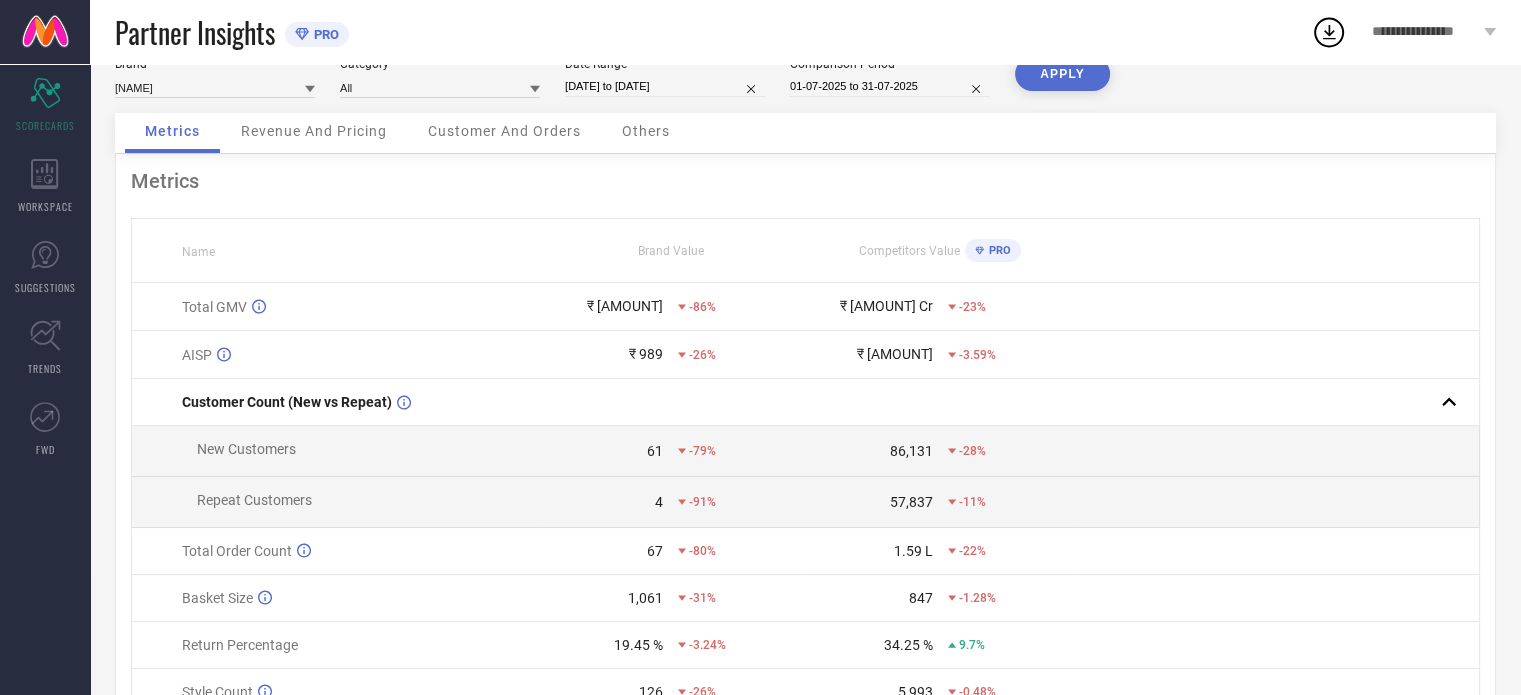 scroll, scrollTop: 0, scrollLeft: 0, axis: both 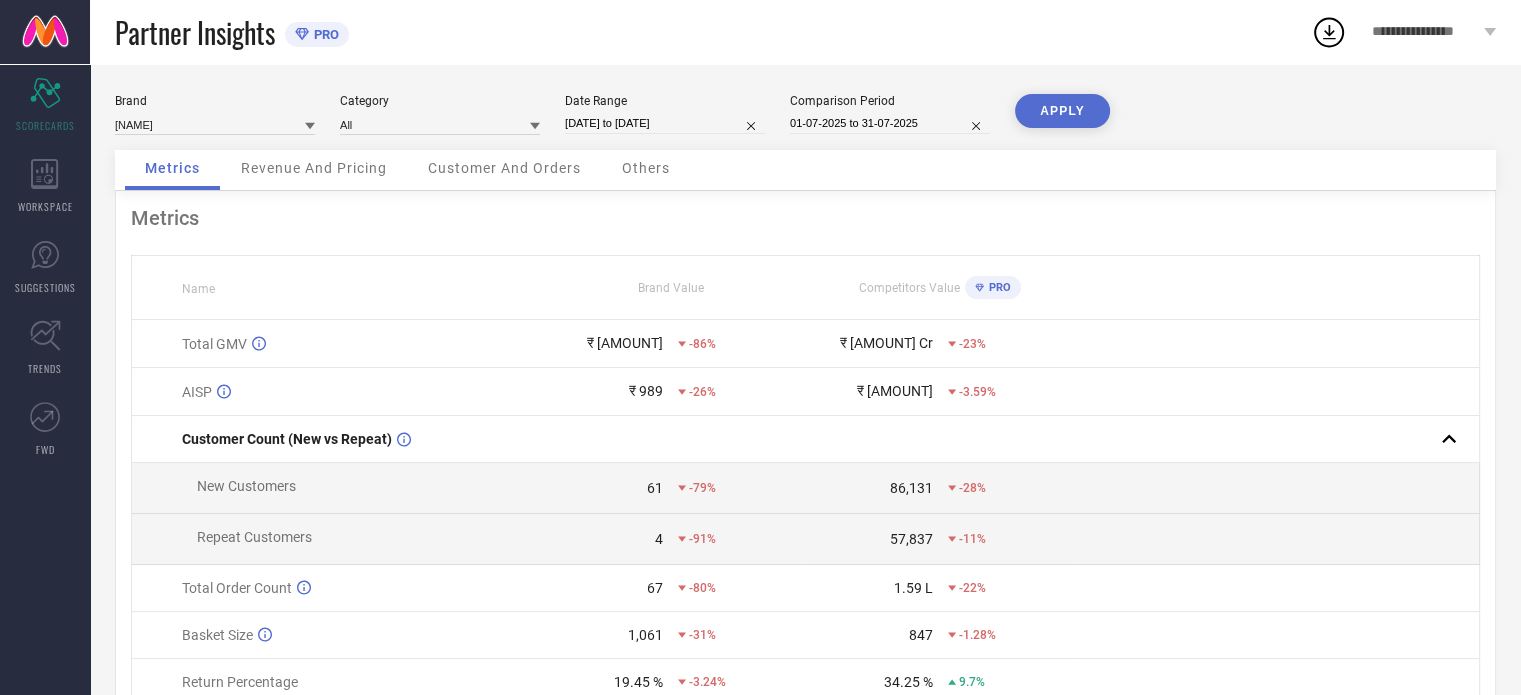 select on "11" 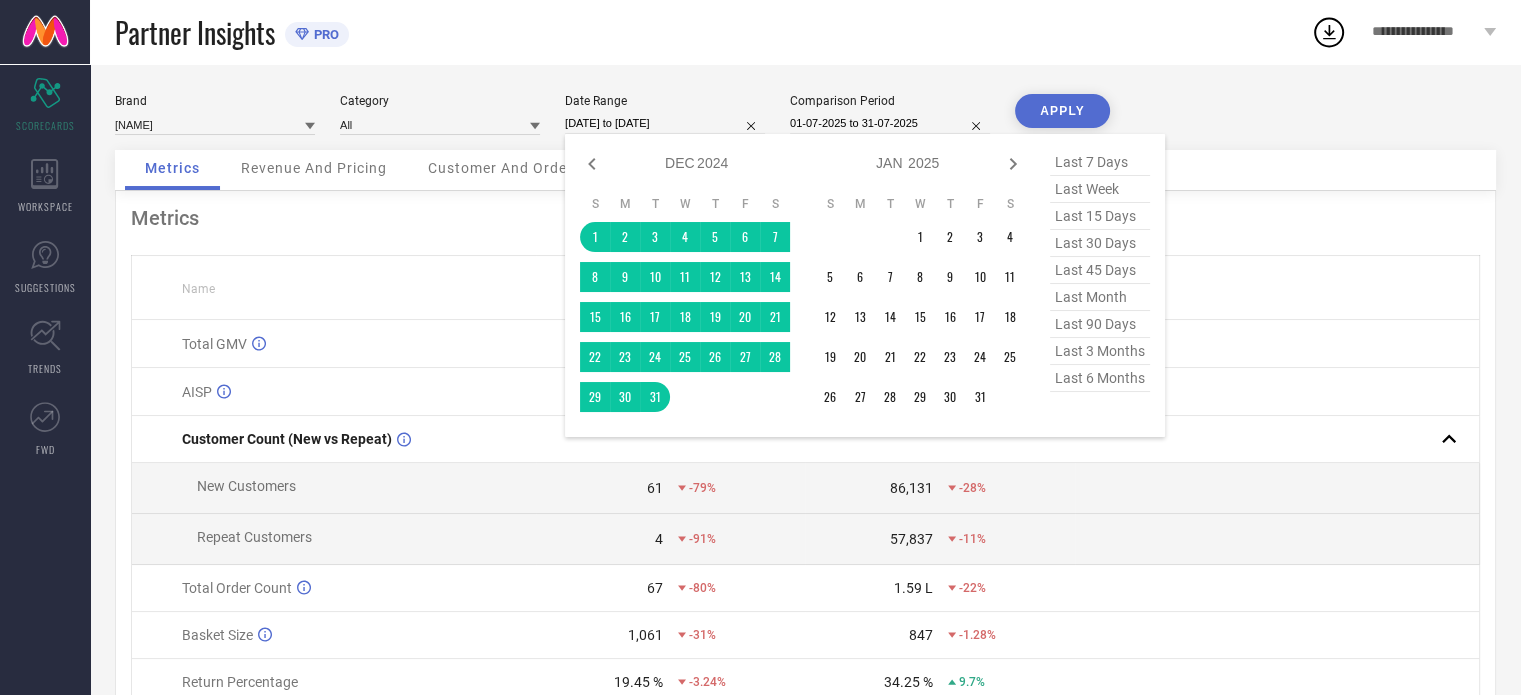 click on "[DATE] to [DATE]" at bounding box center [665, 123] 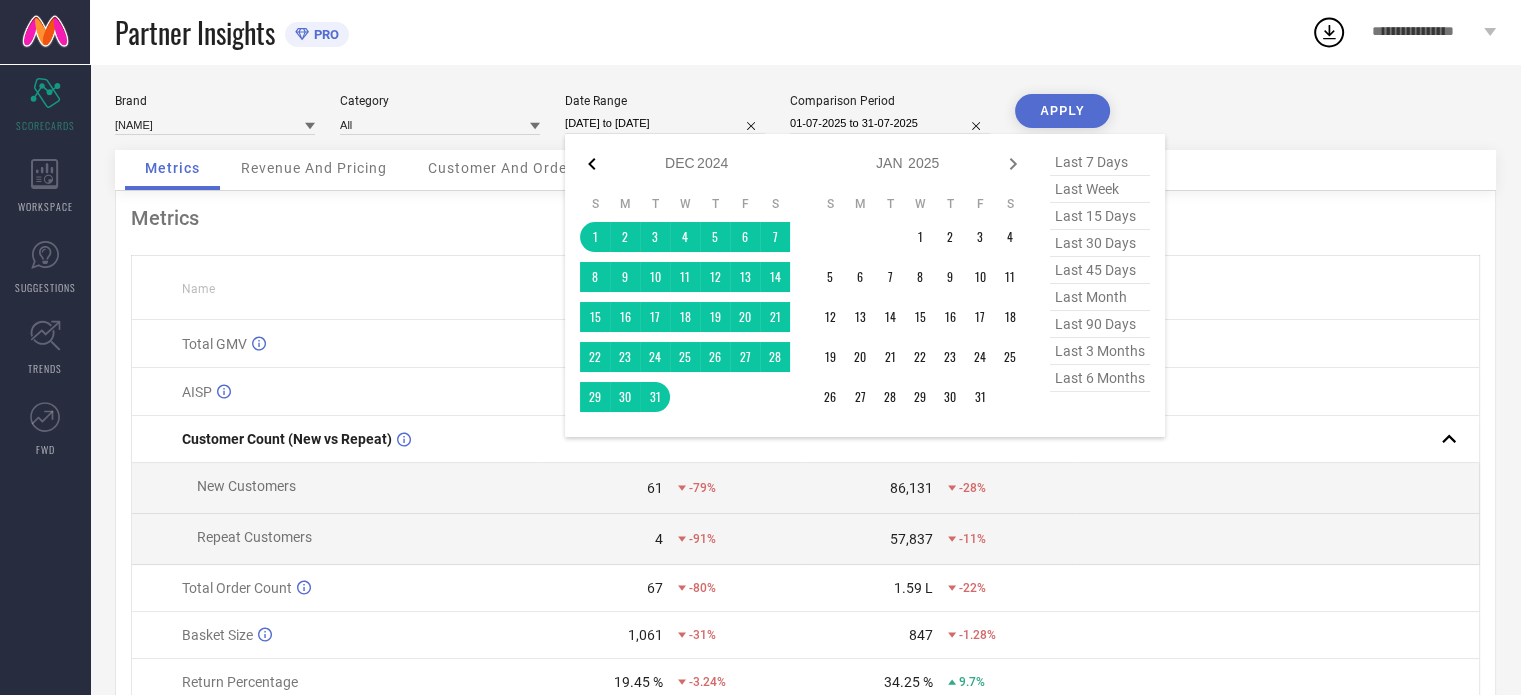 click 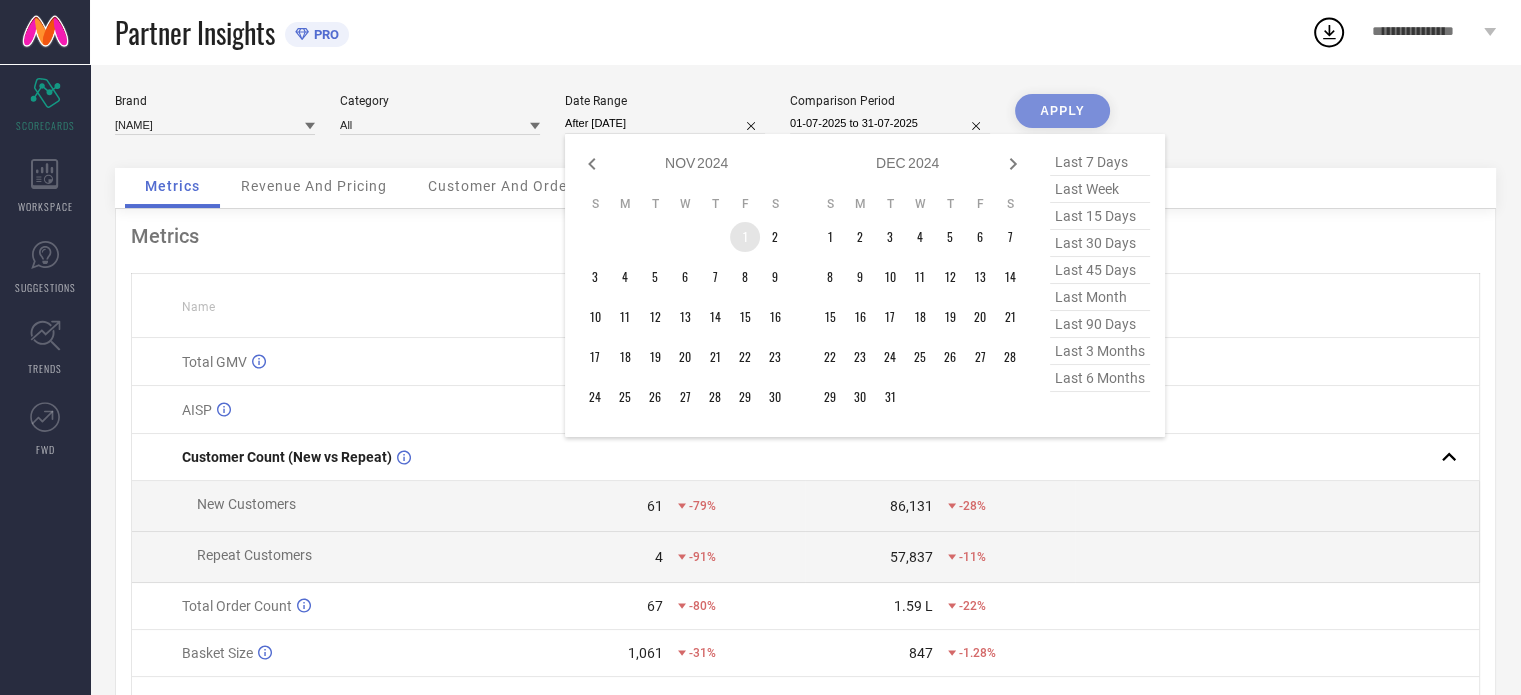 click on "1" at bounding box center [745, 237] 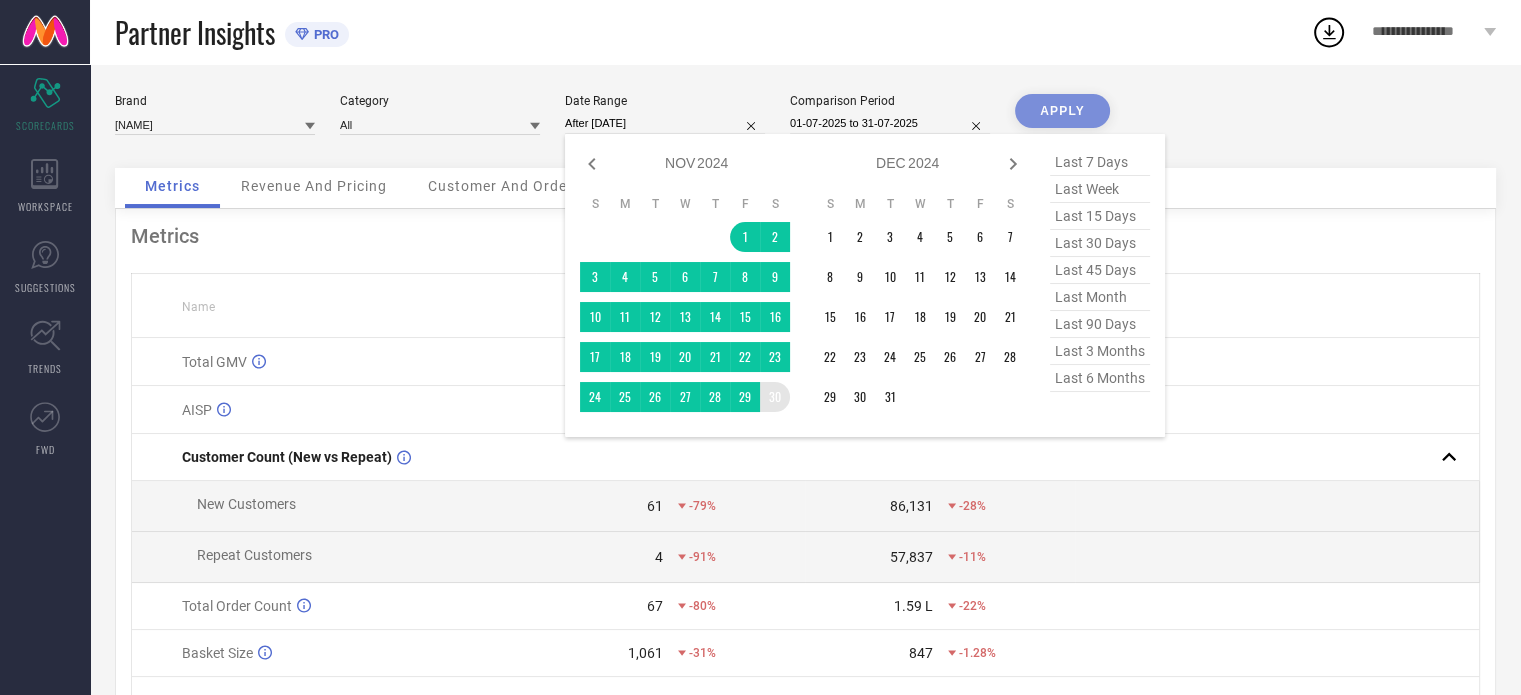 type on "[DATE] to [DATE]" 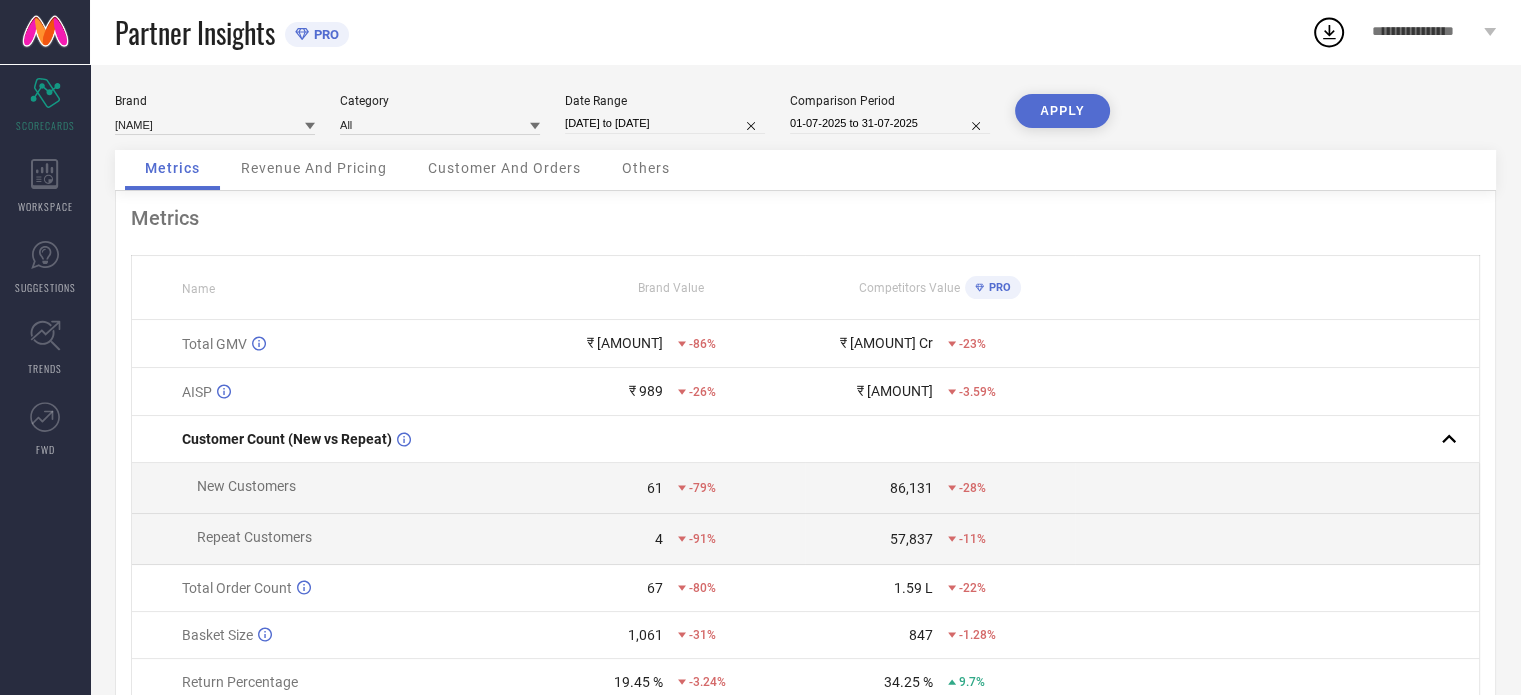 click on "APPLY" at bounding box center (1062, 111) 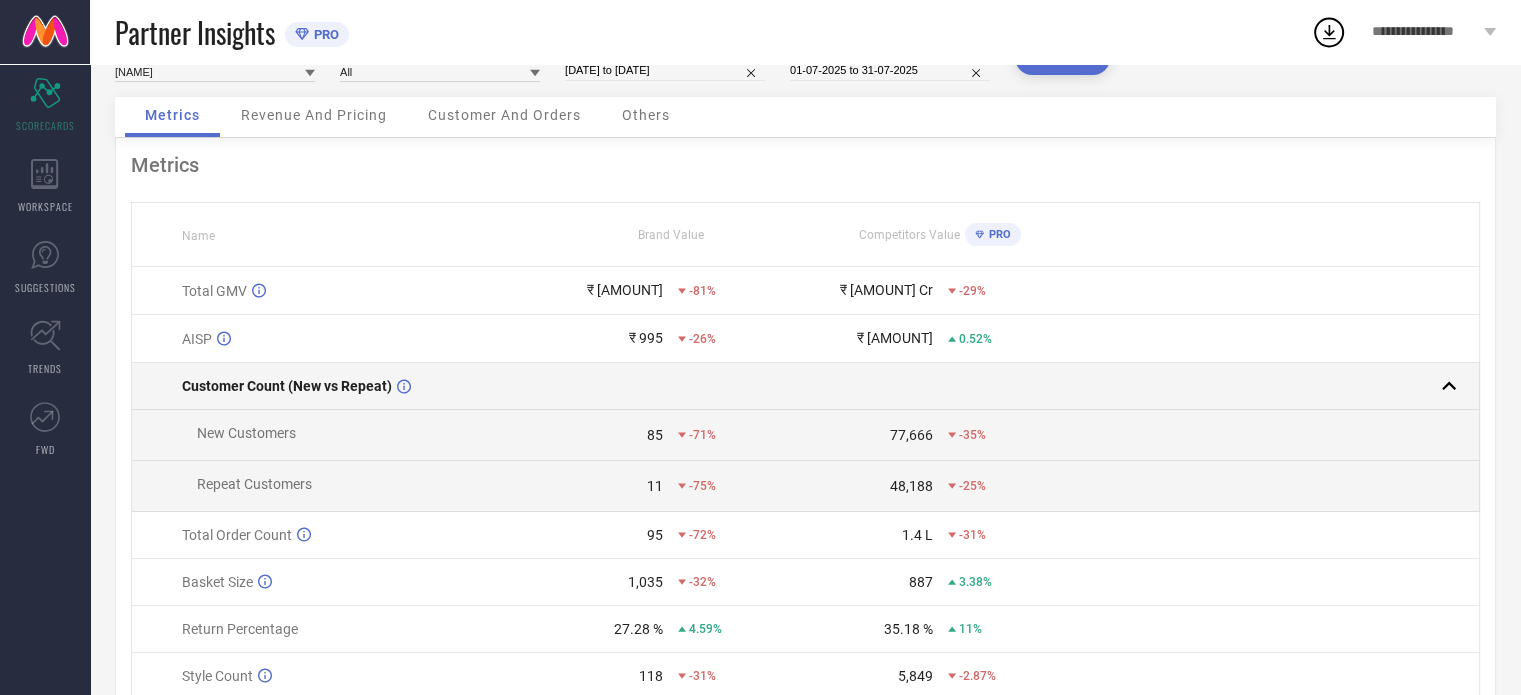 scroll, scrollTop: 0, scrollLeft: 0, axis: both 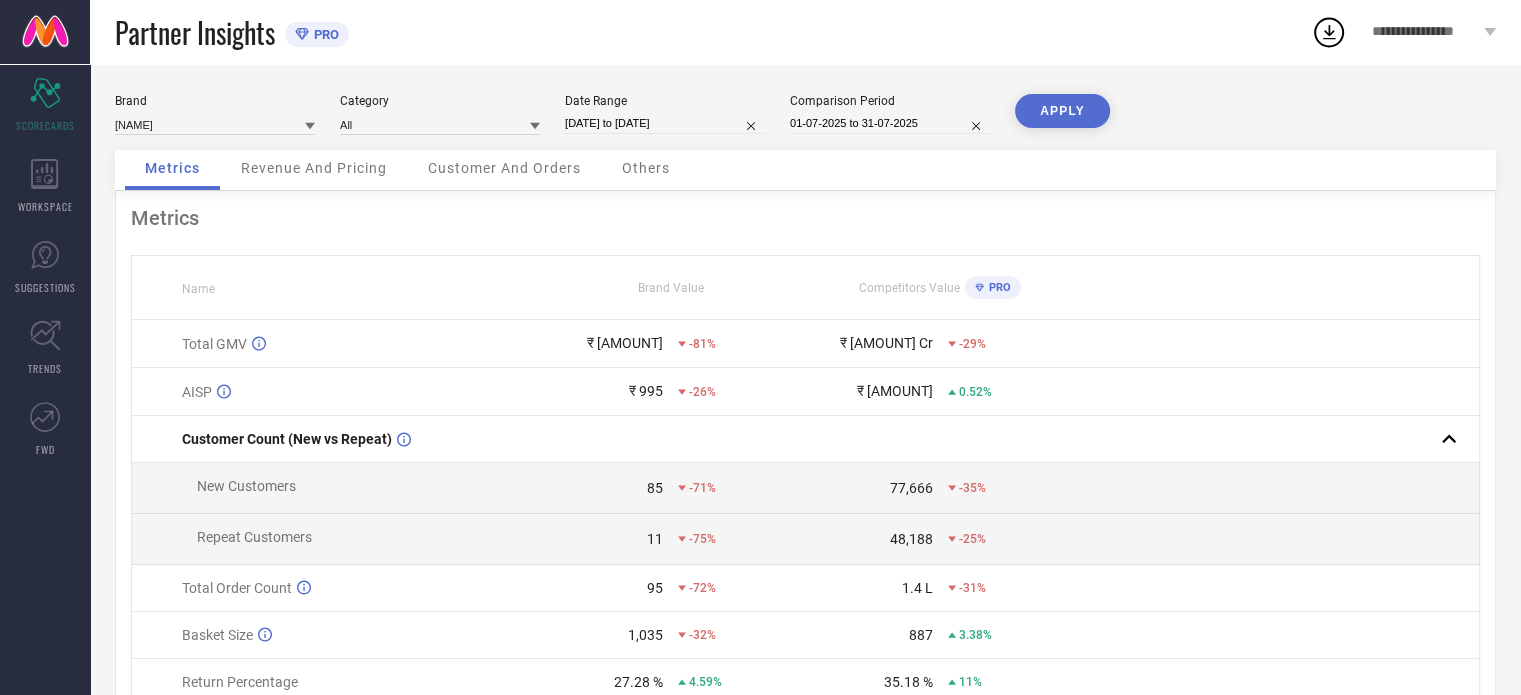 select on "10" 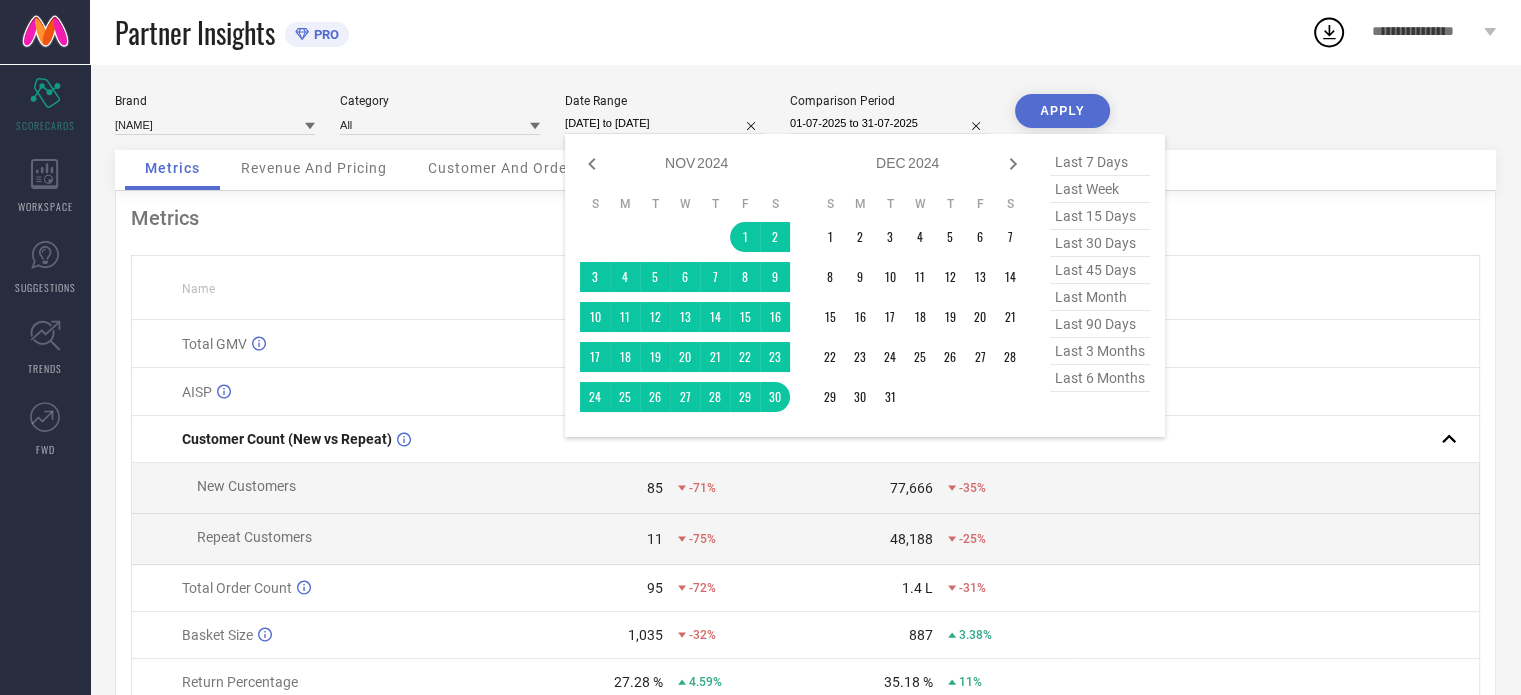 click on "[DATE] to [DATE]" at bounding box center [665, 123] 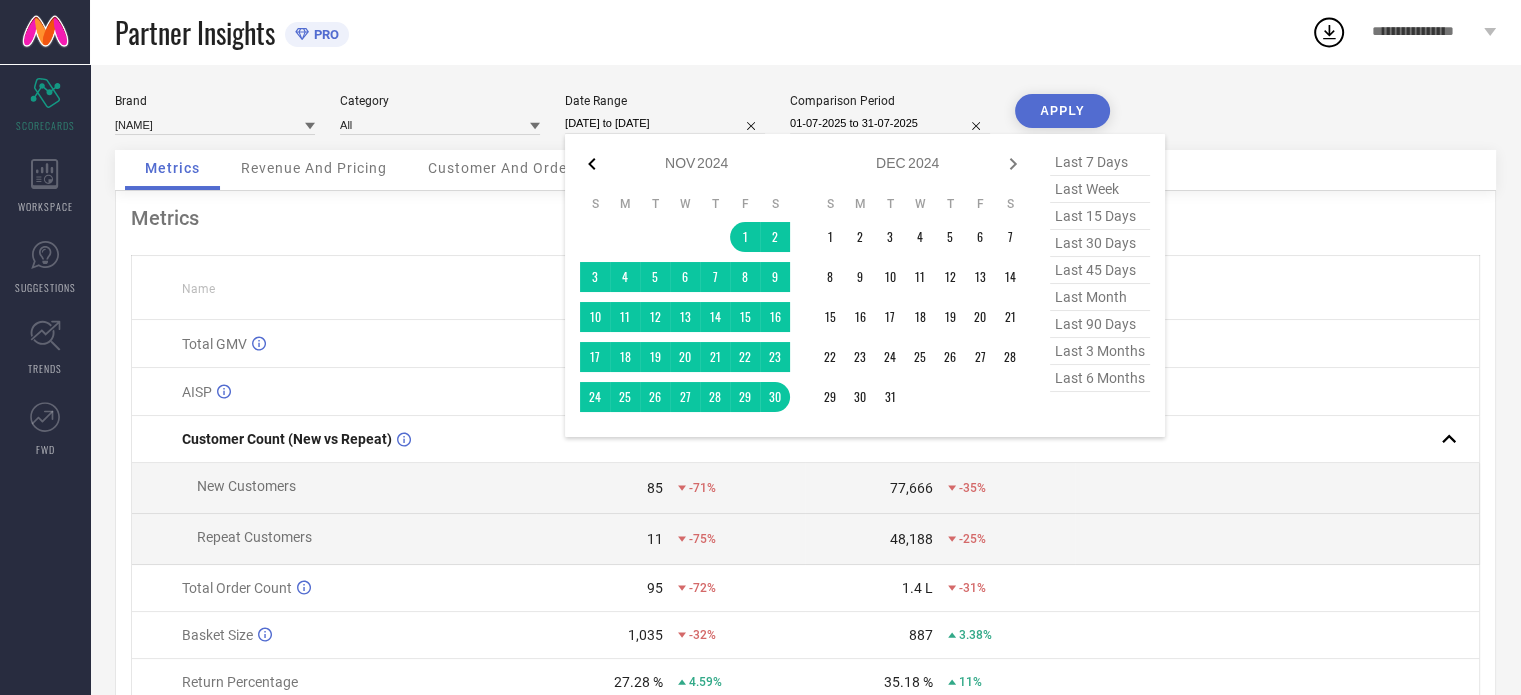 click 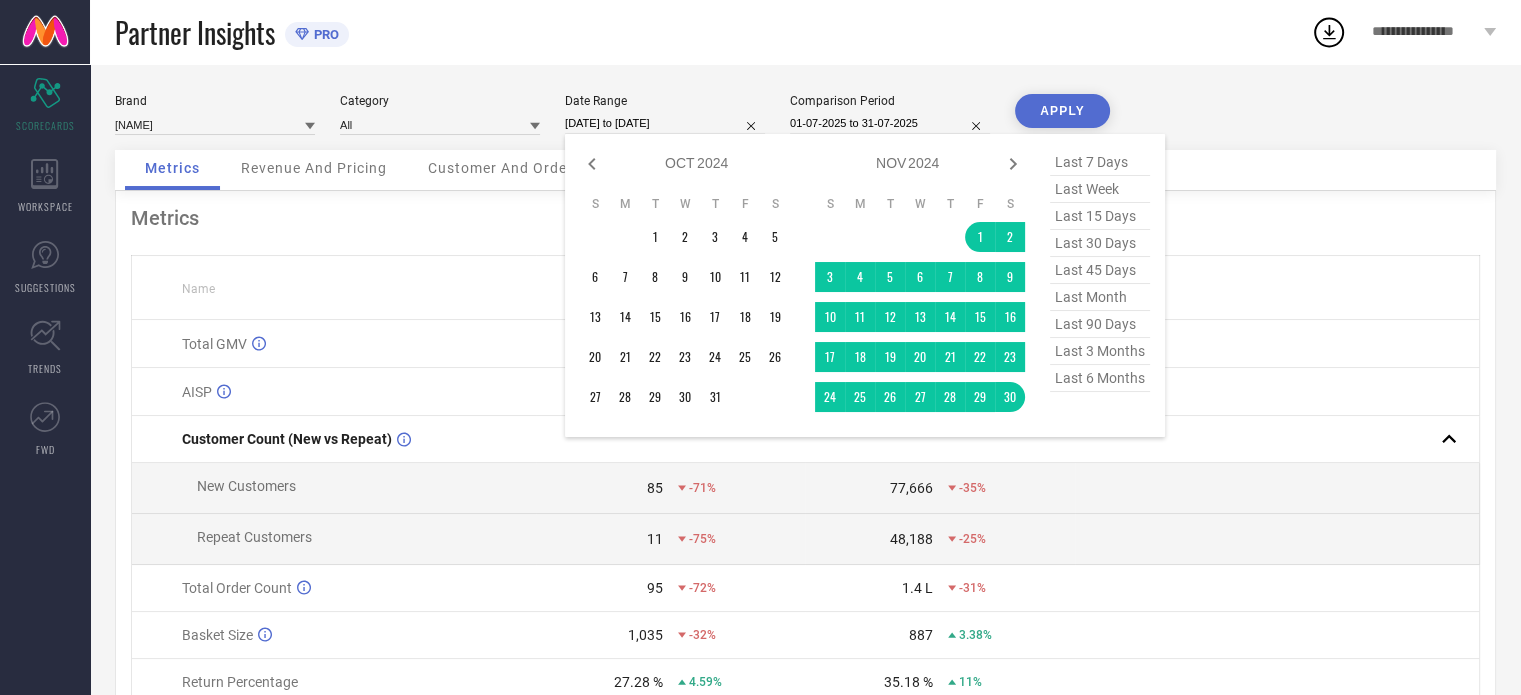click 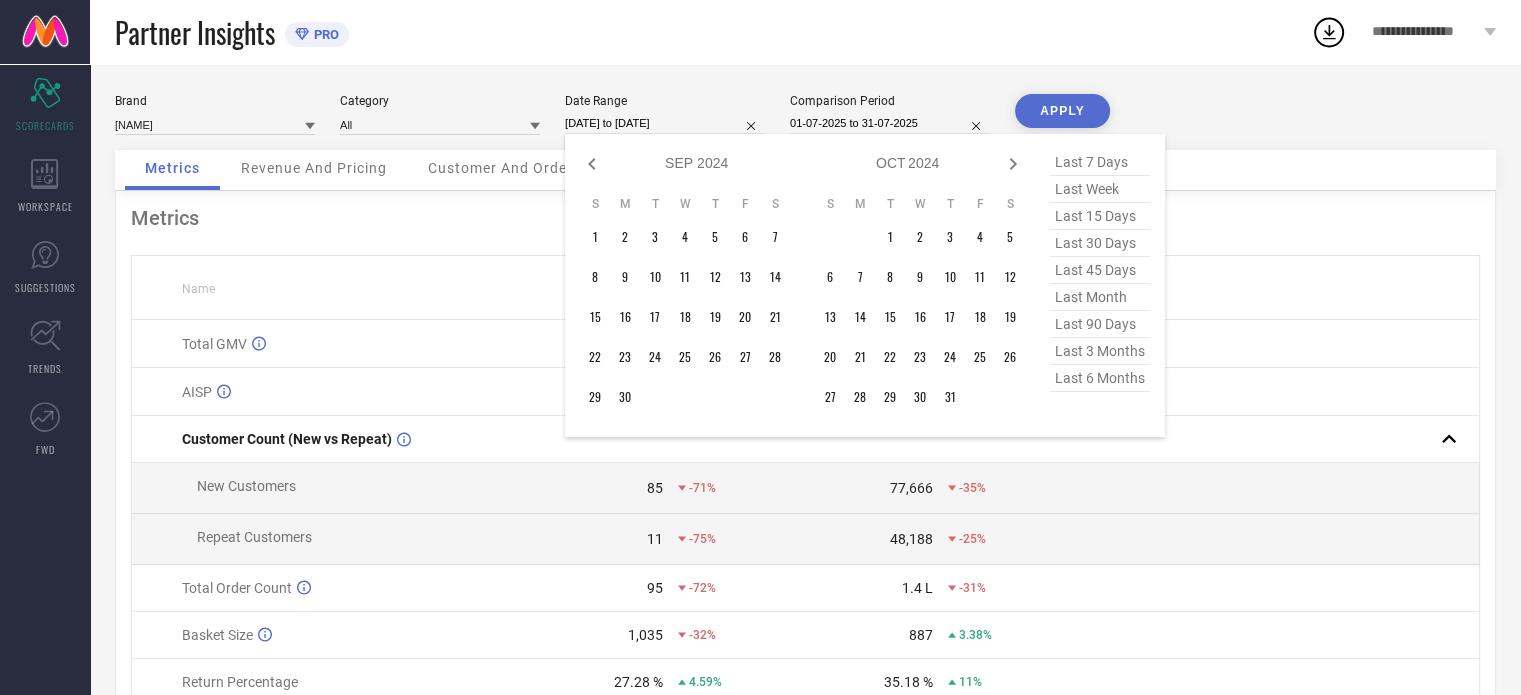 click 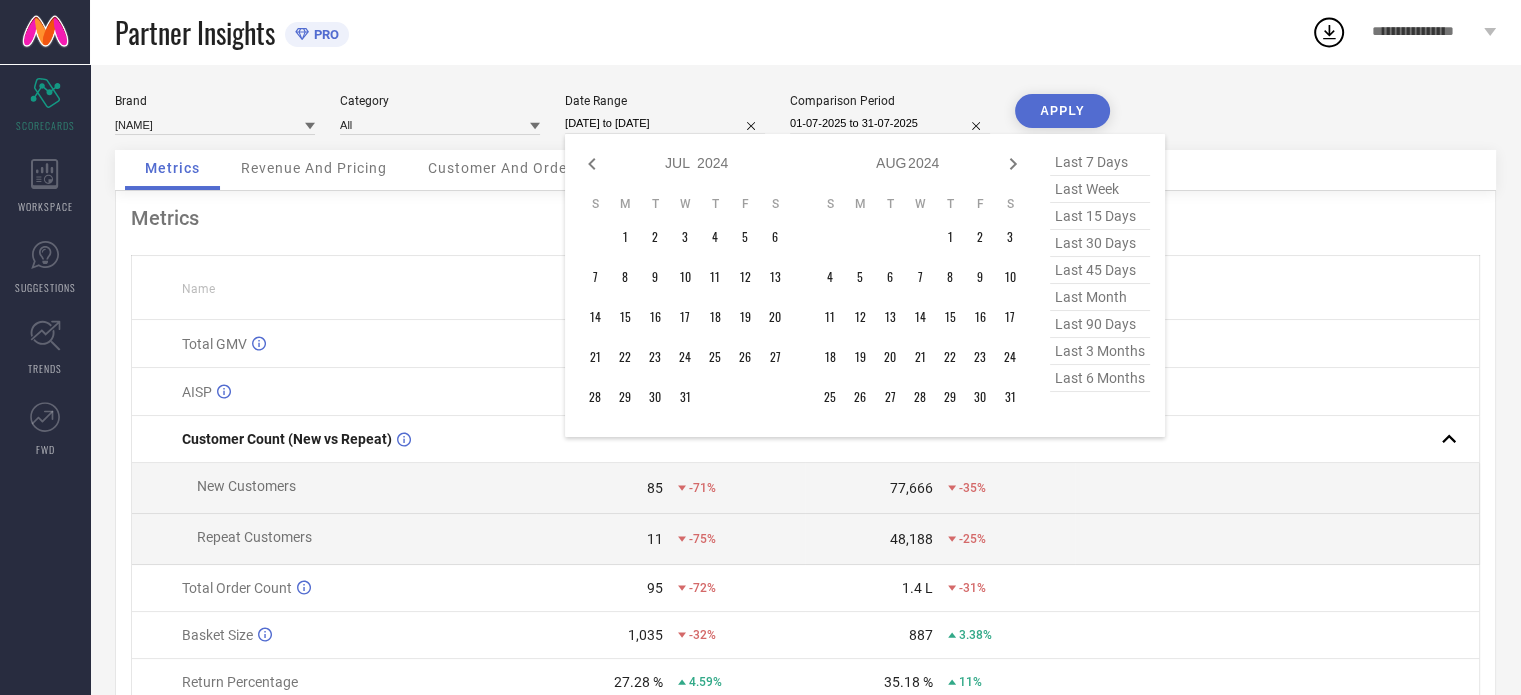 click 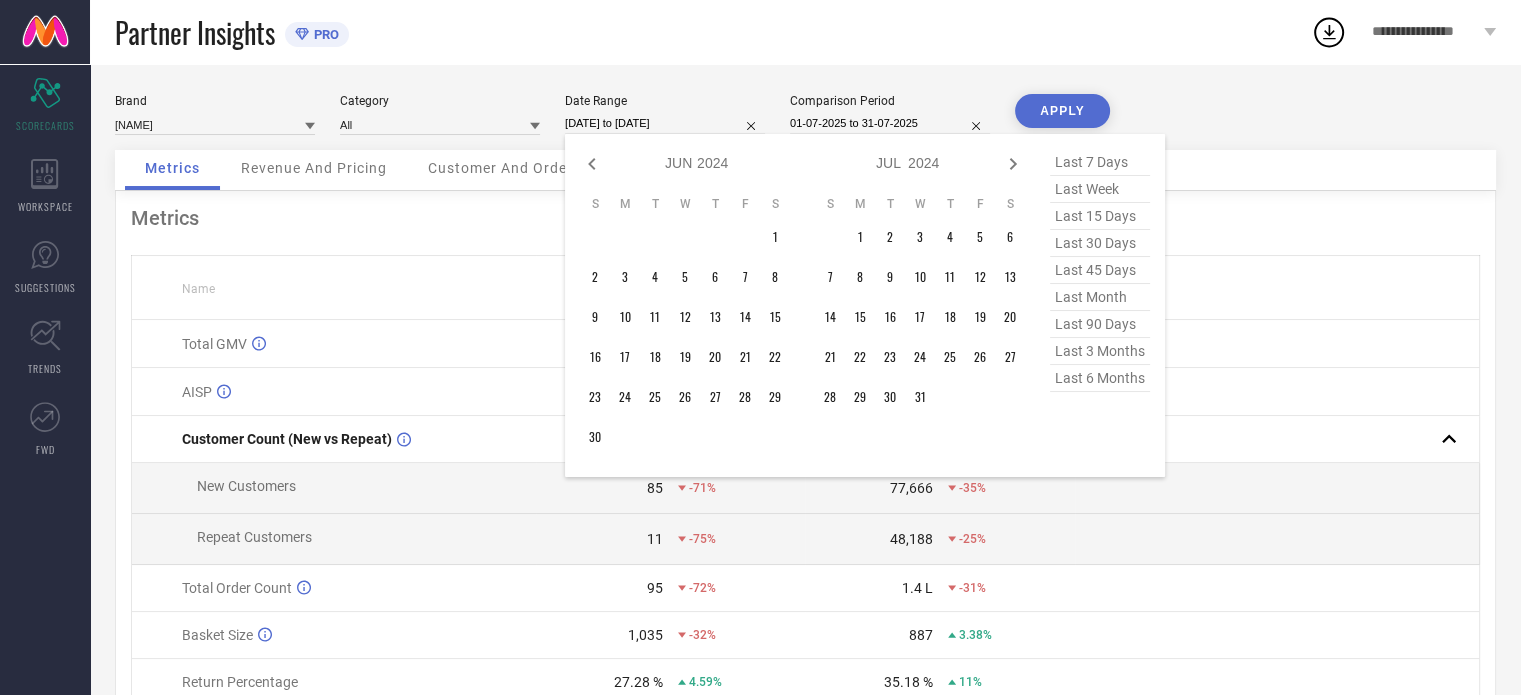 click 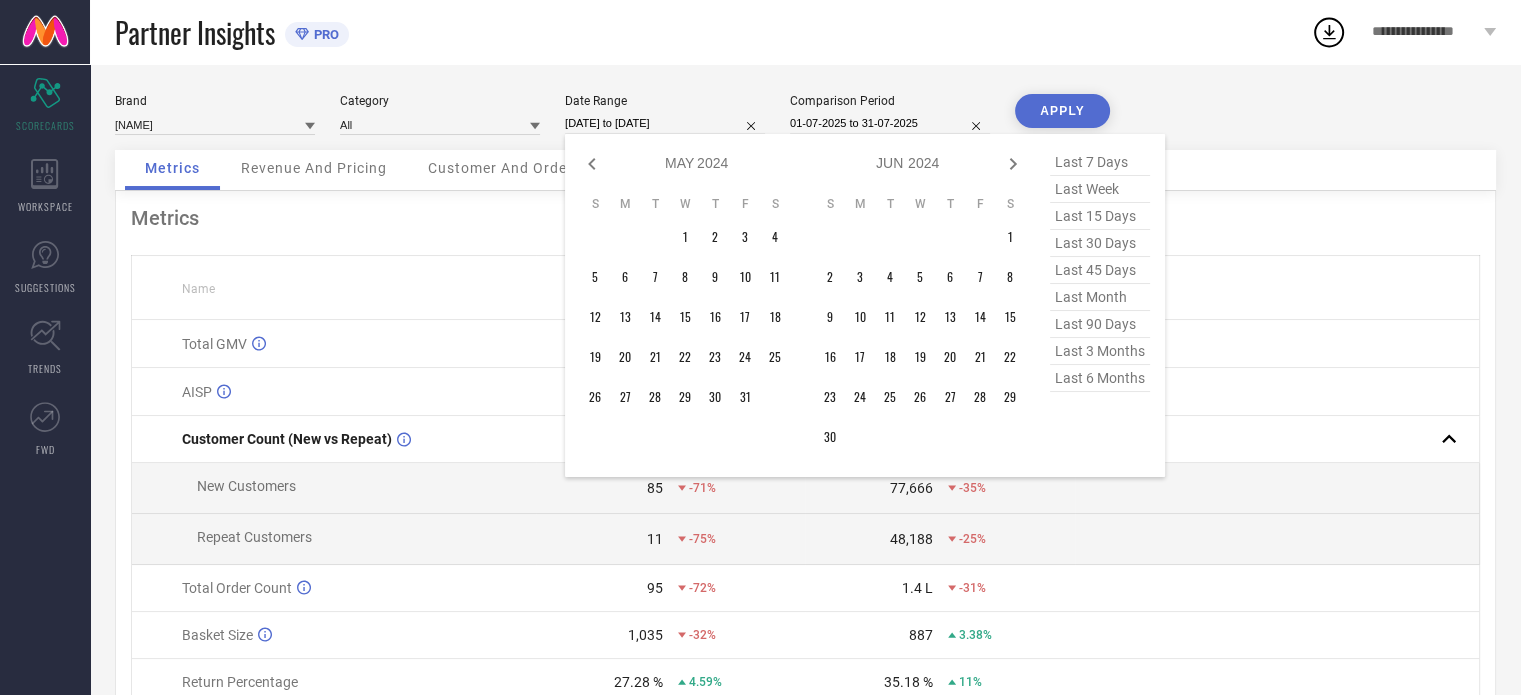 click 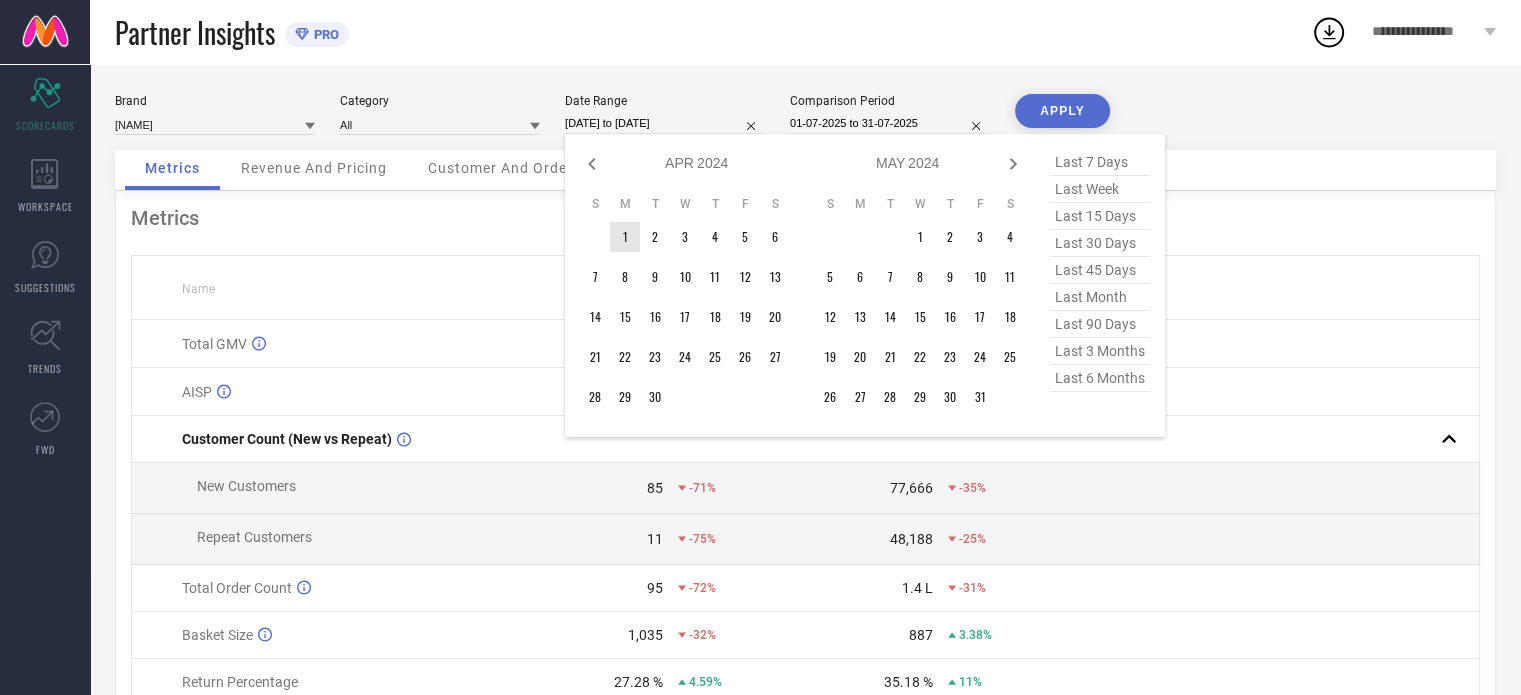 type on "After [DATE]" 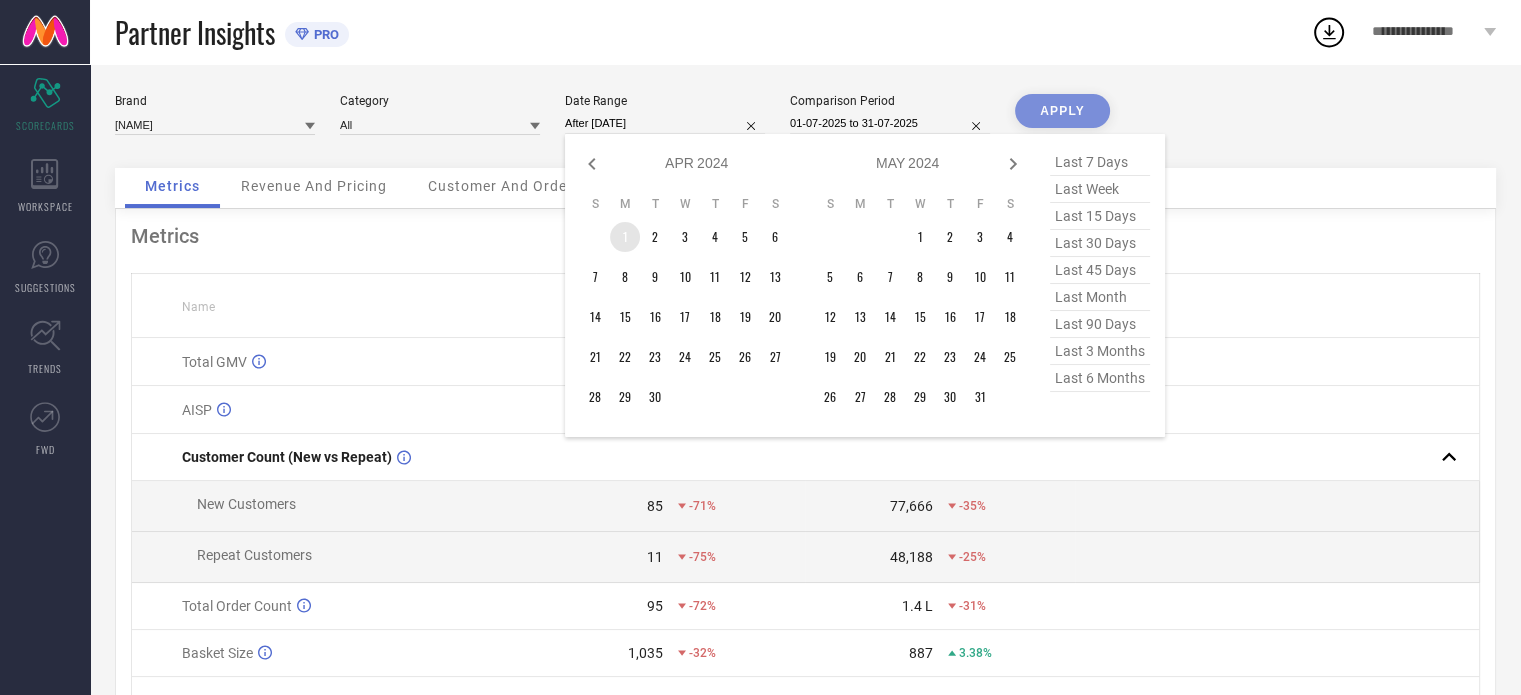click on "1" at bounding box center [625, 237] 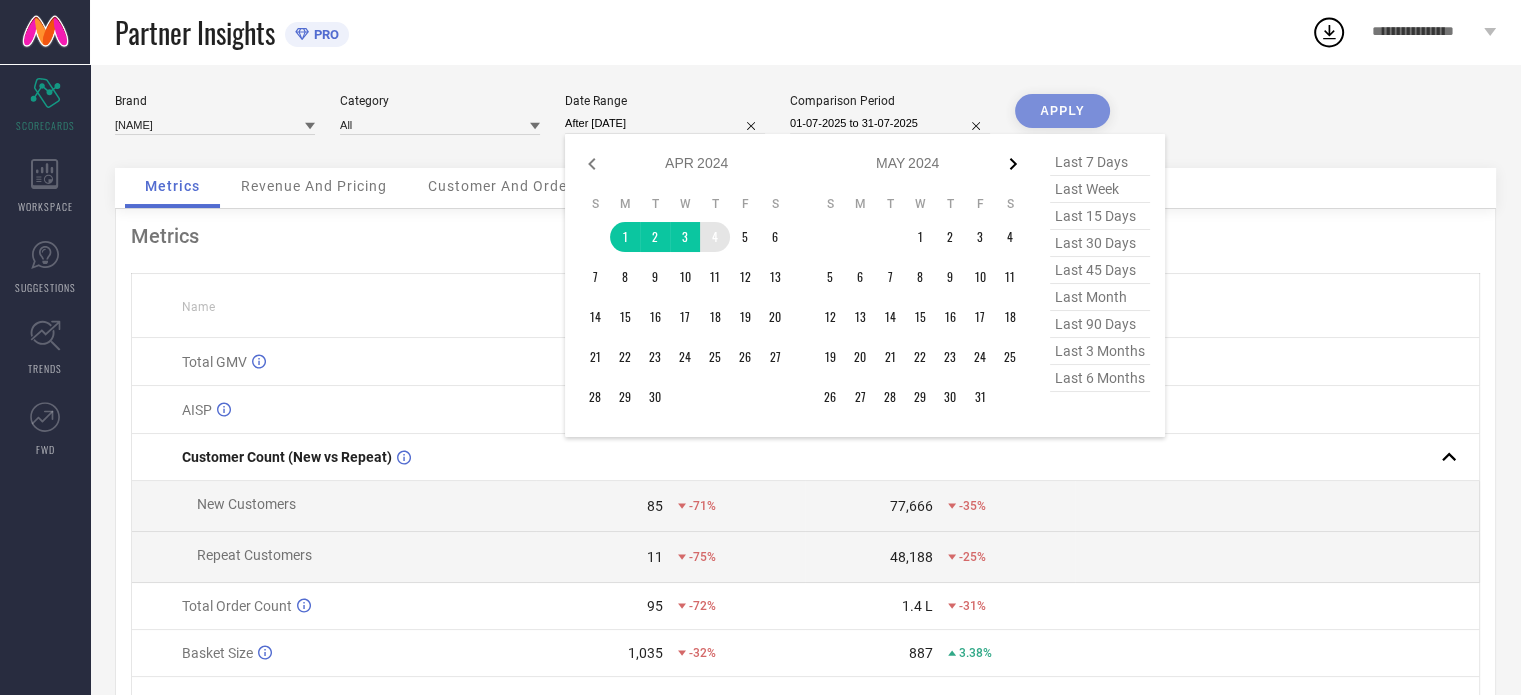 click 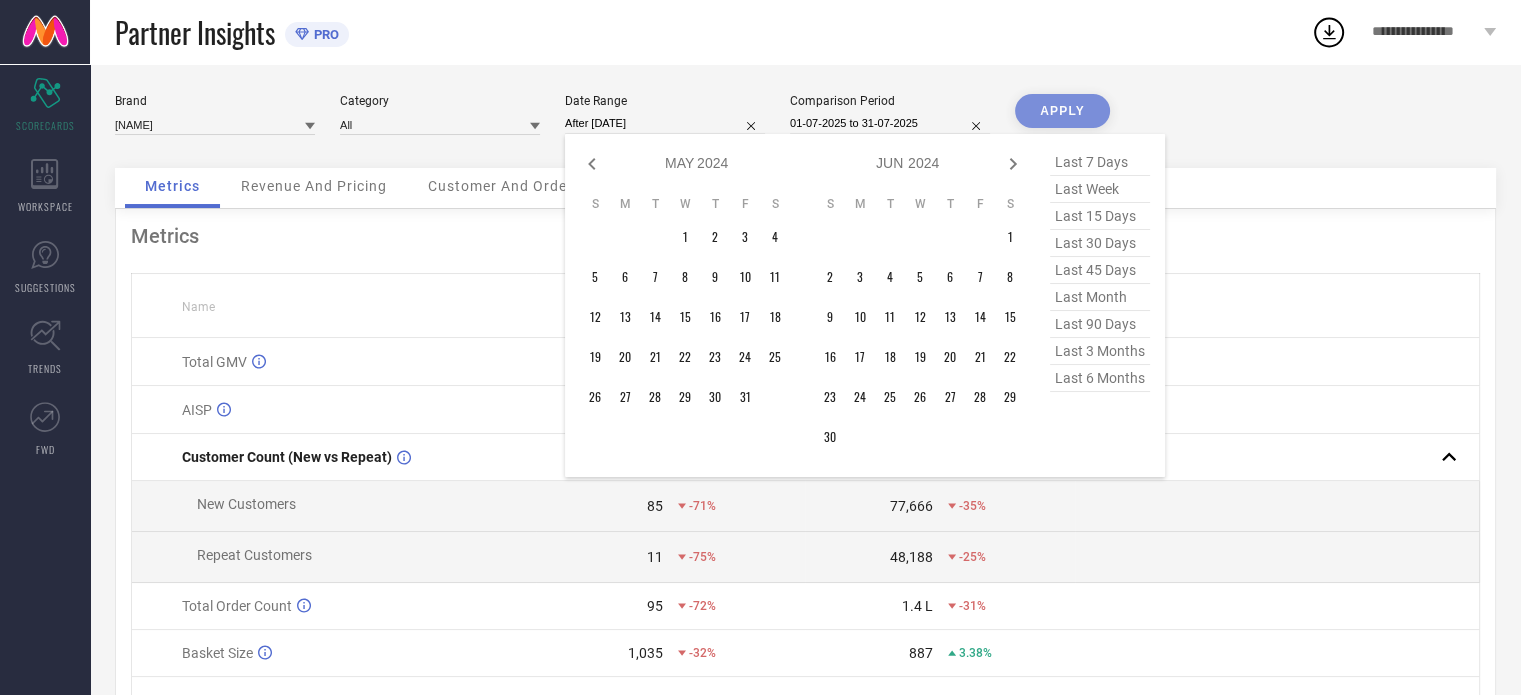 click 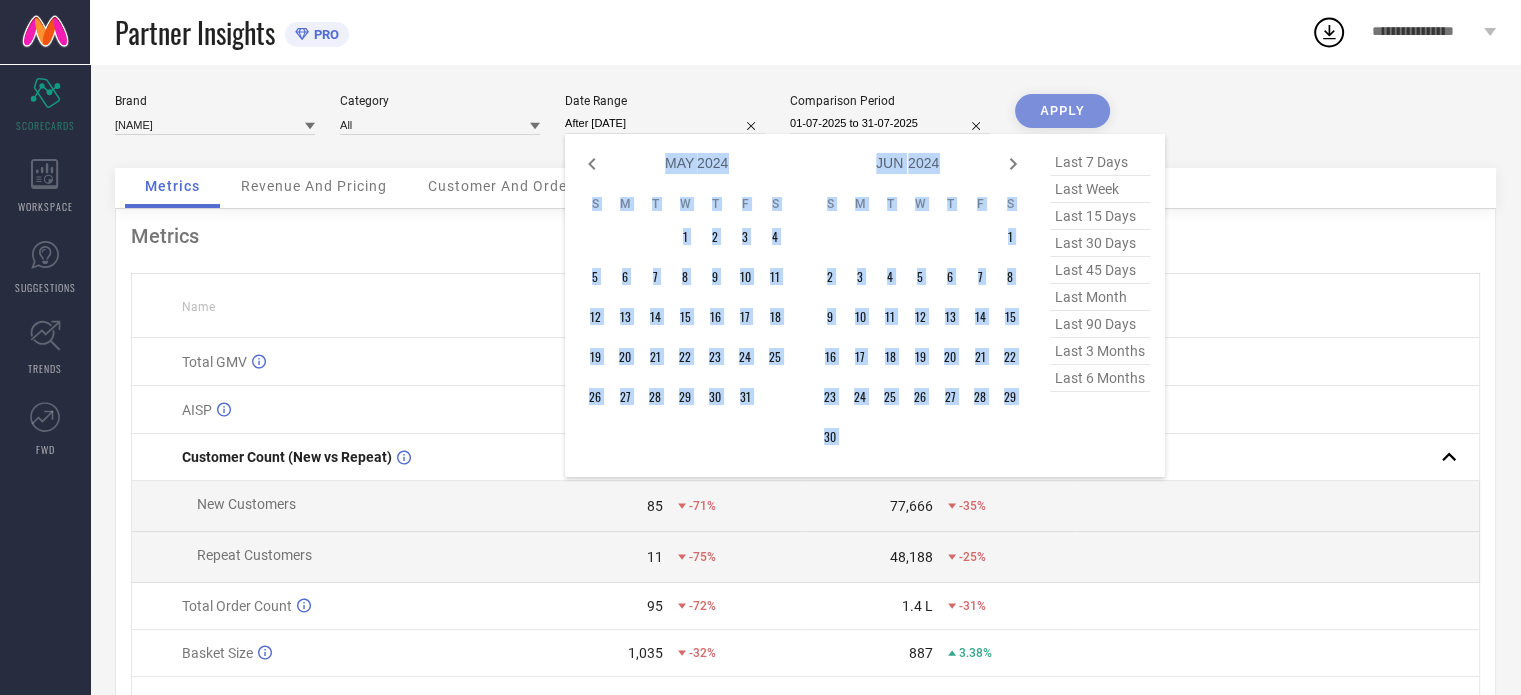 select on "6" 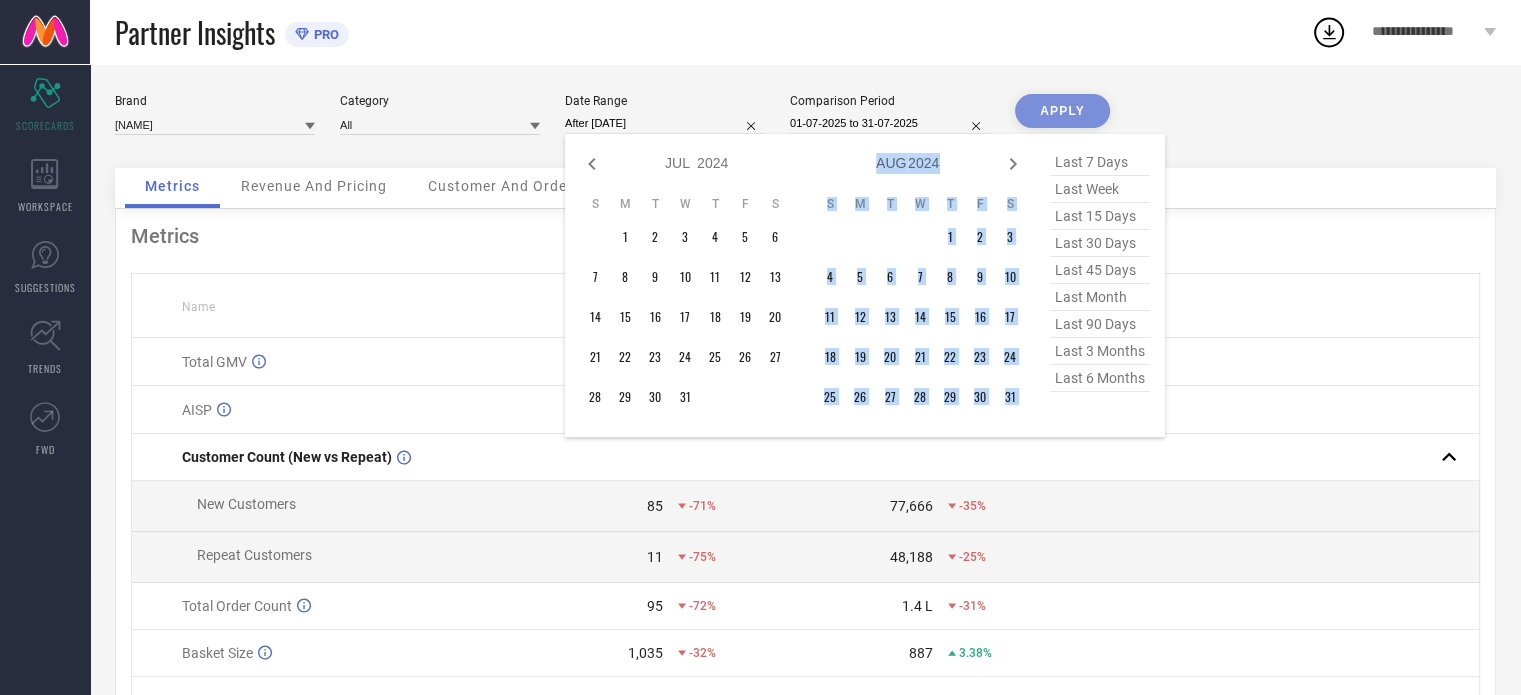 click 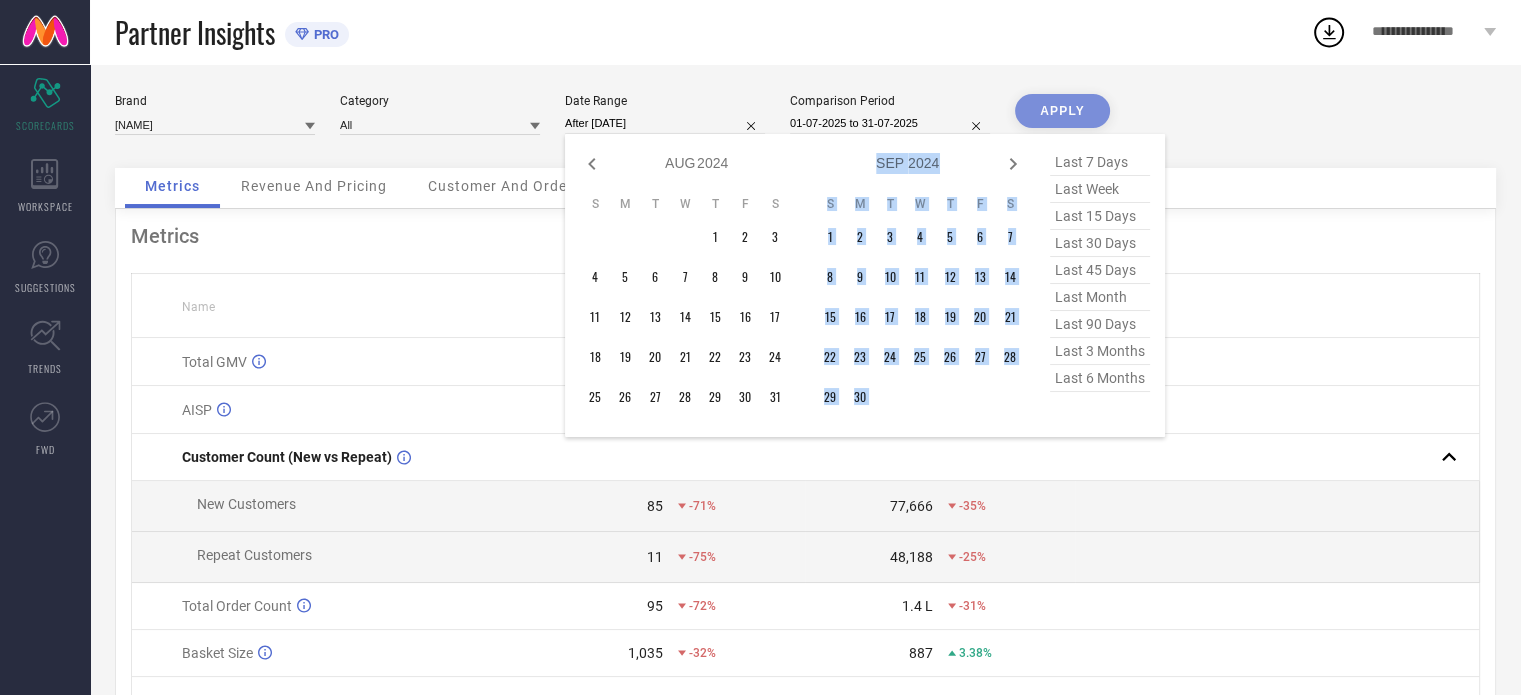 click 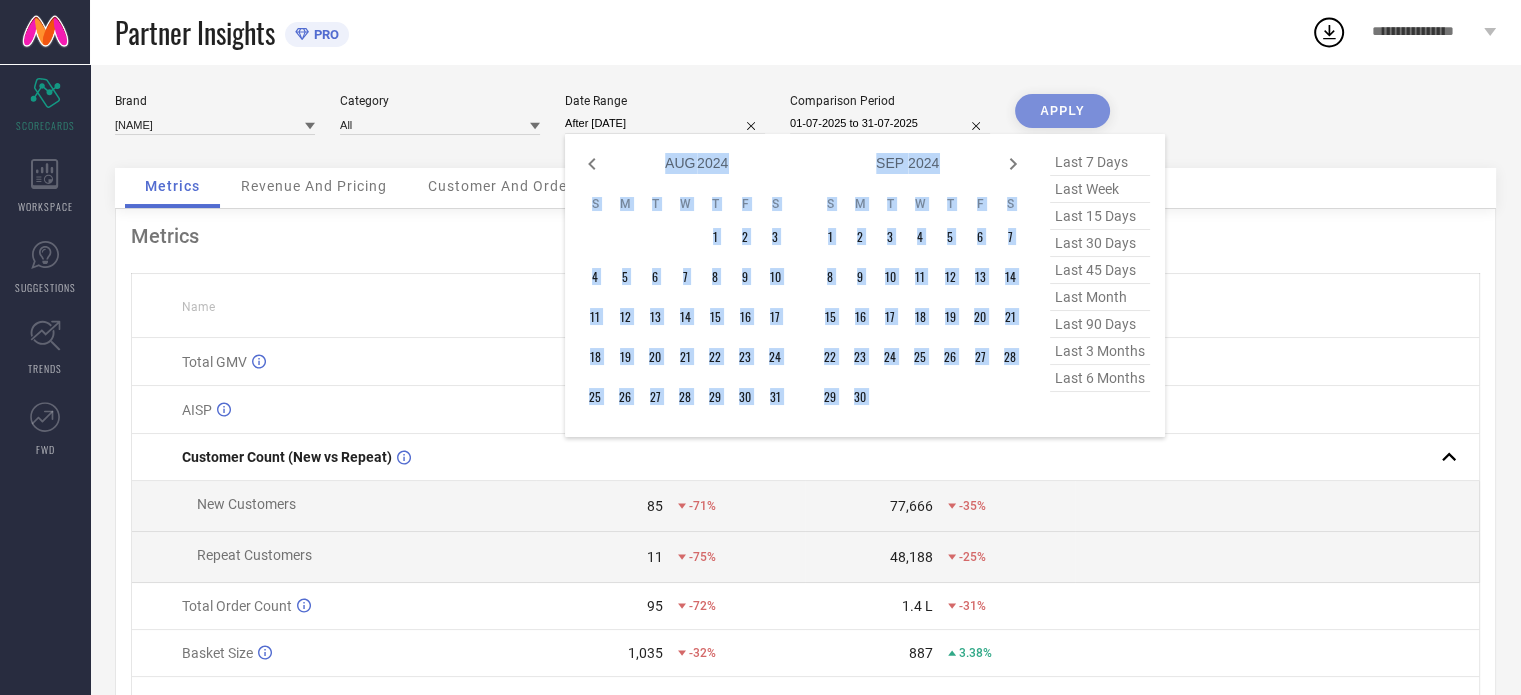 select on "8" 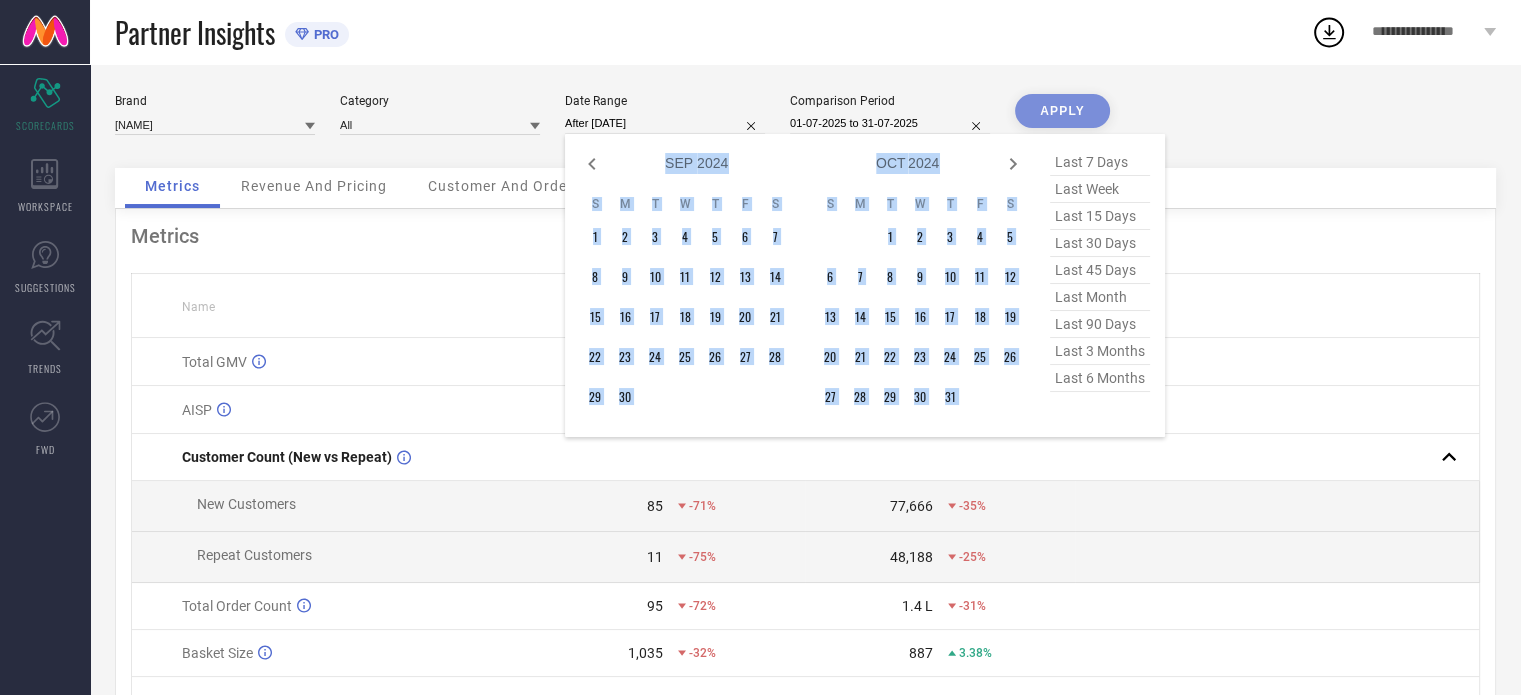 click 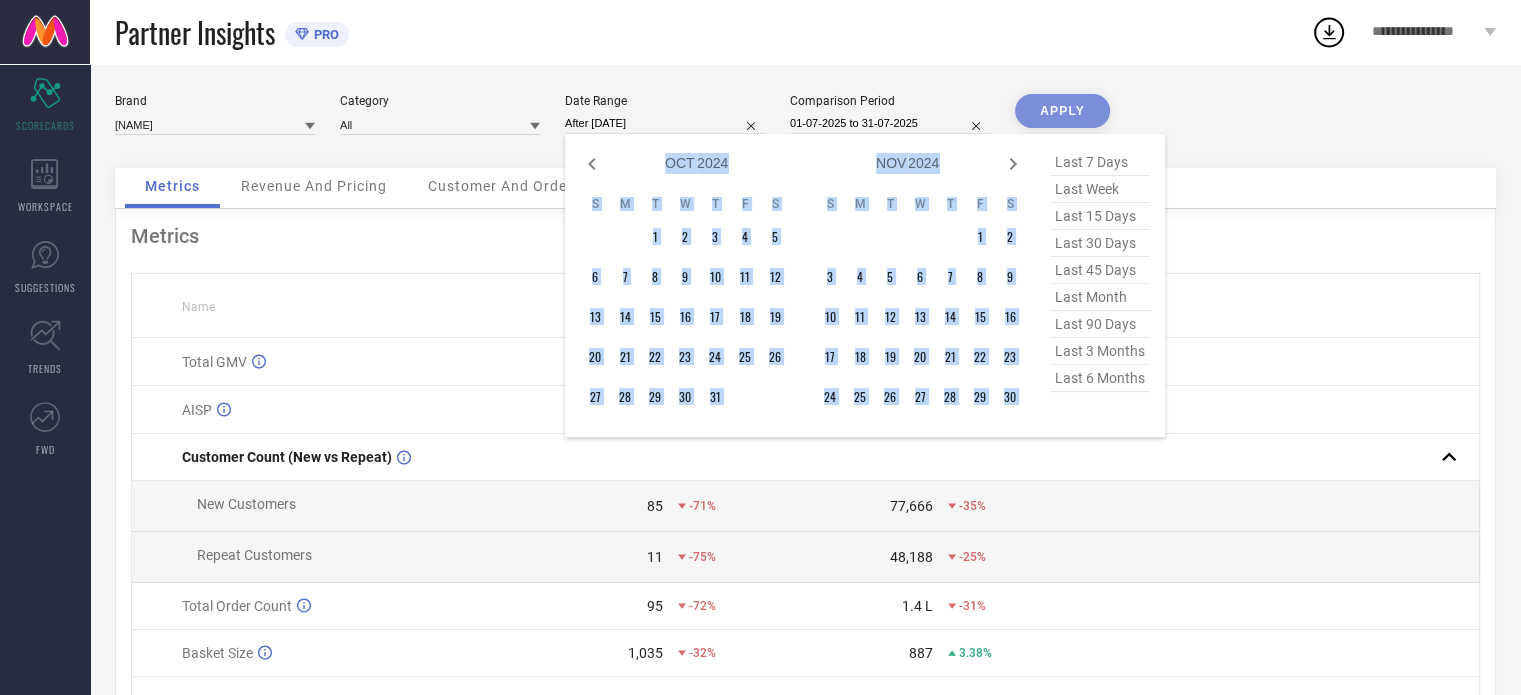 click 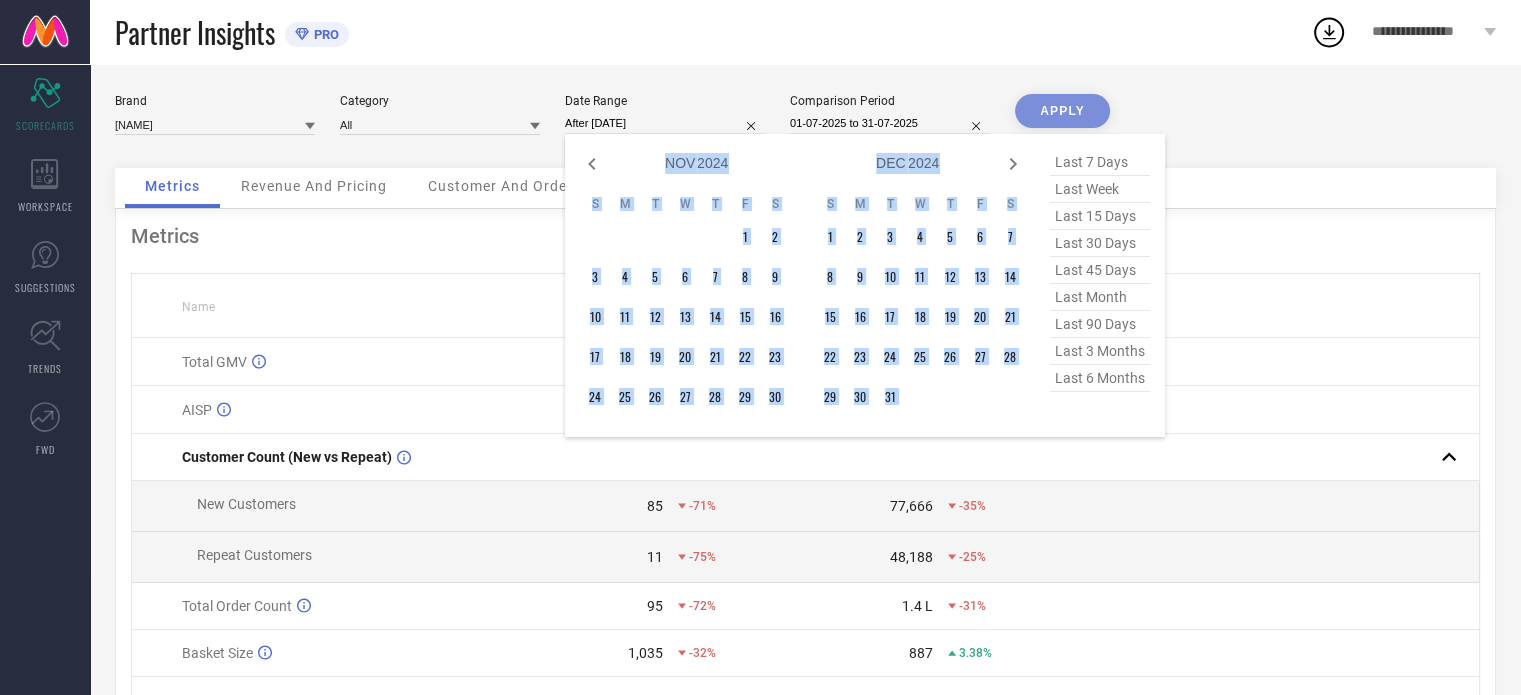 click 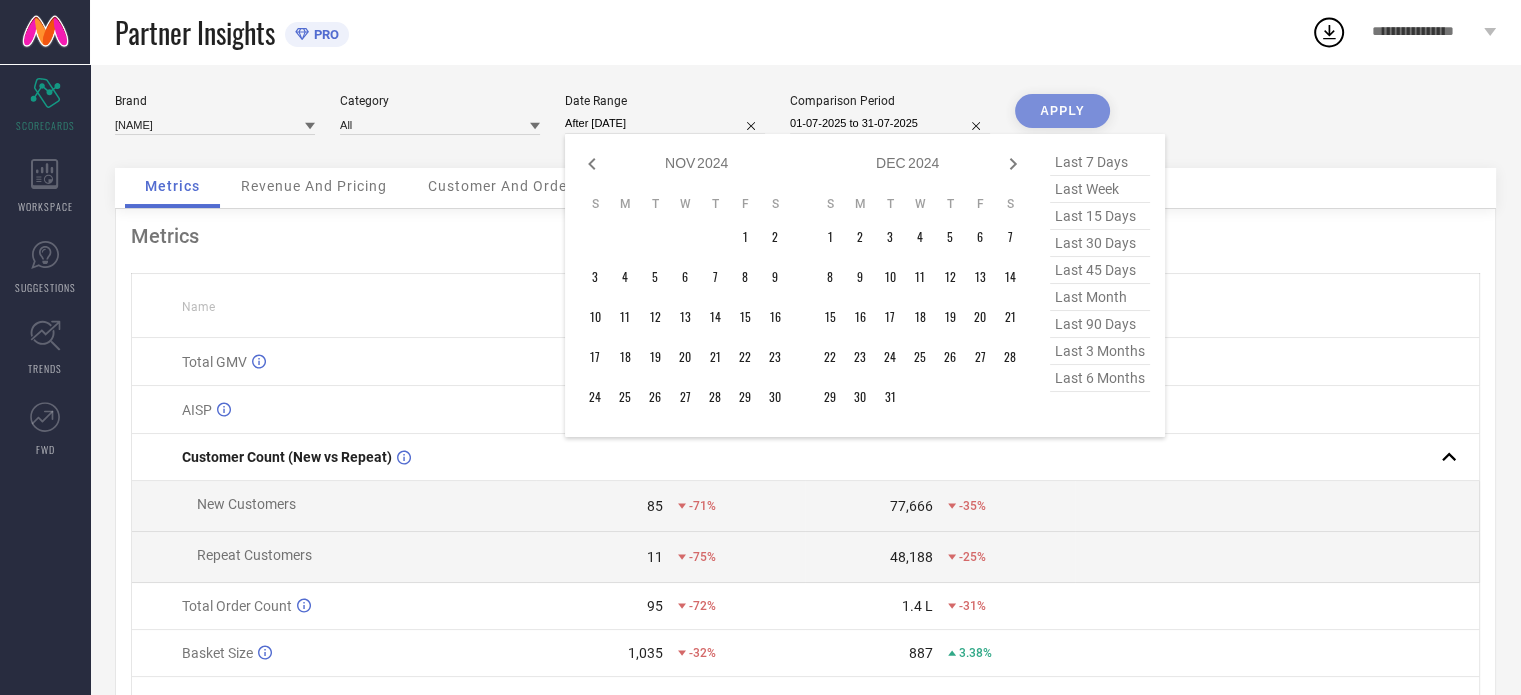 select on "11" 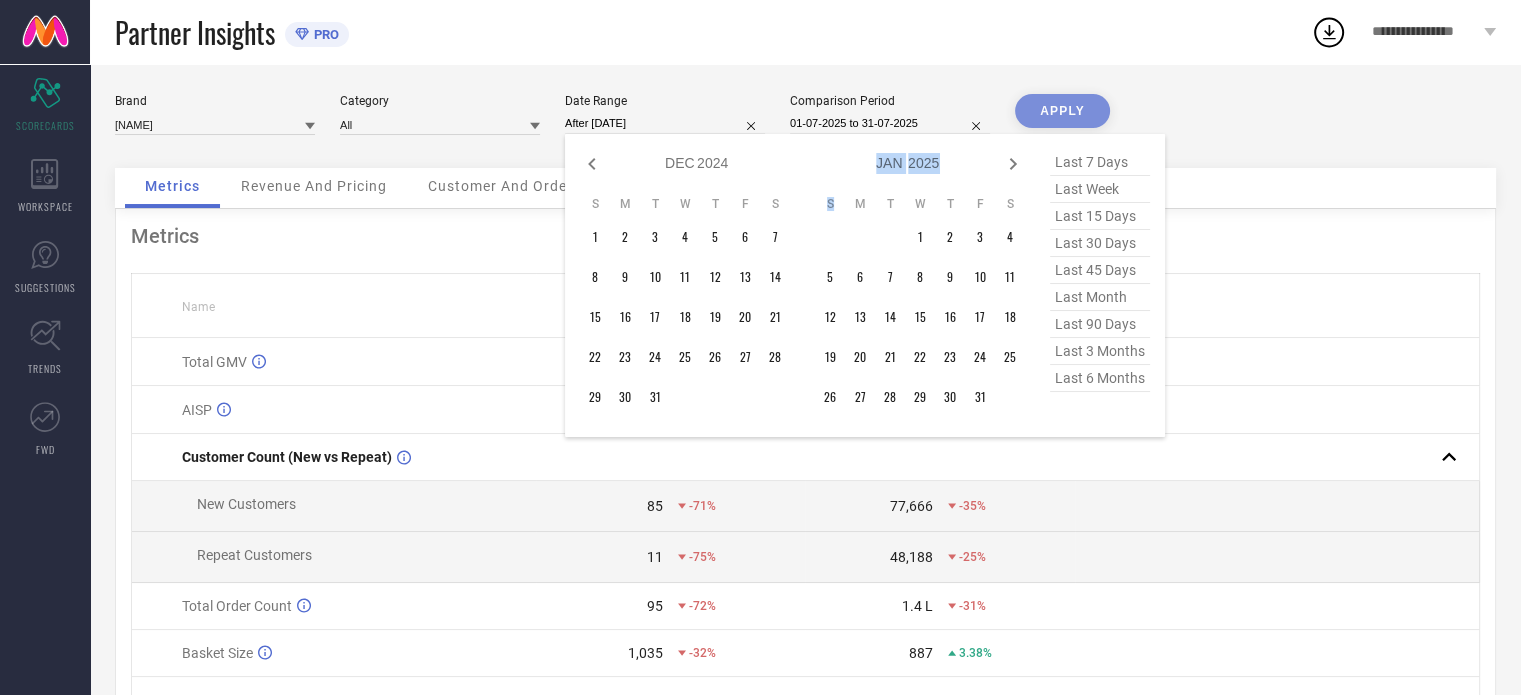 click 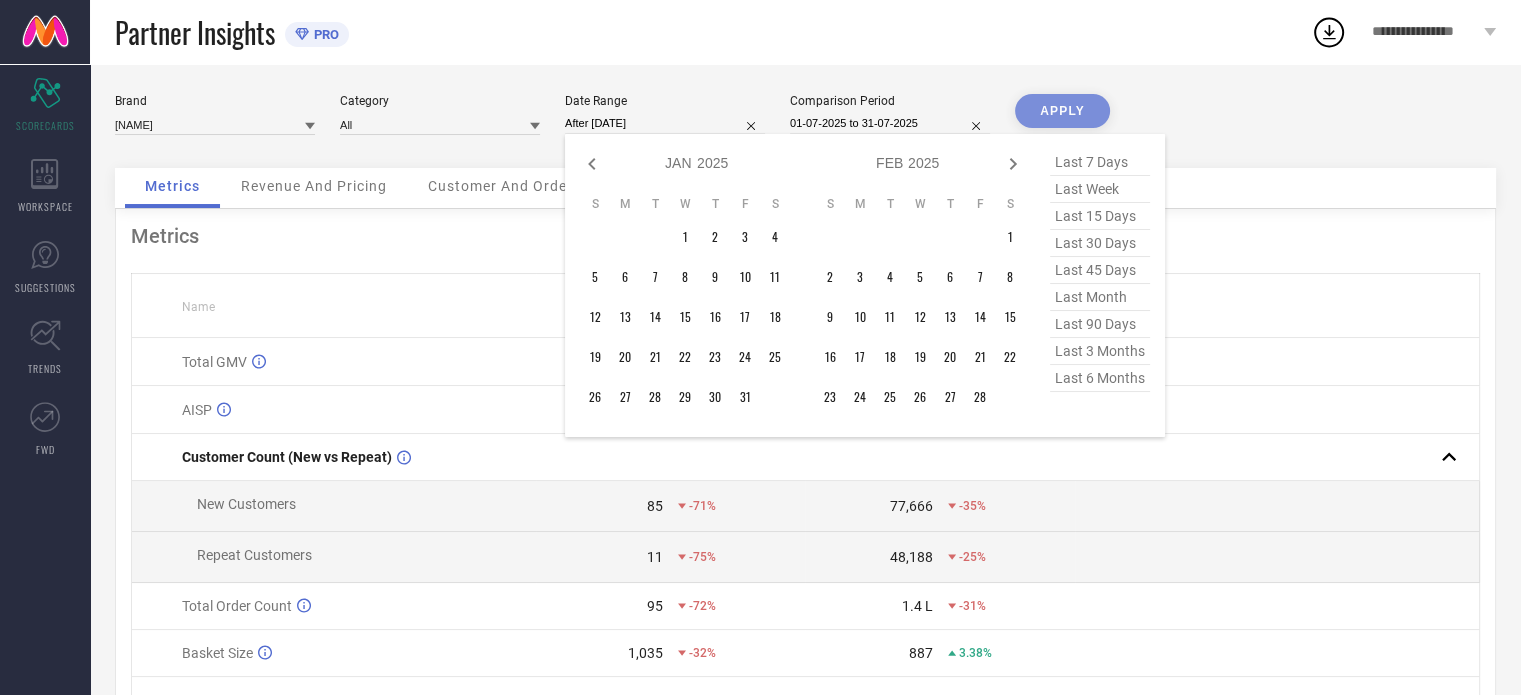 click 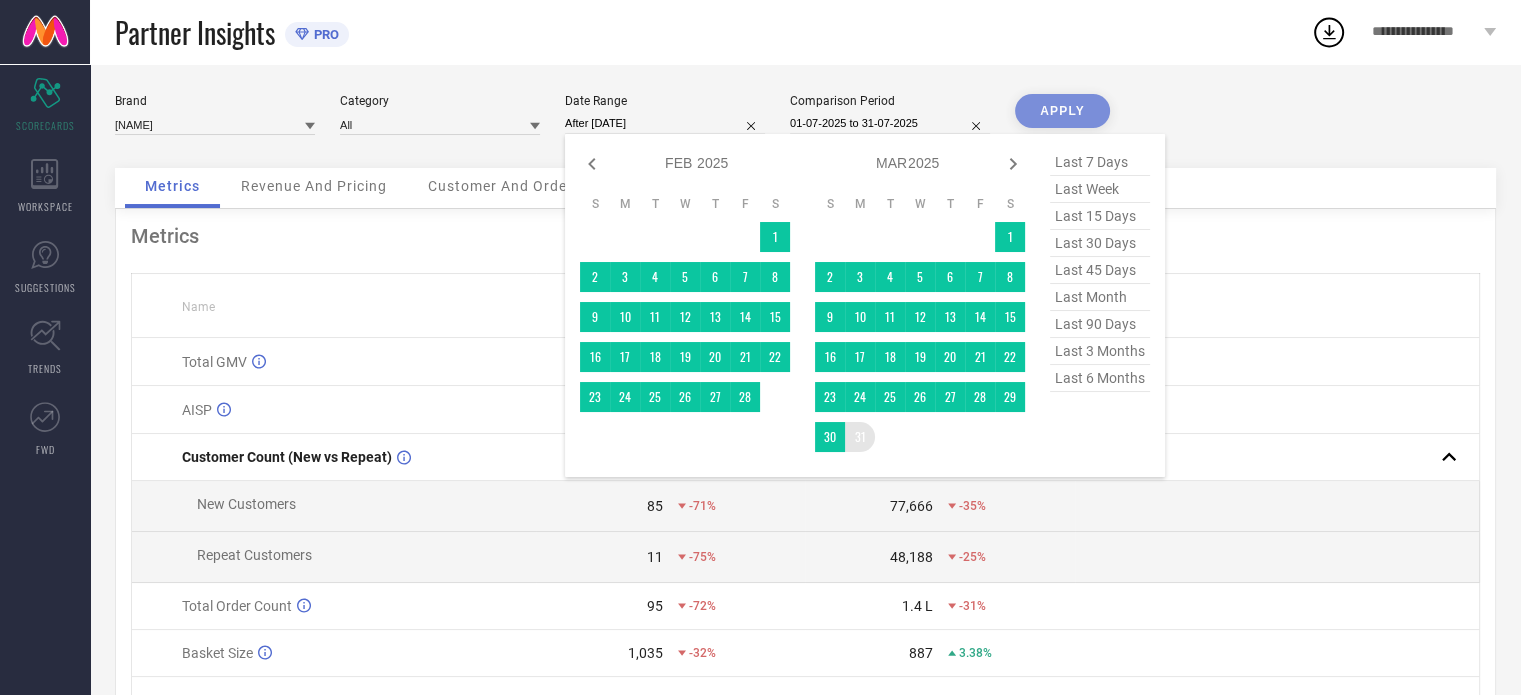 type on "[DATE] to [DATE]" 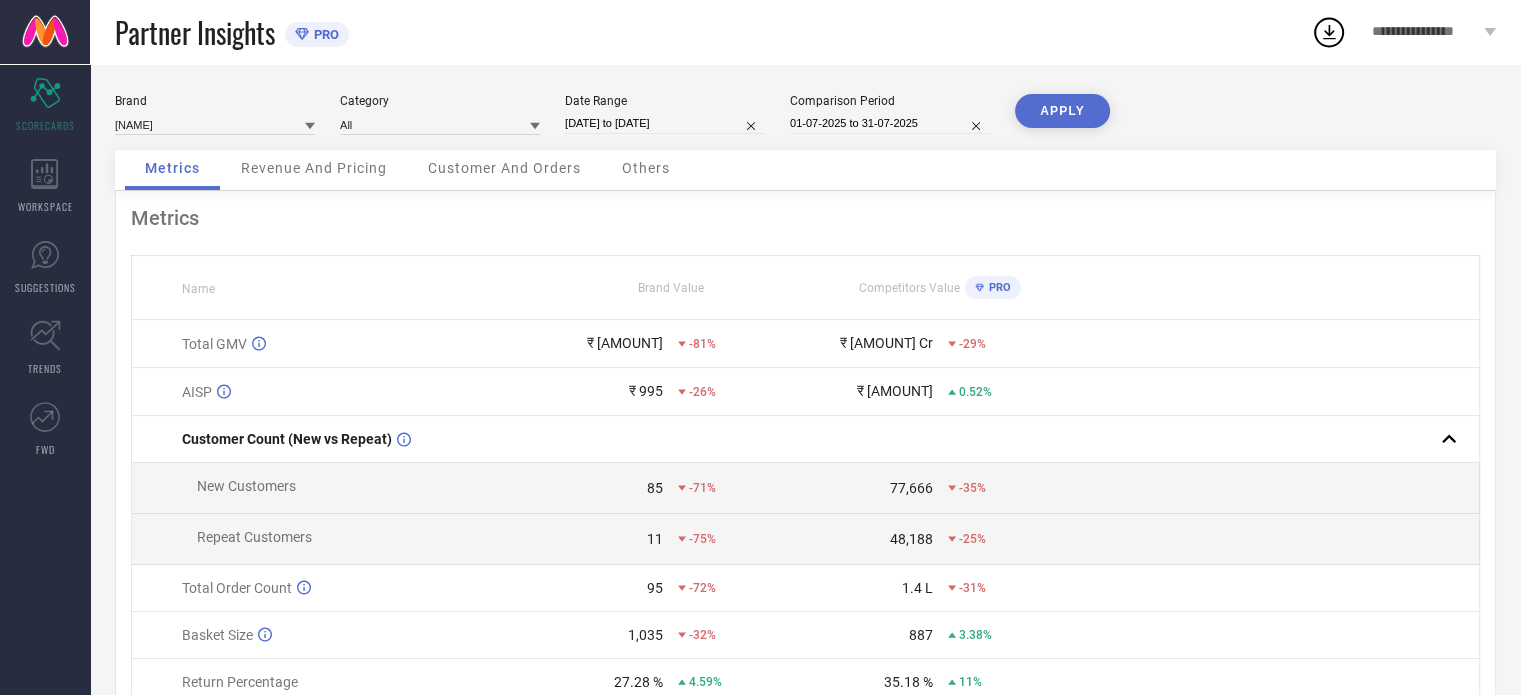 click on "APPLY" at bounding box center [1062, 111] 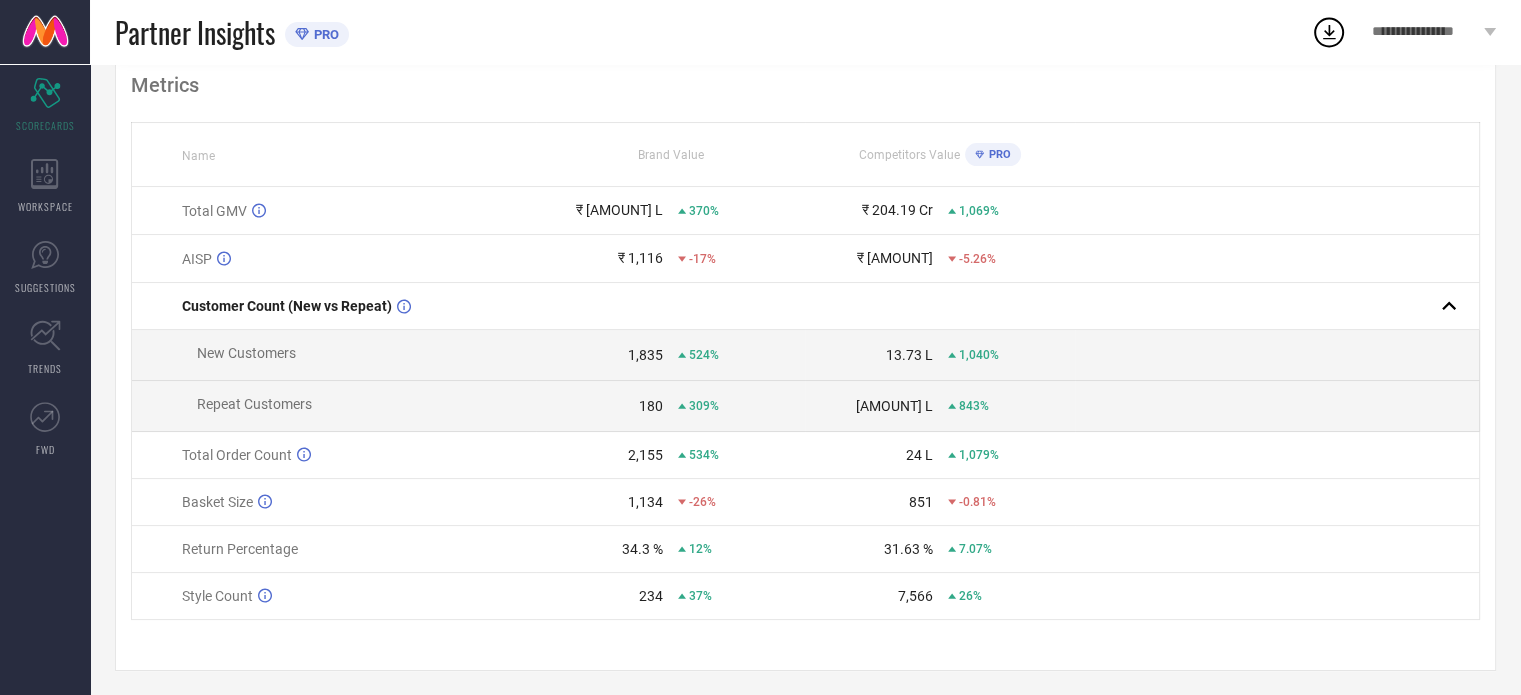scroll, scrollTop: 0, scrollLeft: 0, axis: both 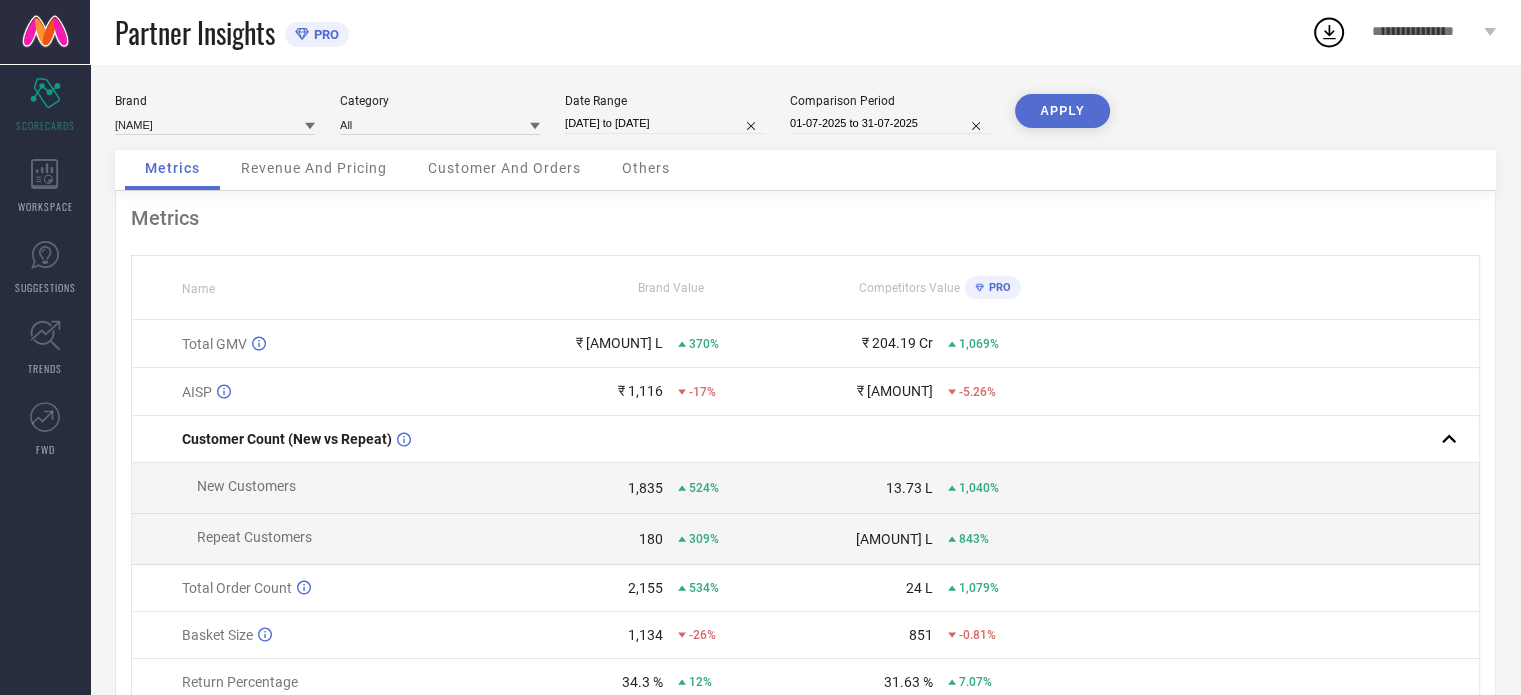 select on "6" 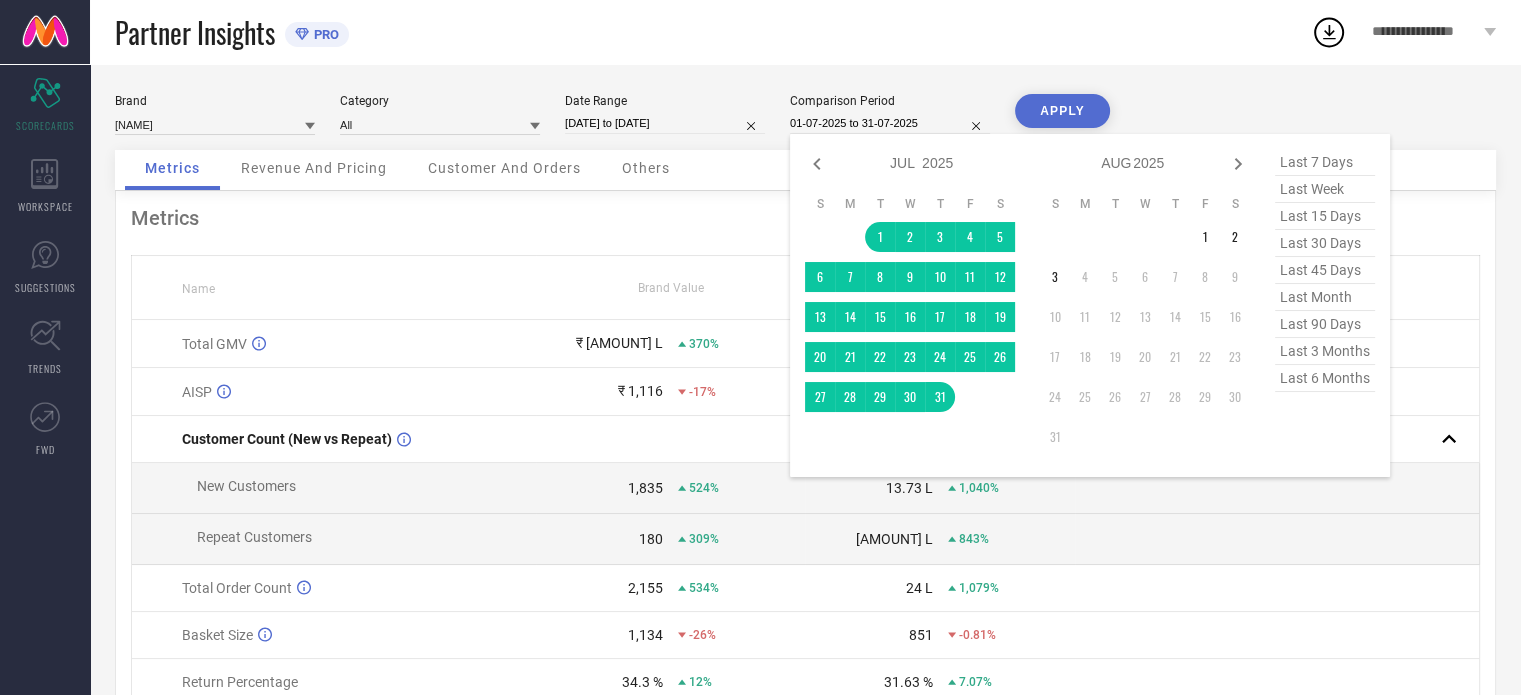 click on "01-07-2025 to 31-07-2025" at bounding box center [890, 123] 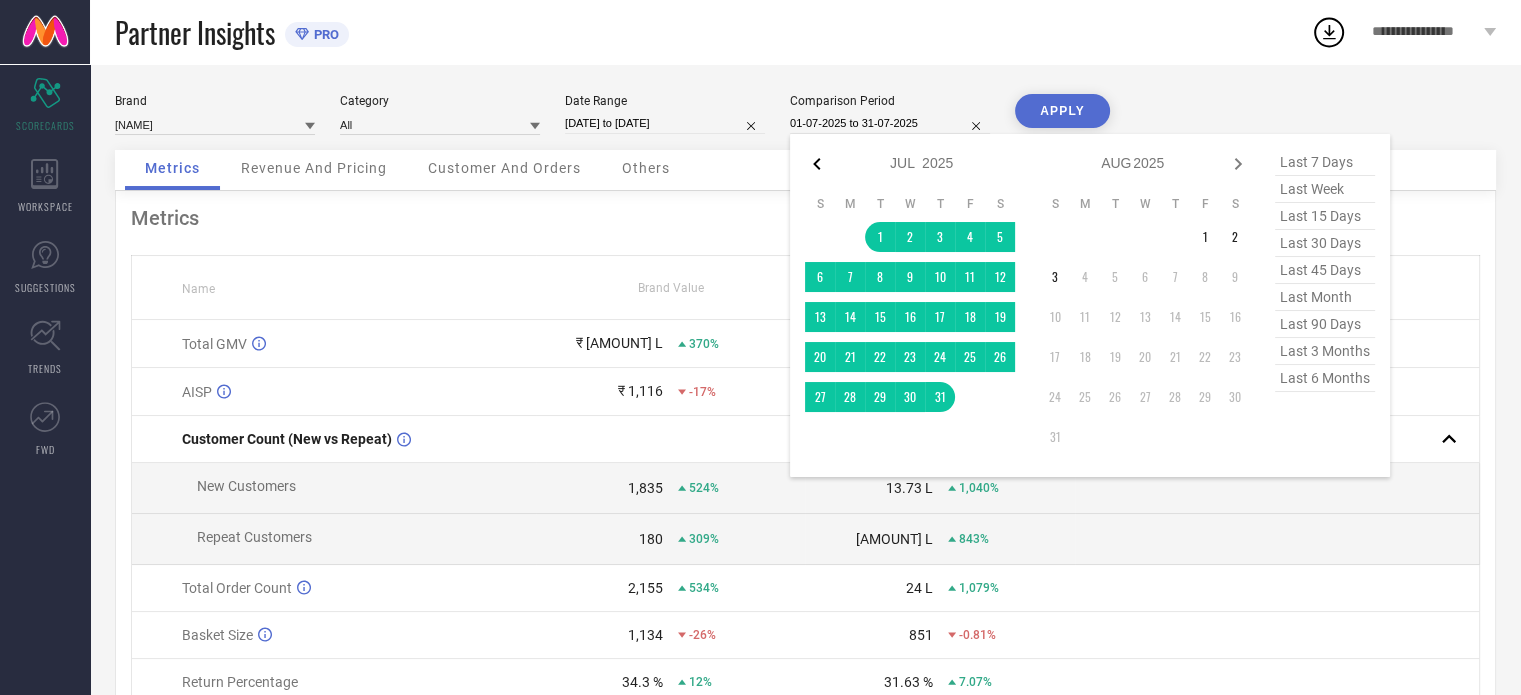 click 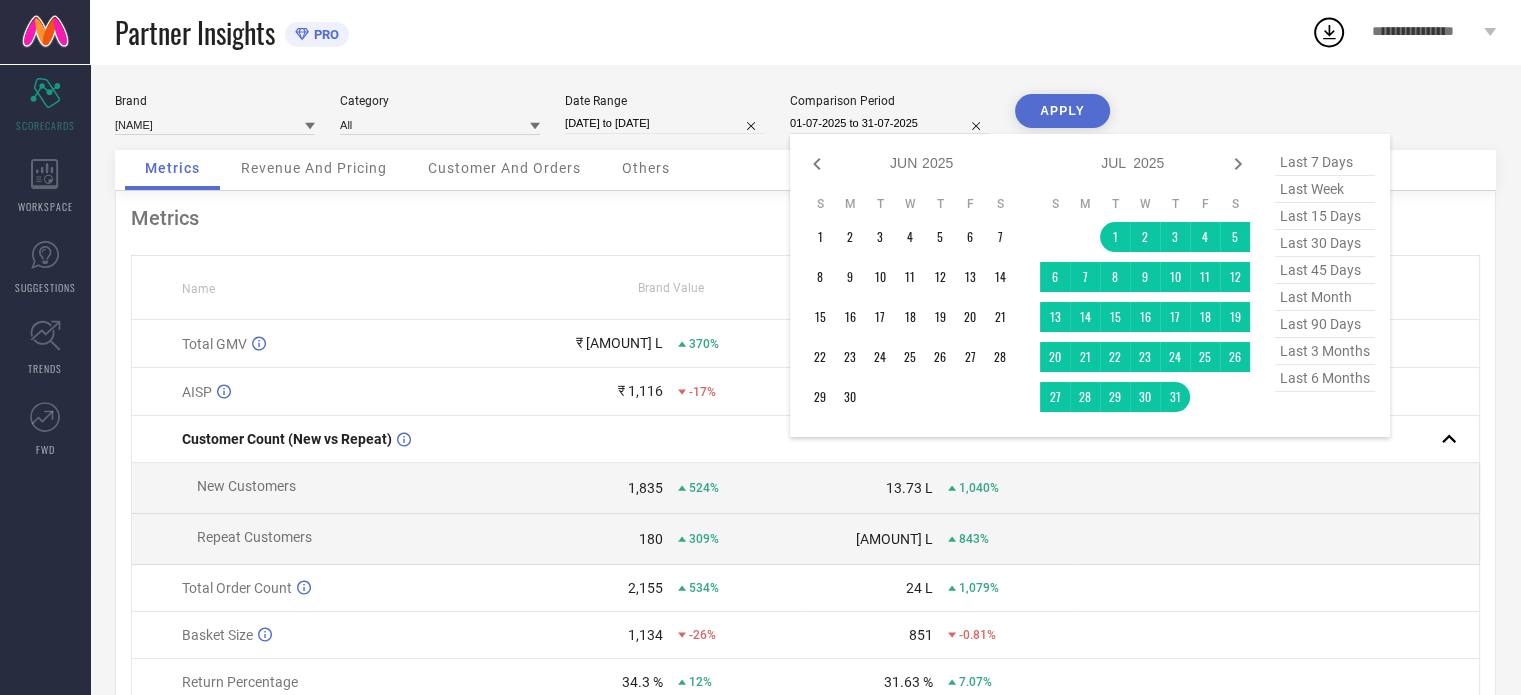 click 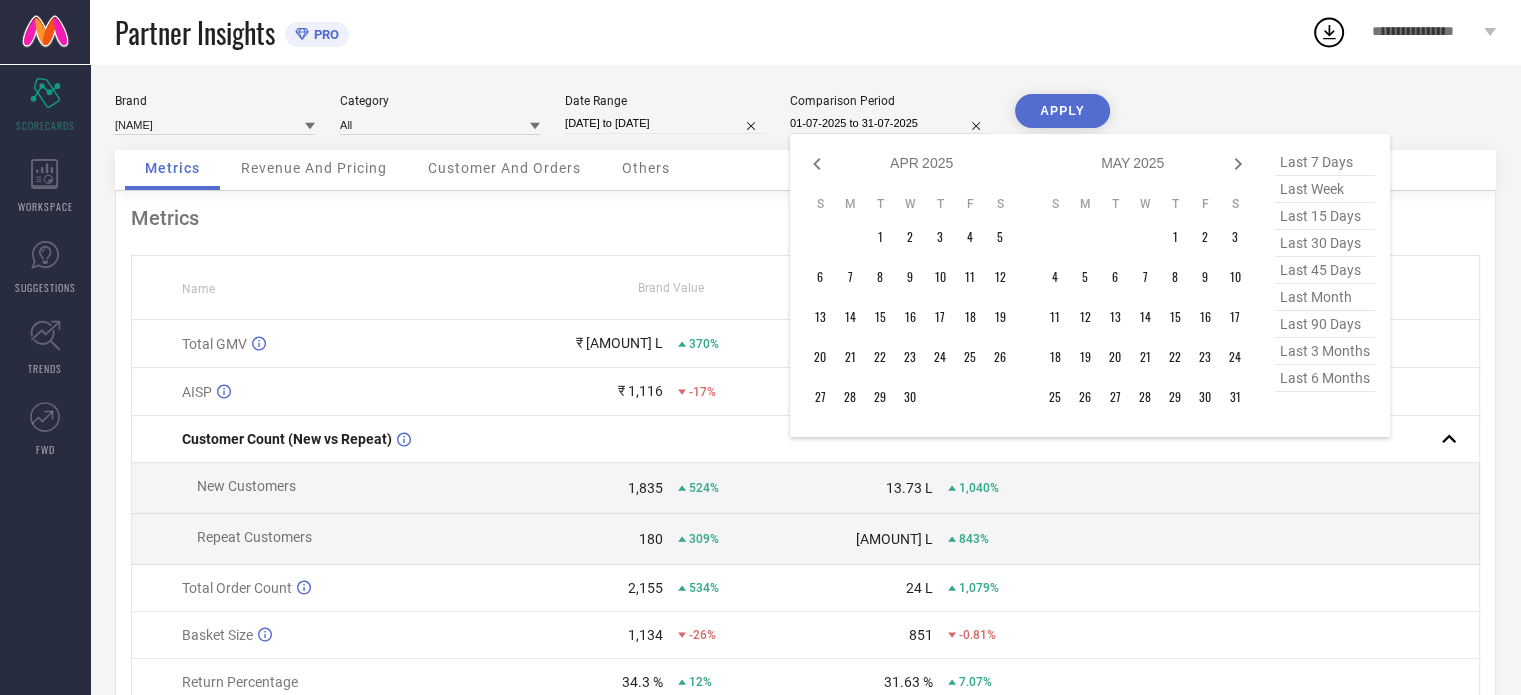 click 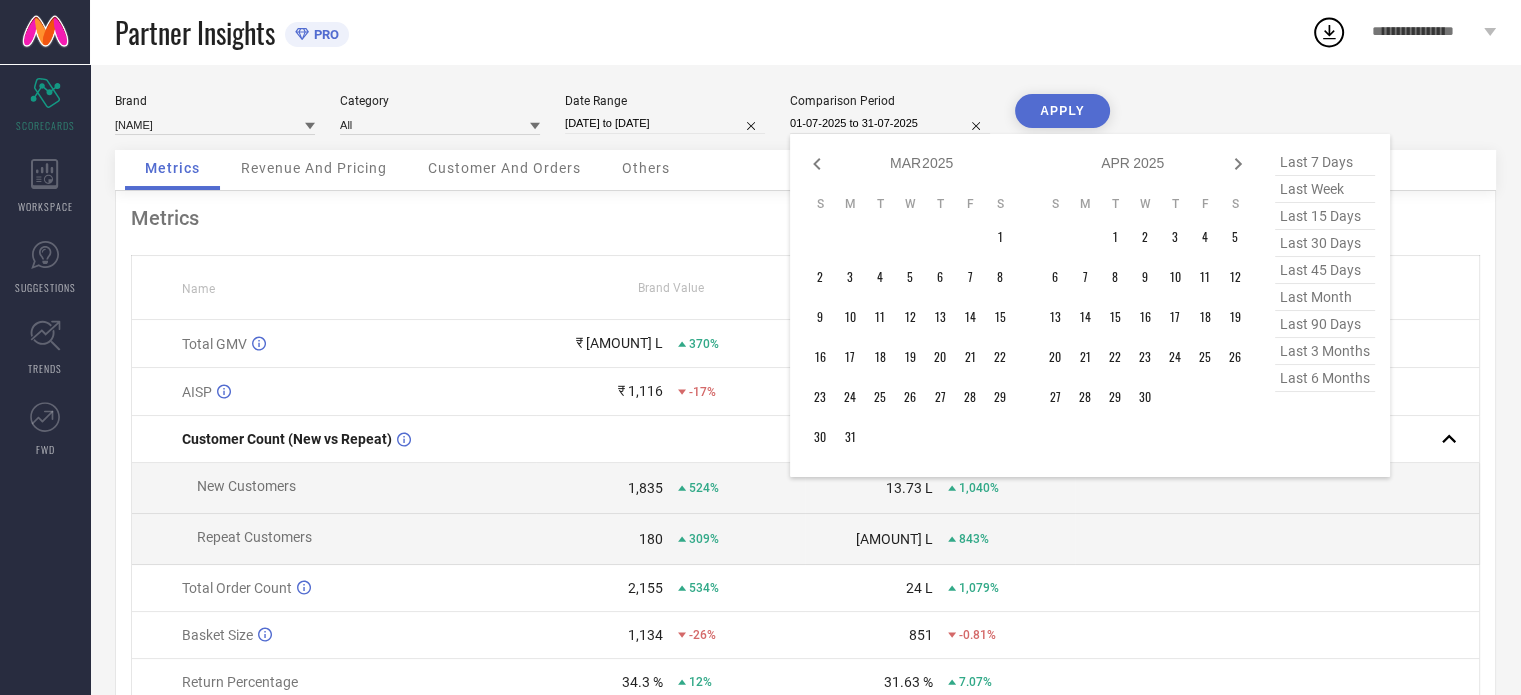 click 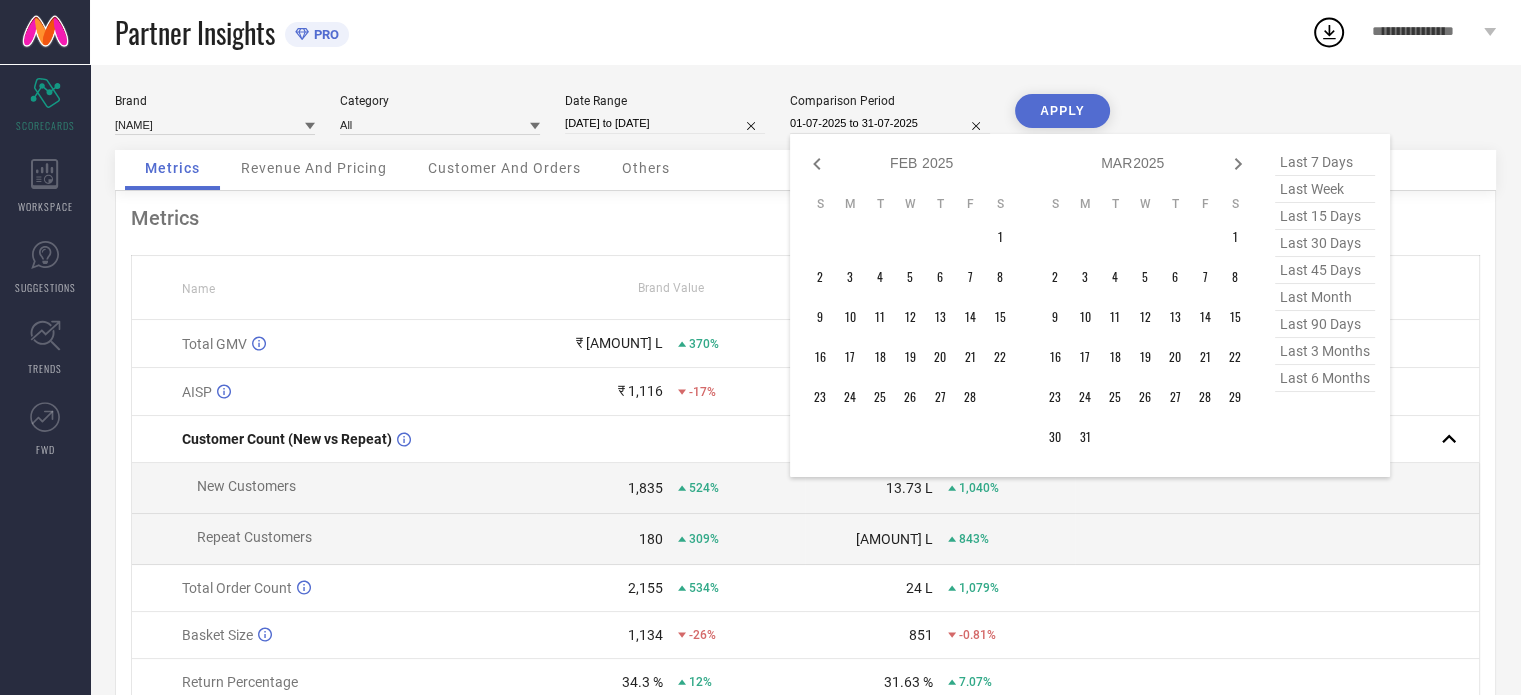 click 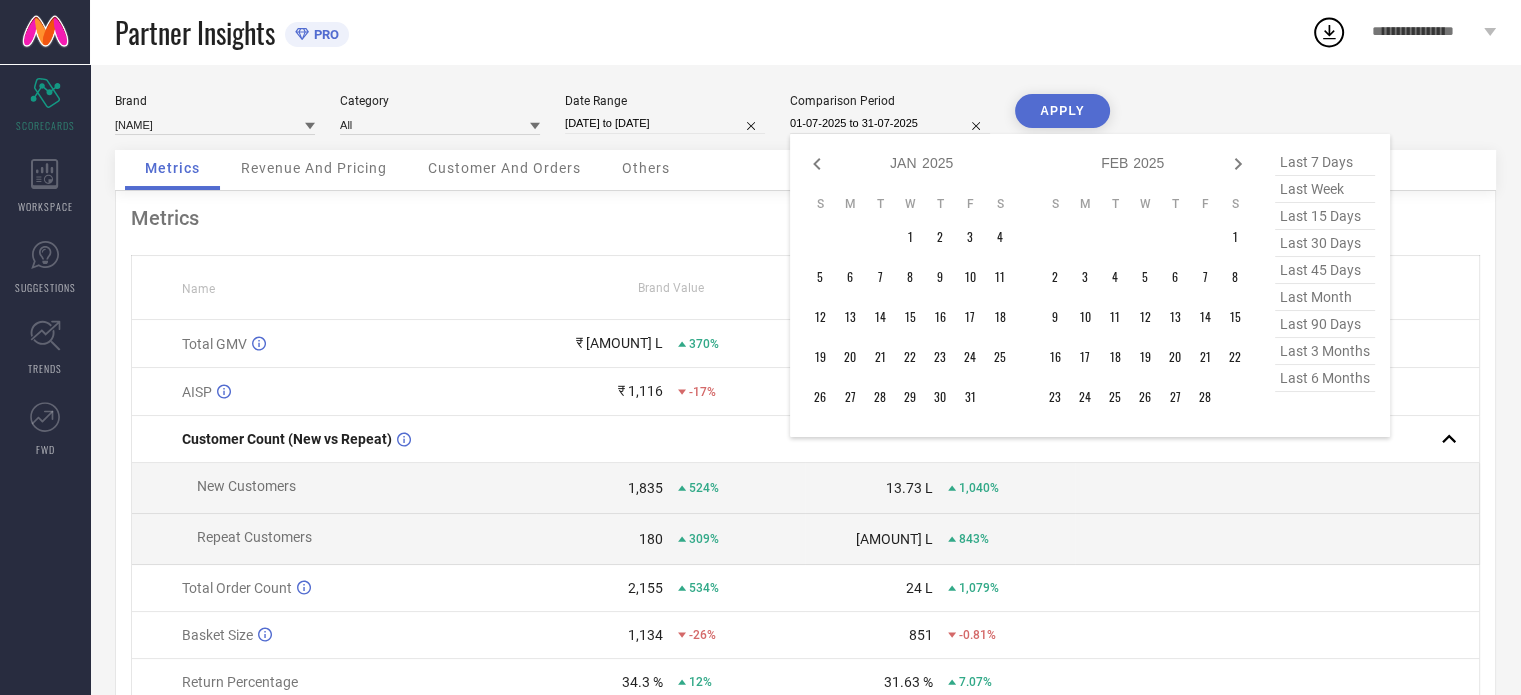 click 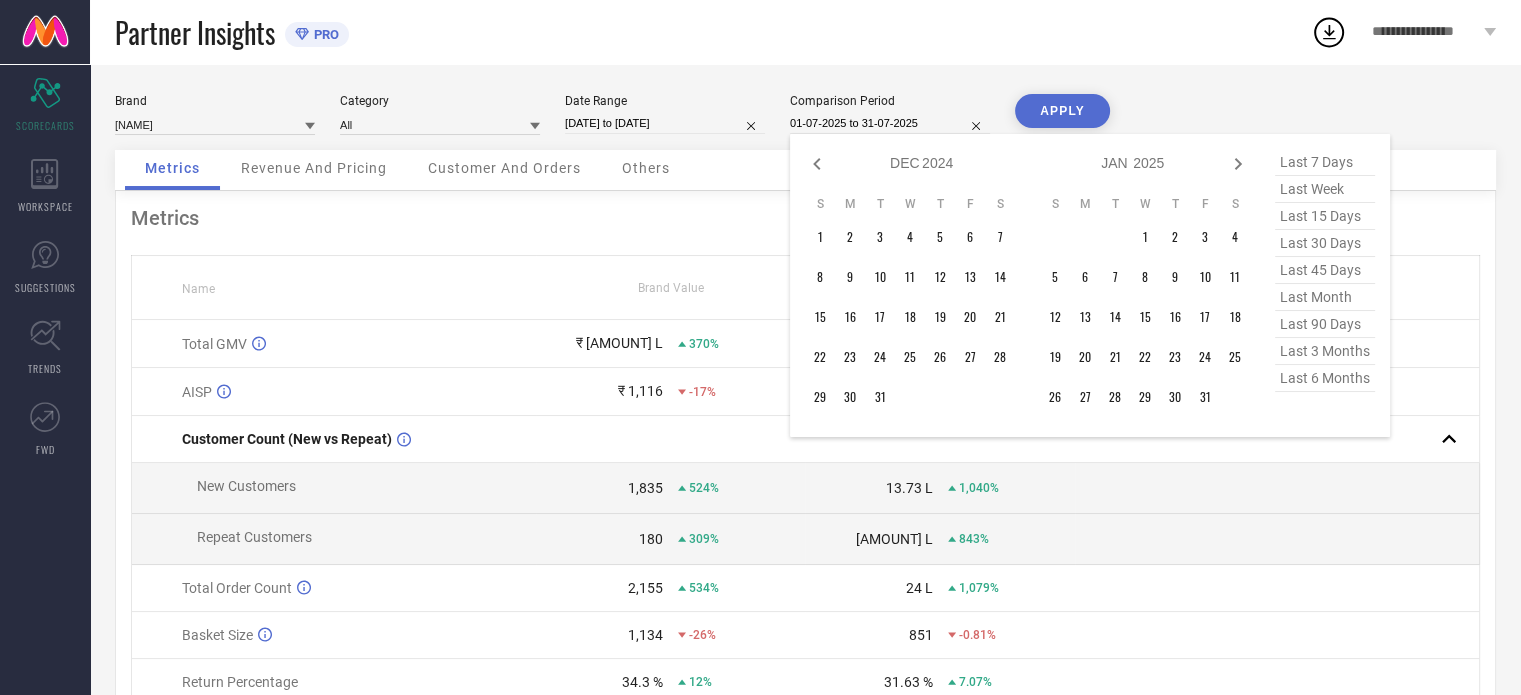 click 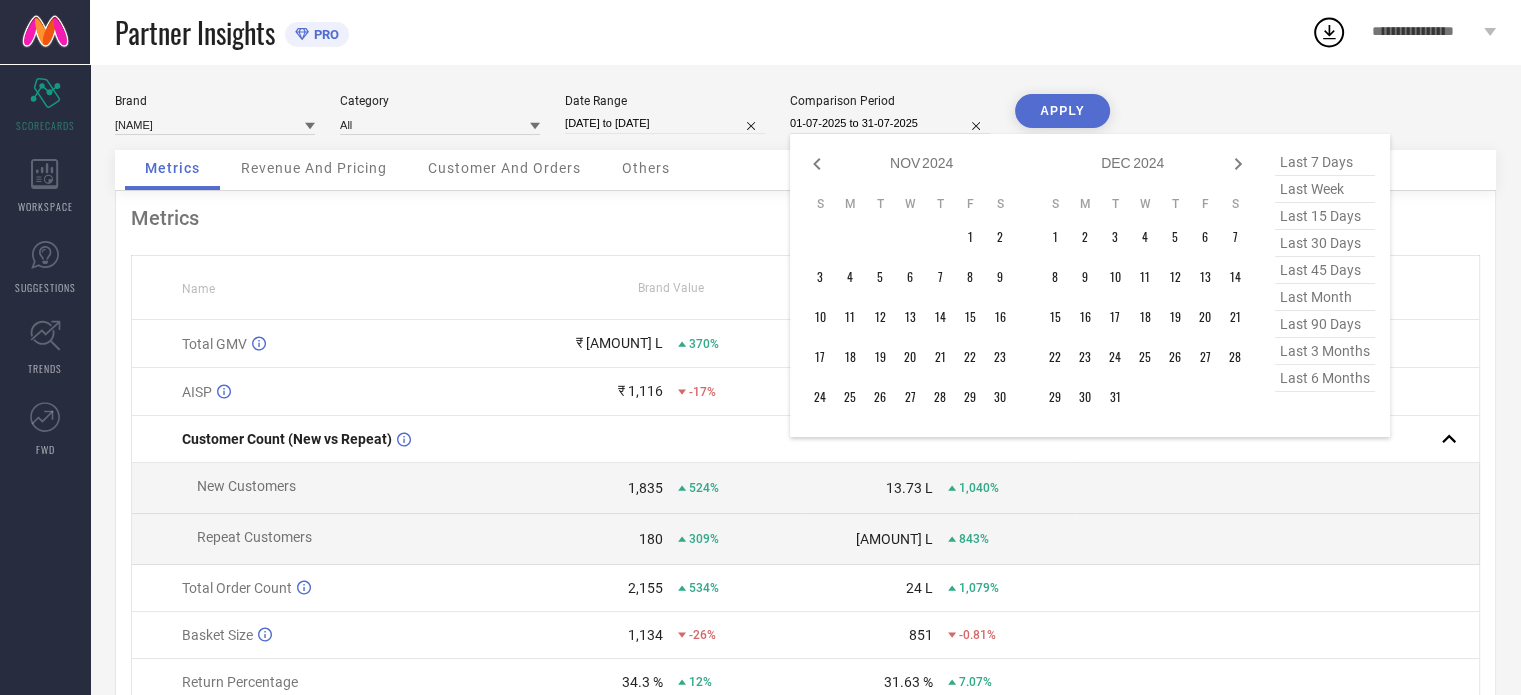 click 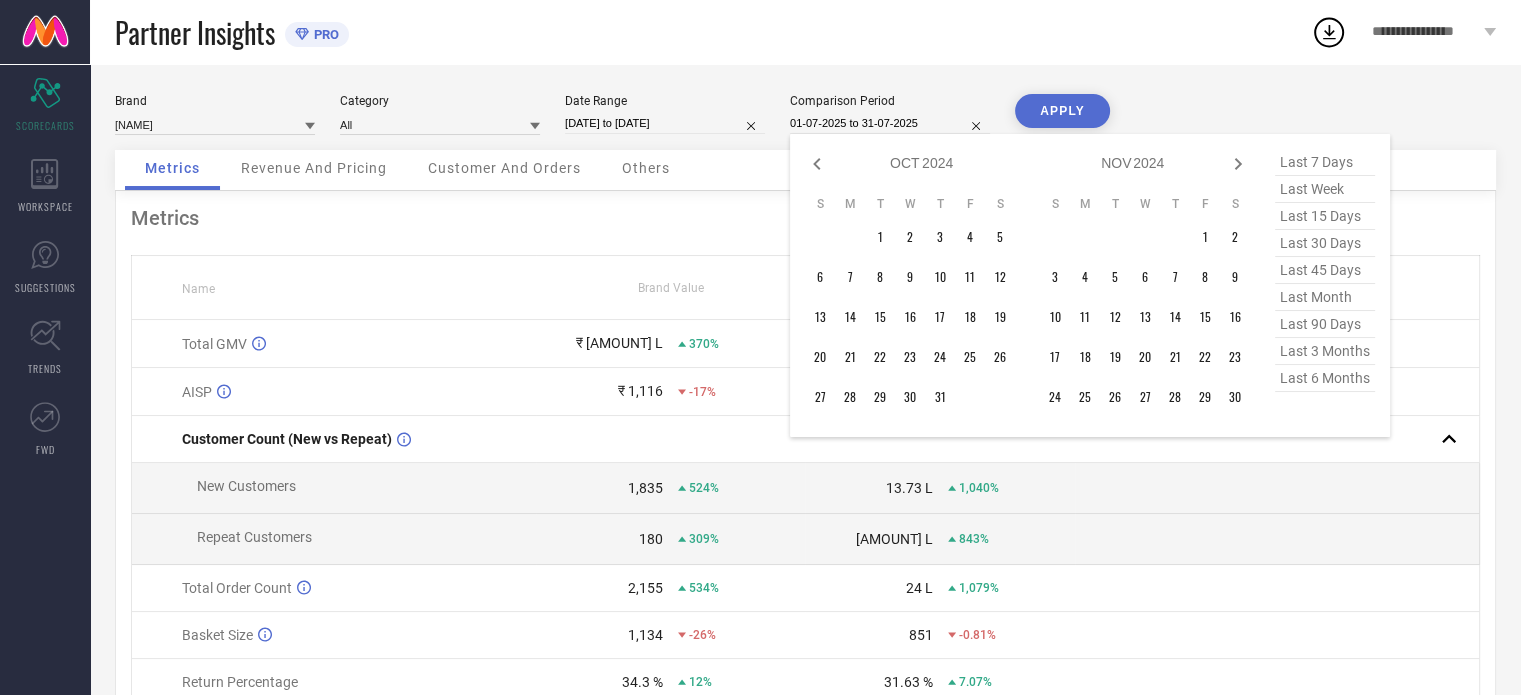 click 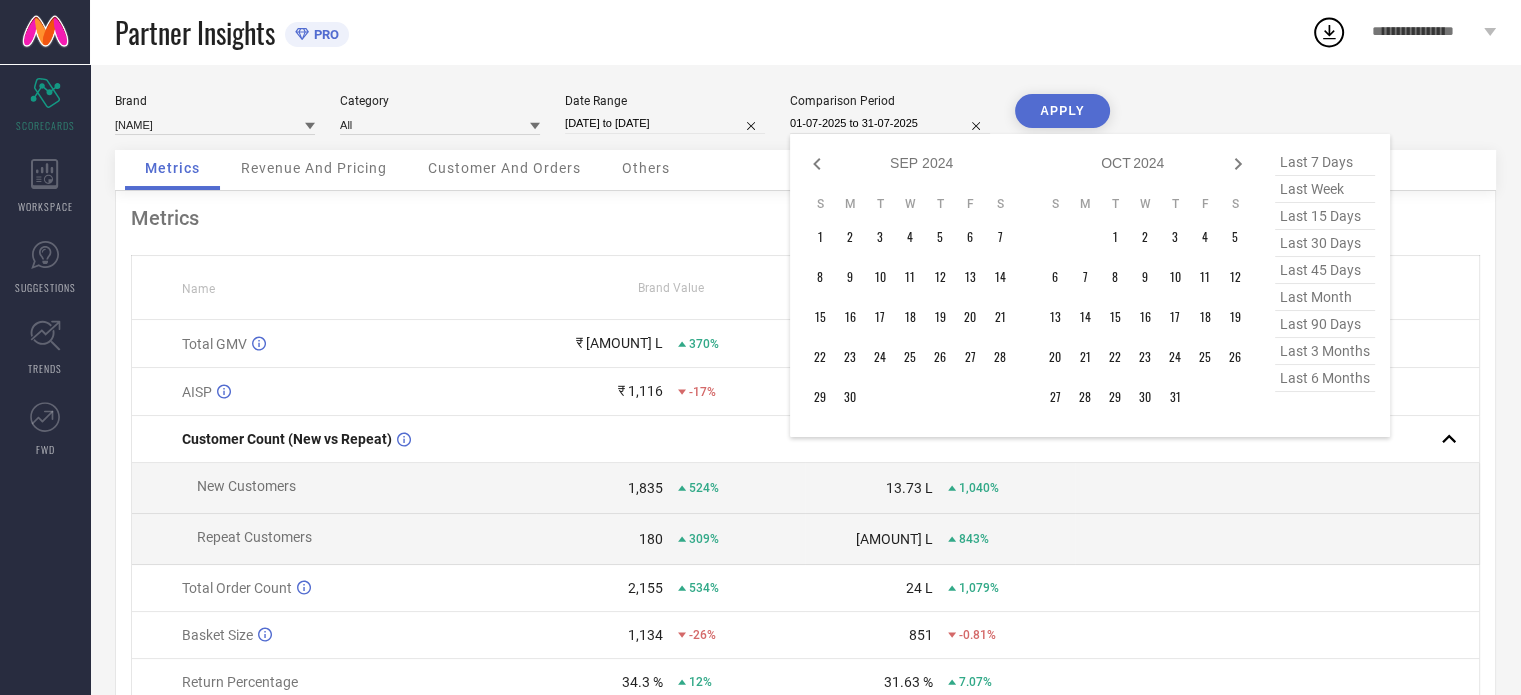 click 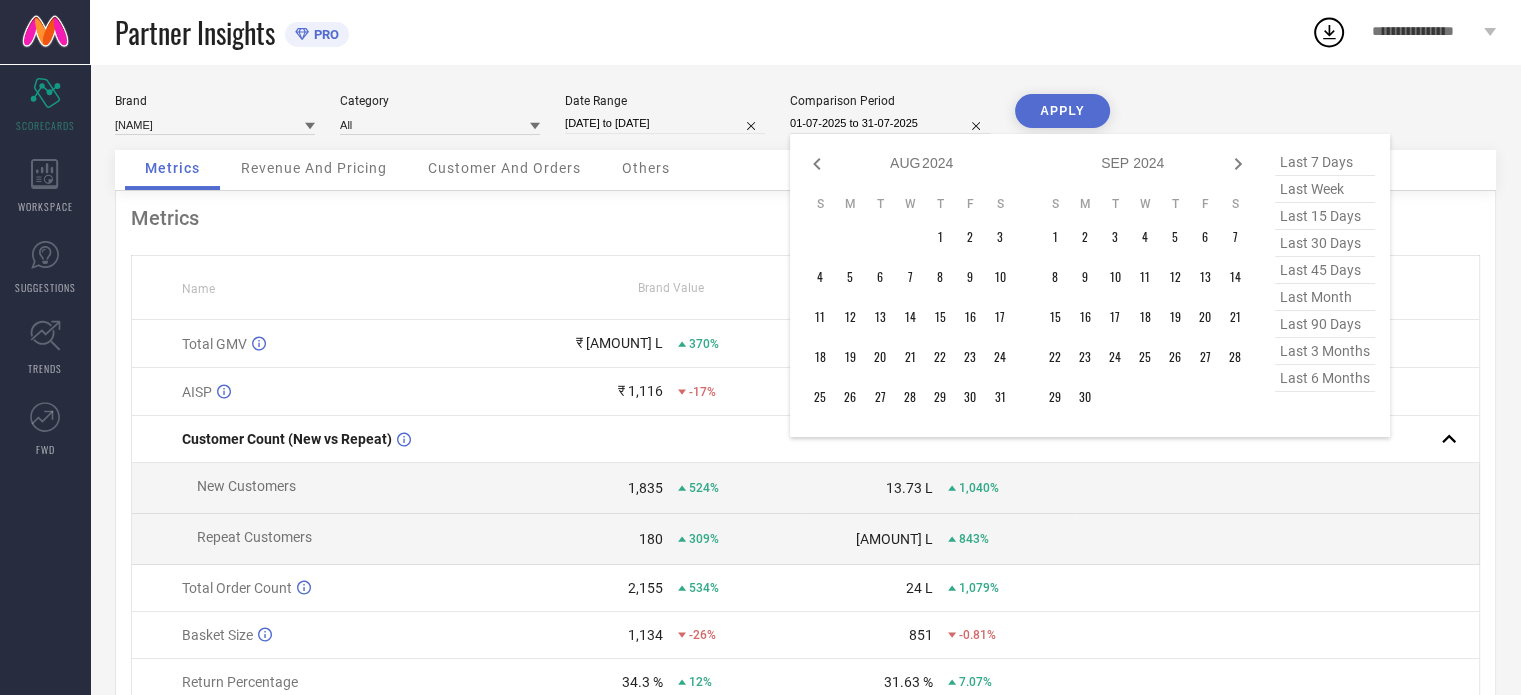click 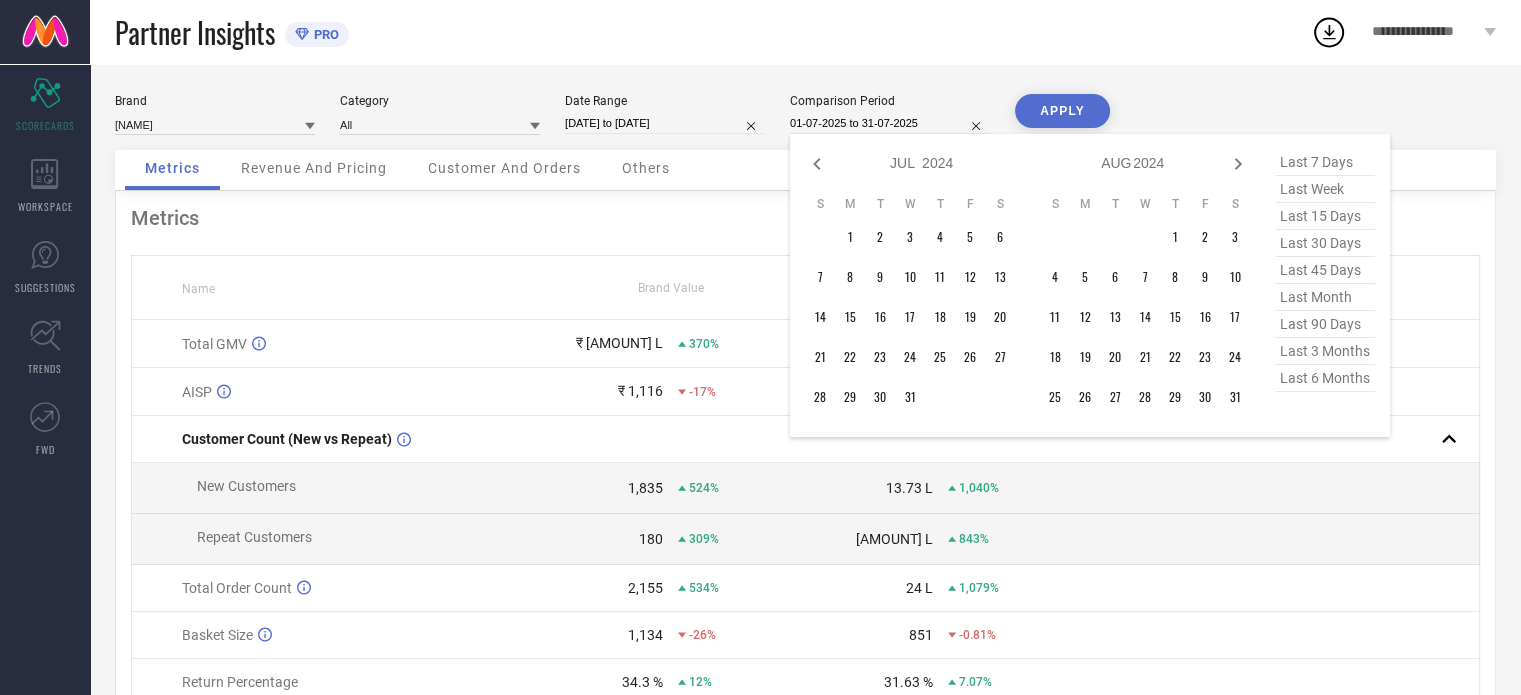 click 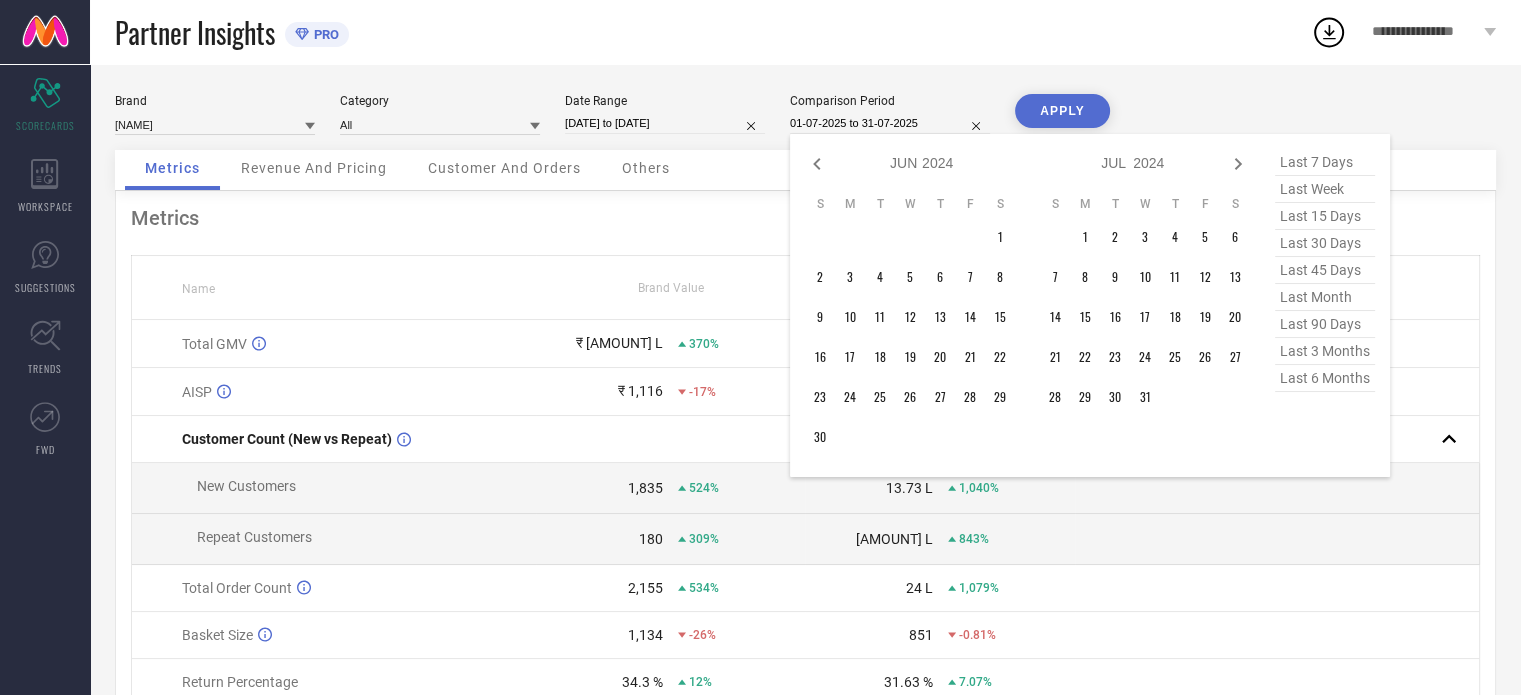 click 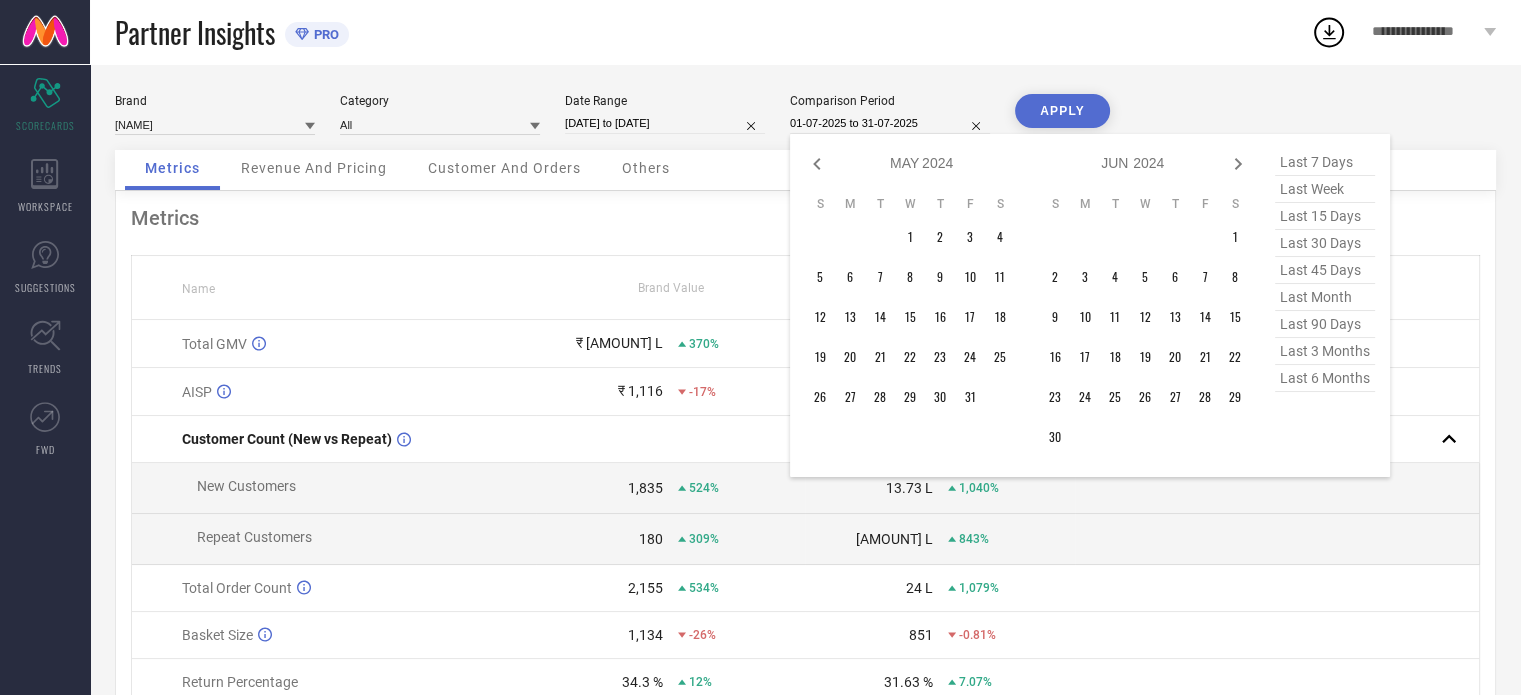 click 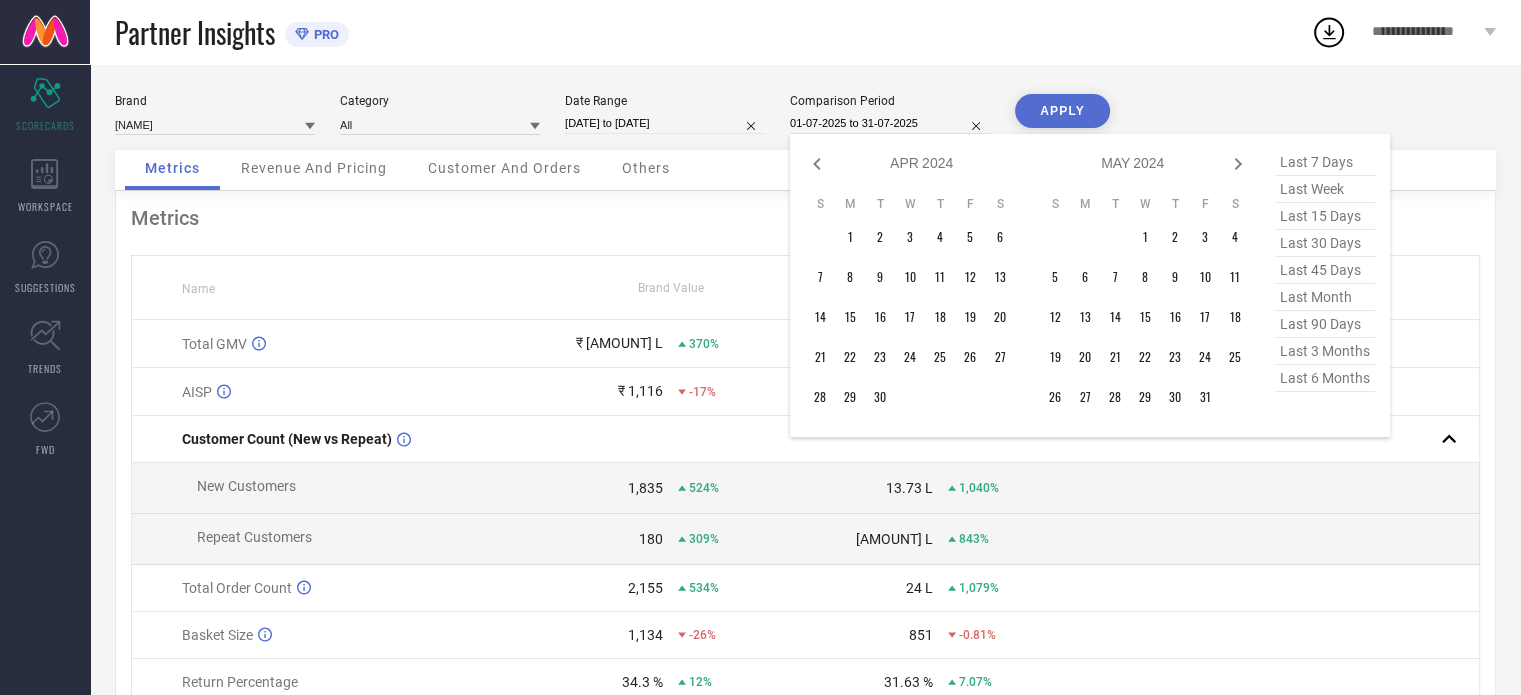 click 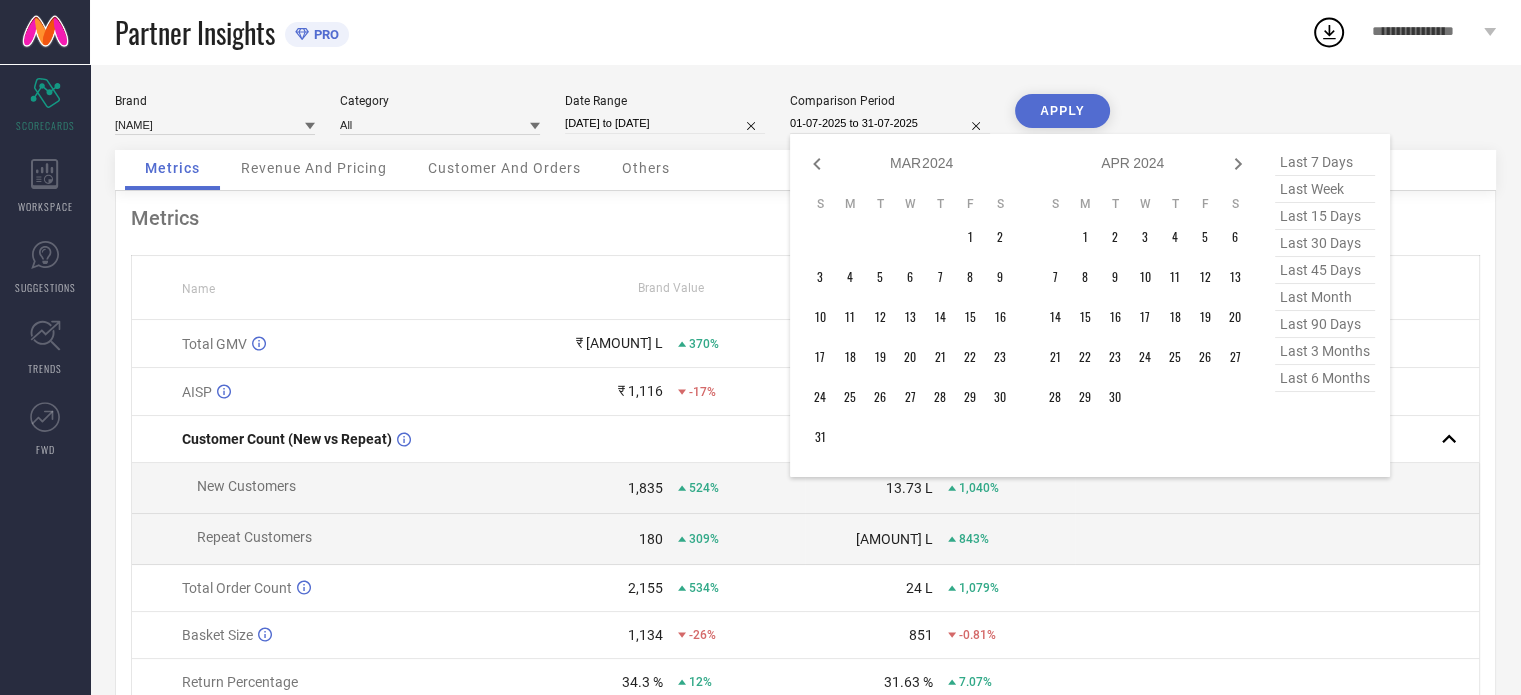 click 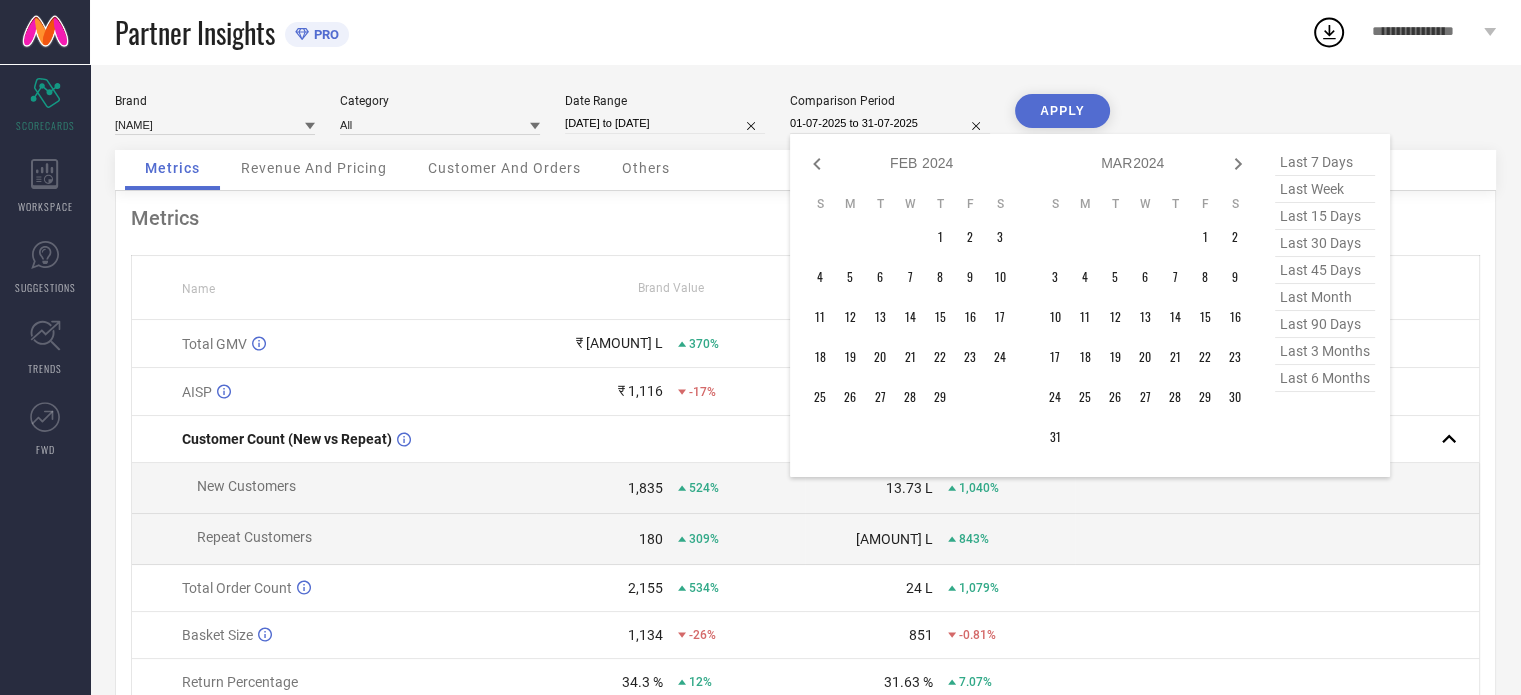 click 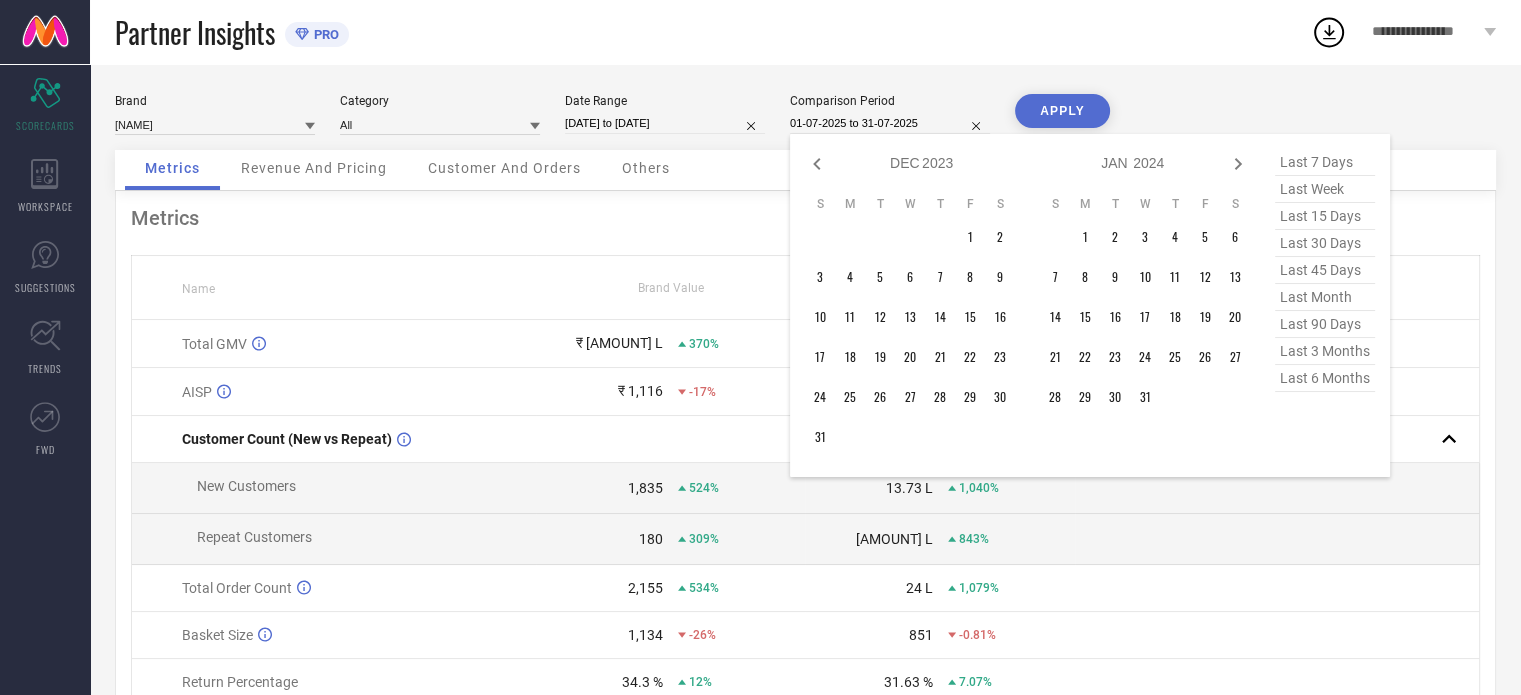 click 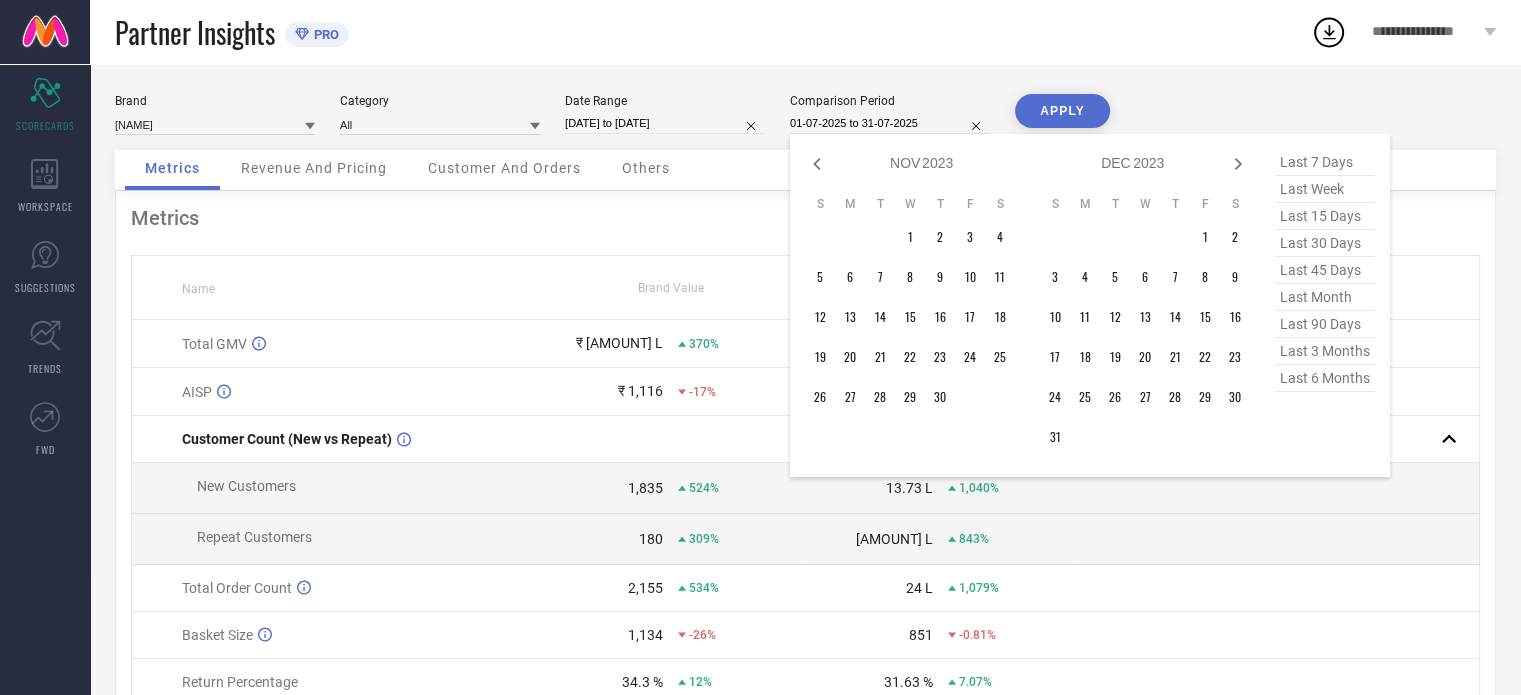click 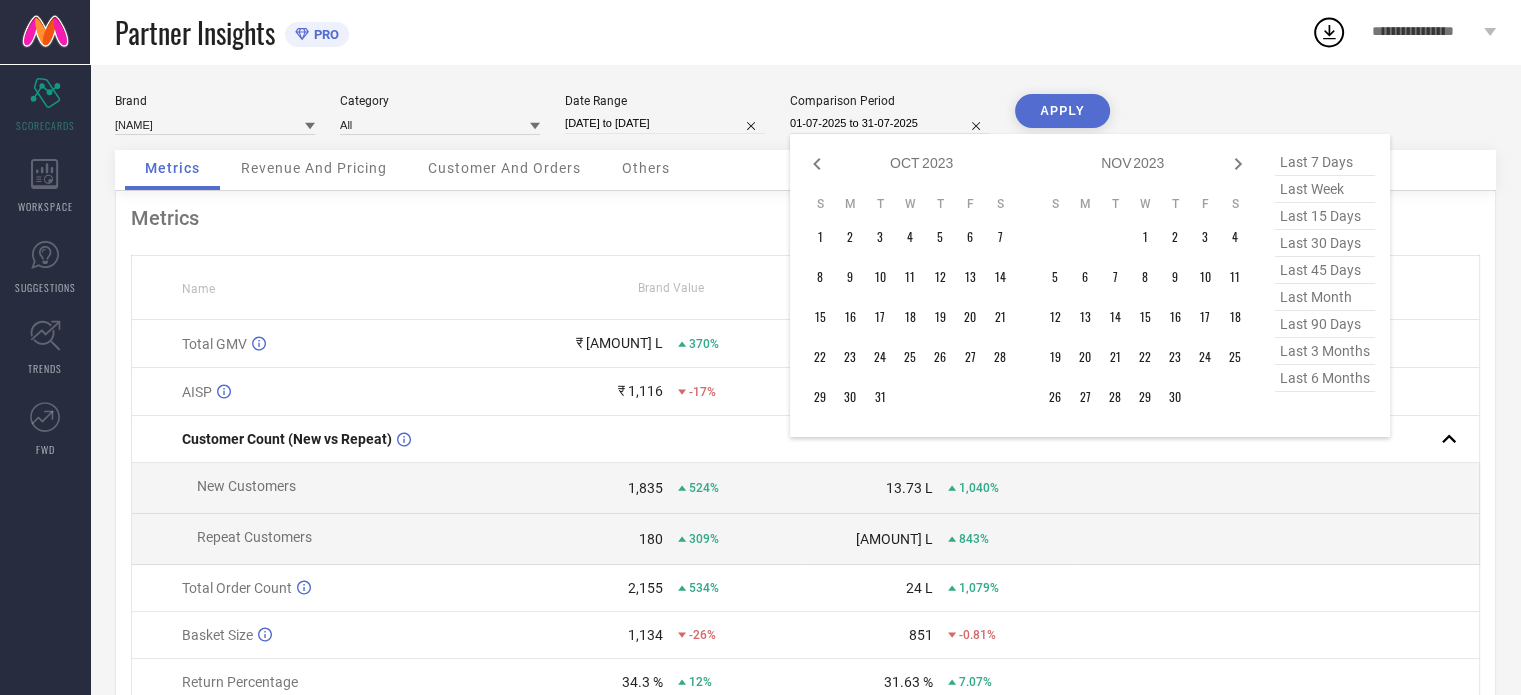 click 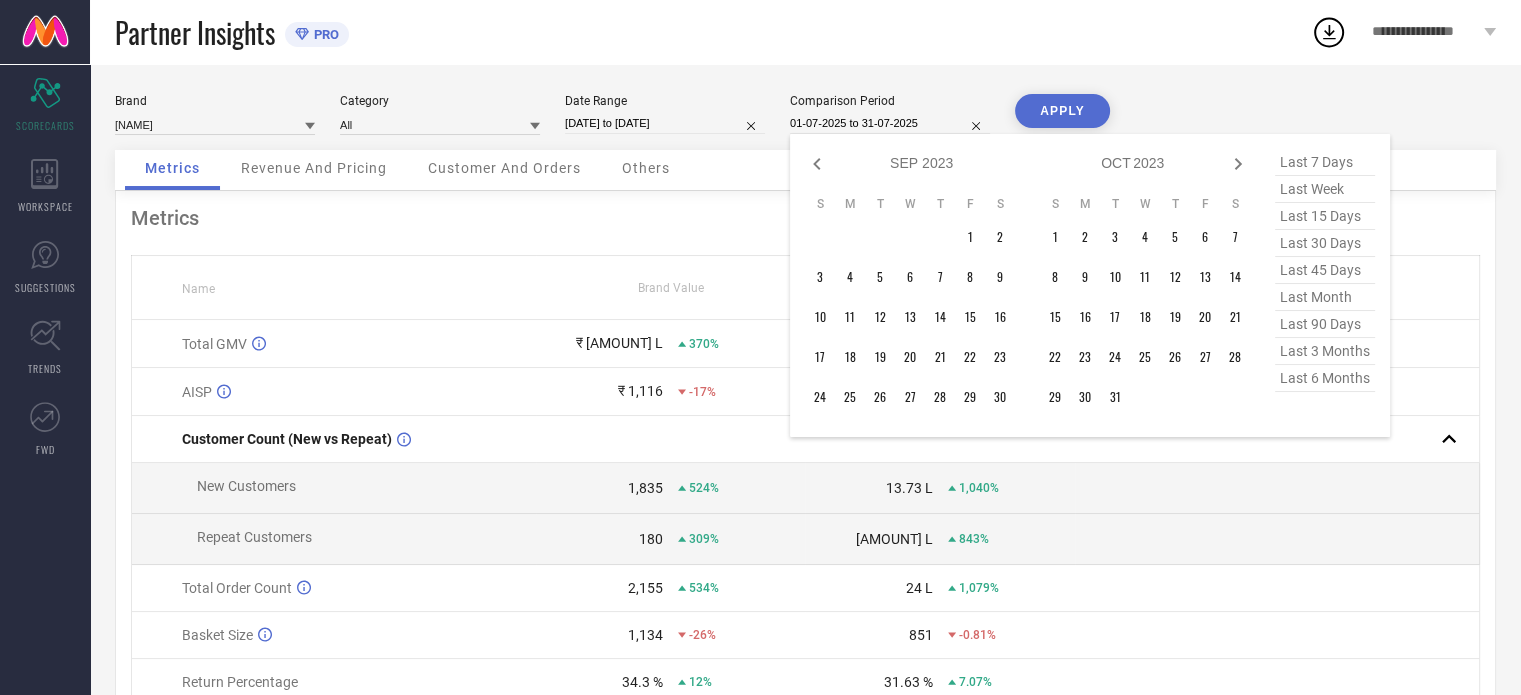 click 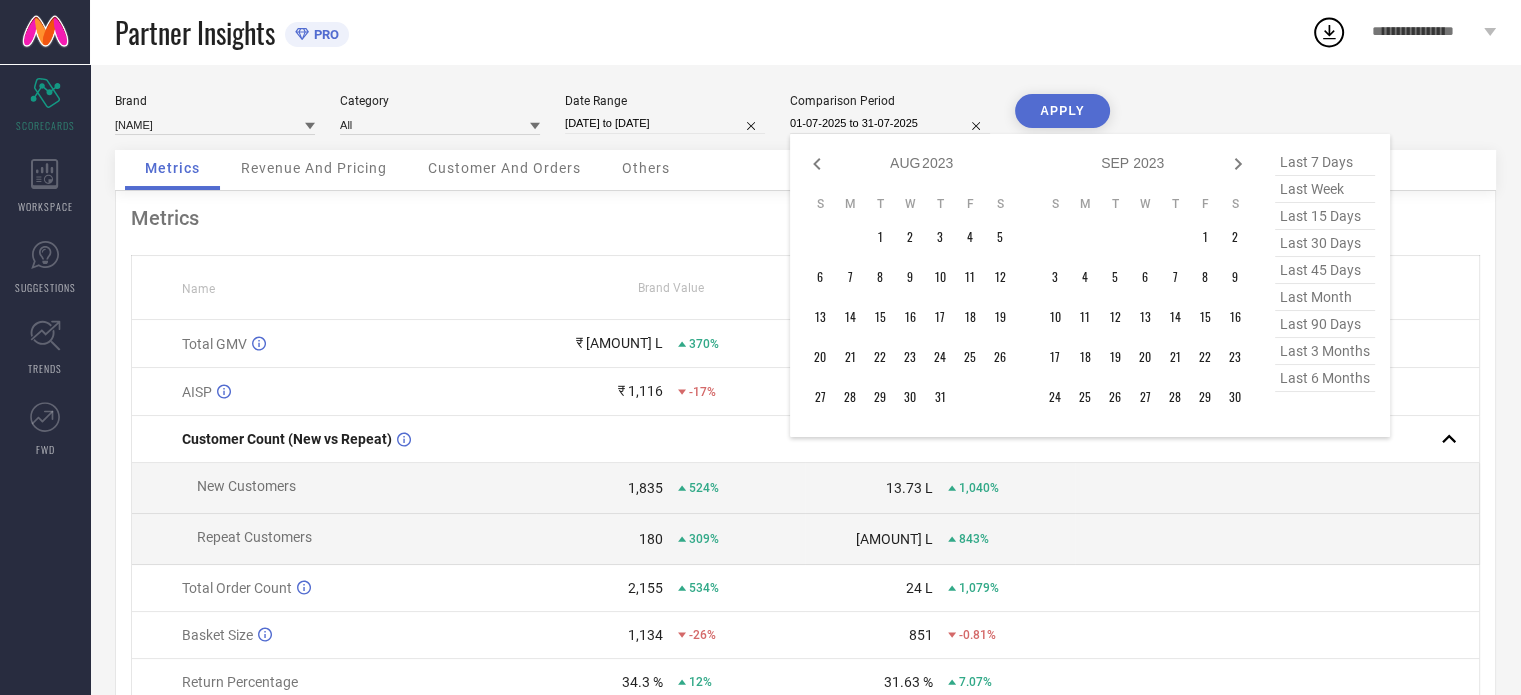 click 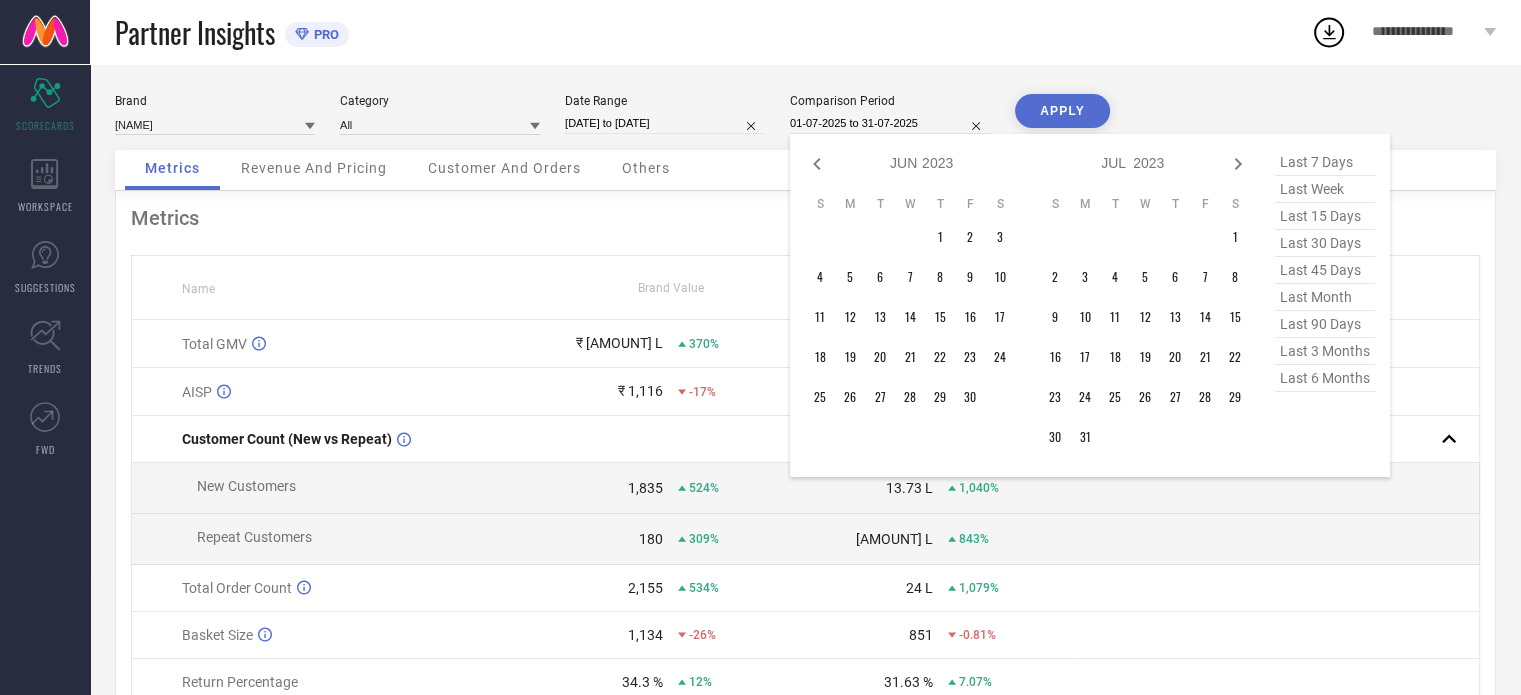 click 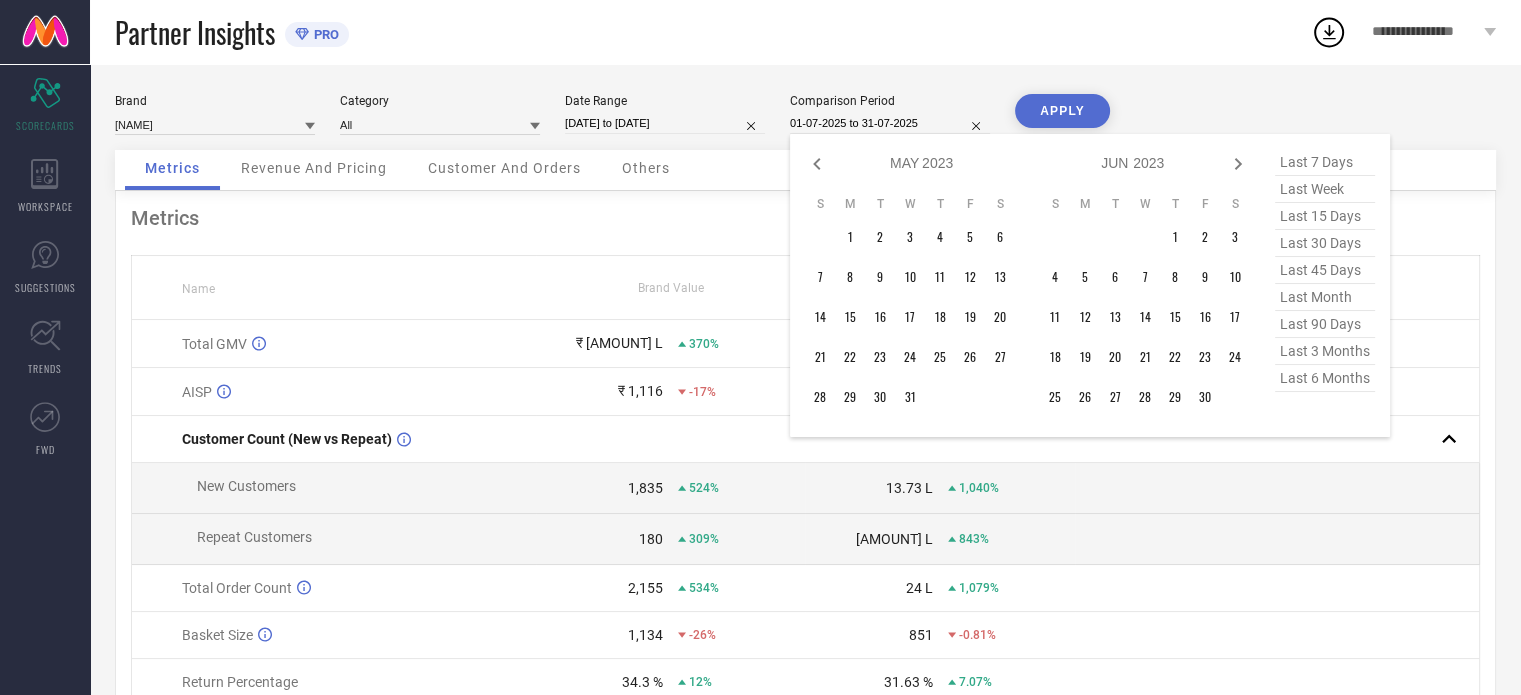 click 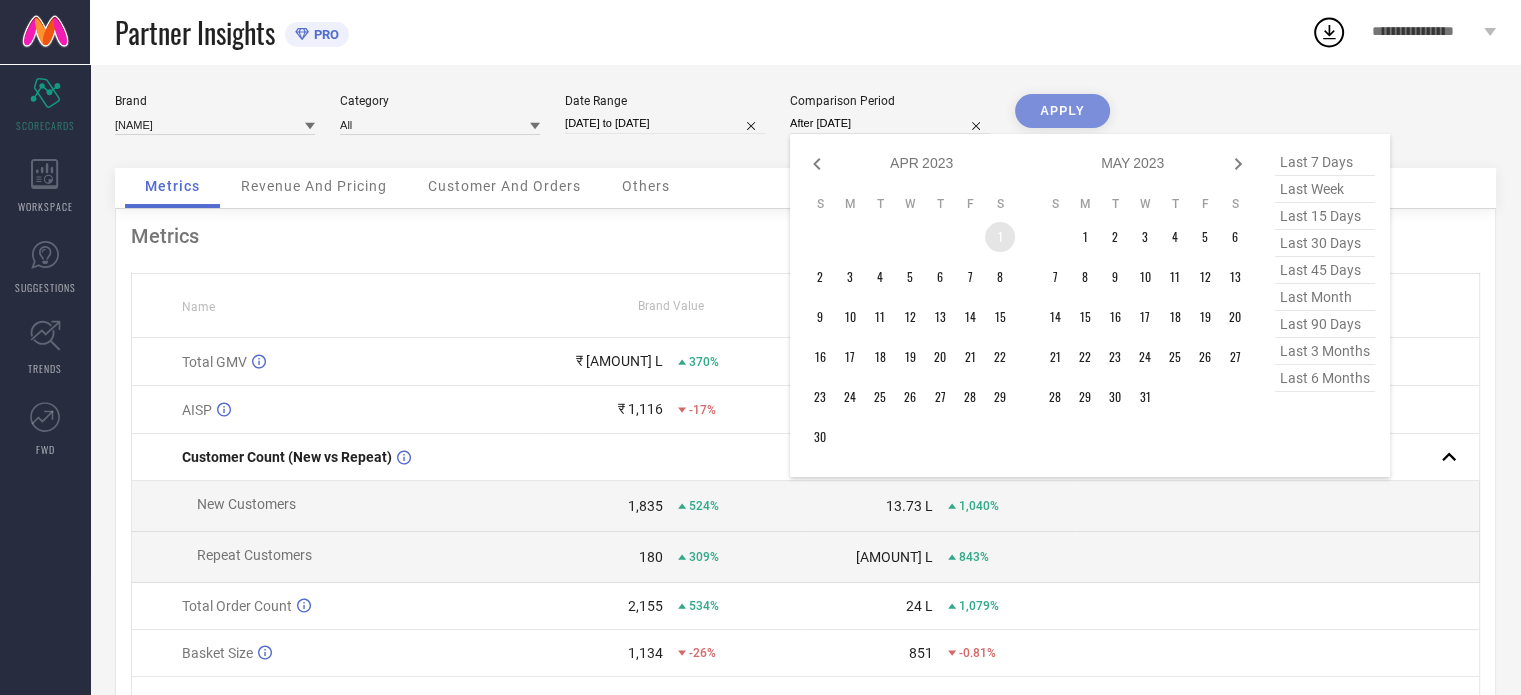 click on "1" at bounding box center [1000, 237] 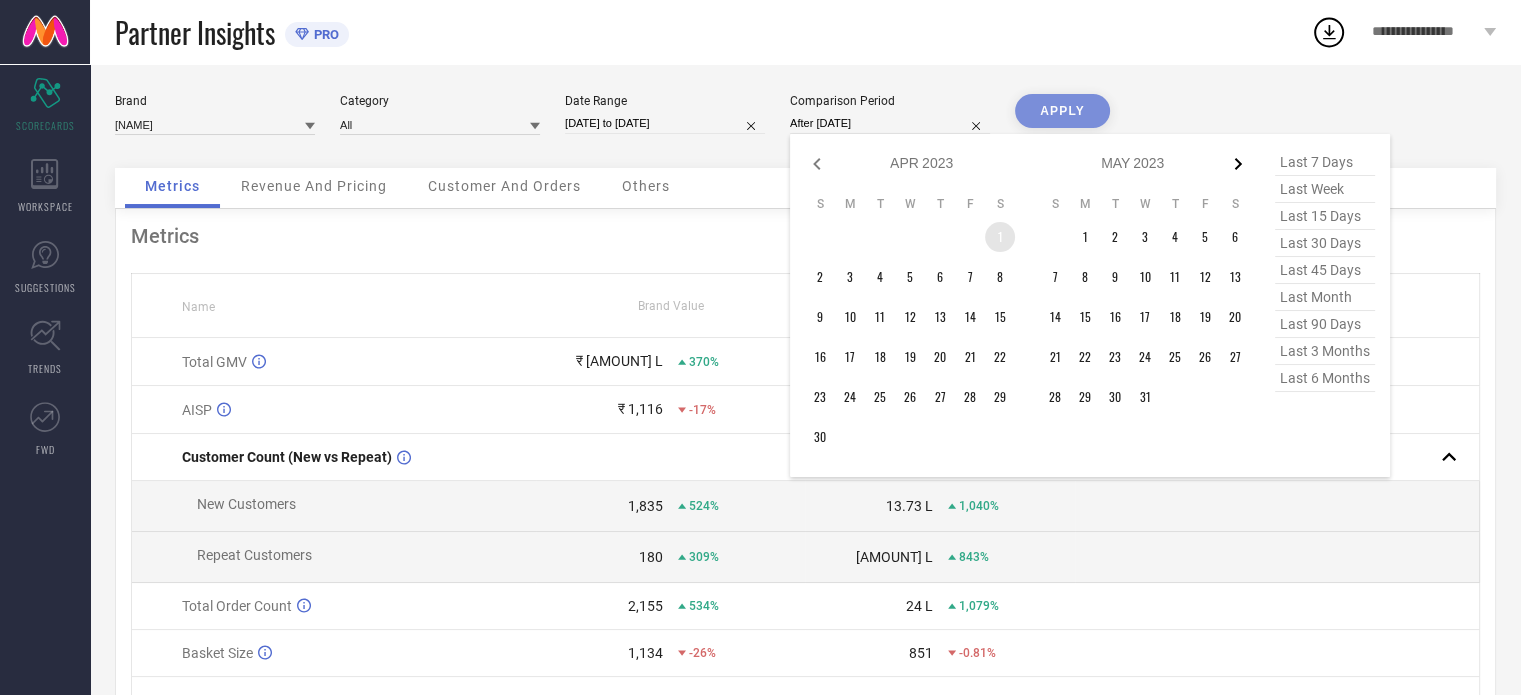 click 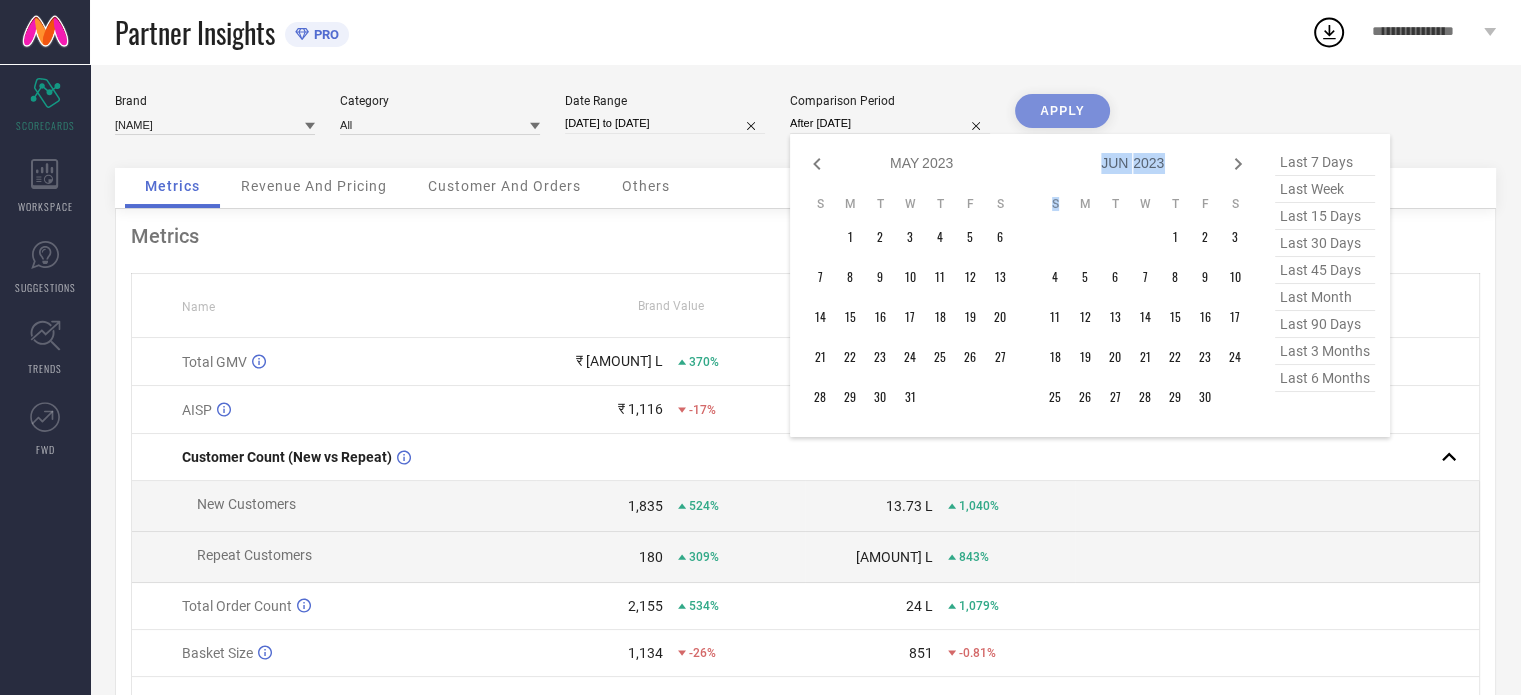 click 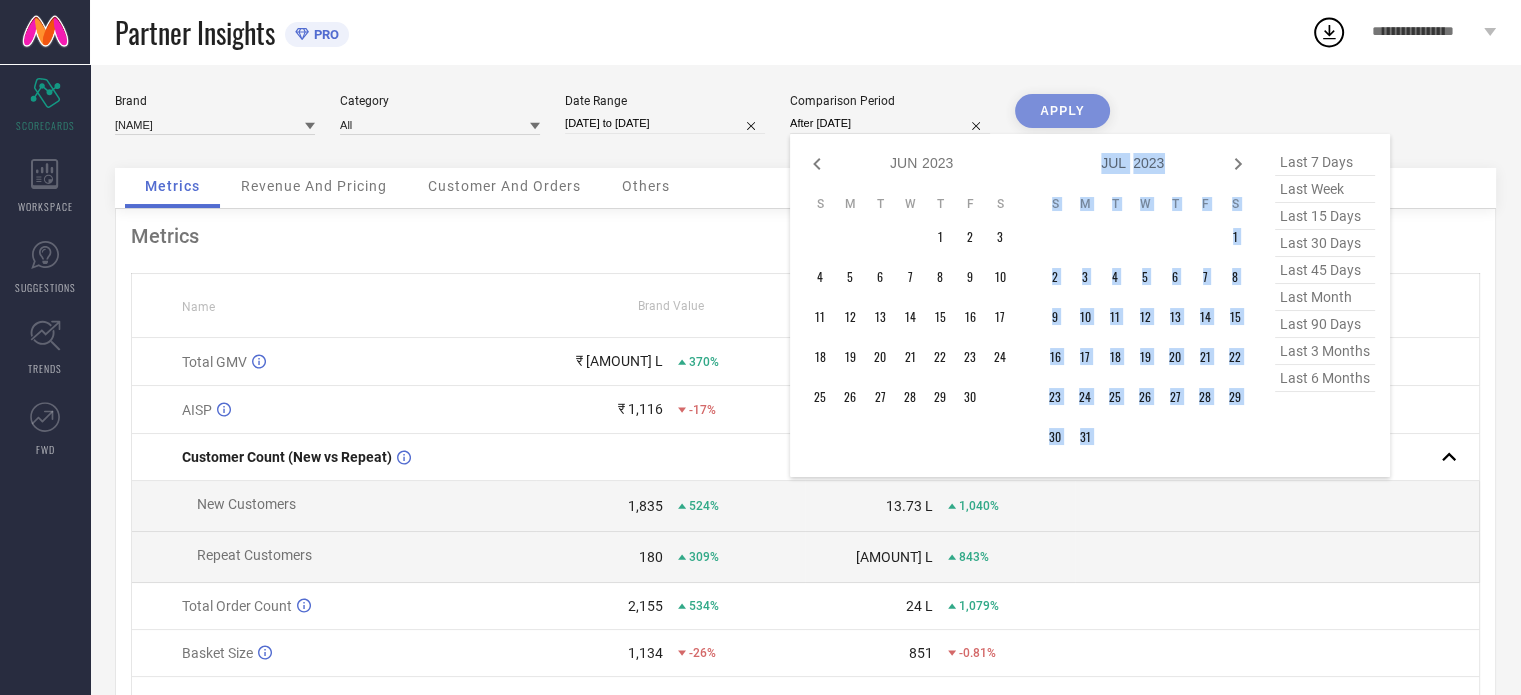 click 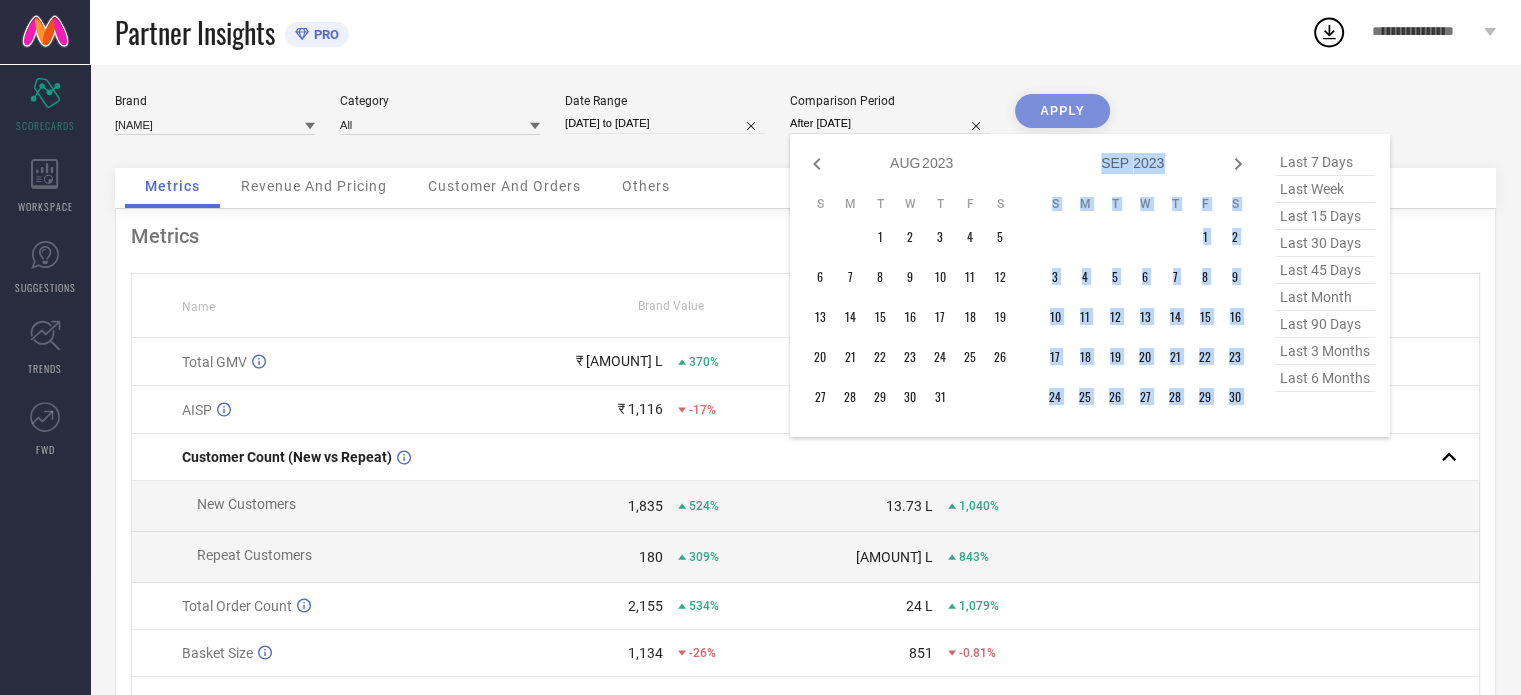 click 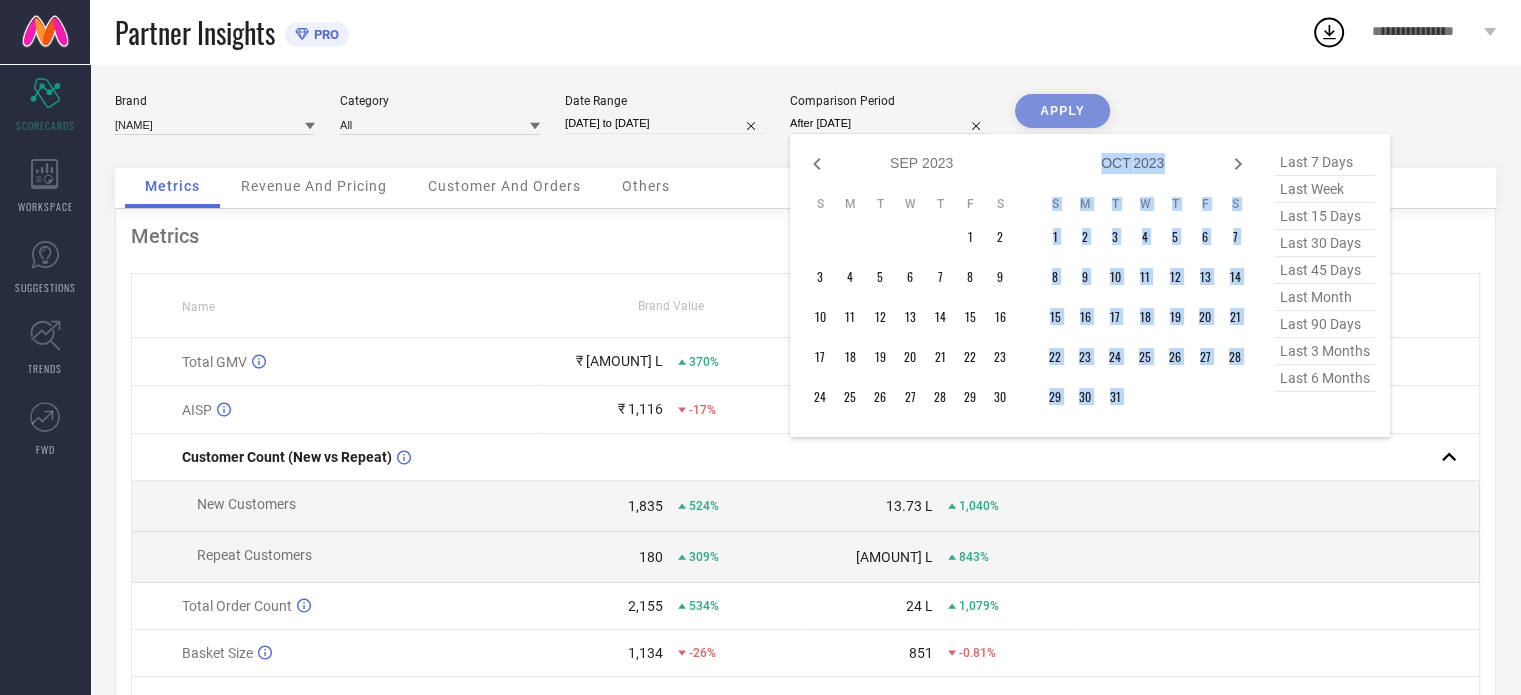 click 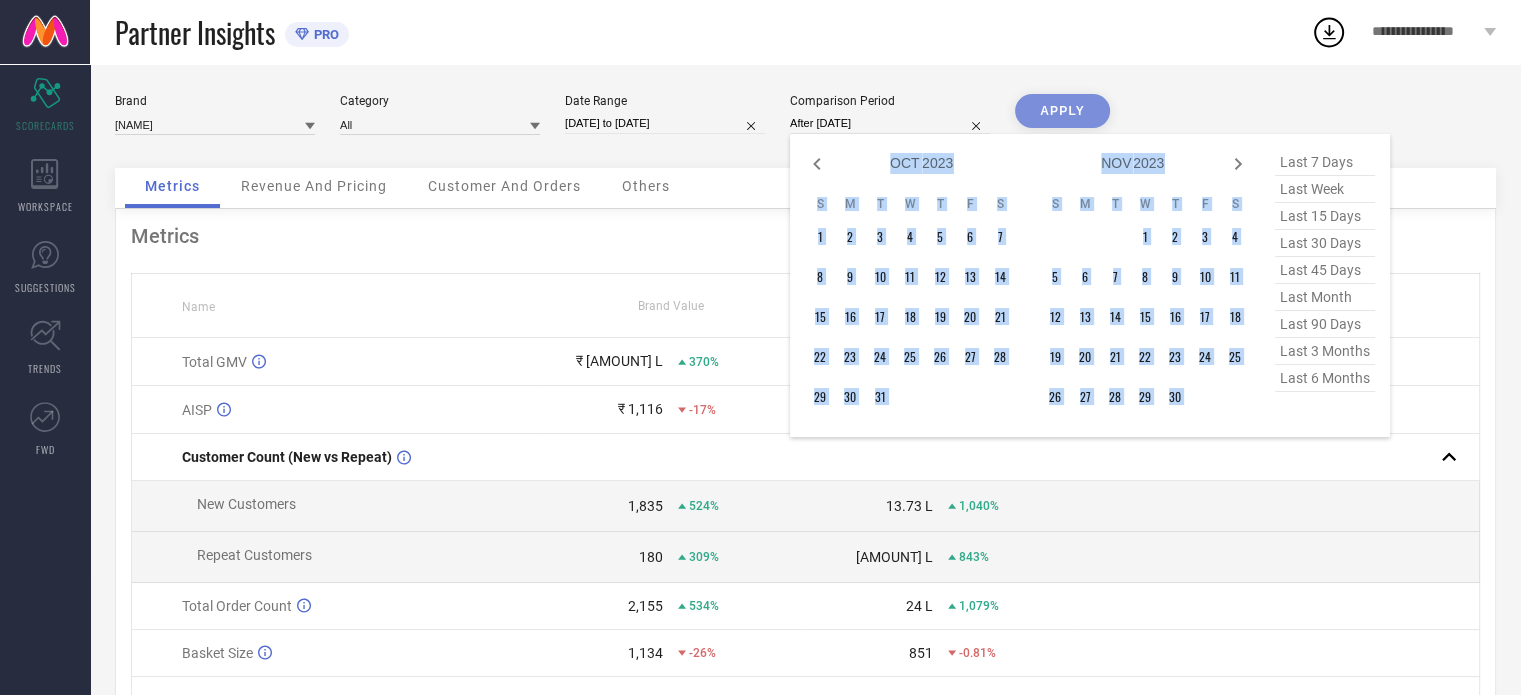 click 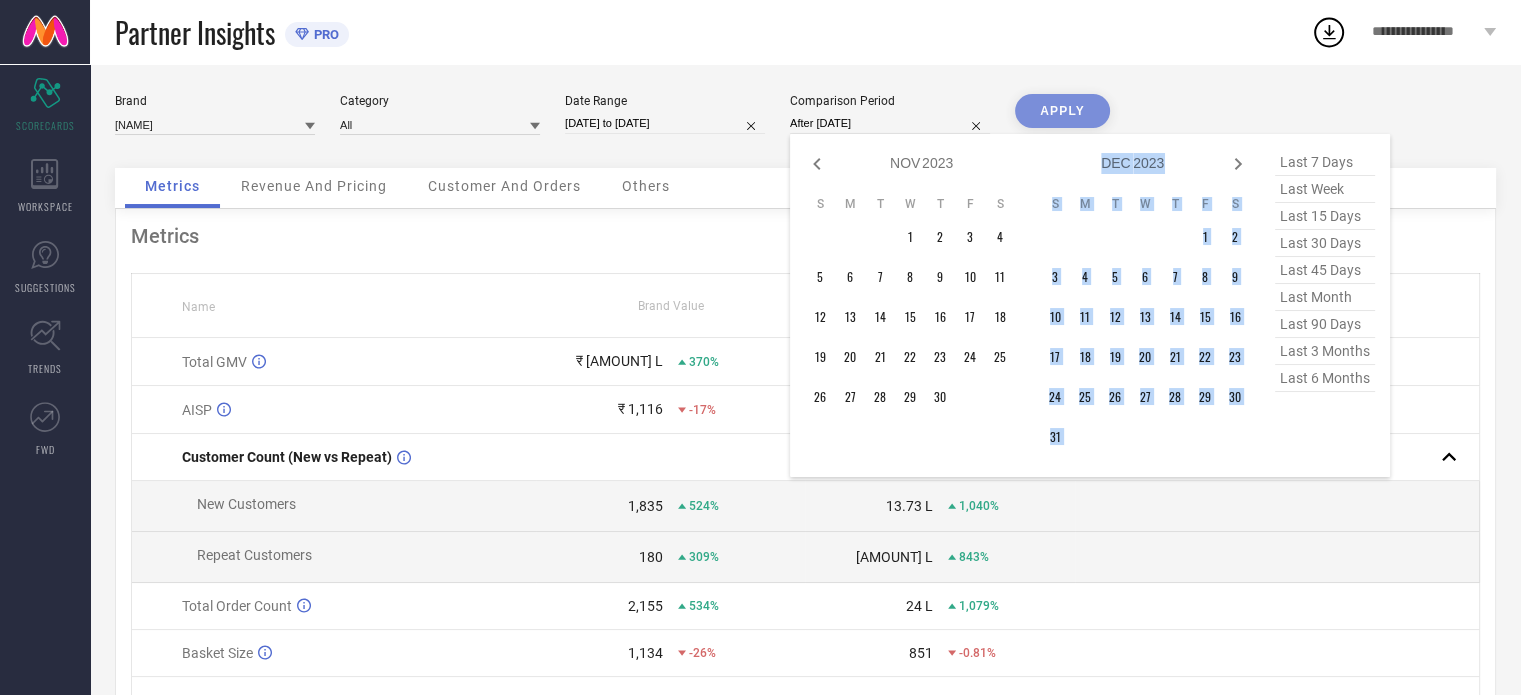 click 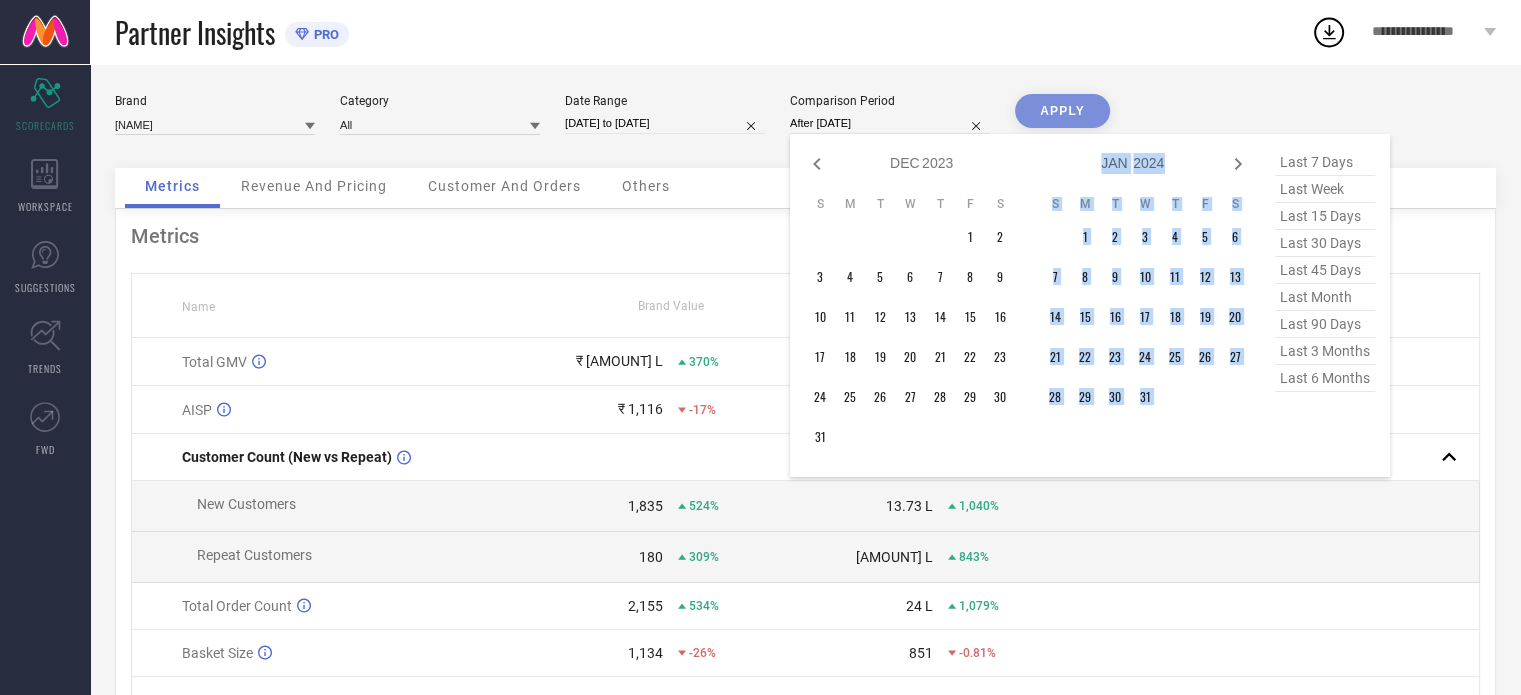 click 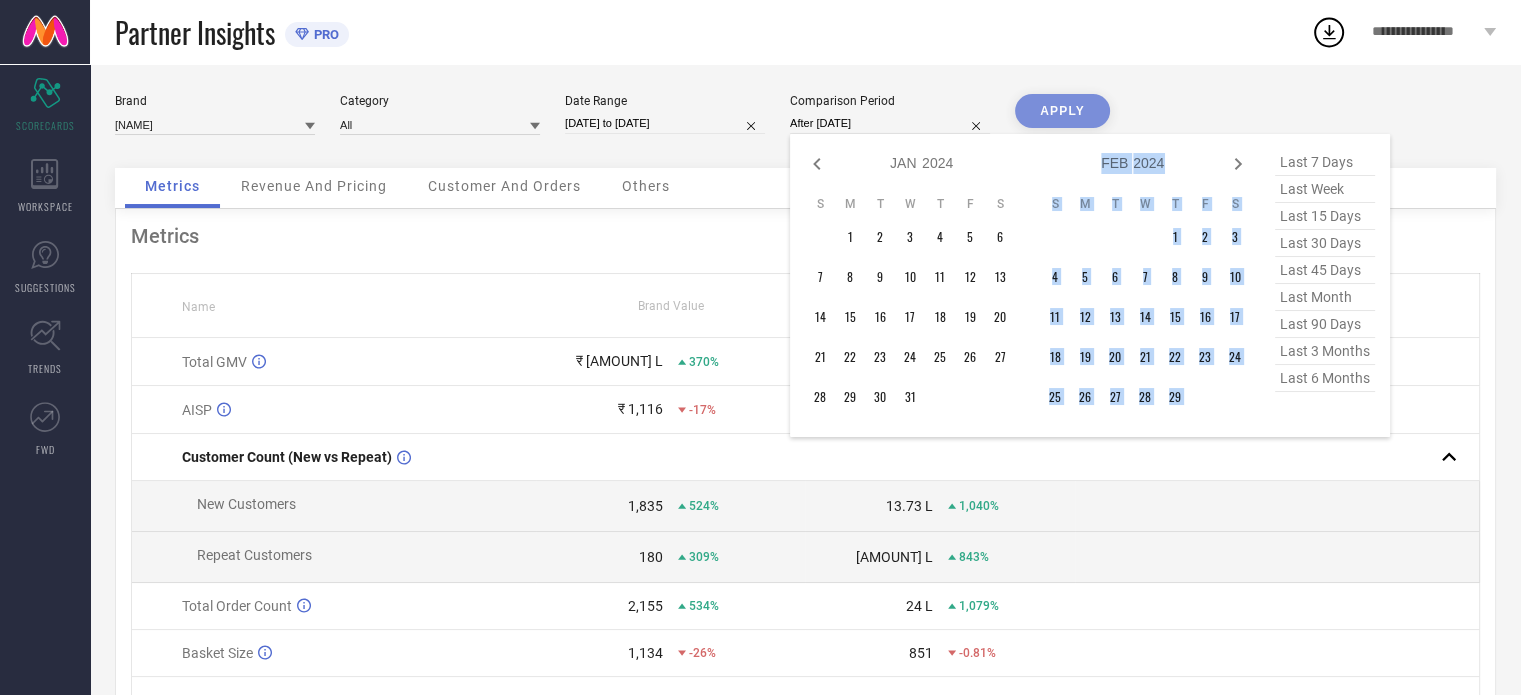 click 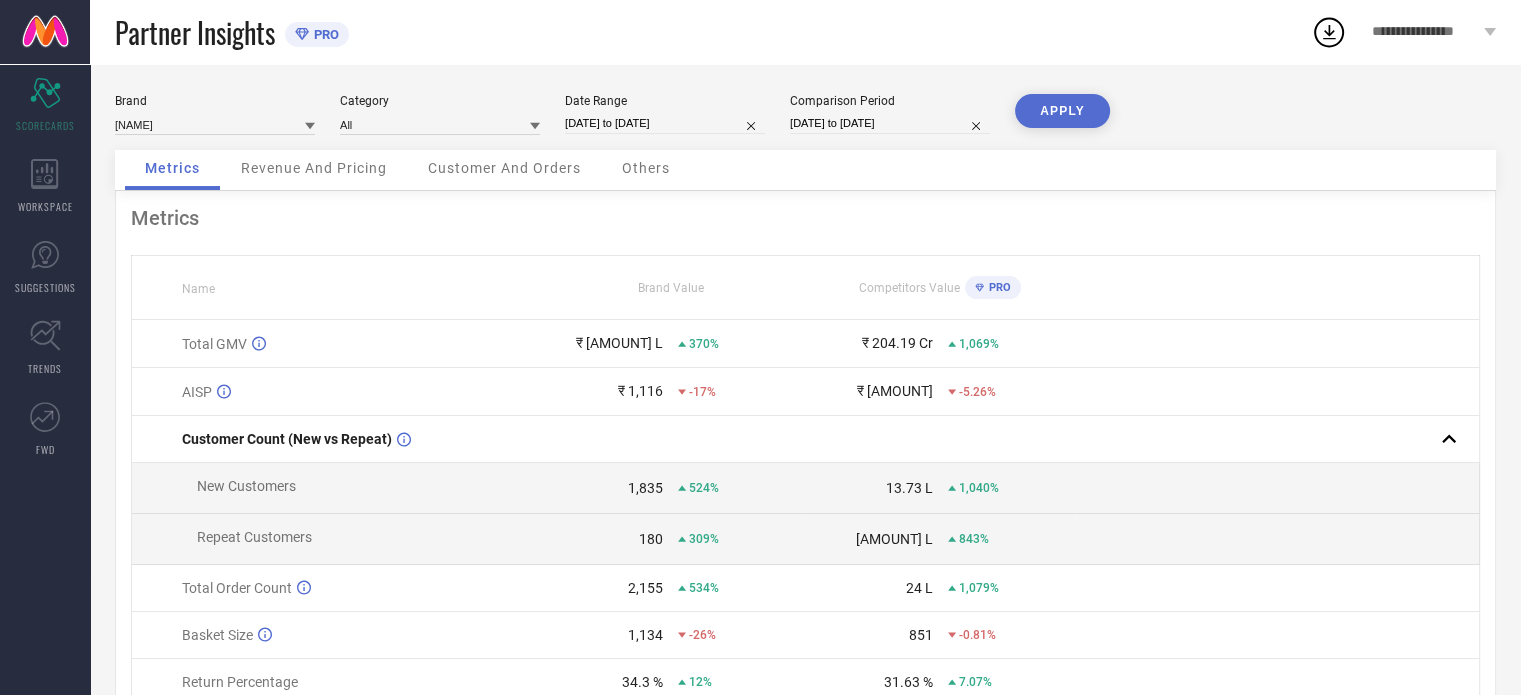click on "APPLY" at bounding box center (1062, 111) 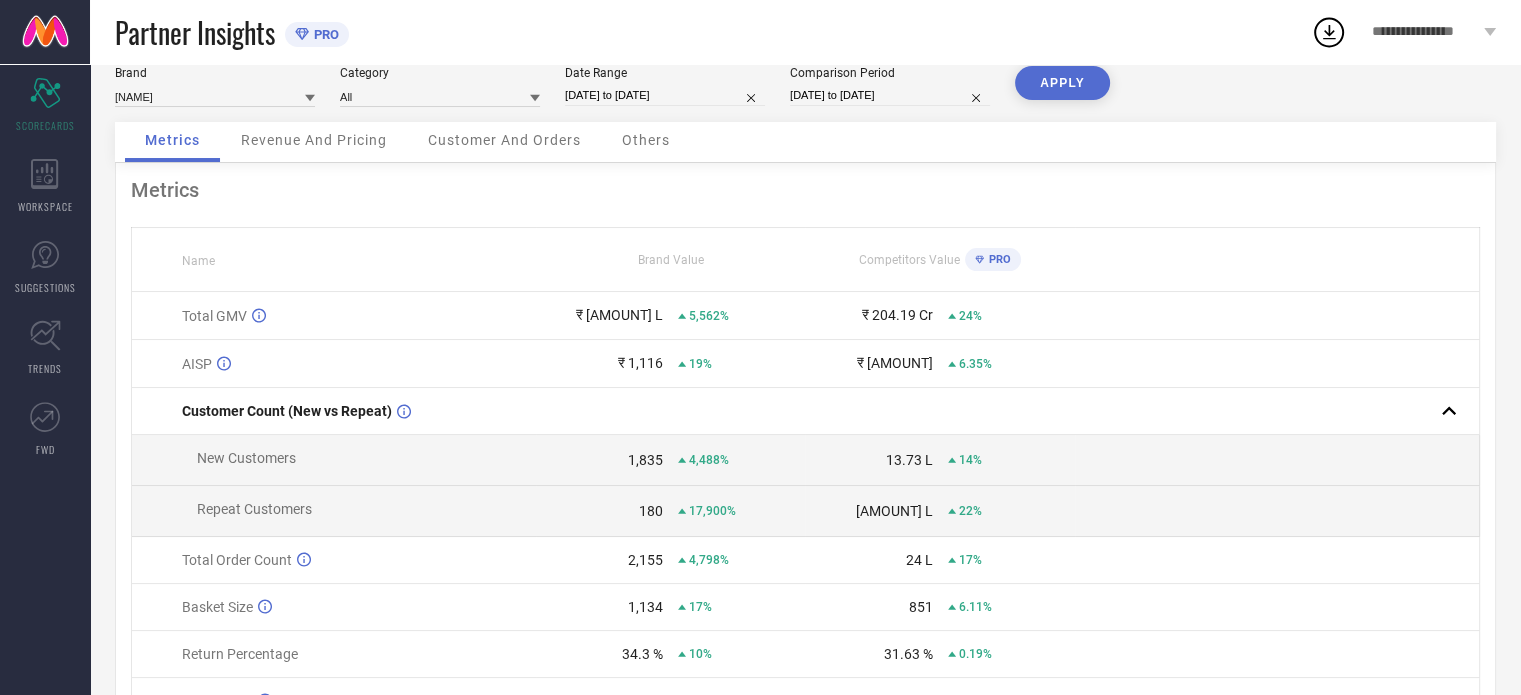 scroll, scrollTop: 0, scrollLeft: 0, axis: both 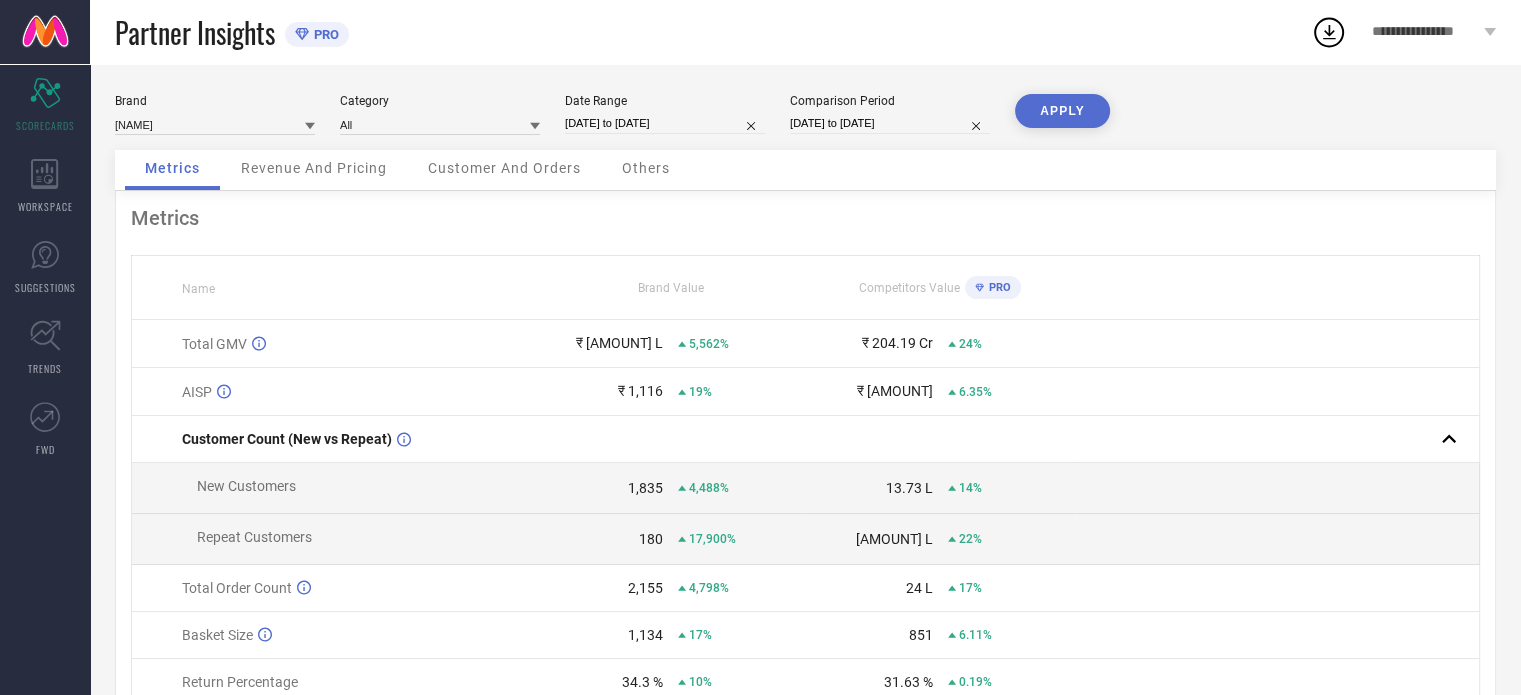 click on "Date Range [DATE] to [DATE]" at bounding box center [665, 114] 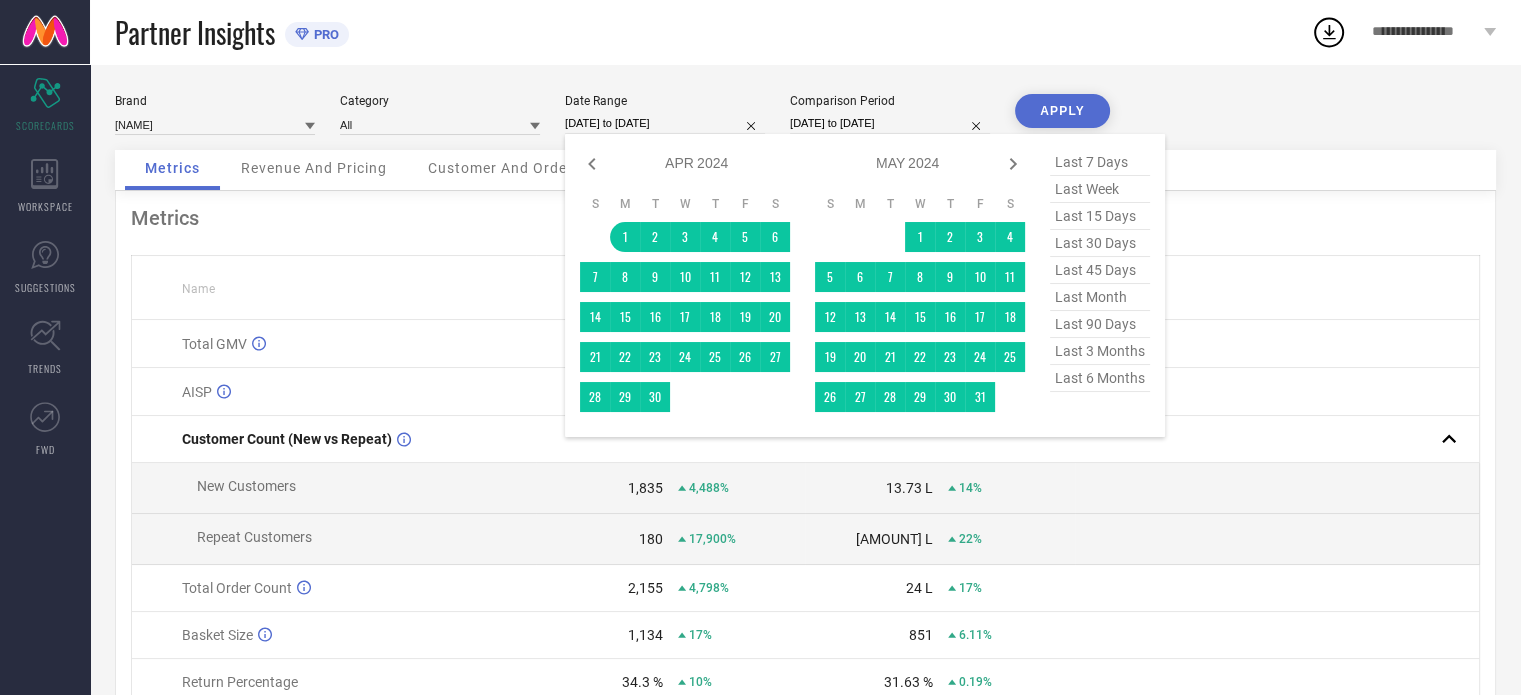 click on "[DATE] to [DATE]" at bounding box center (665, 123) 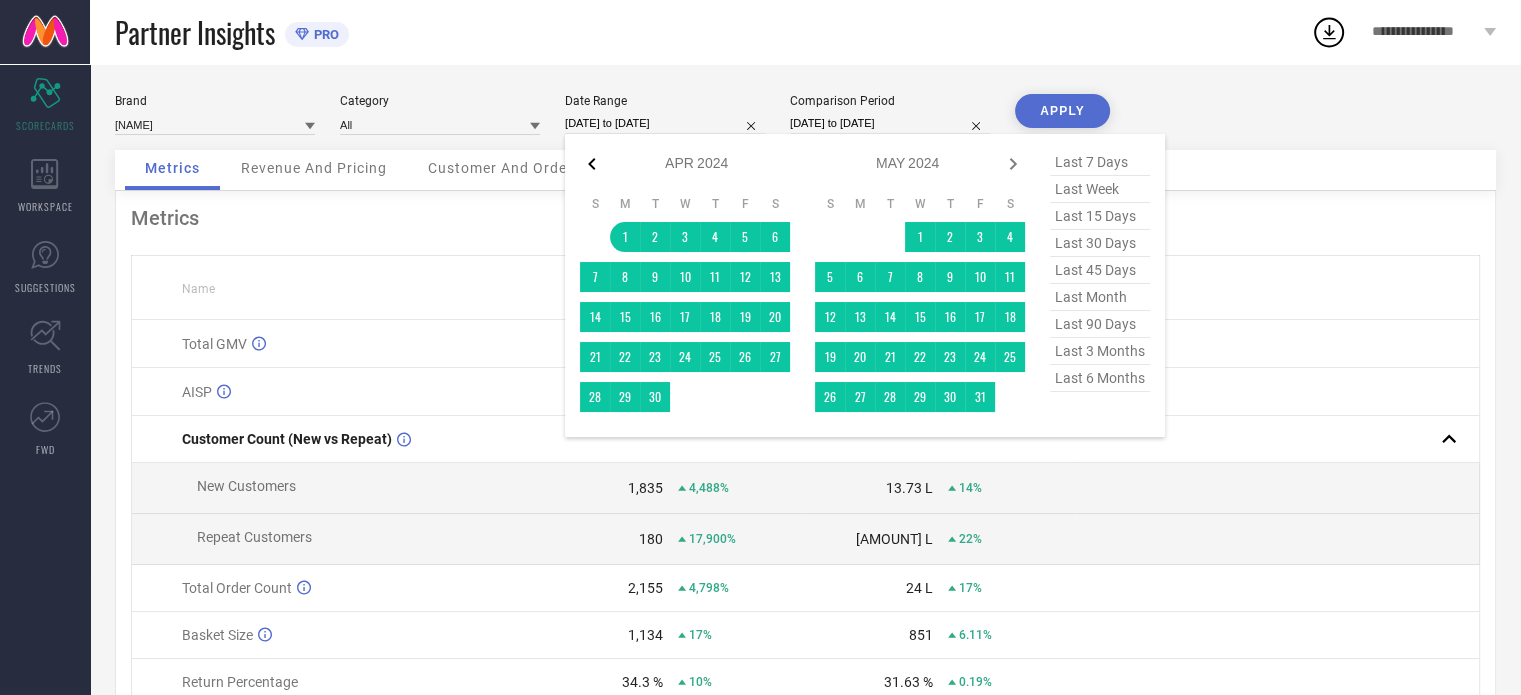 click 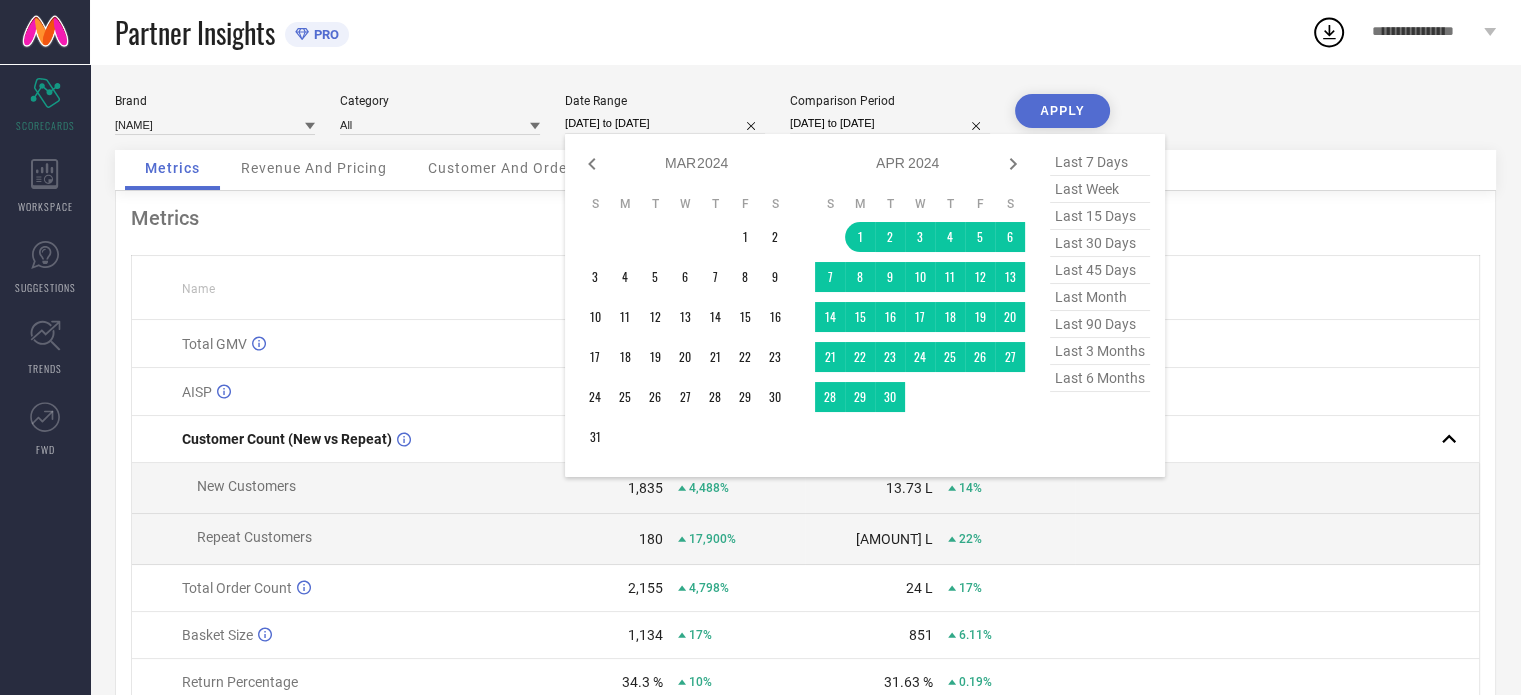 click 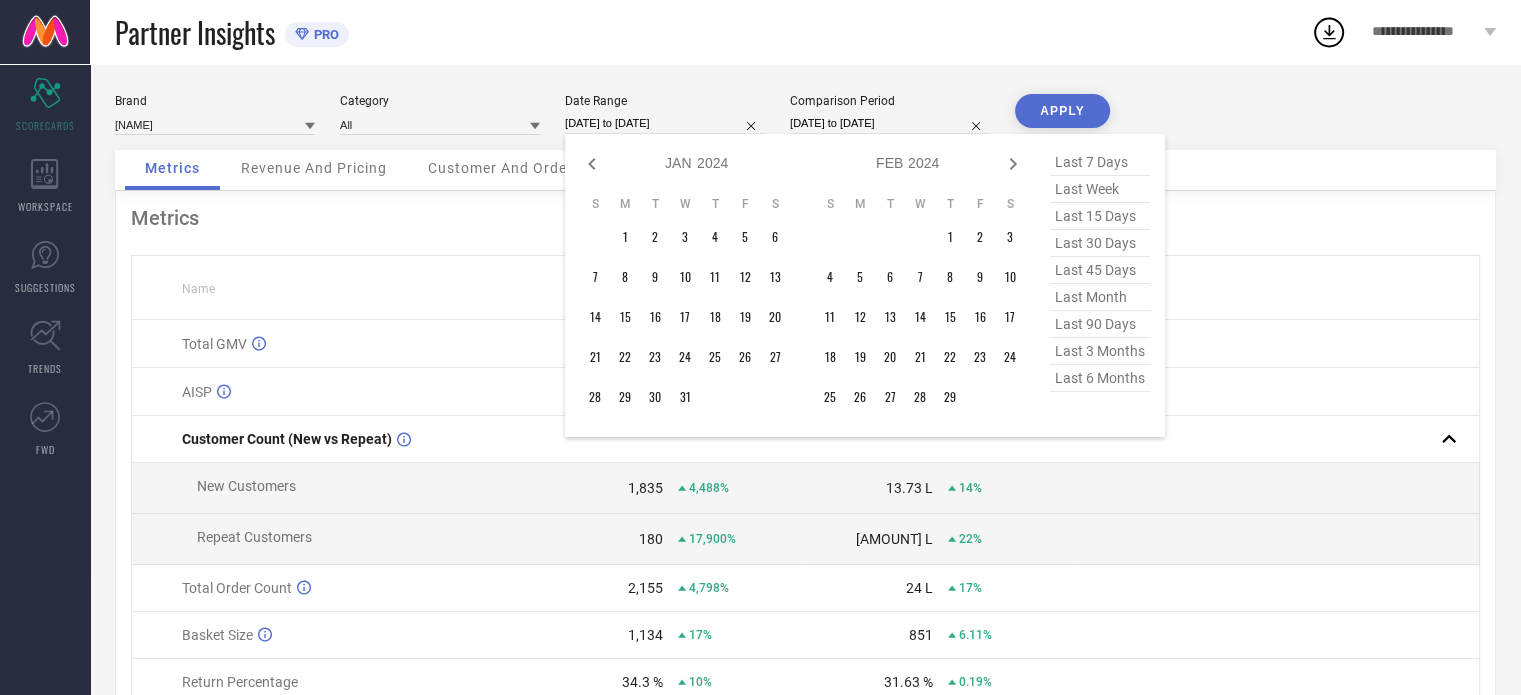 click 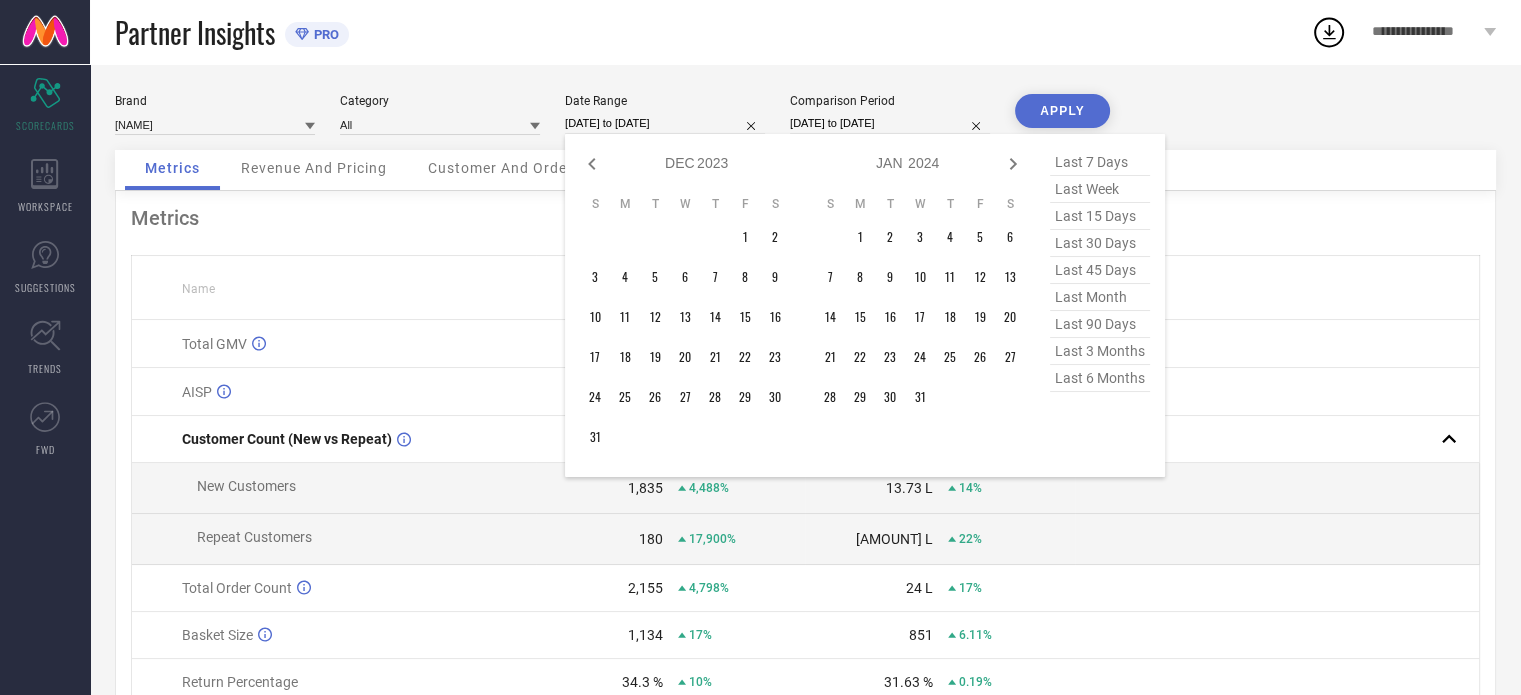 click 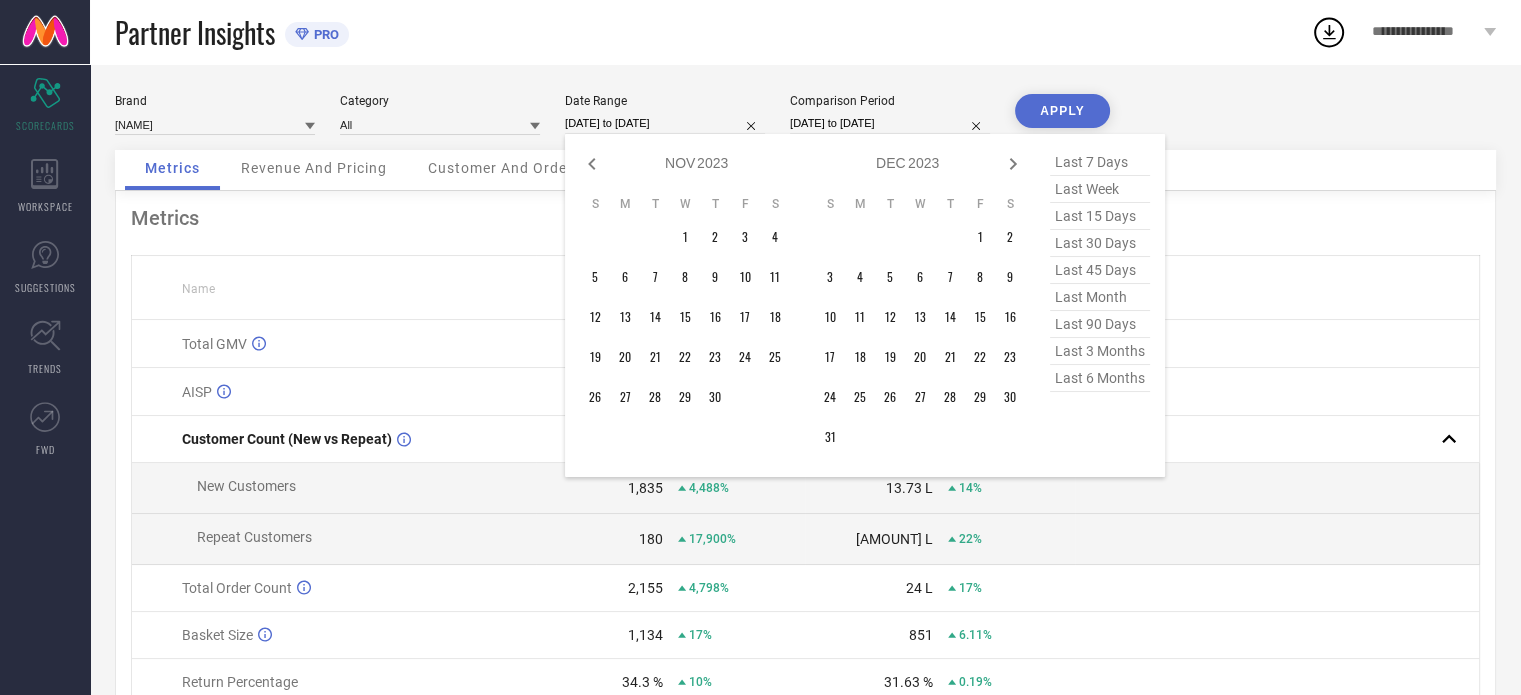 click 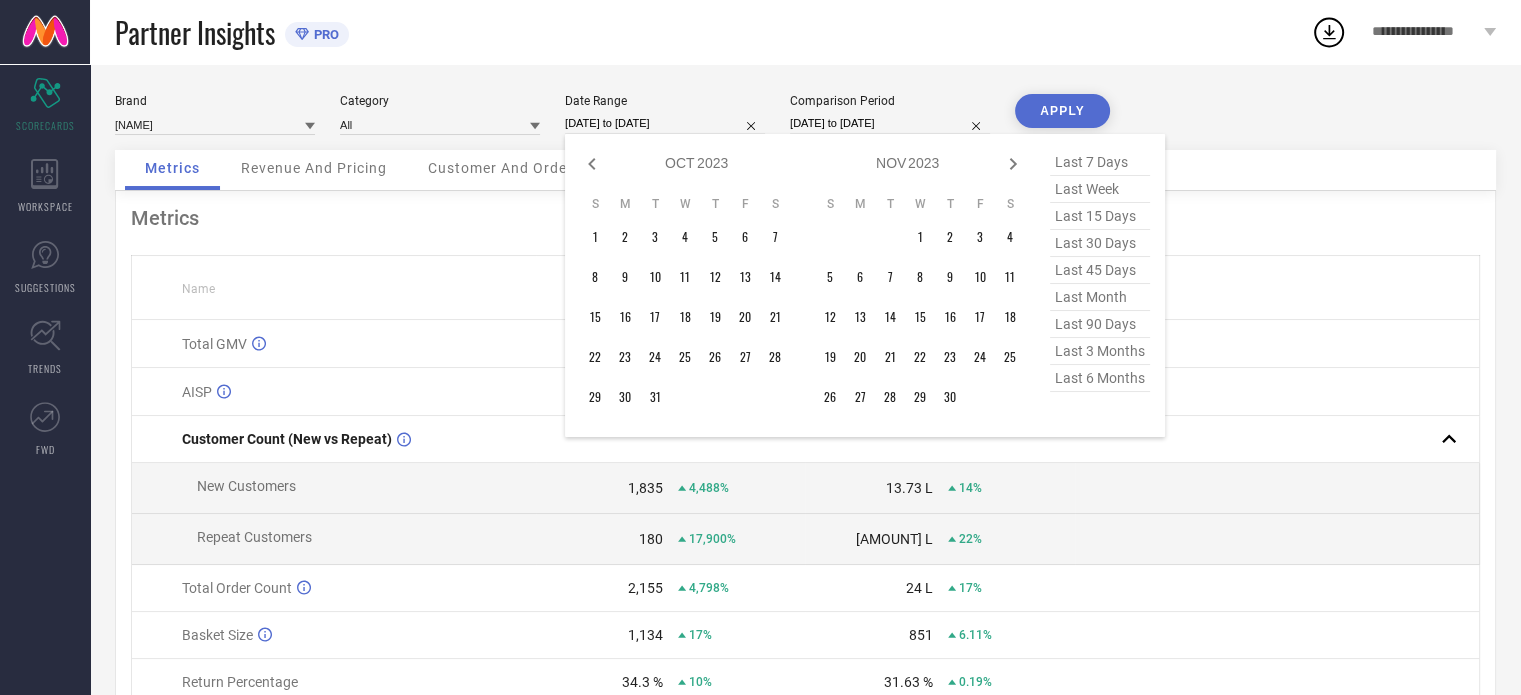 click 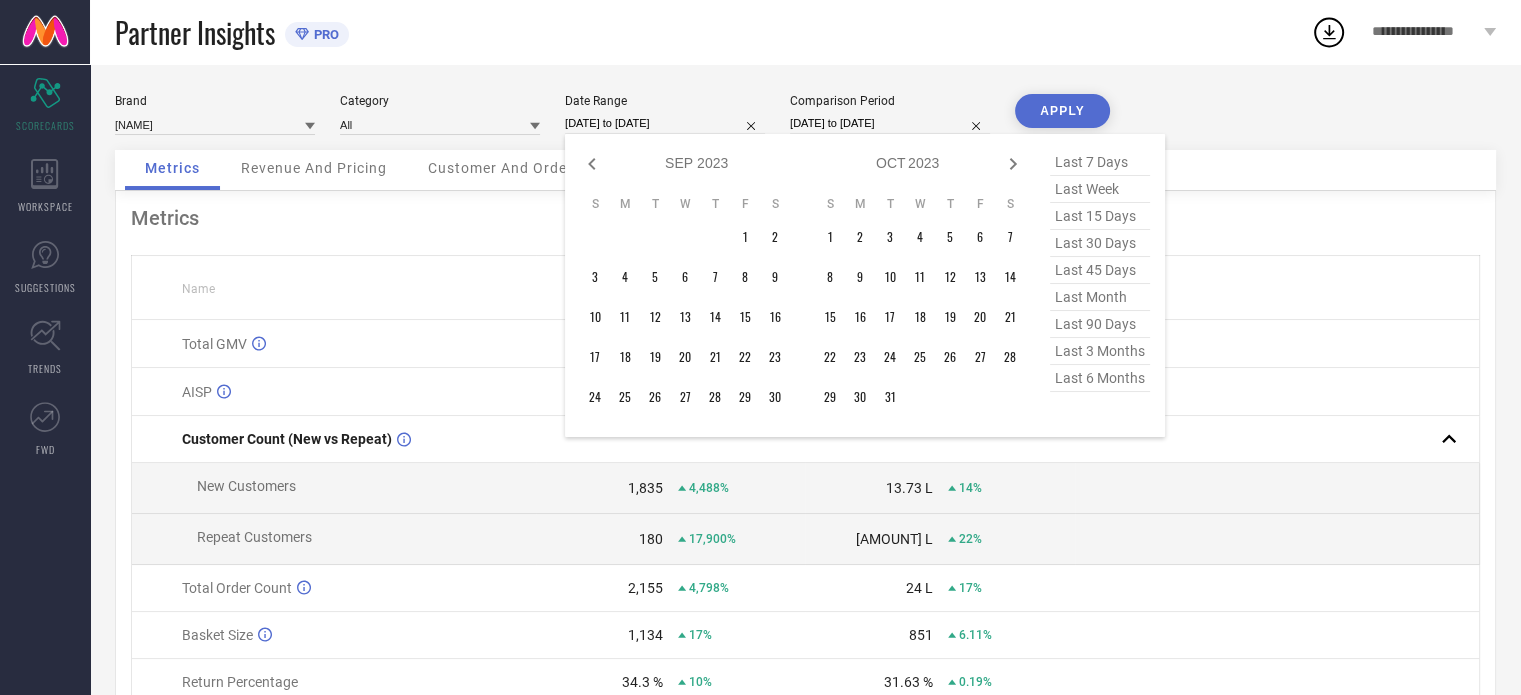 click 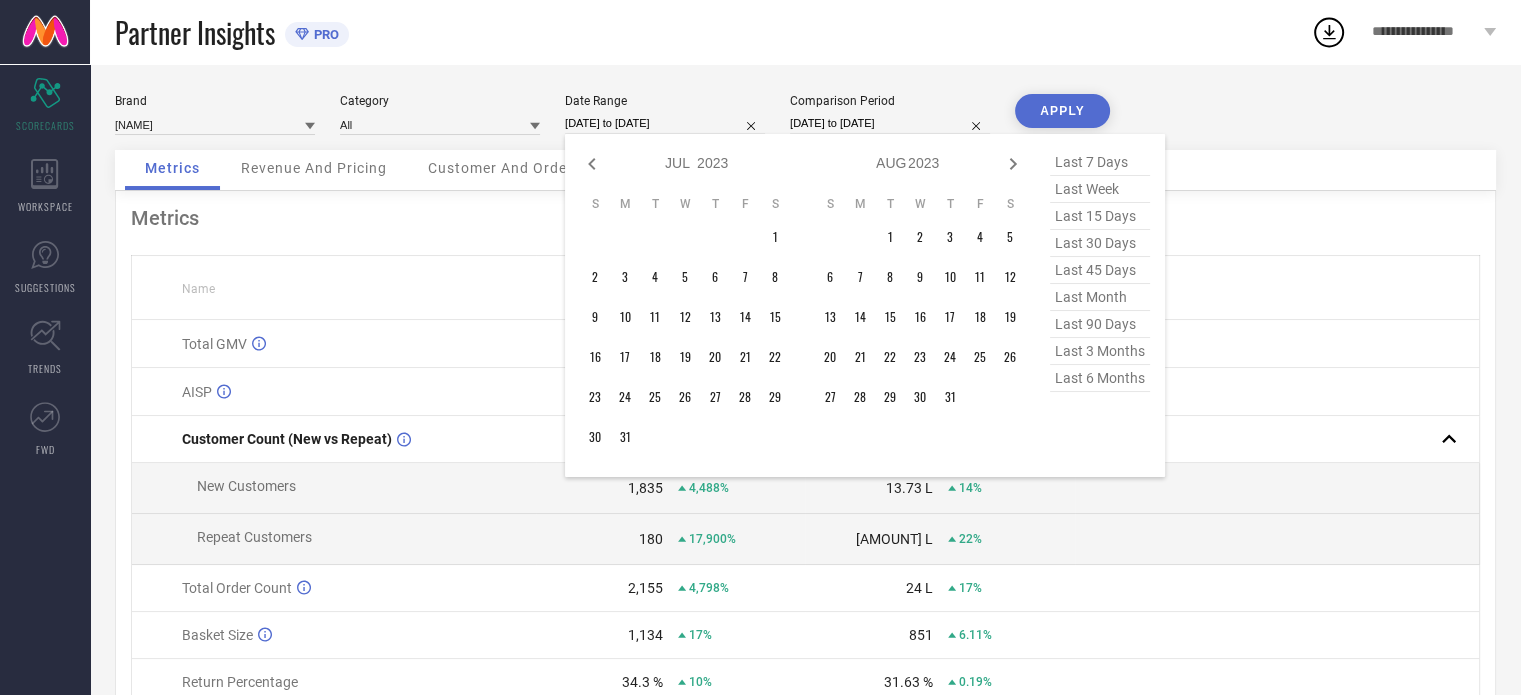 click 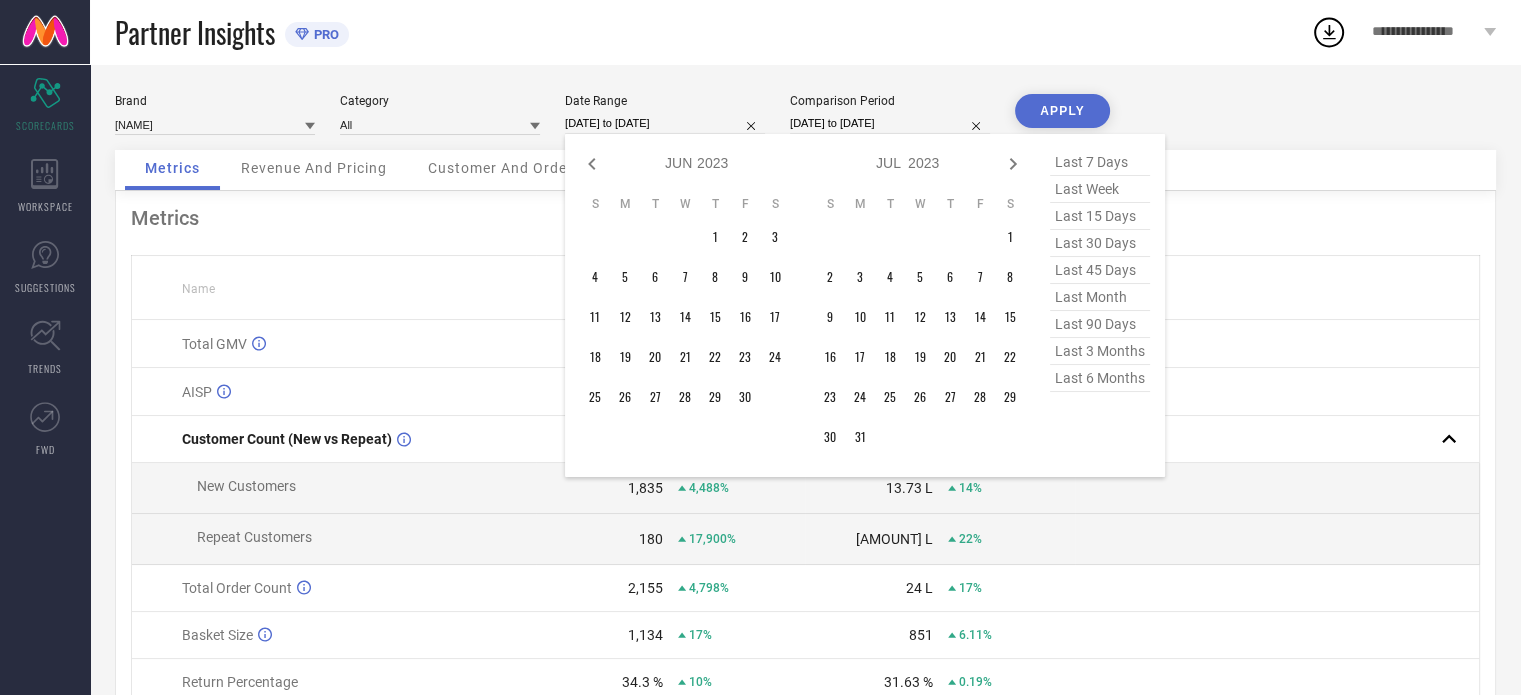 click 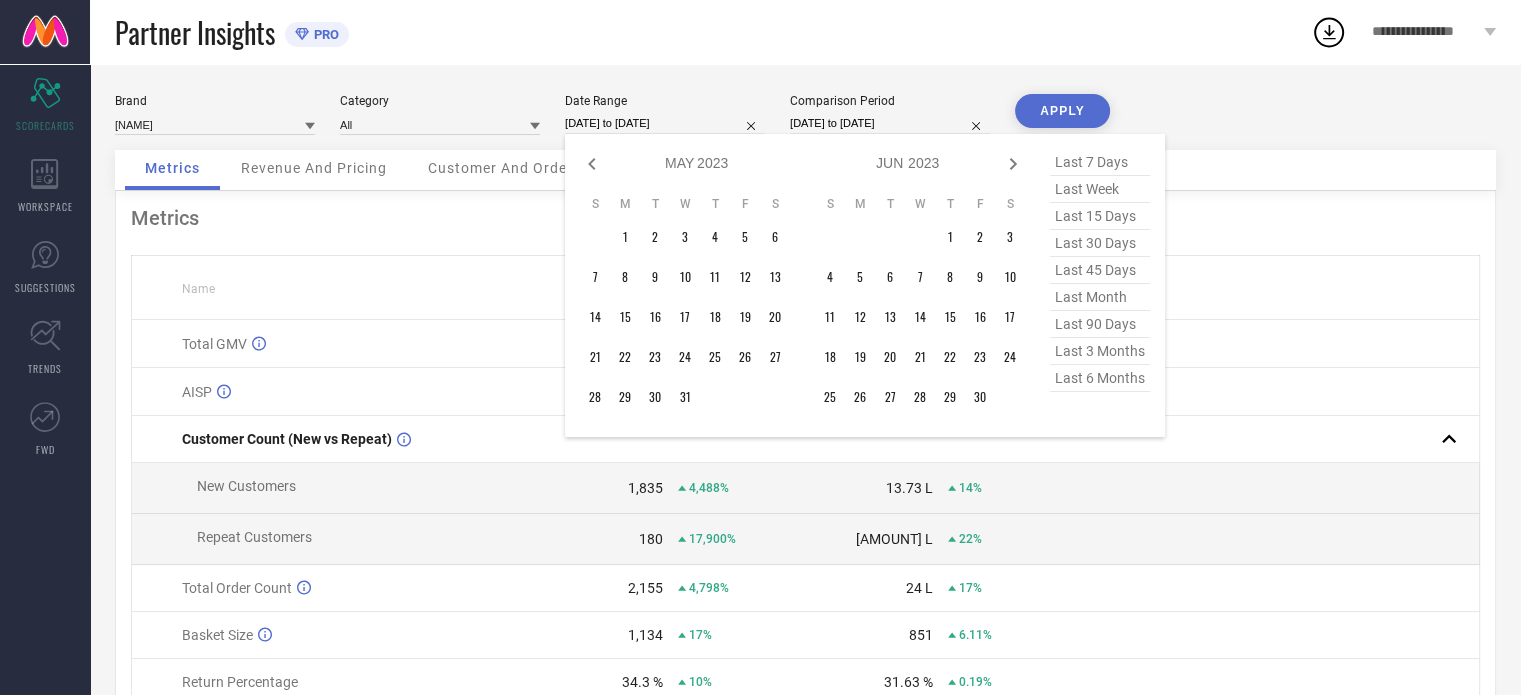 click 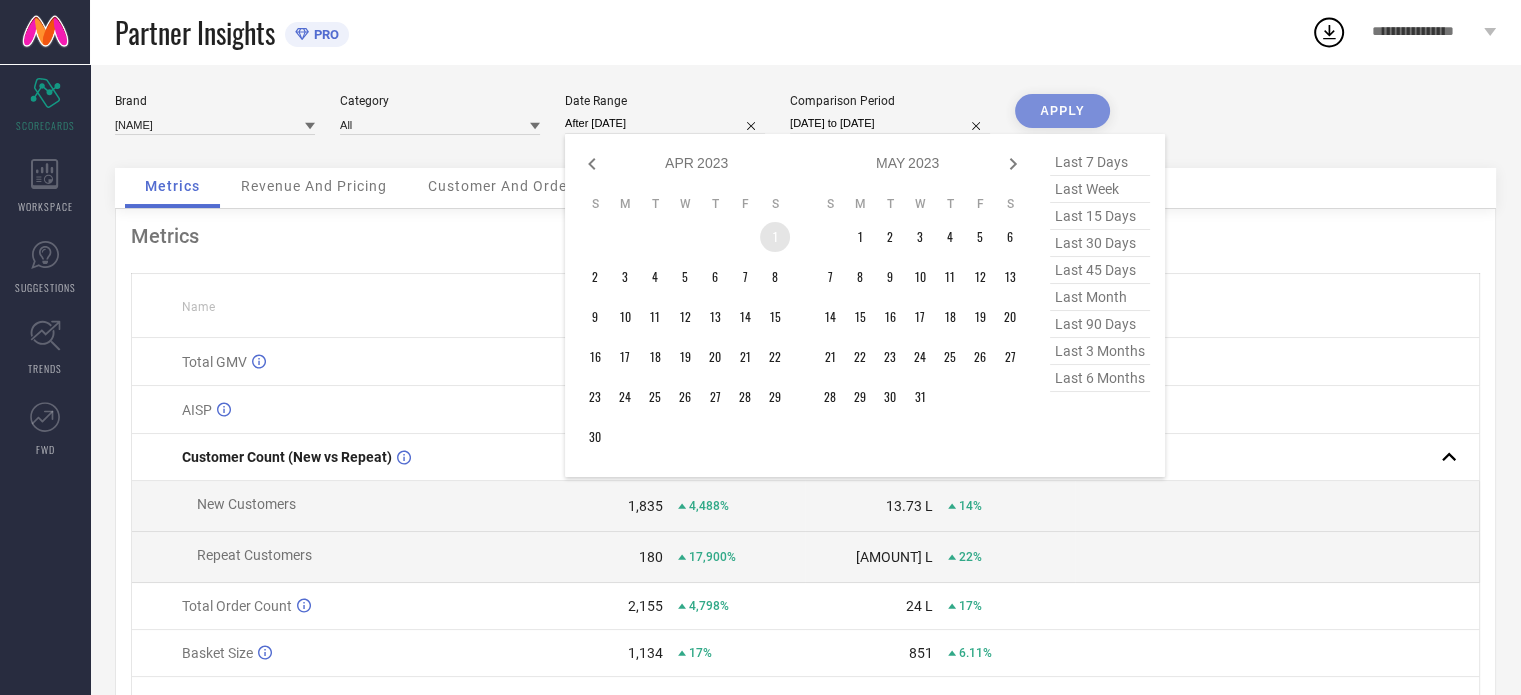 click on "1" at bounding box center (775, 237) 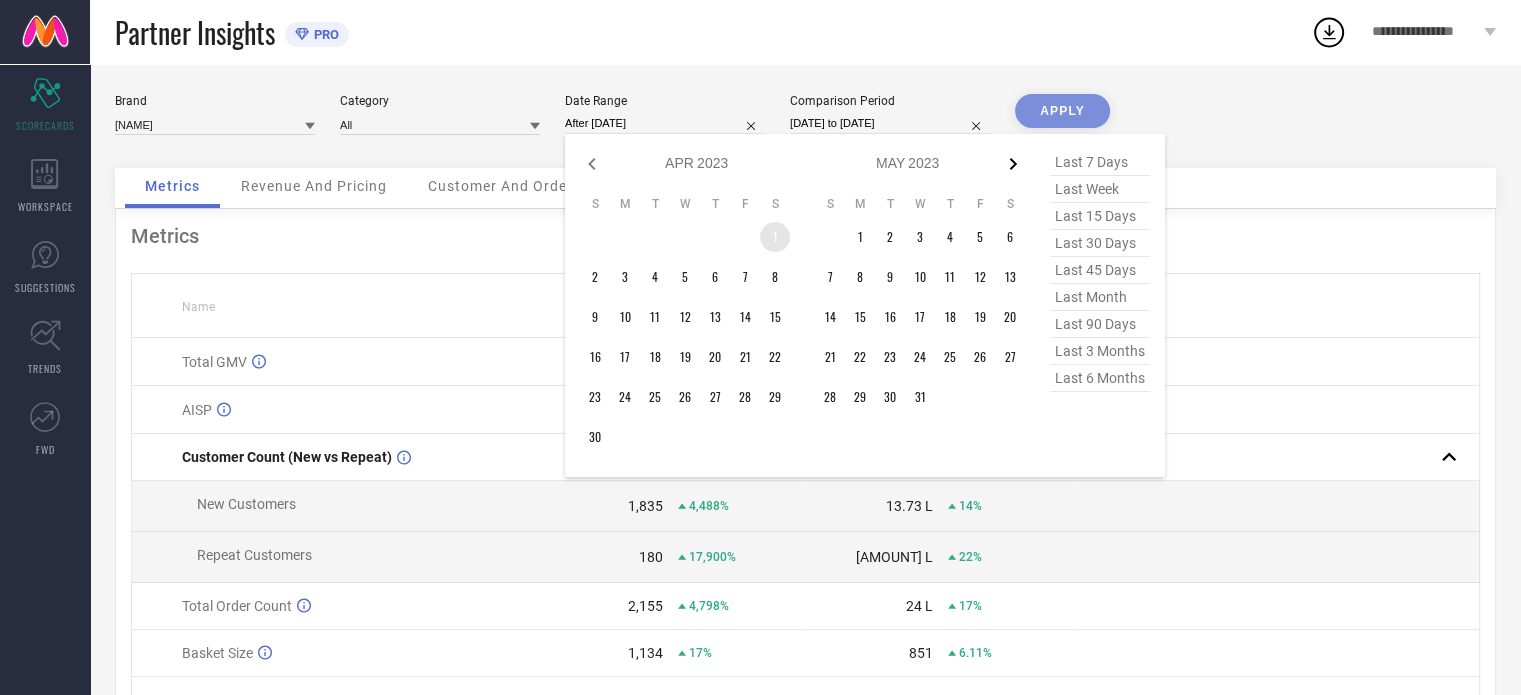 click 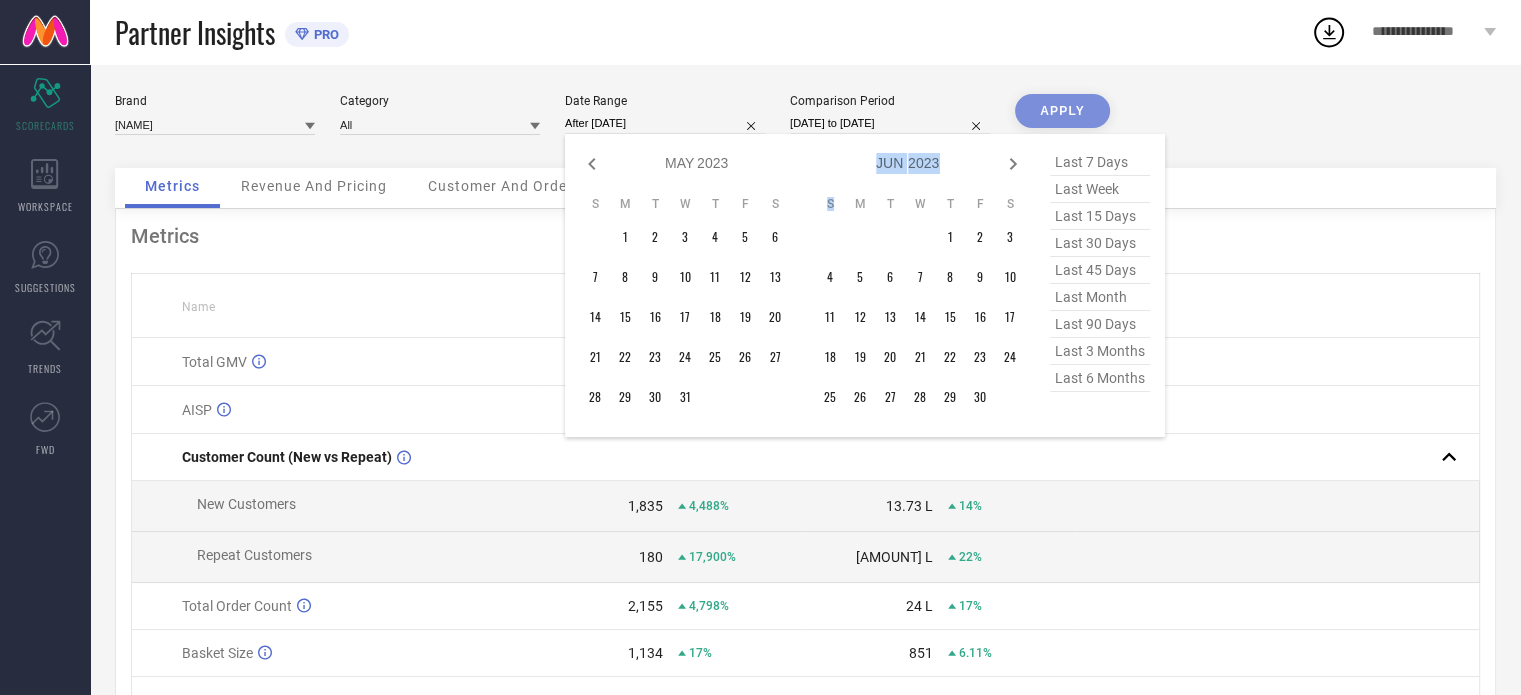 click 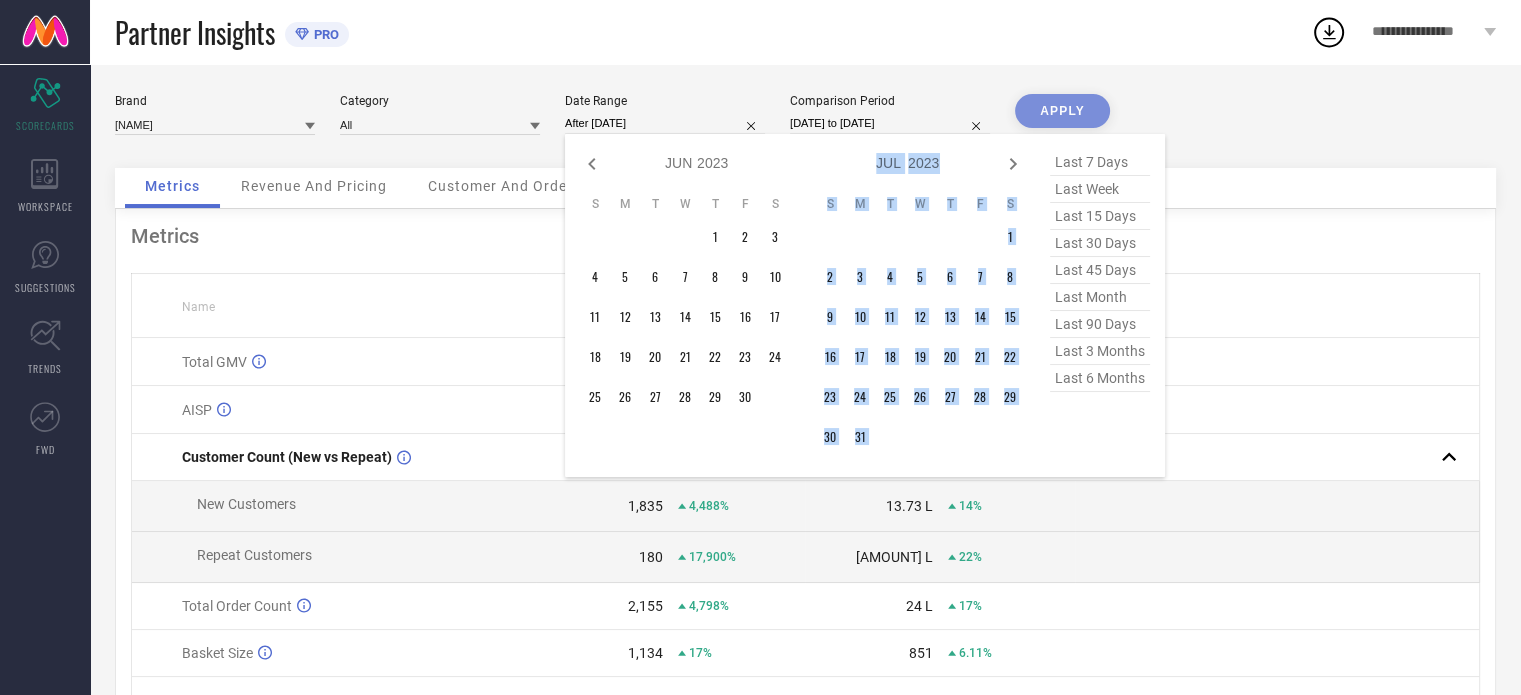 click 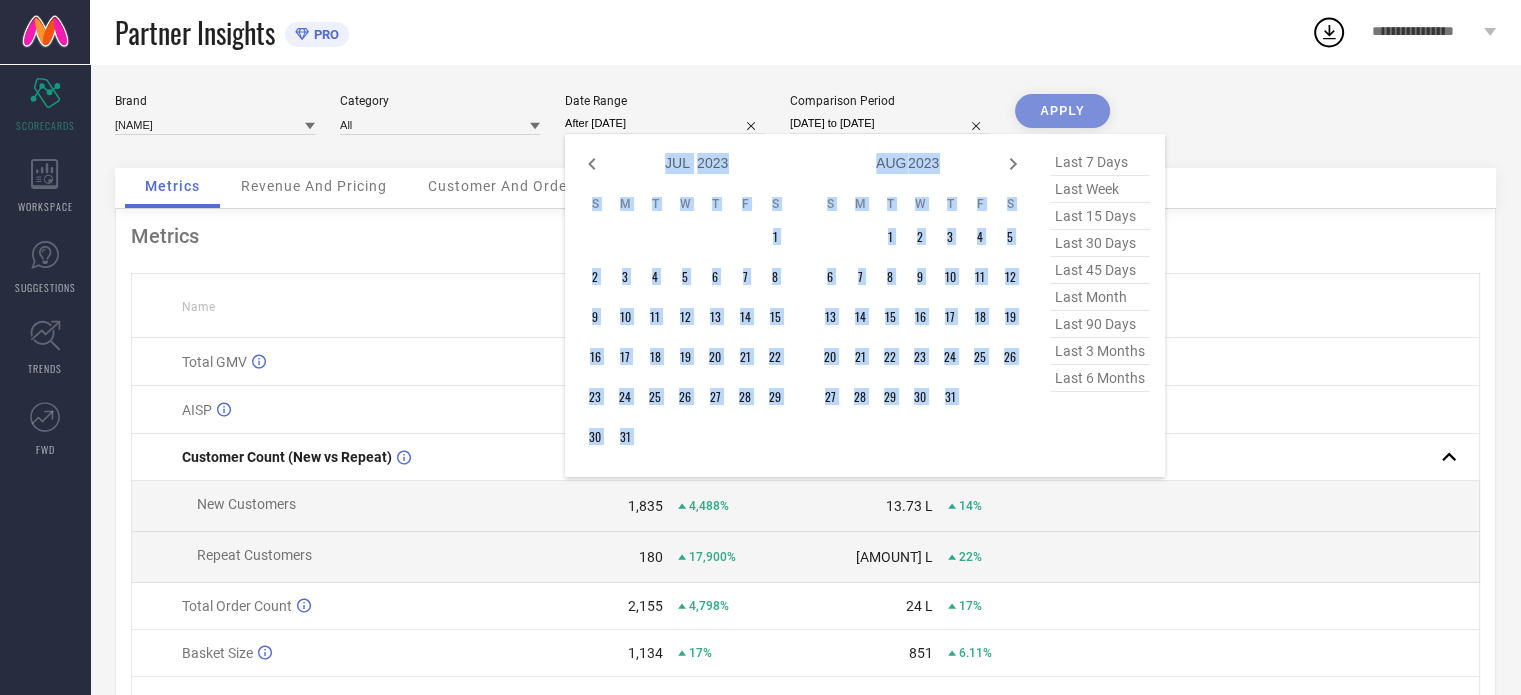 click 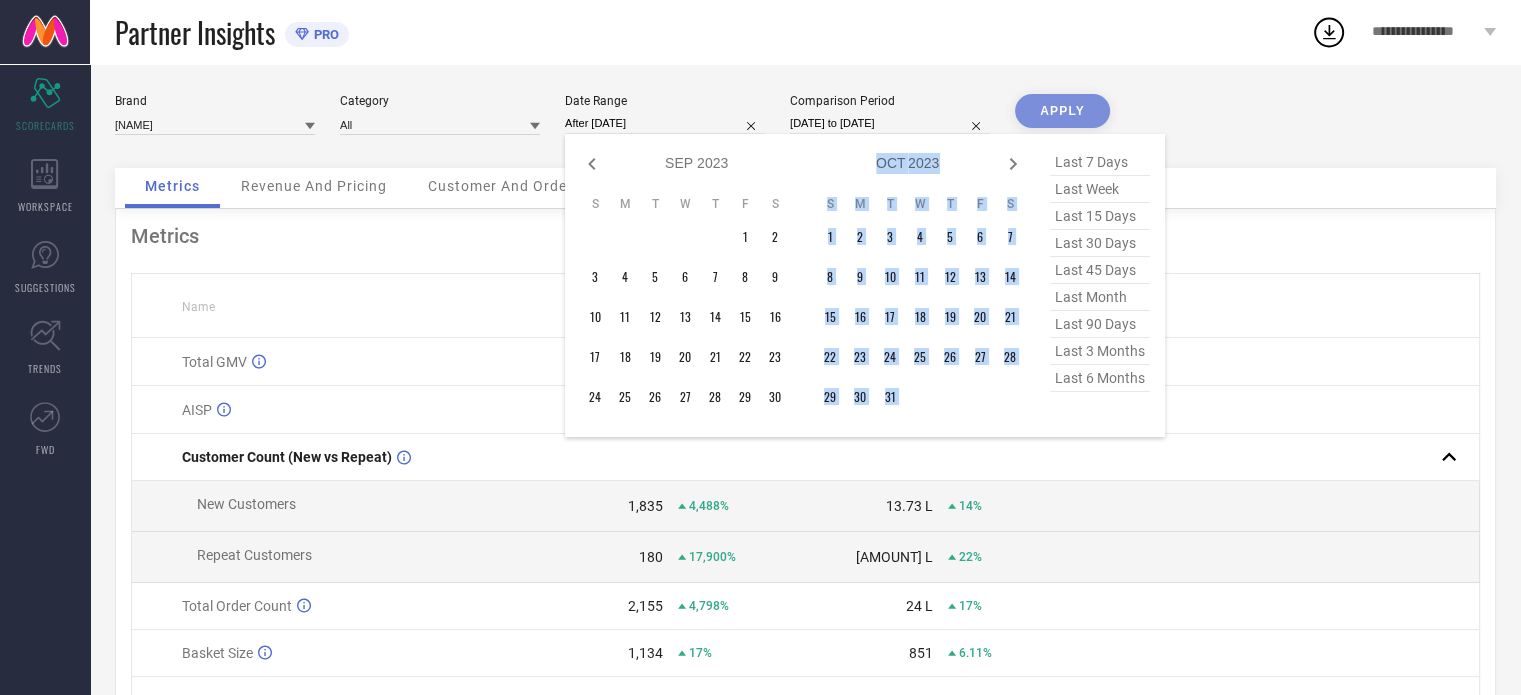 click 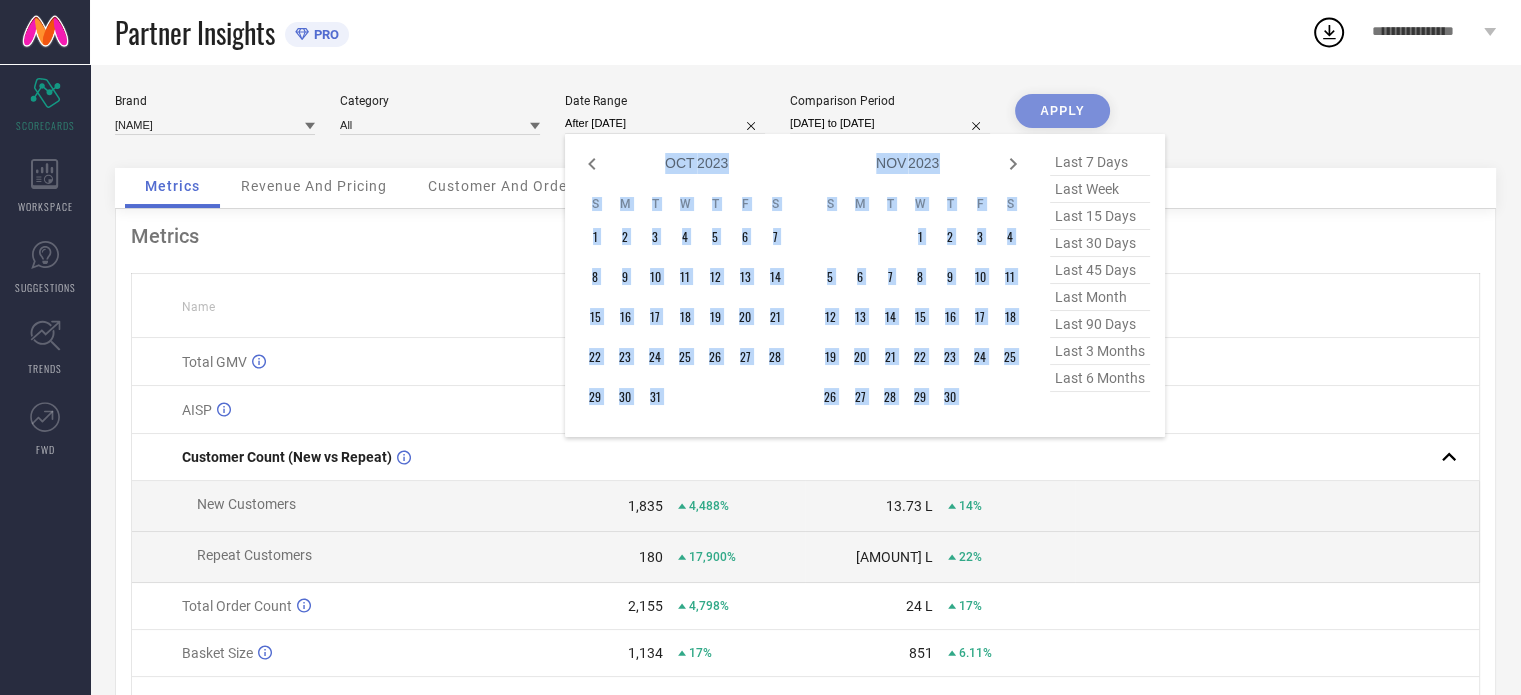 click 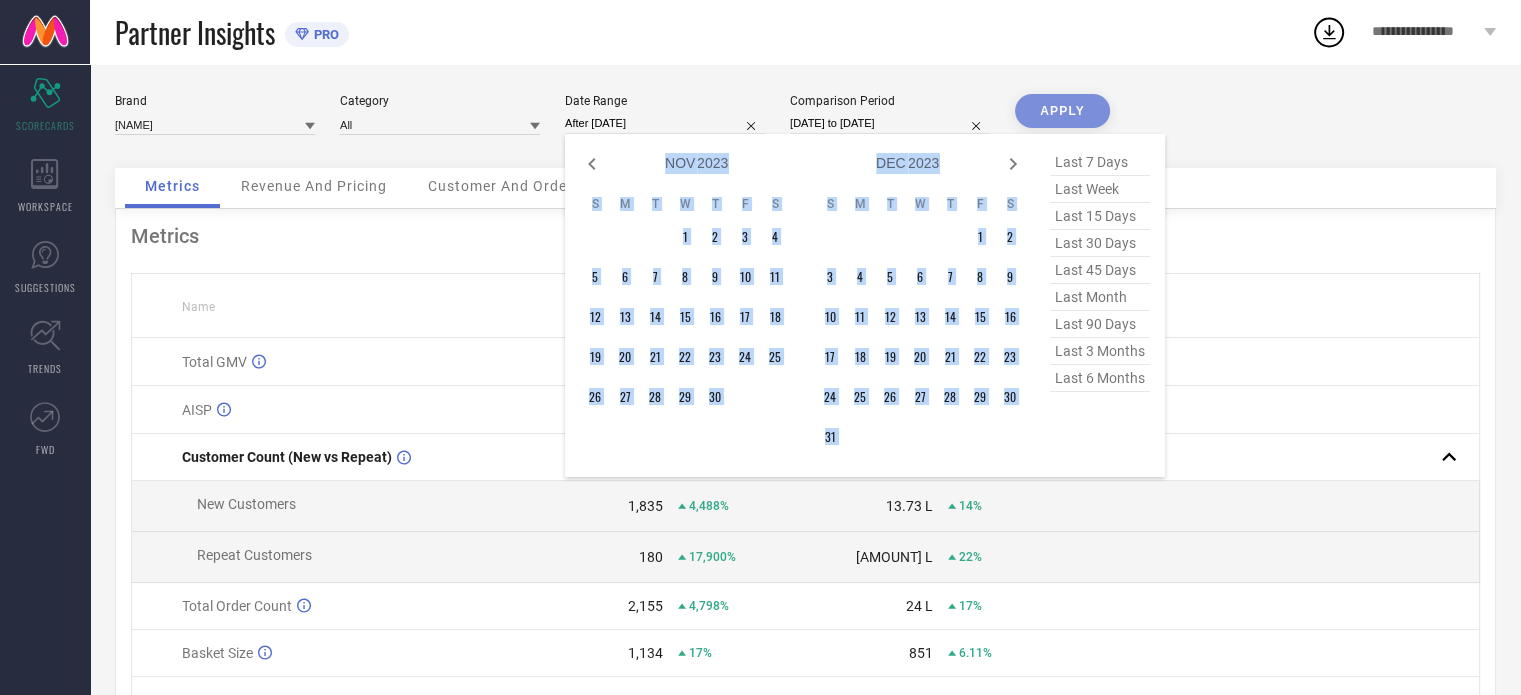 click 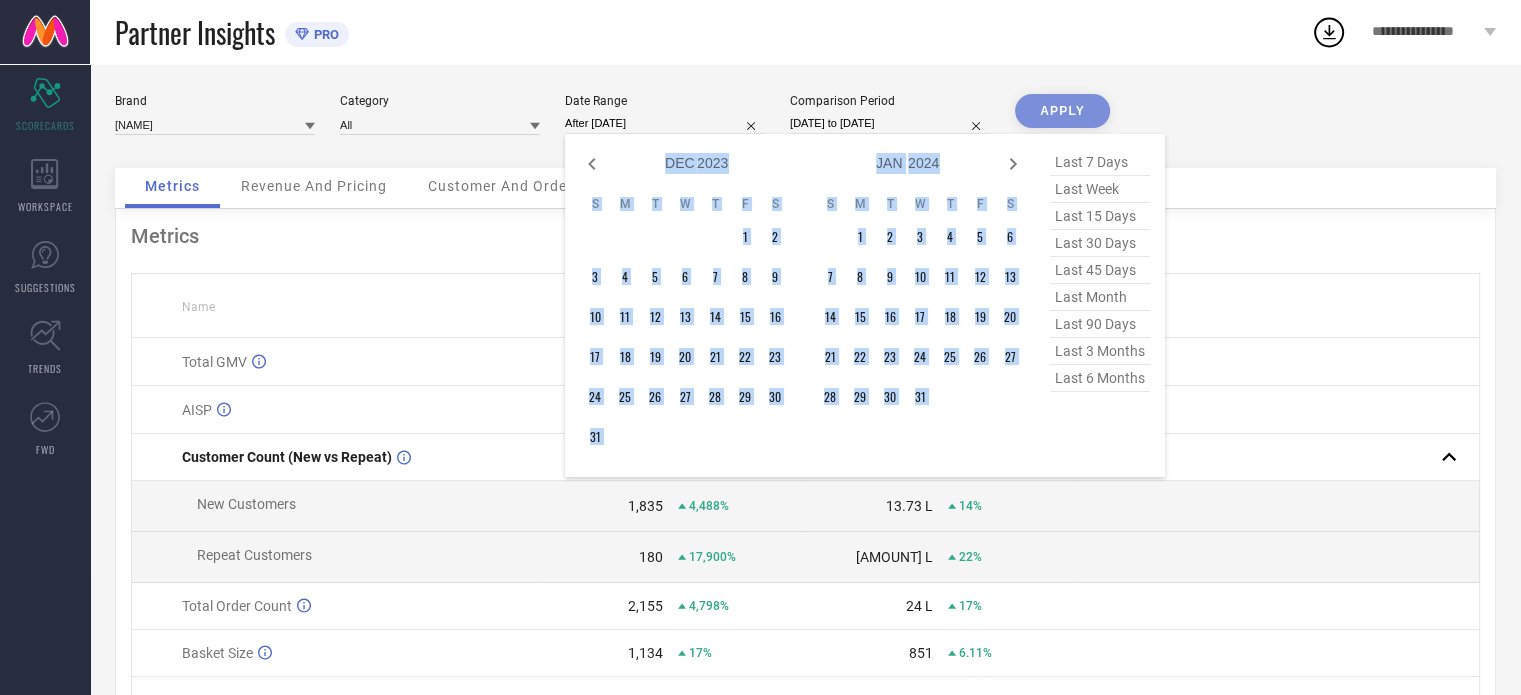 click 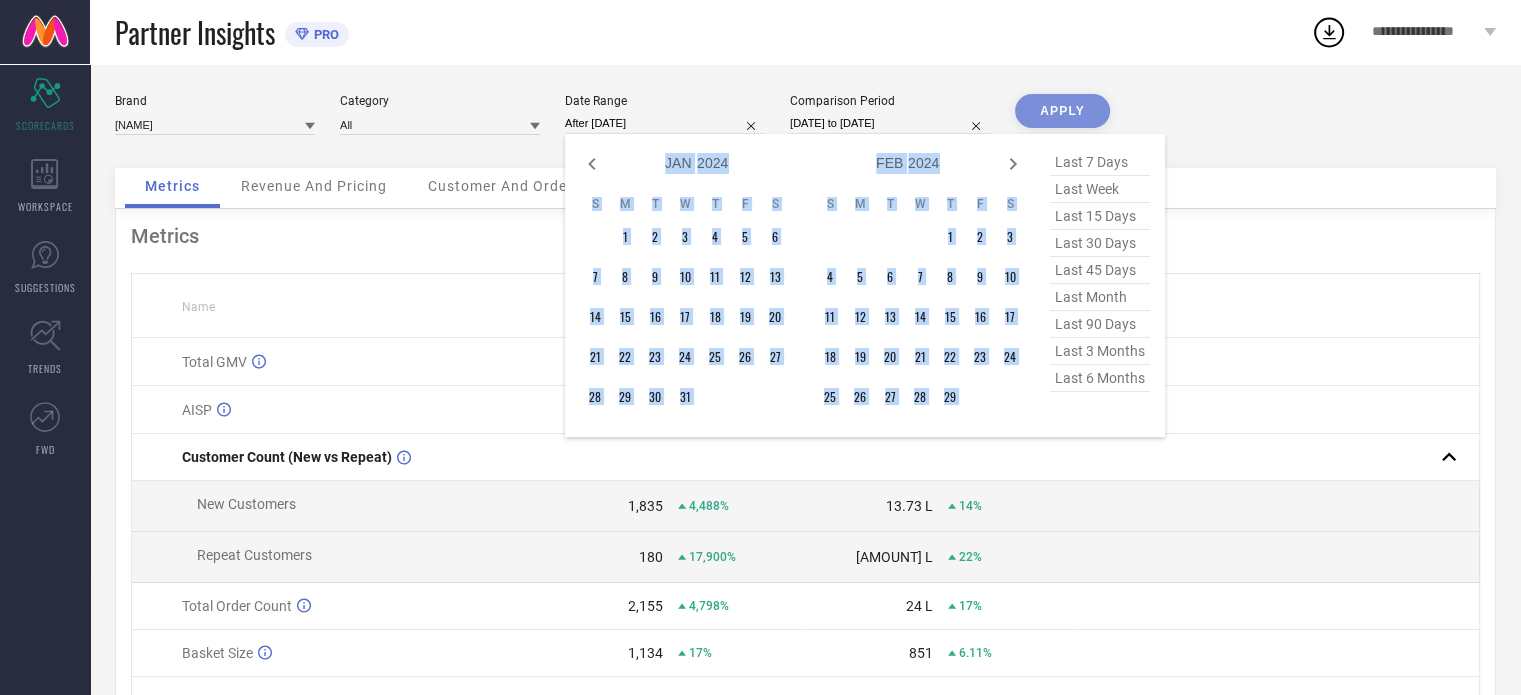 click 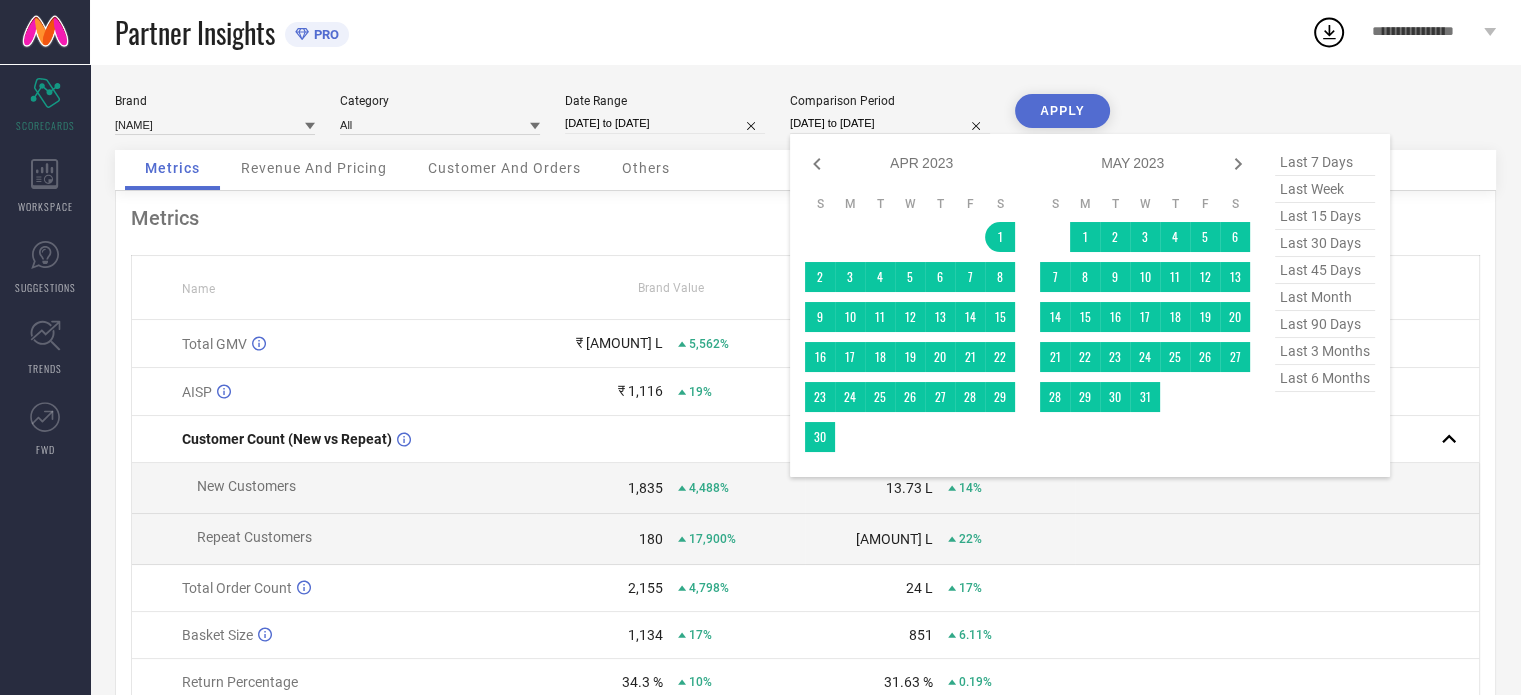 click on "[DATE] to [DATE]" at bounding box center [890, 123] 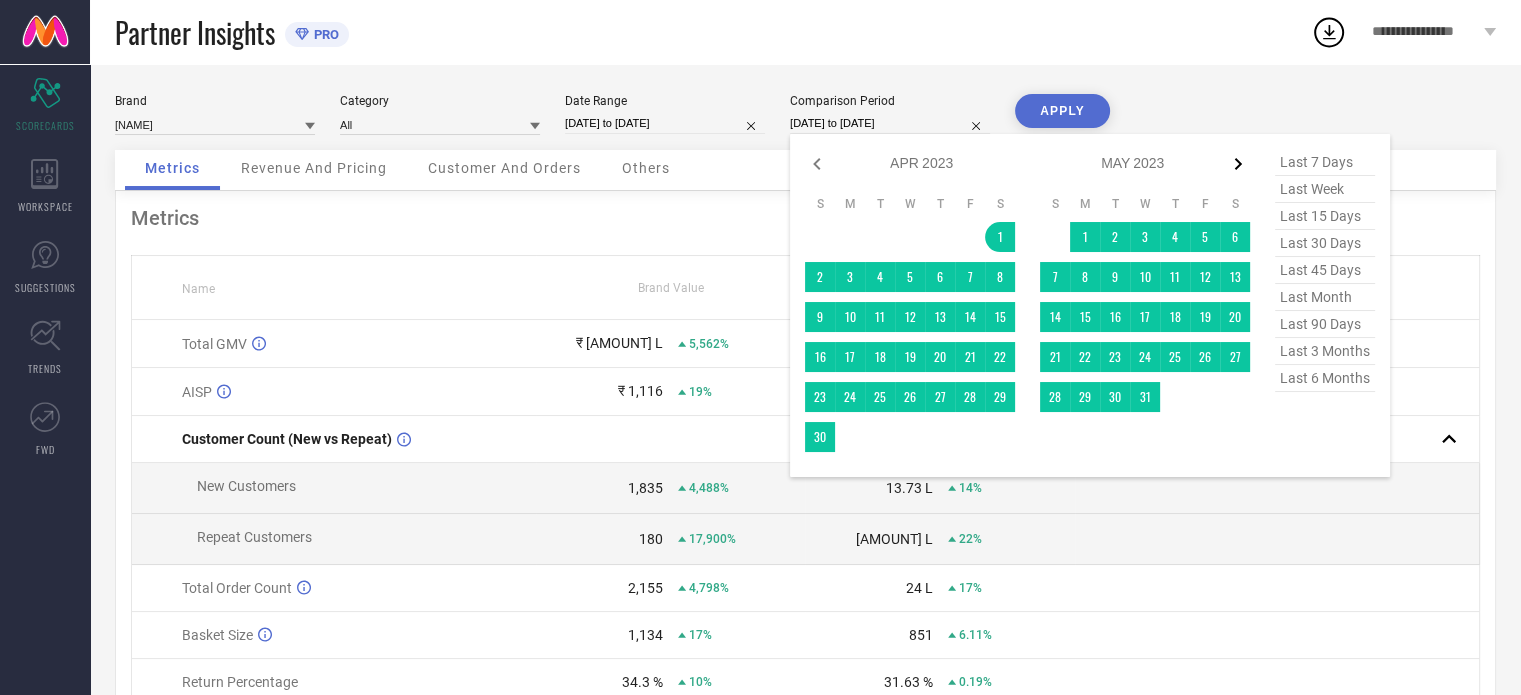 click 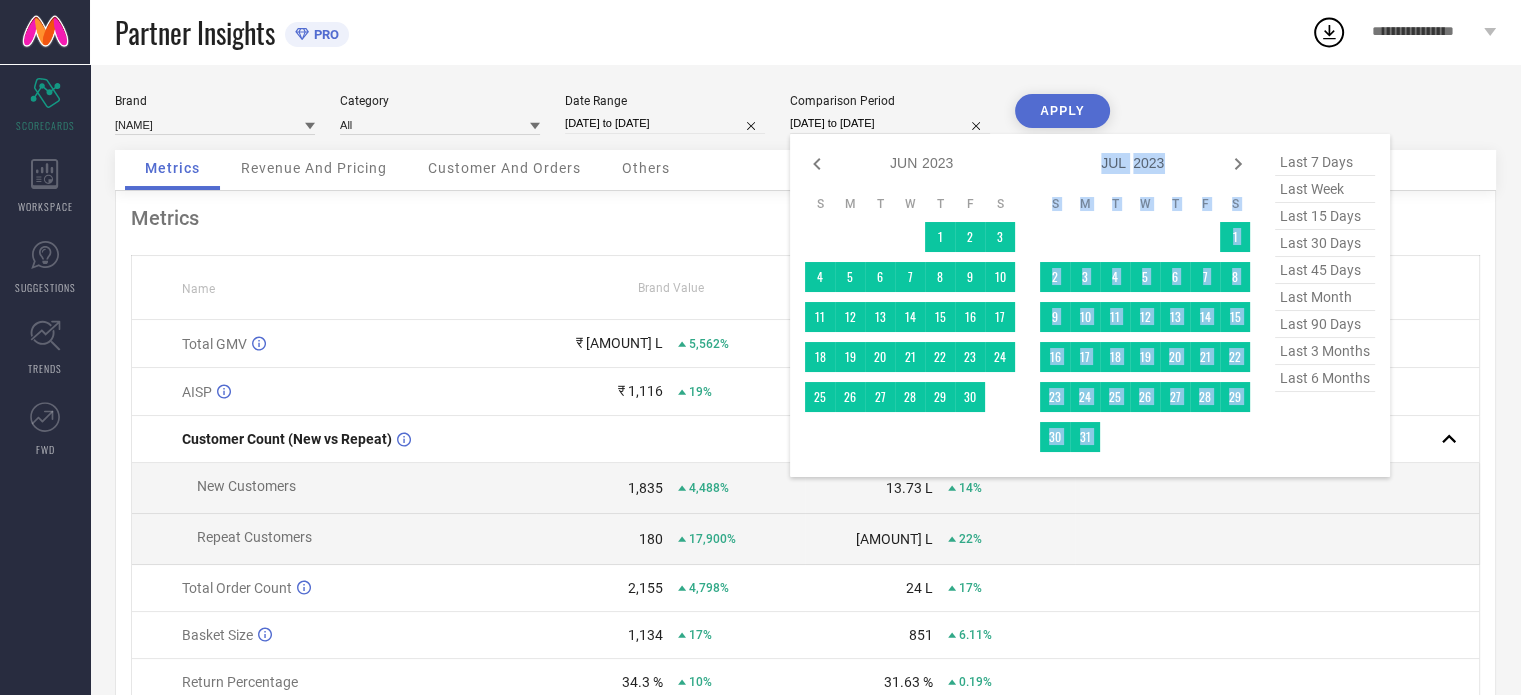 click 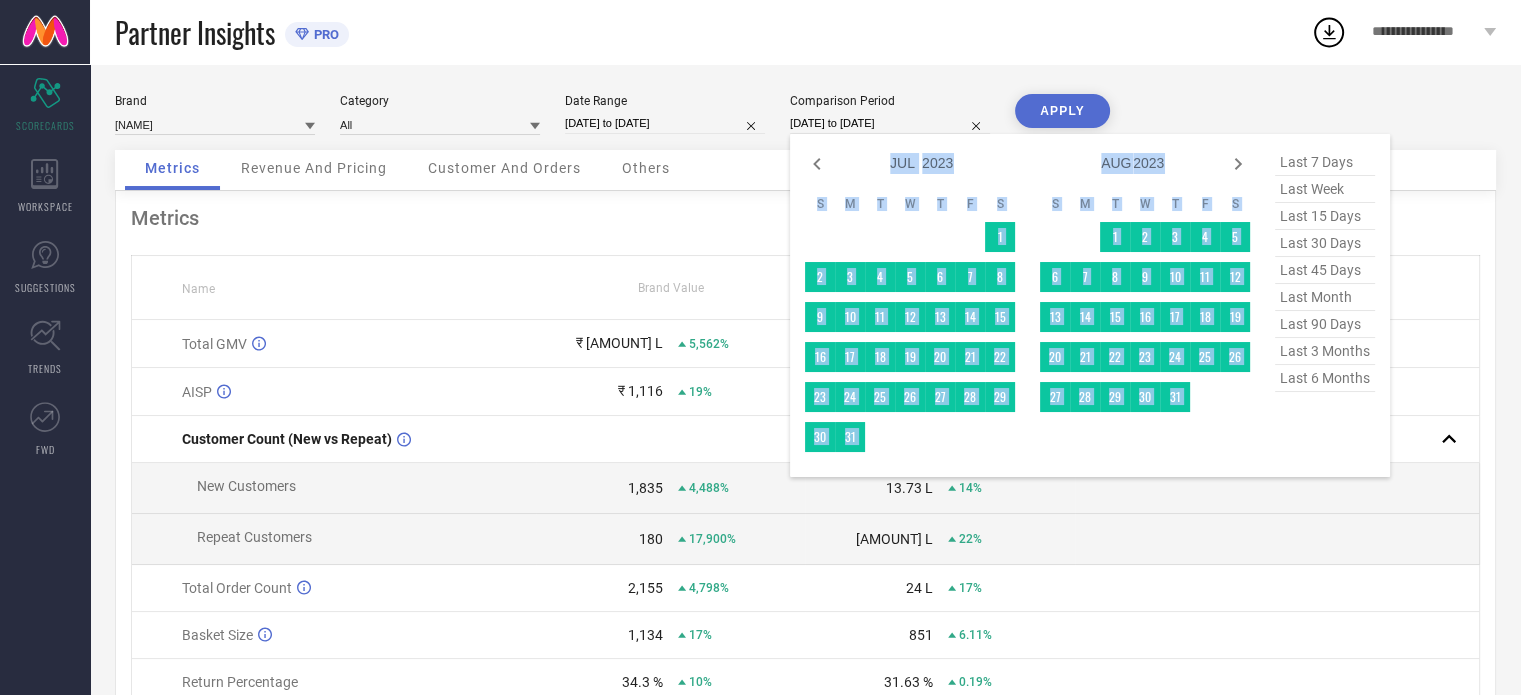 click 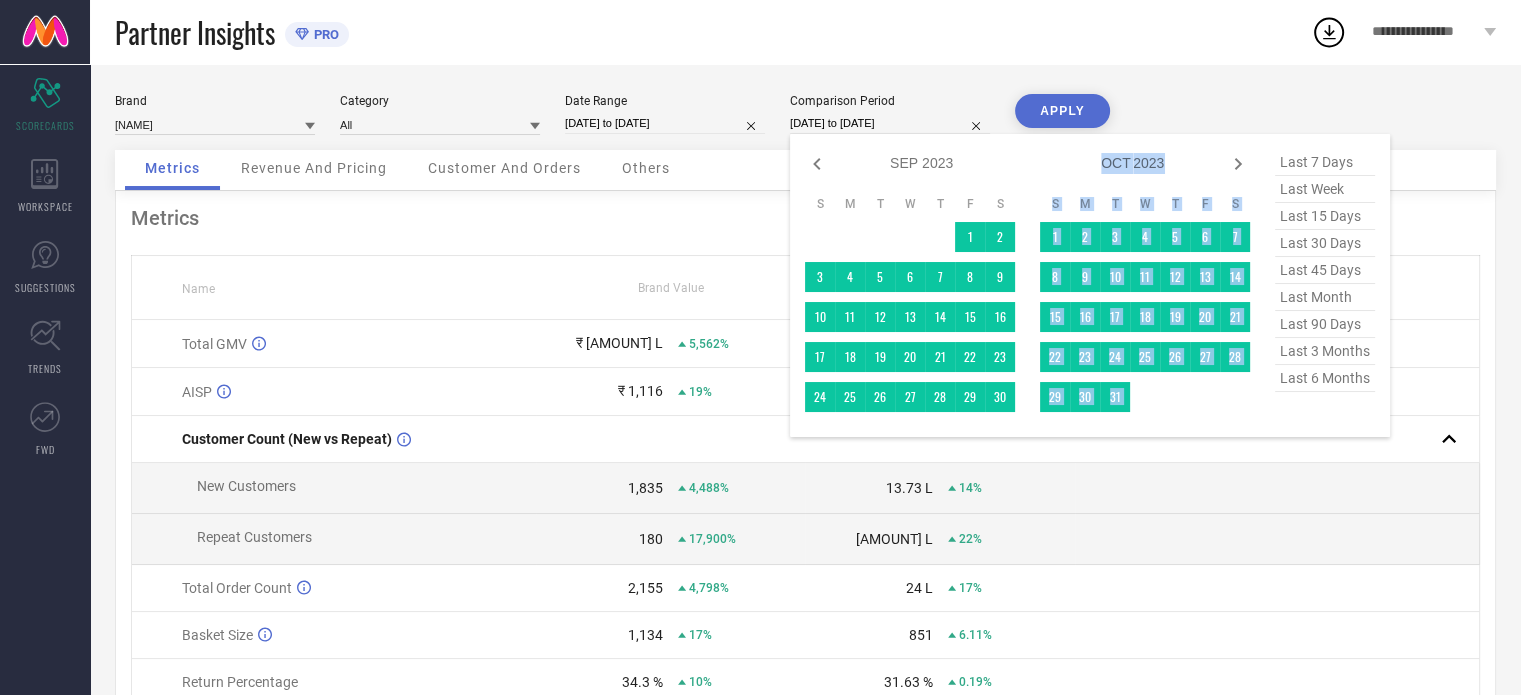 click 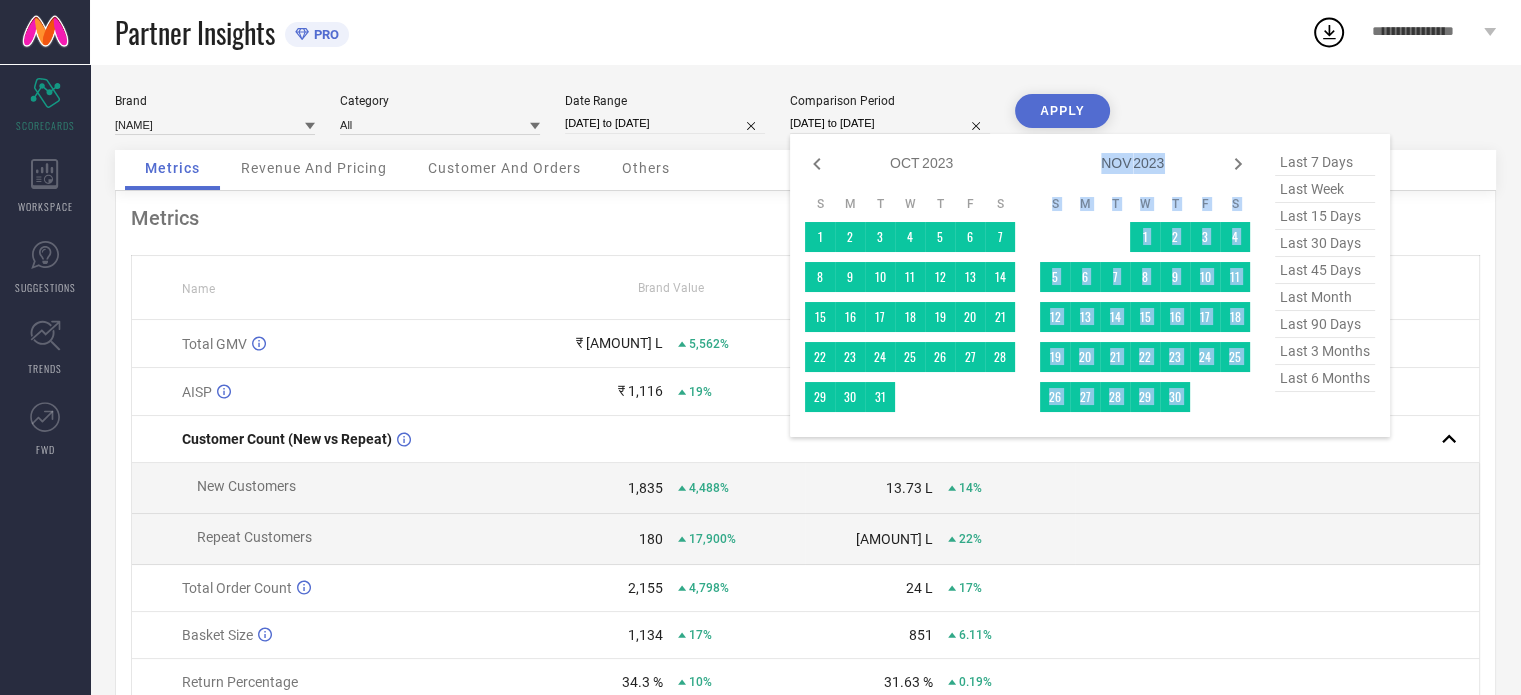 click 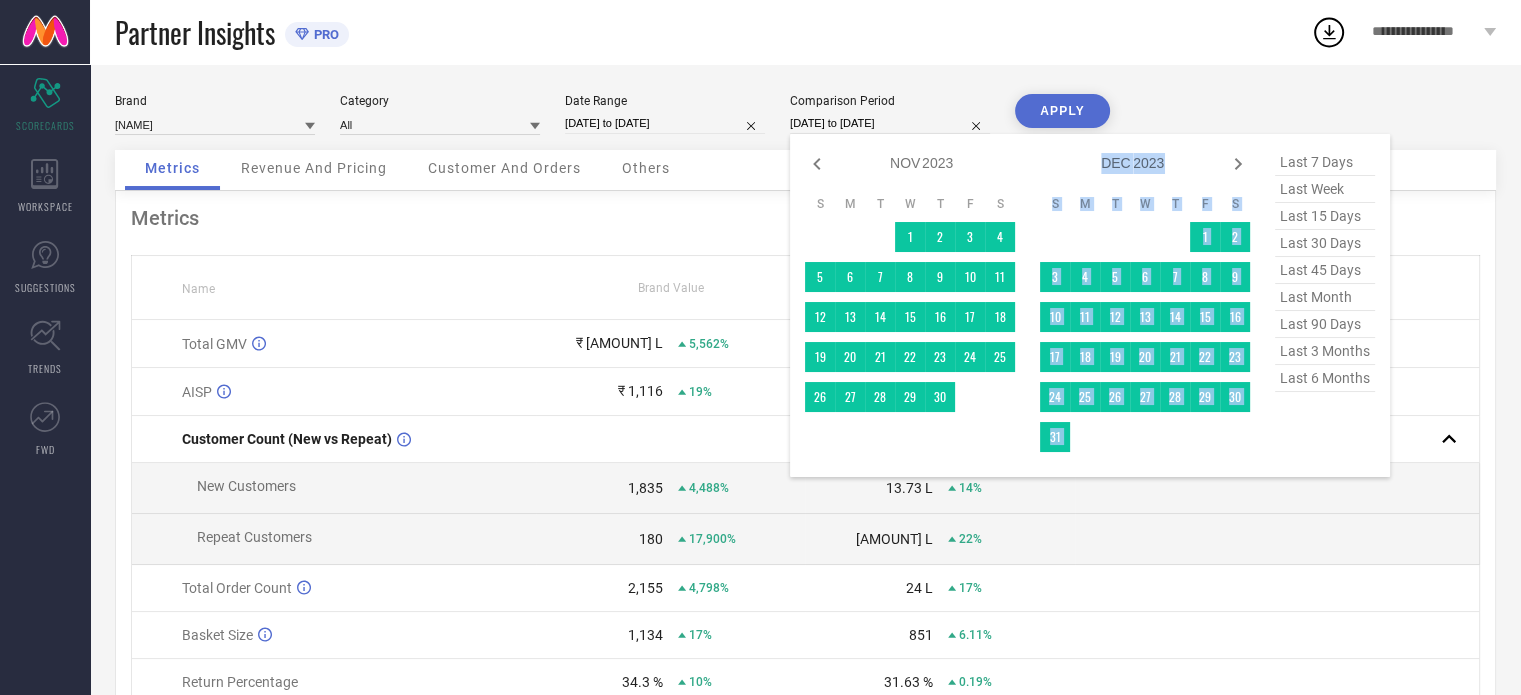 click 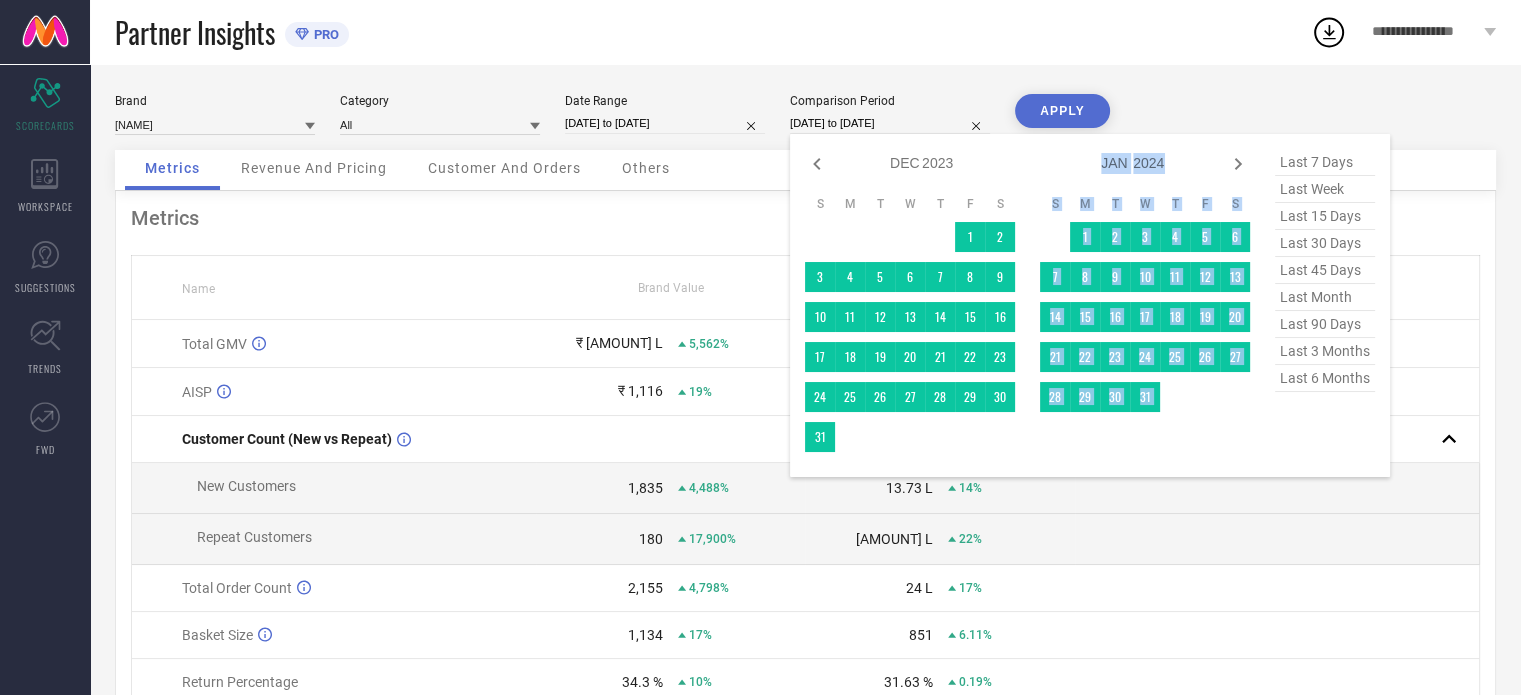 click 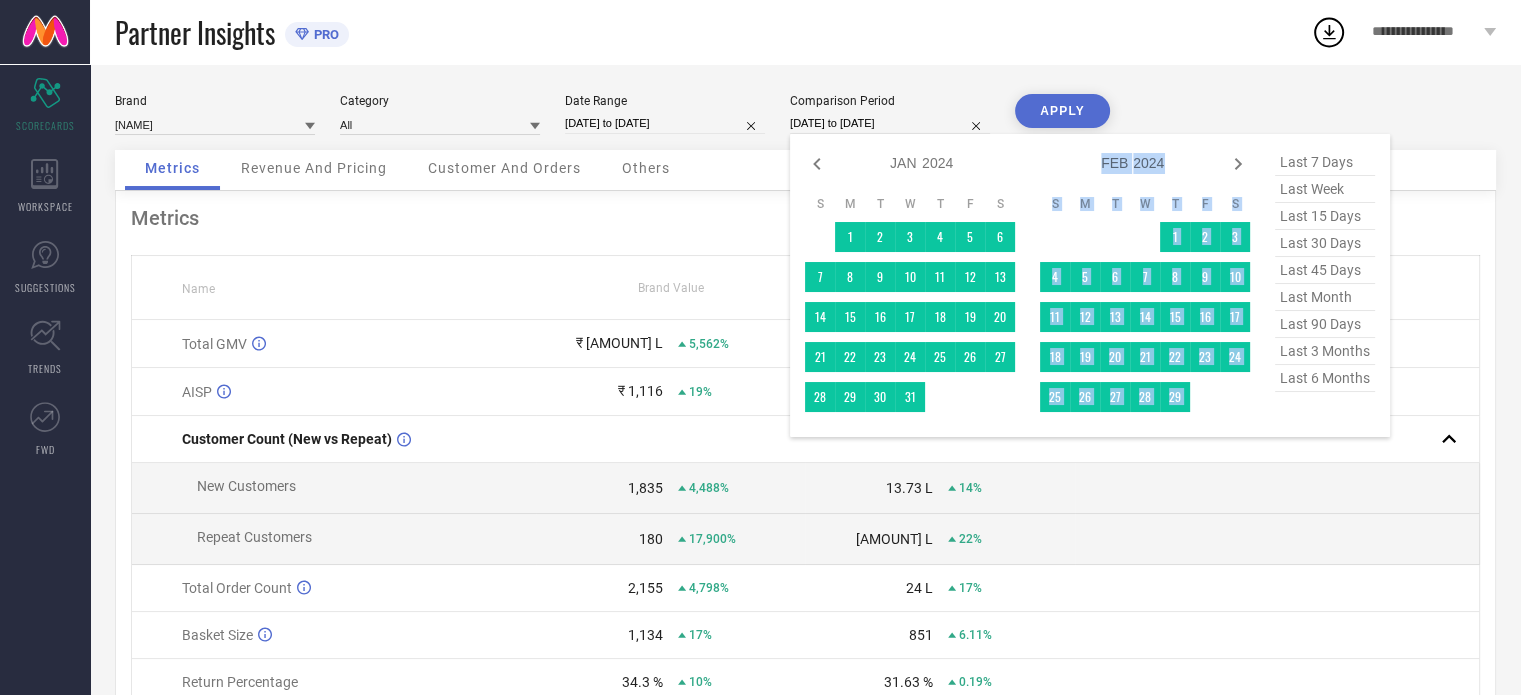 click 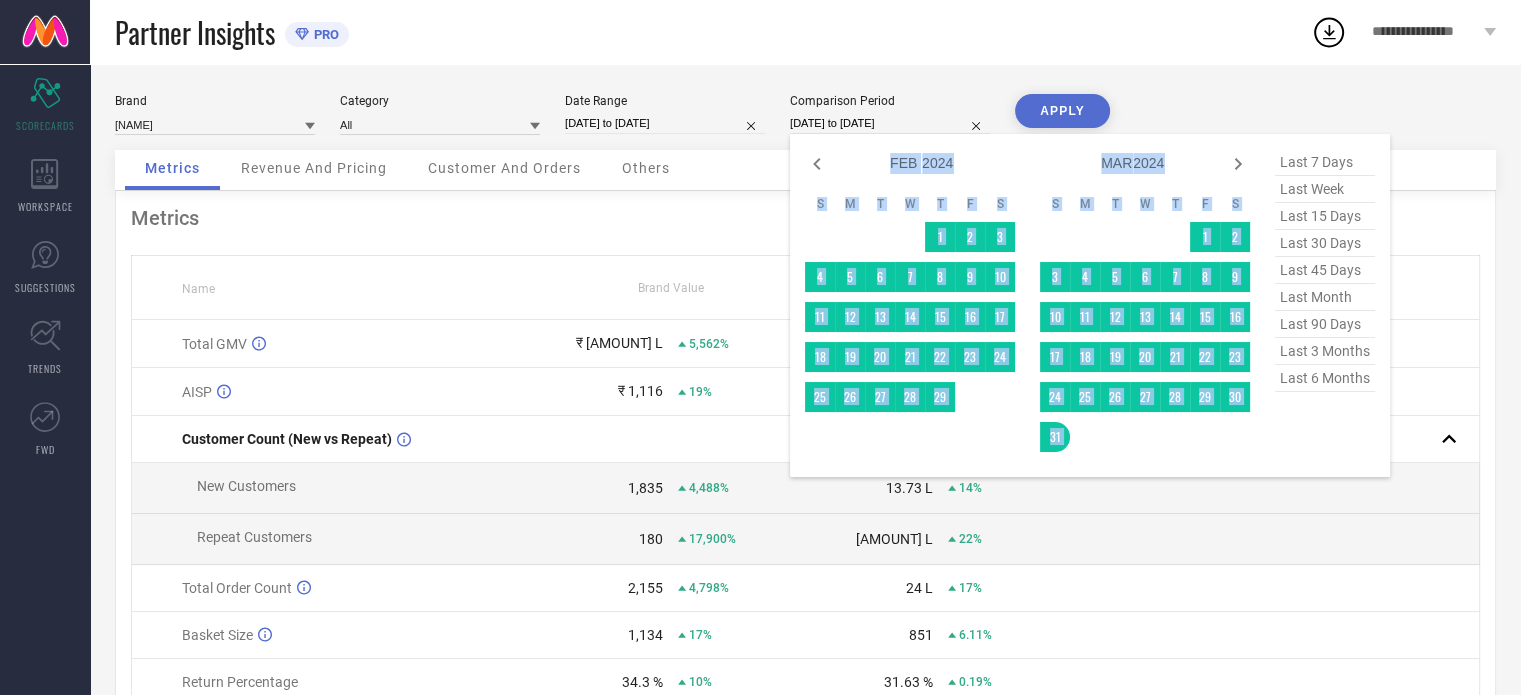 click 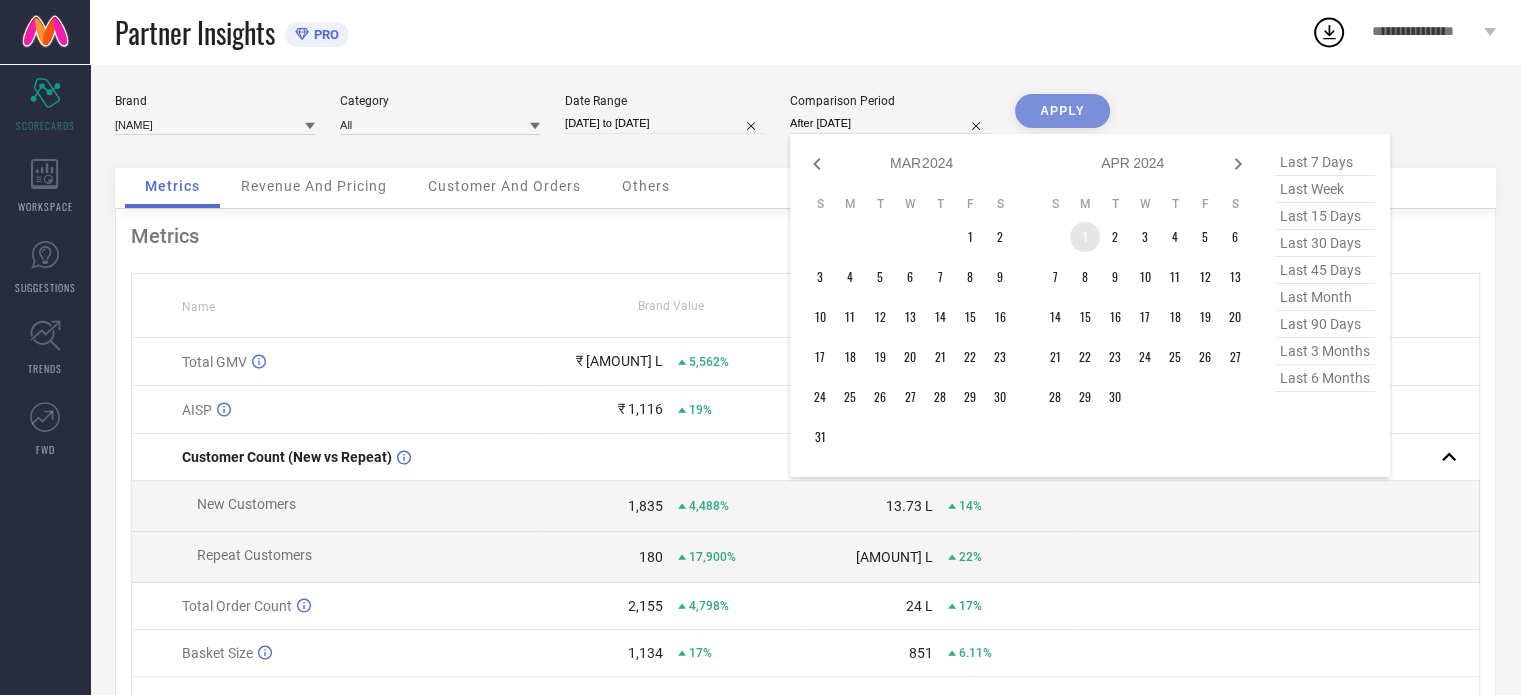 click on "1" at bounding box center [1085, 237] 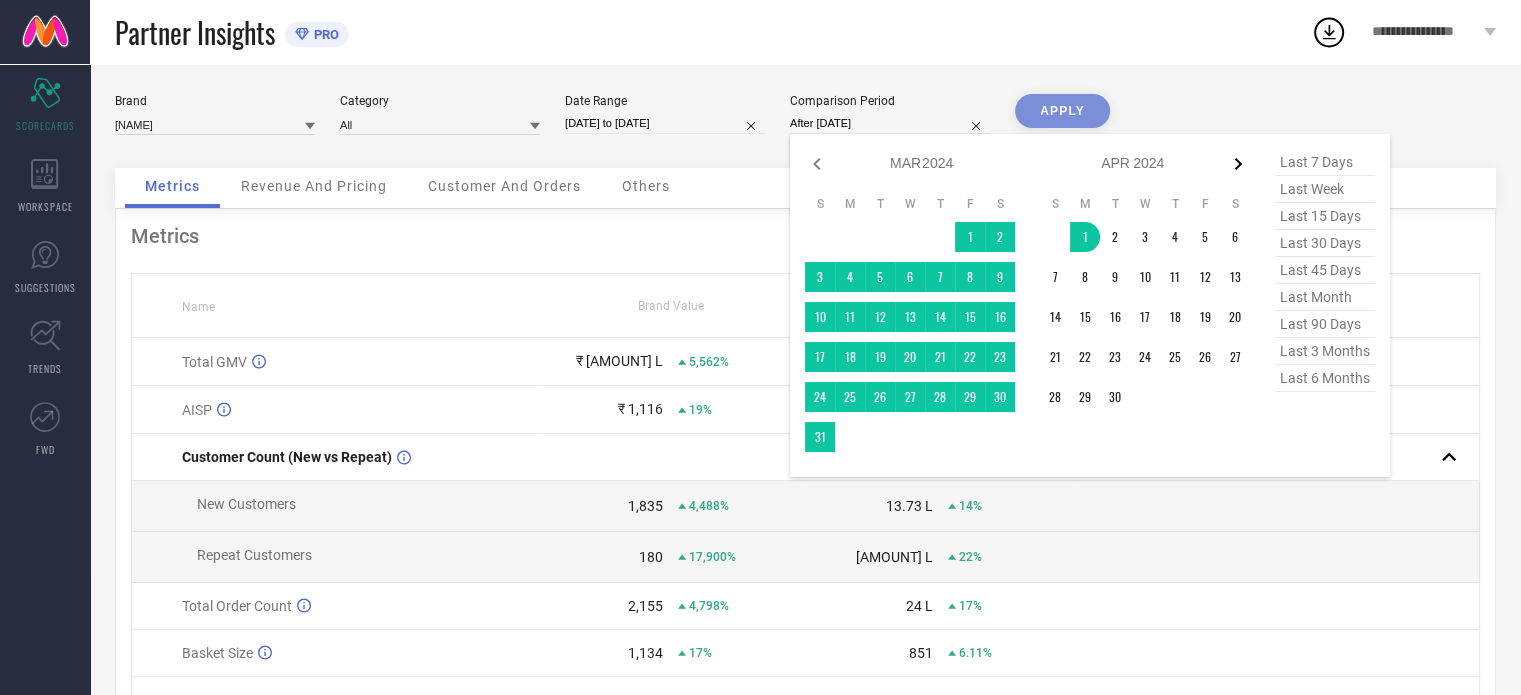 click 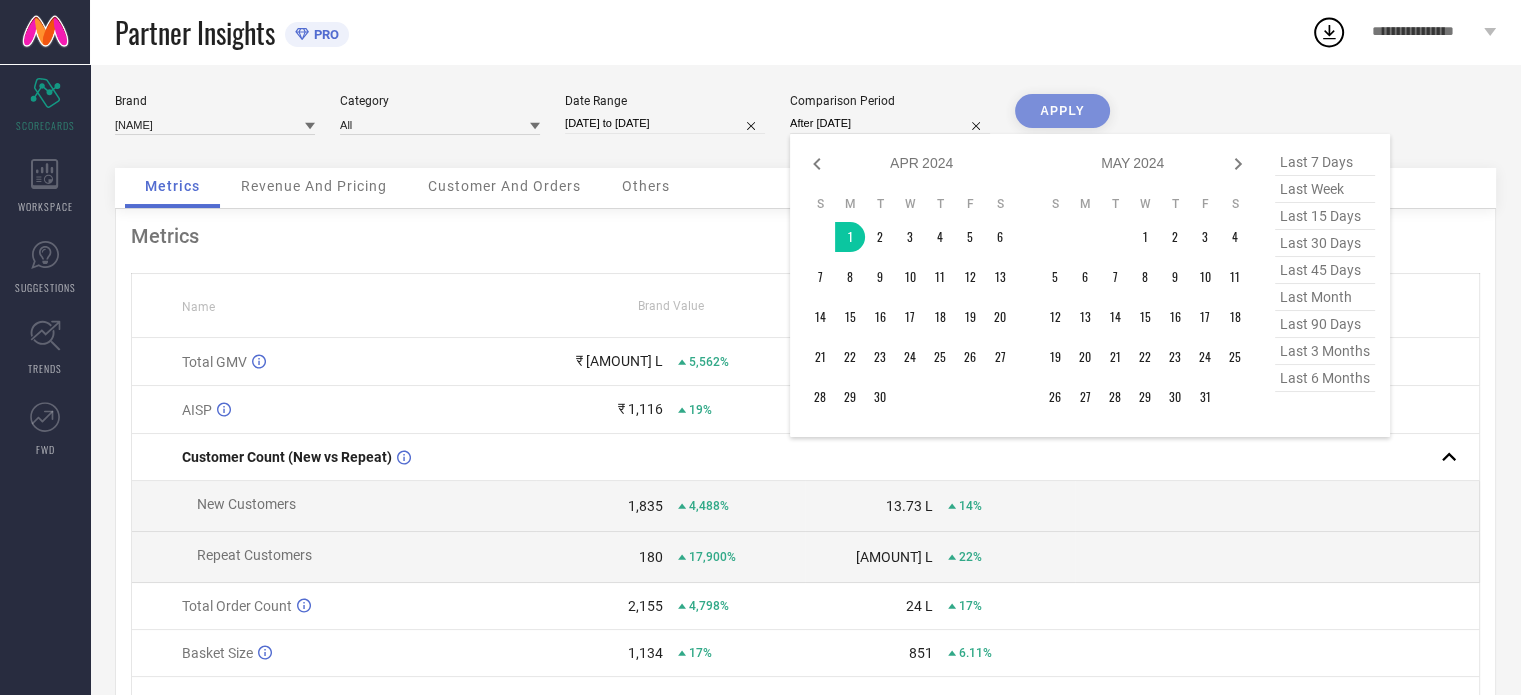 click 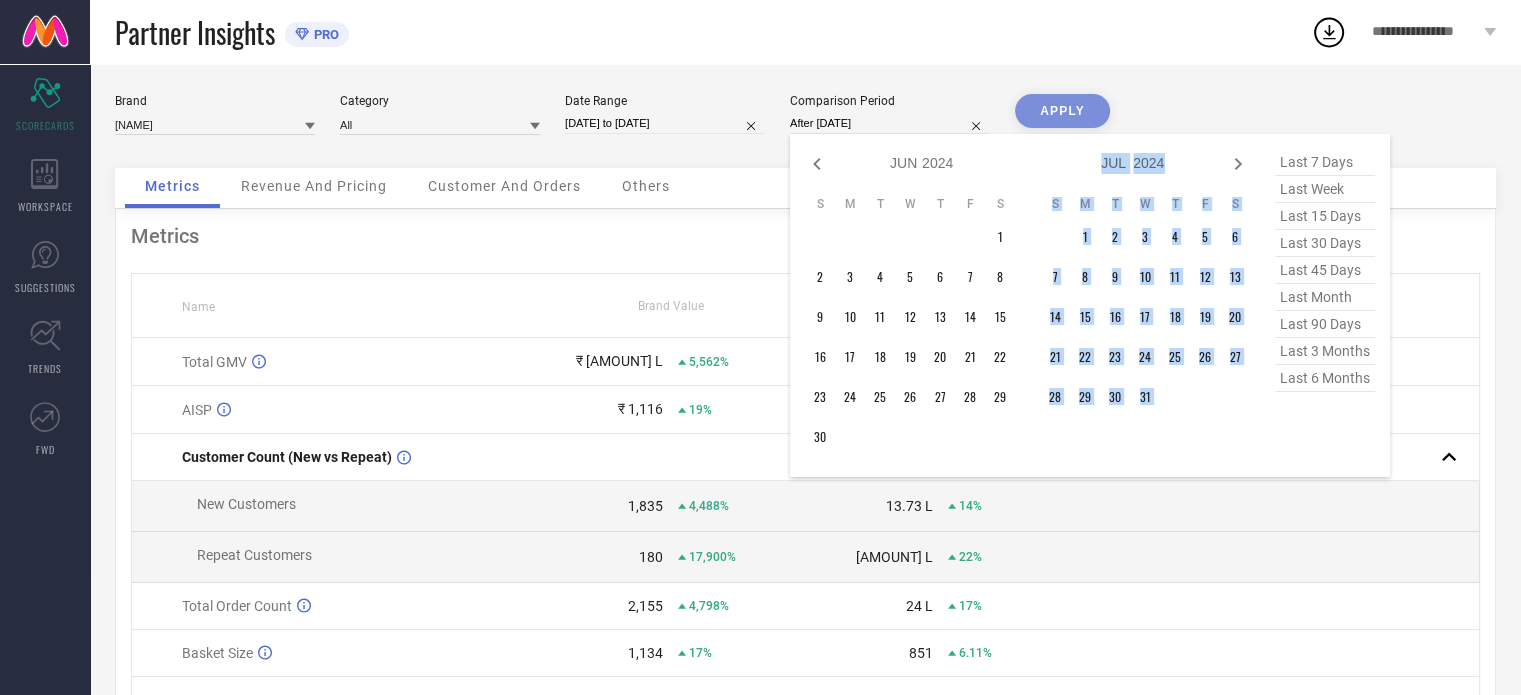 click 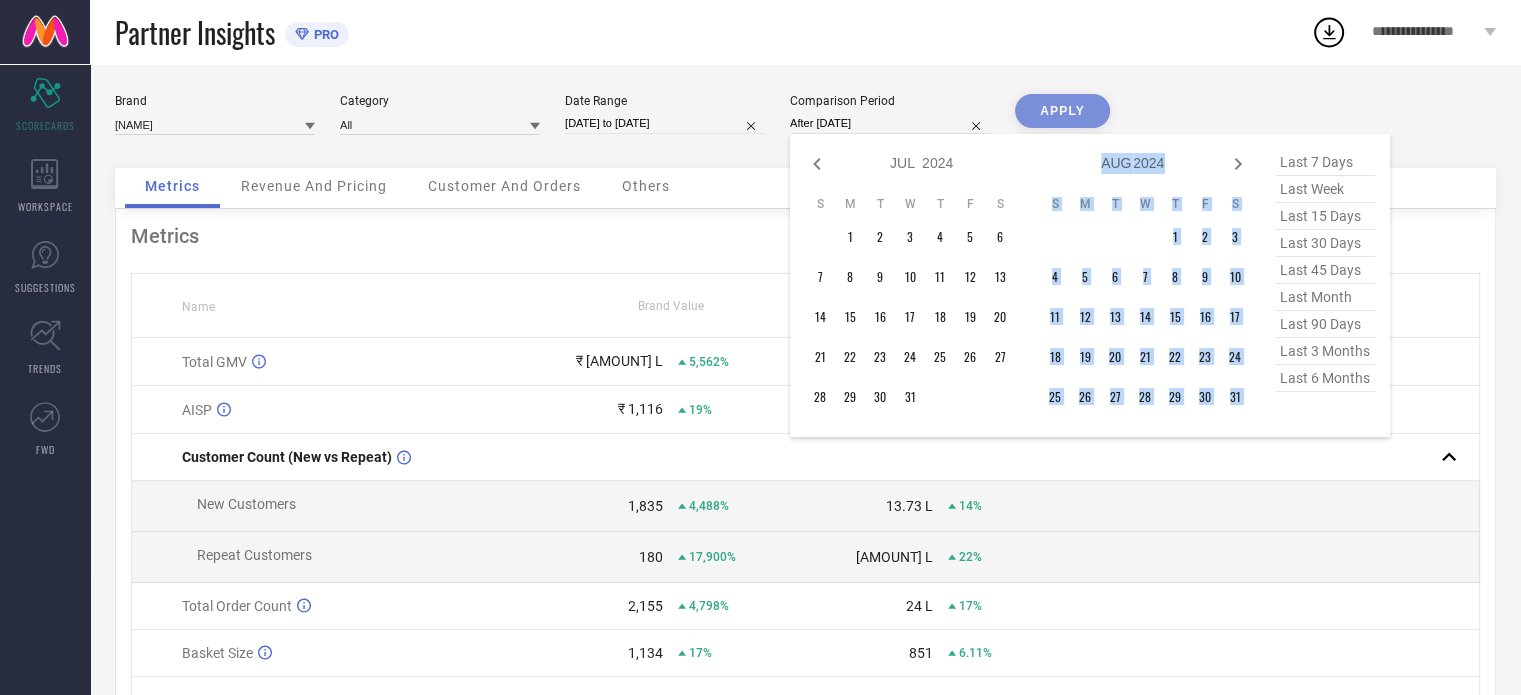 click 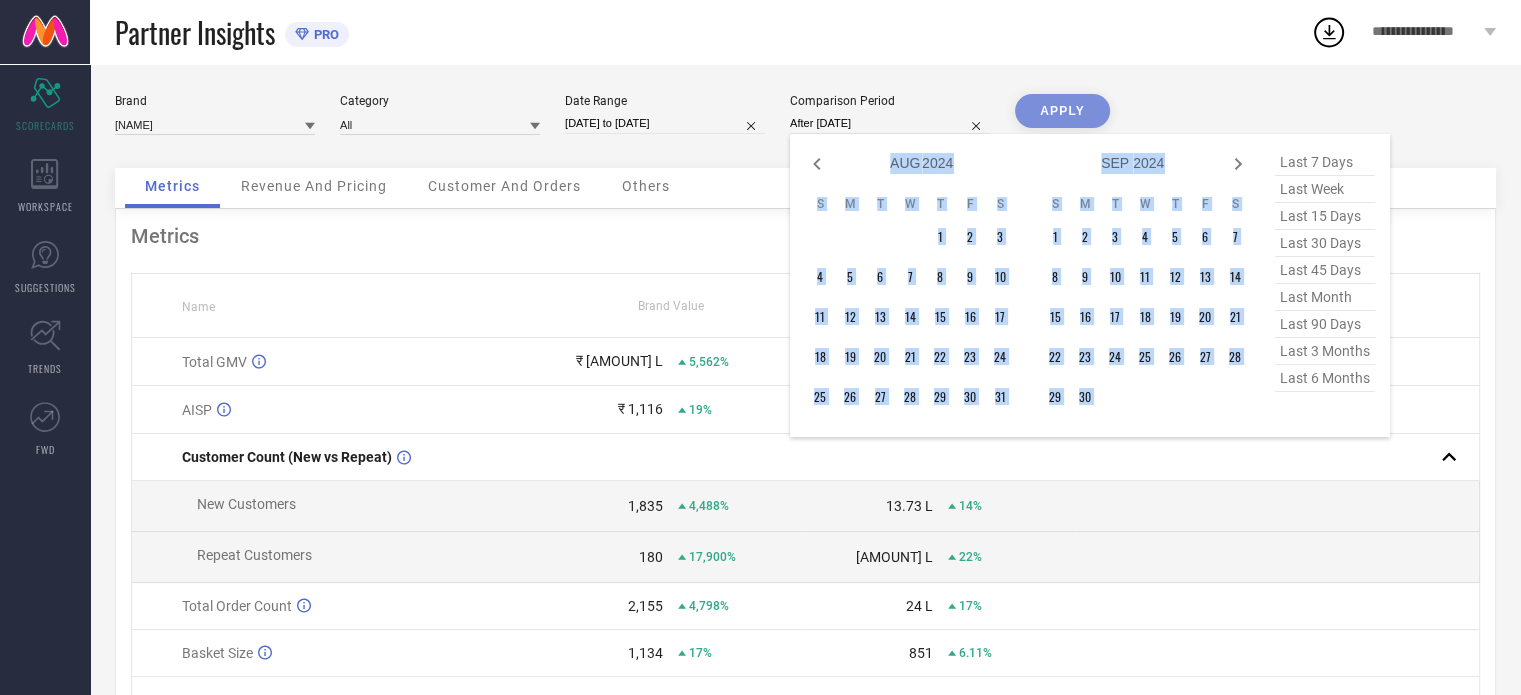 click 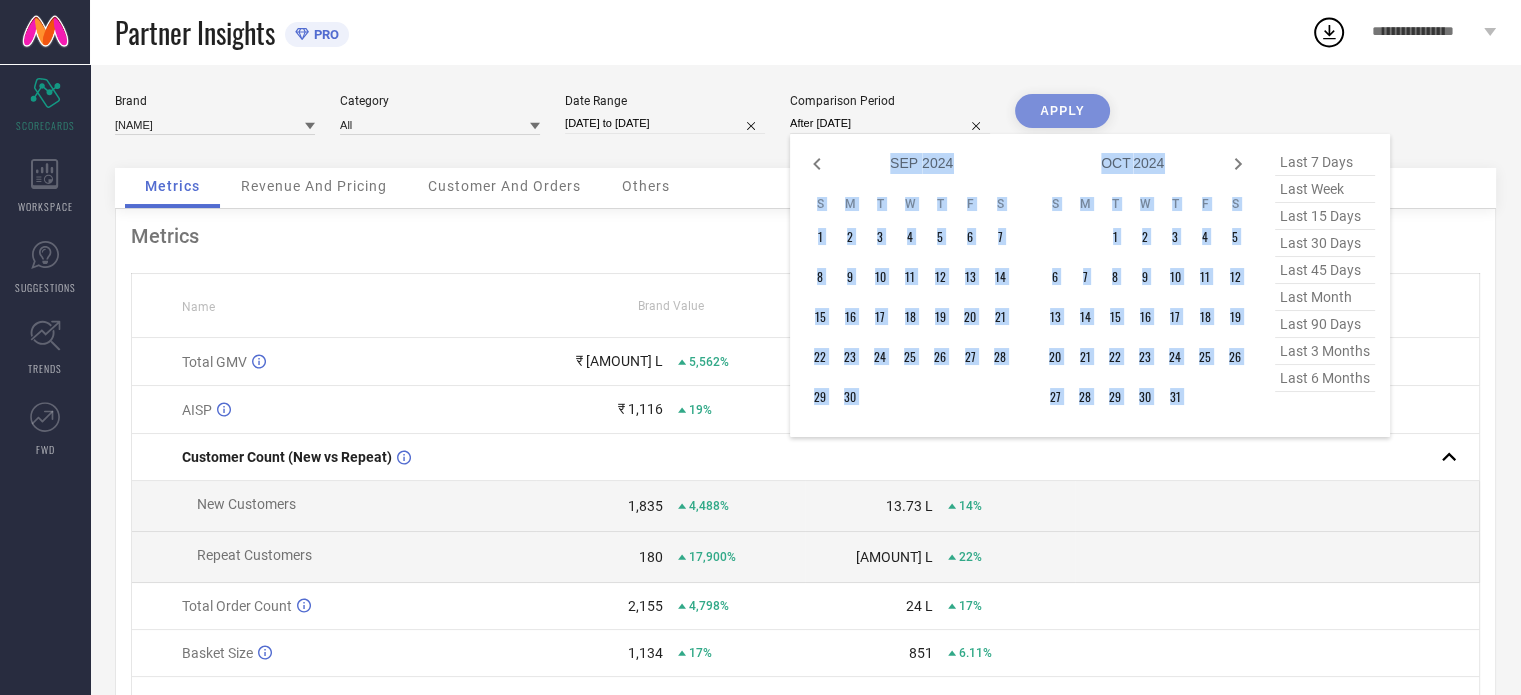 click 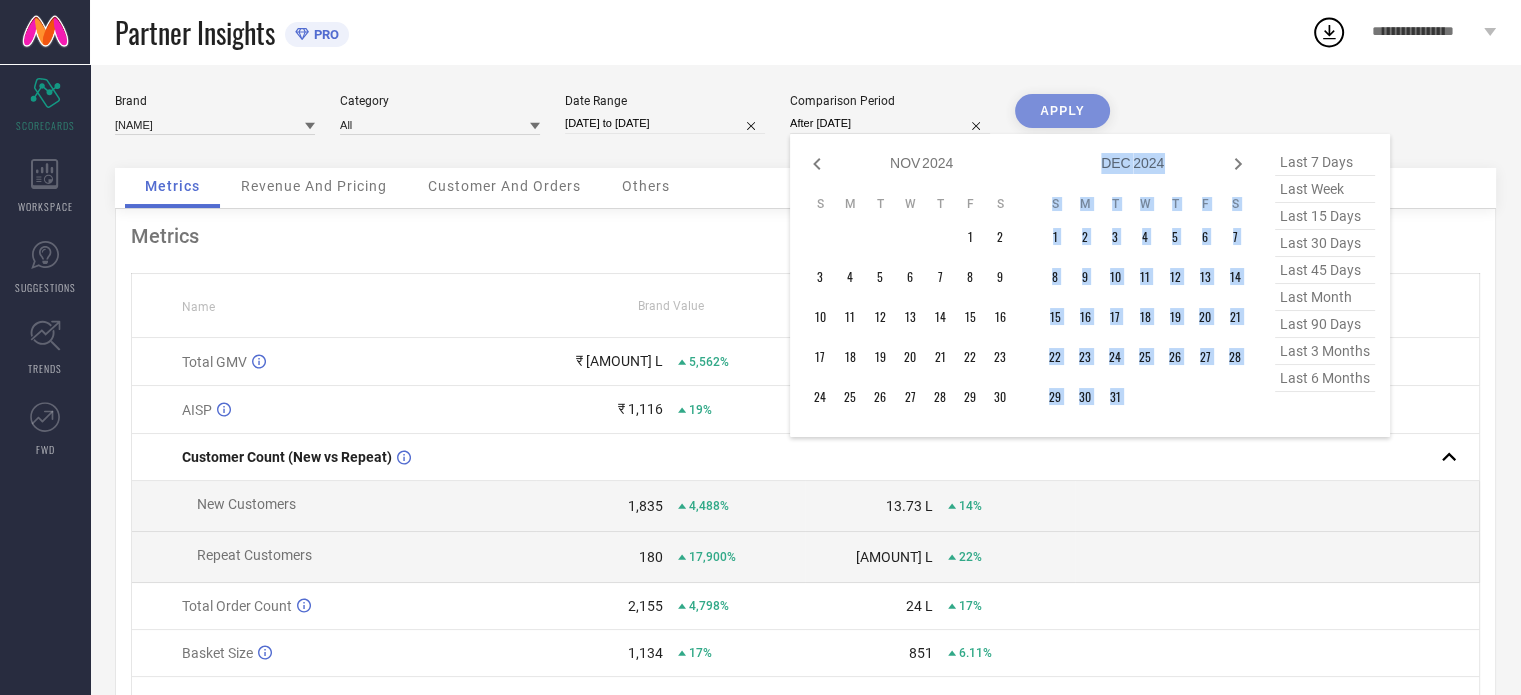 click 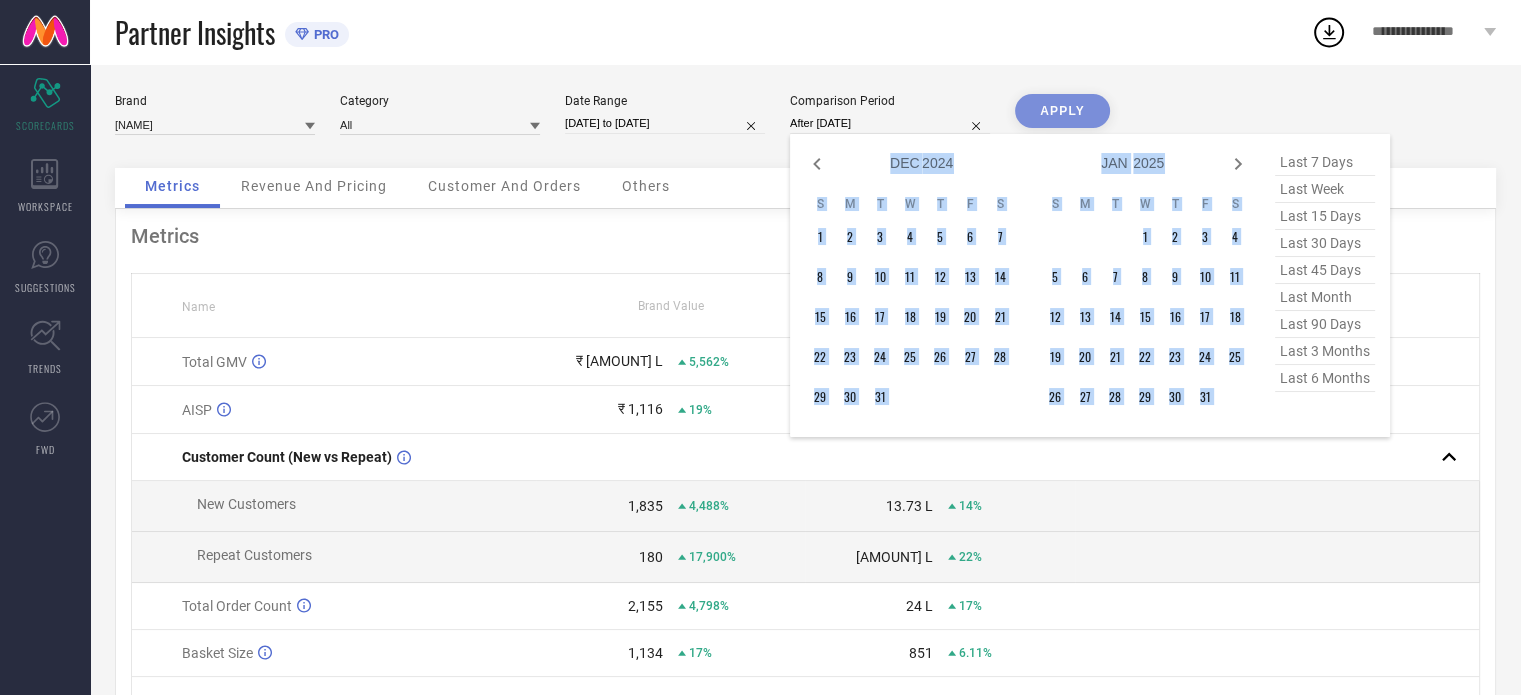 click 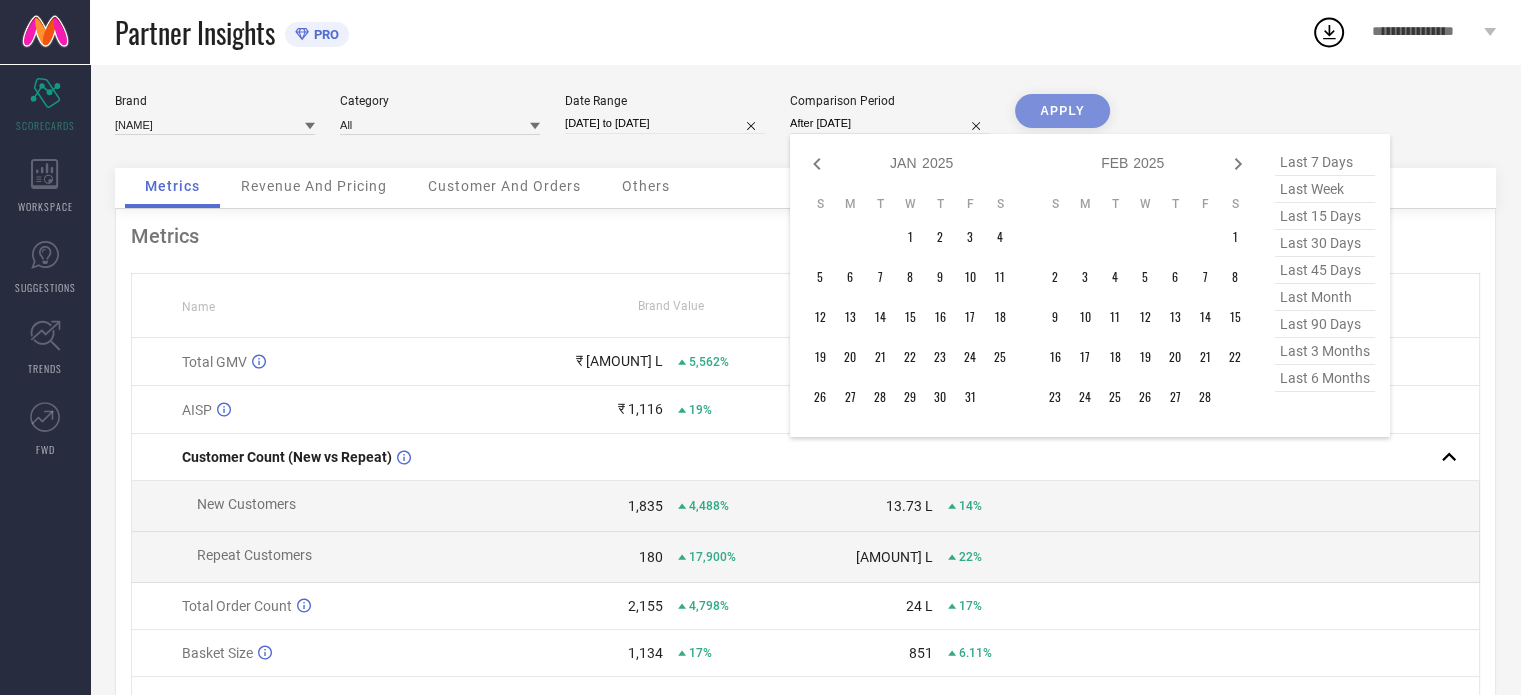 click 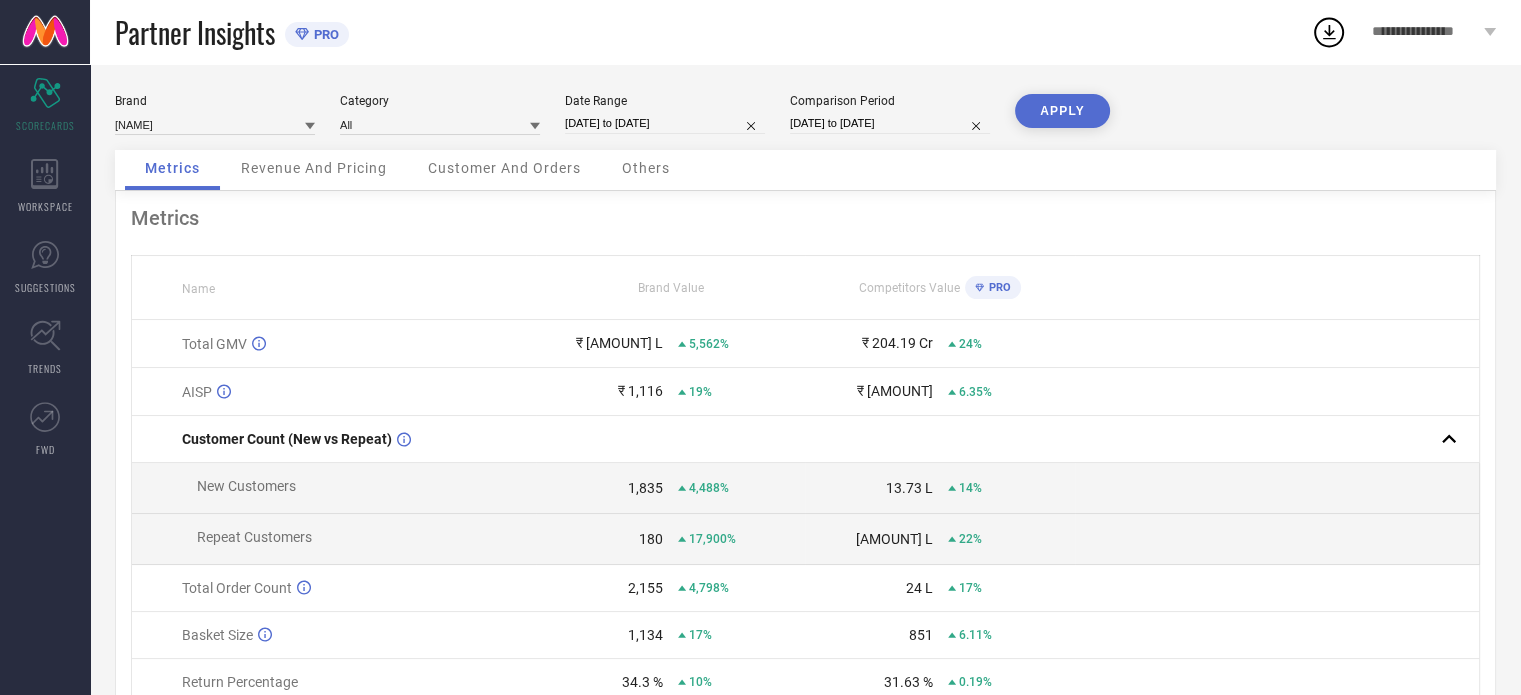 click on "APPLY" at bounding box center (1062, 111) 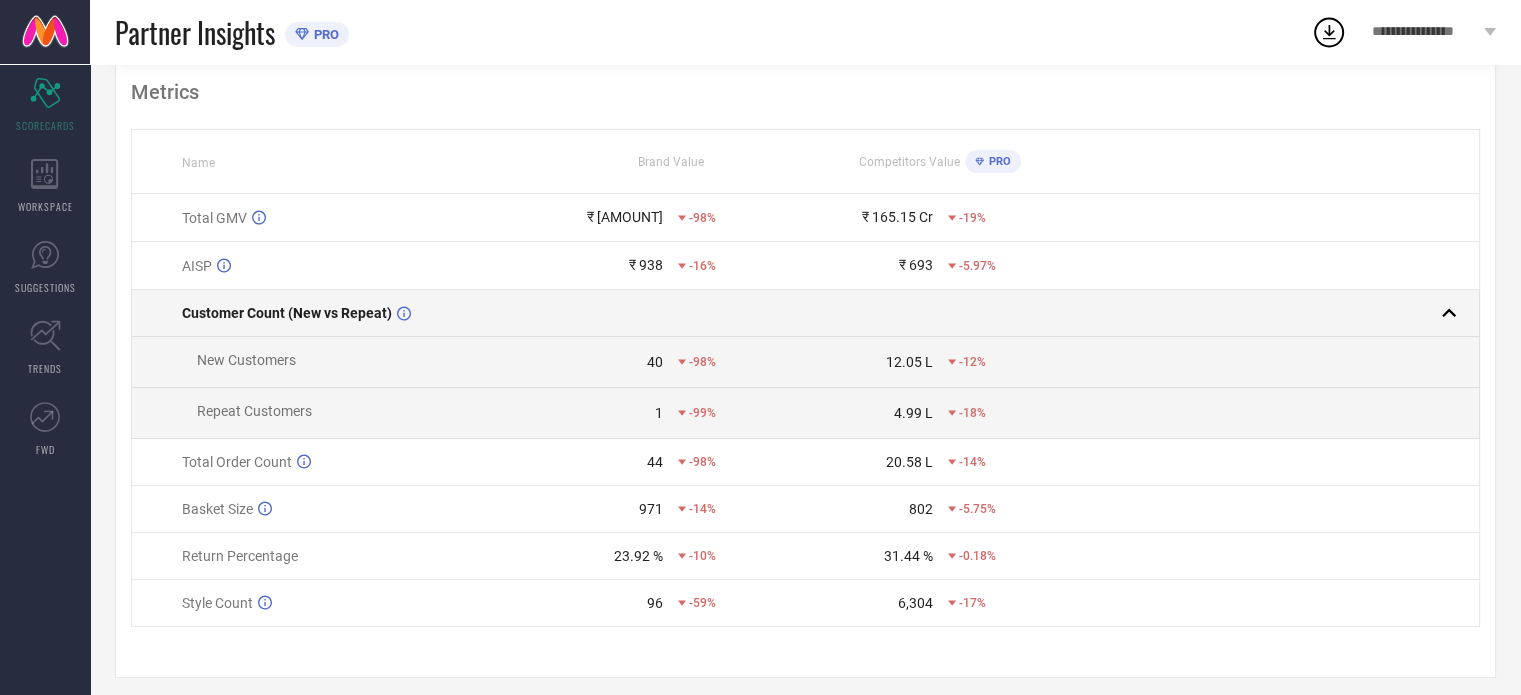 scroll, scrollTop: 144, scrollLeft: 0, axis: vertical 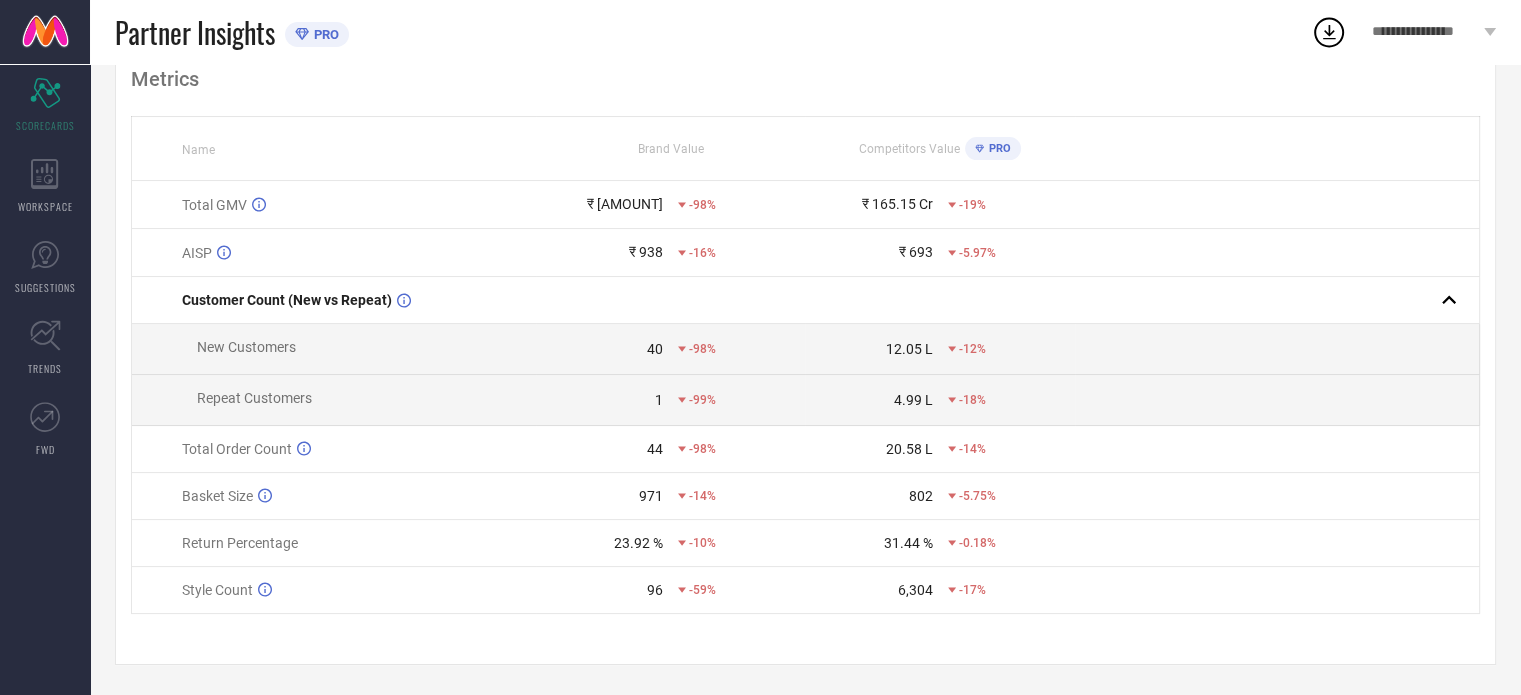 click on "1   -99%" at bounding box center [671, 400] 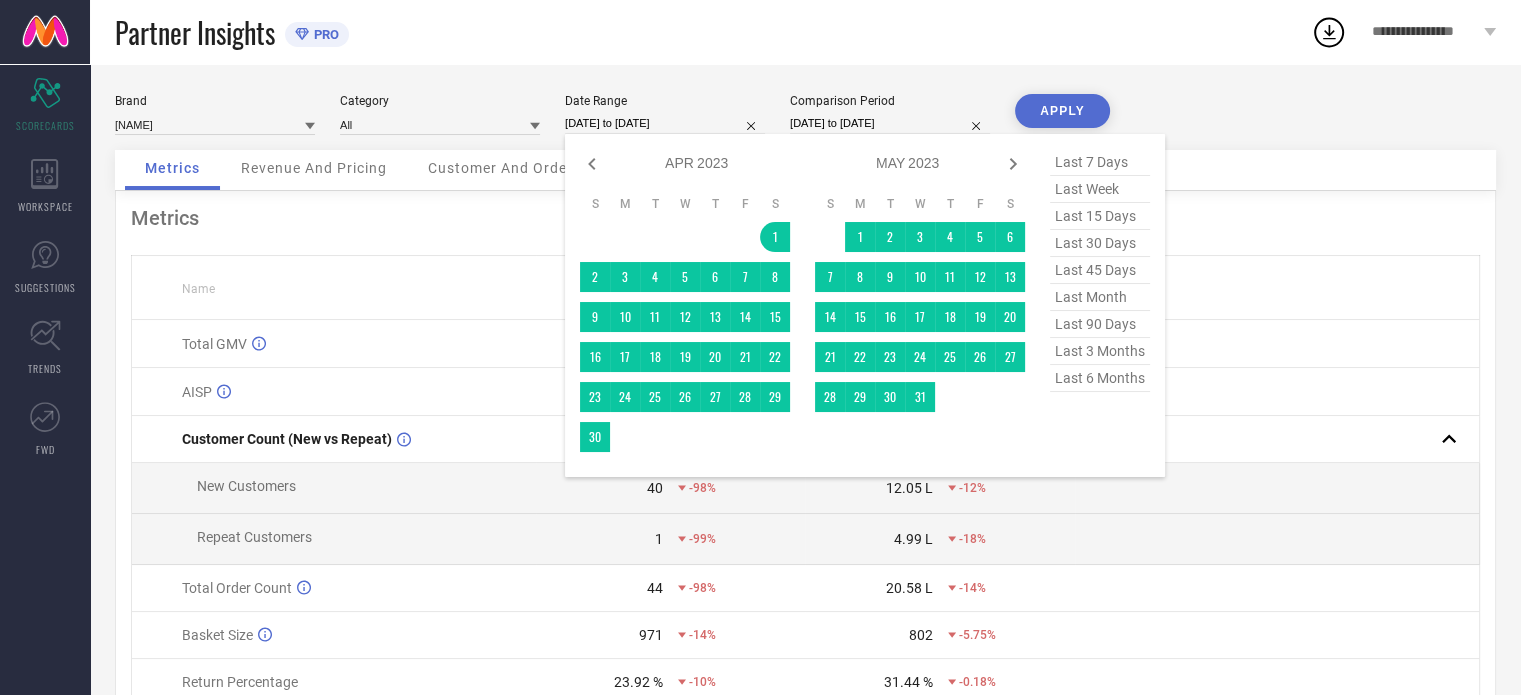 click on "[DATE] to [DATE]" at bounding box center [665, 123] 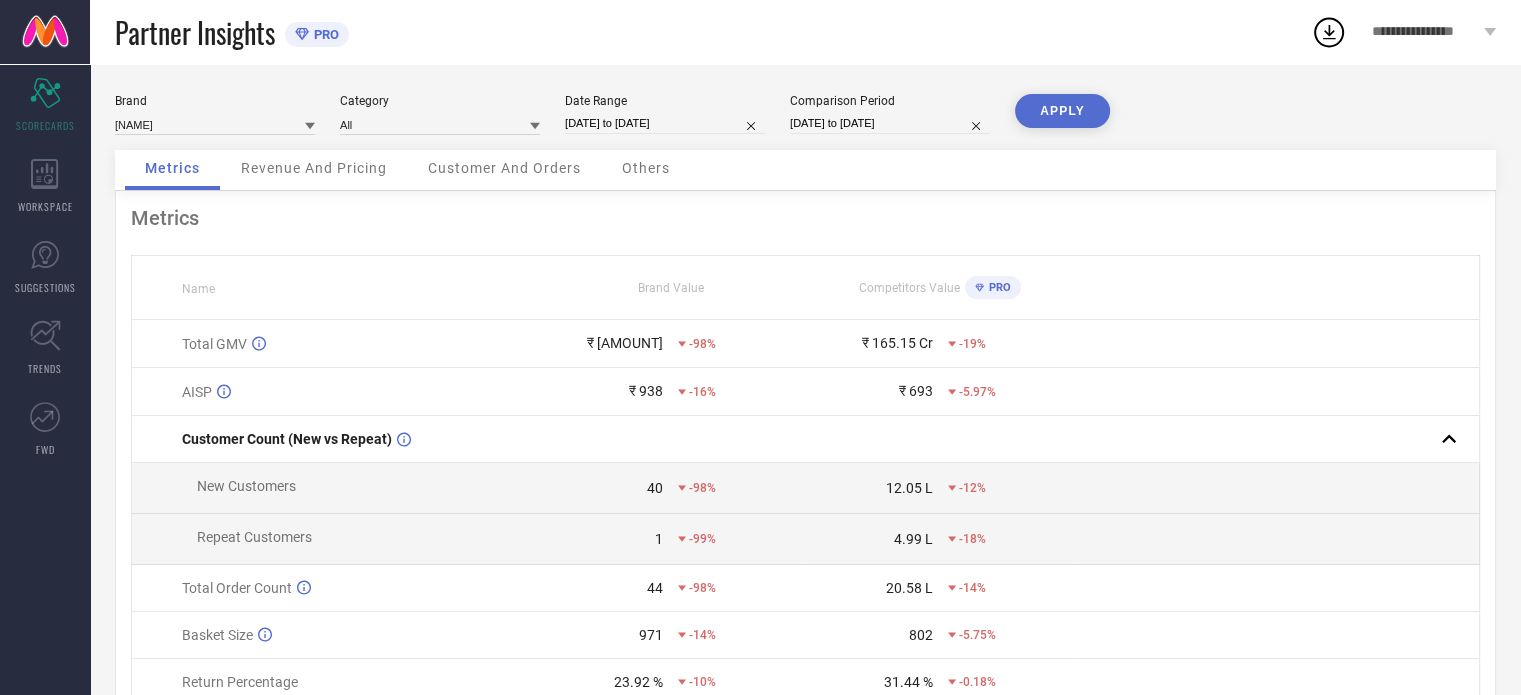 click on "APPLY" at bounding box center (1062, 111) 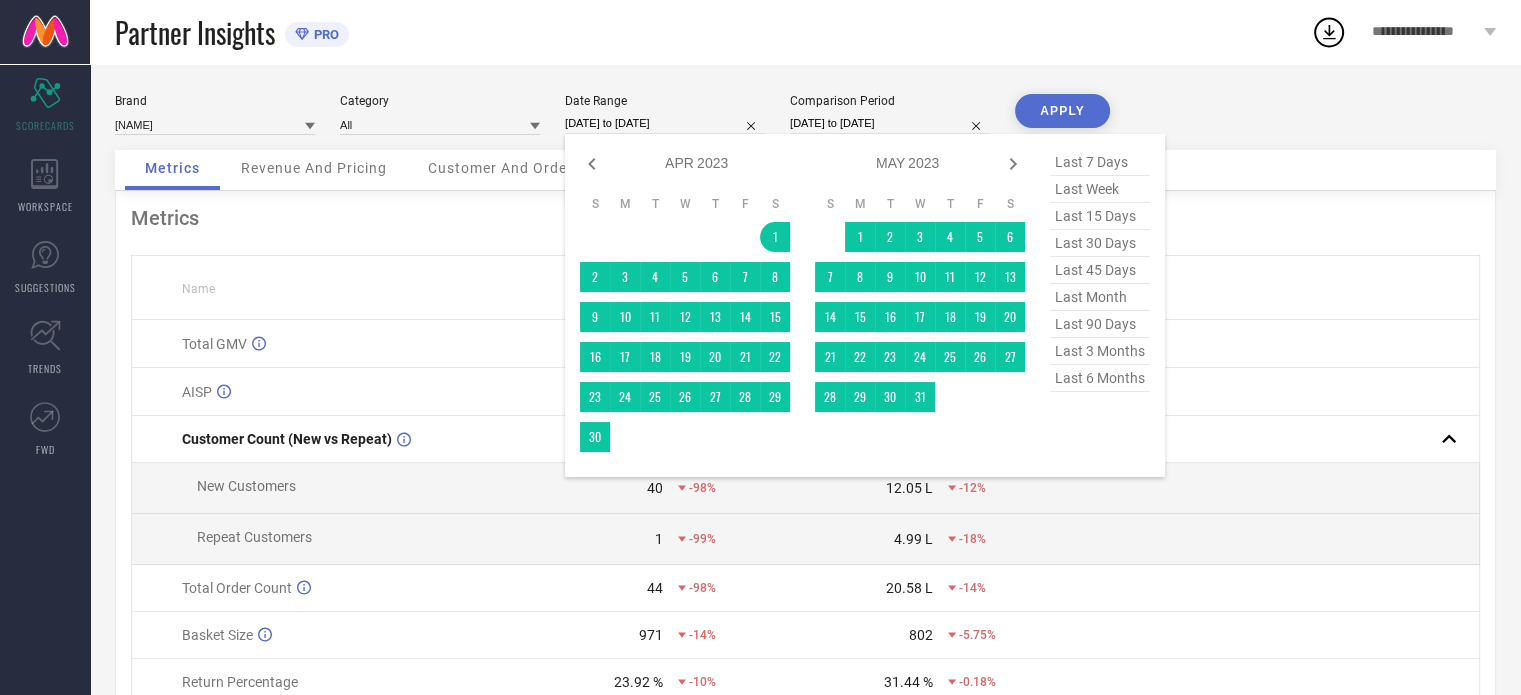 click on "[DATE] to [DATE]" at bounding box center (665, 123) 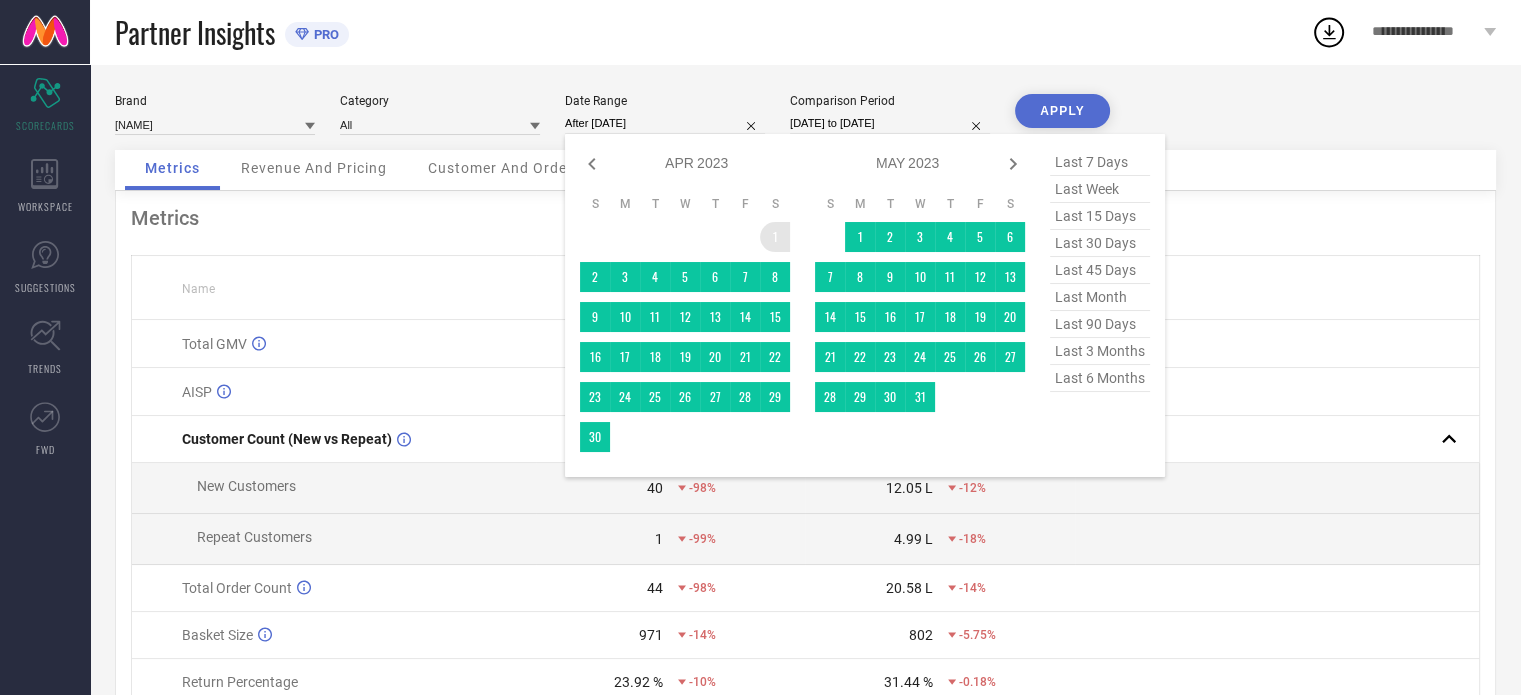 click on "1" at bounding box center [775, 237] 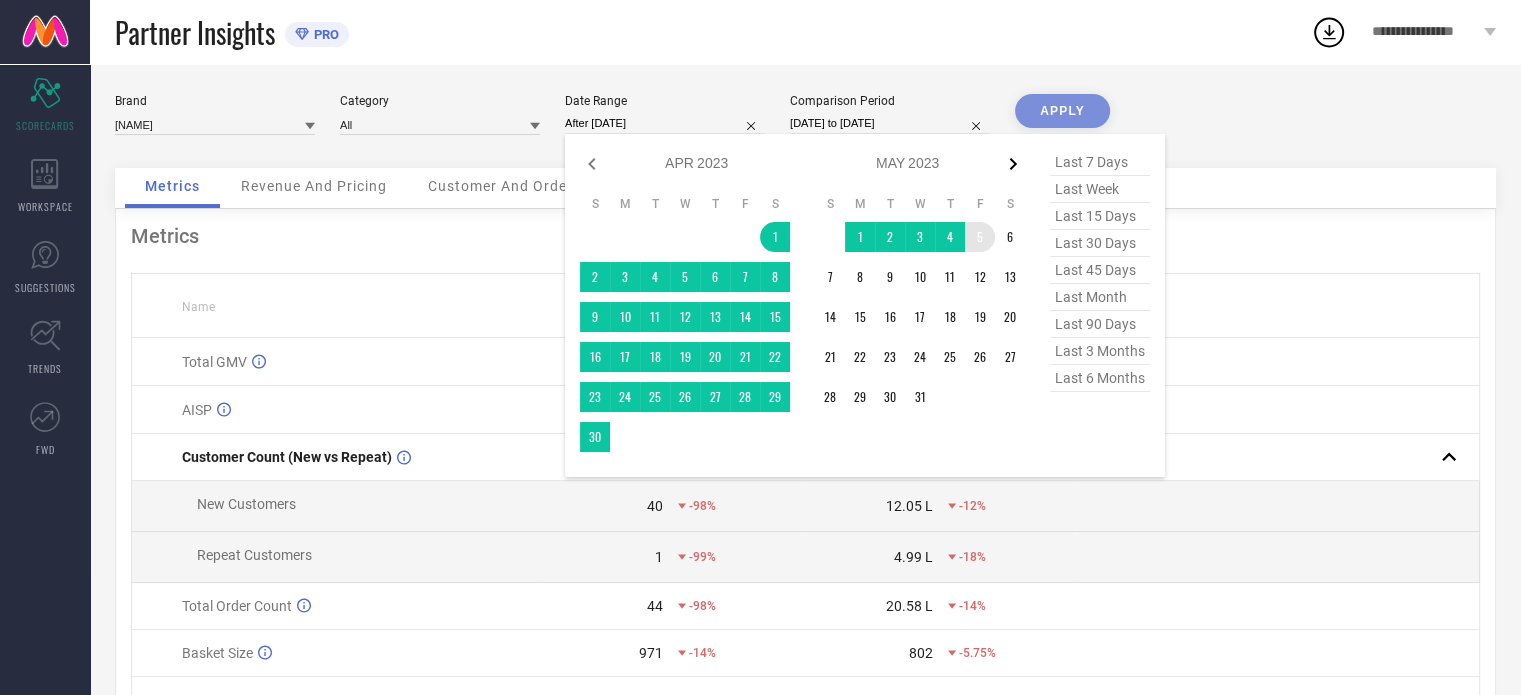 click at bounding box center (1013, 164) 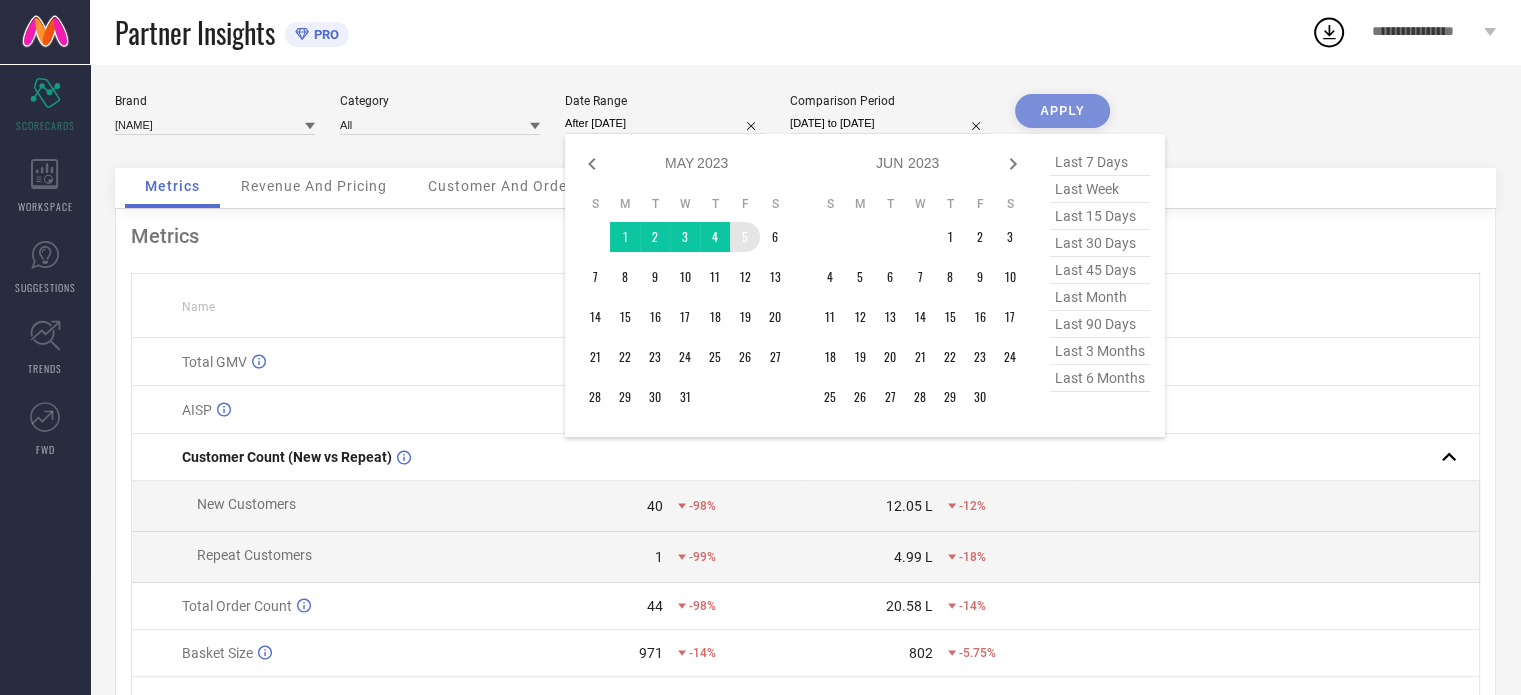 click at bounding box center (1013, 164) 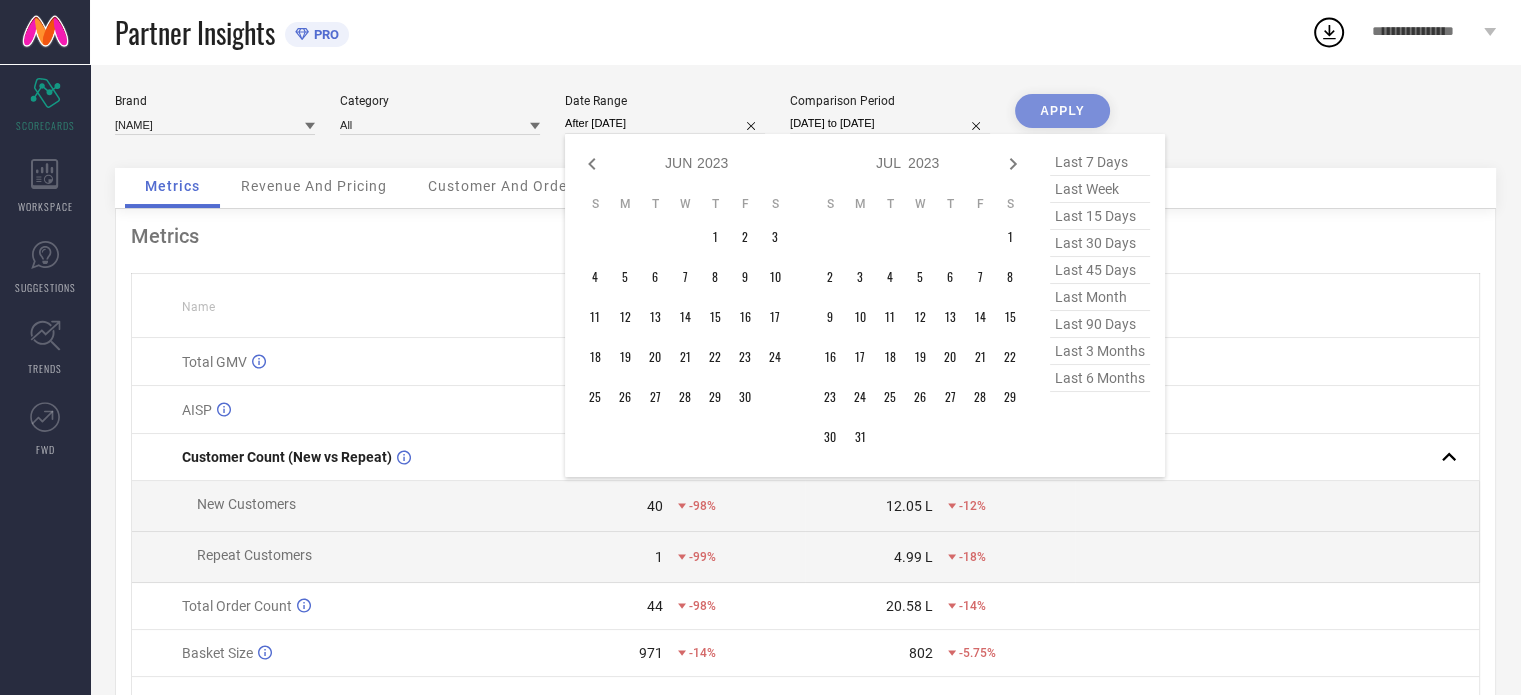 click at bounding box center [1013, 164] 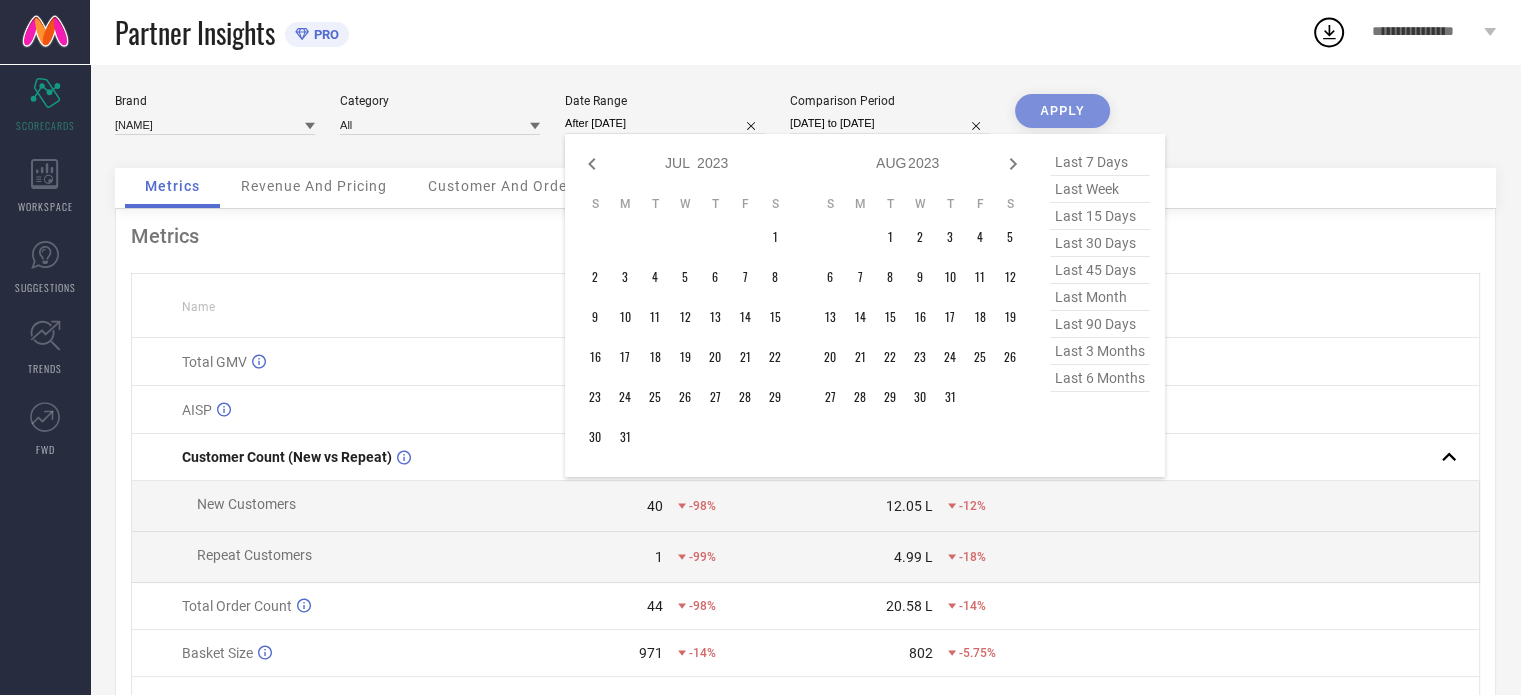 click at bounding box center [1013, 164] 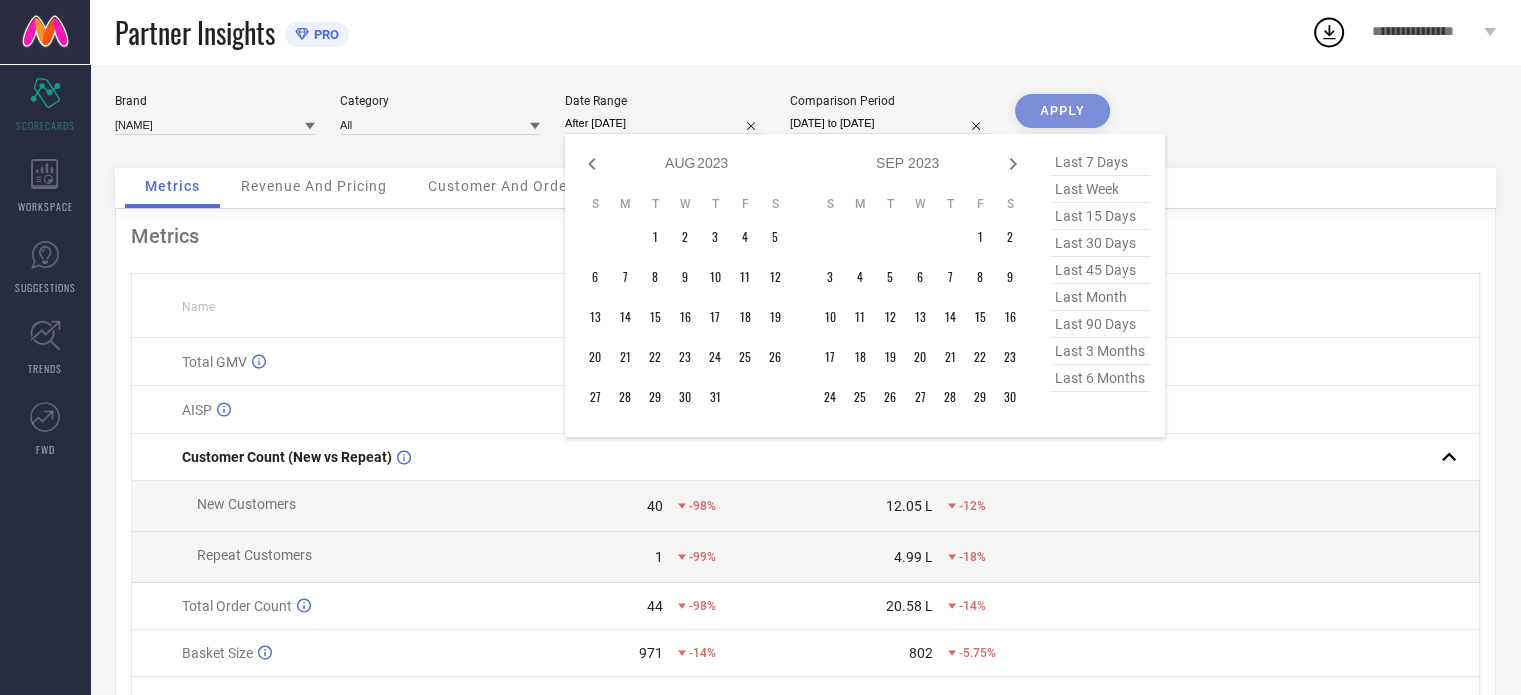 click at bounding box center [1013, 164] 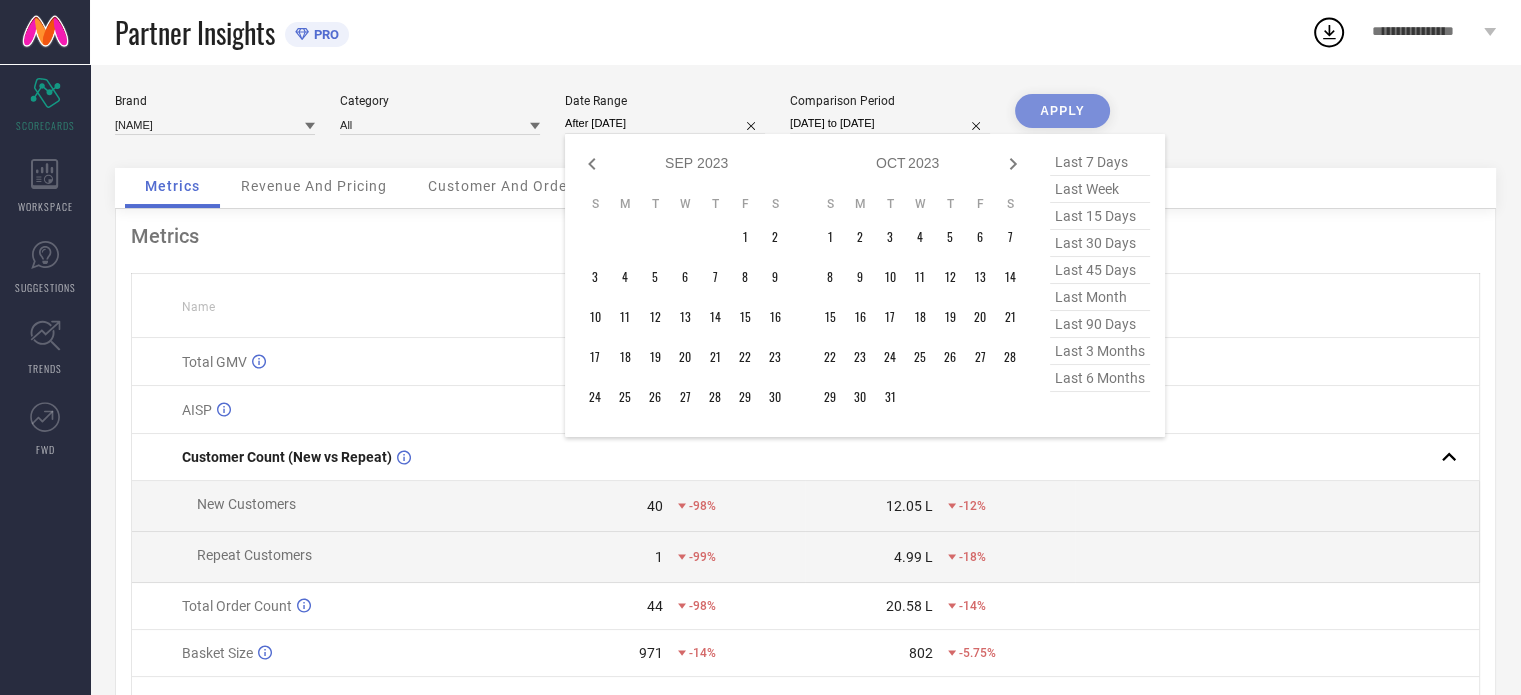 click at bounding box center (1013, 164) 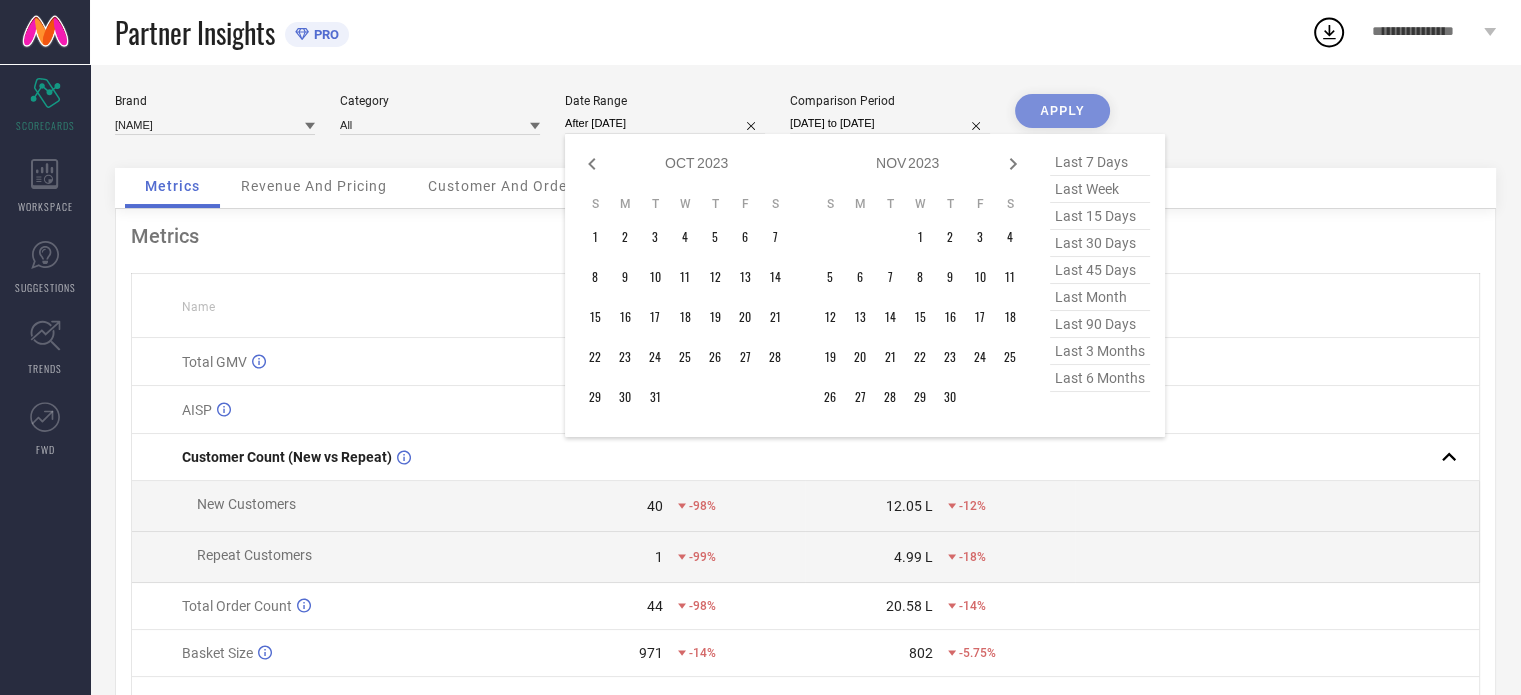click at bounding box center [1013, 164] 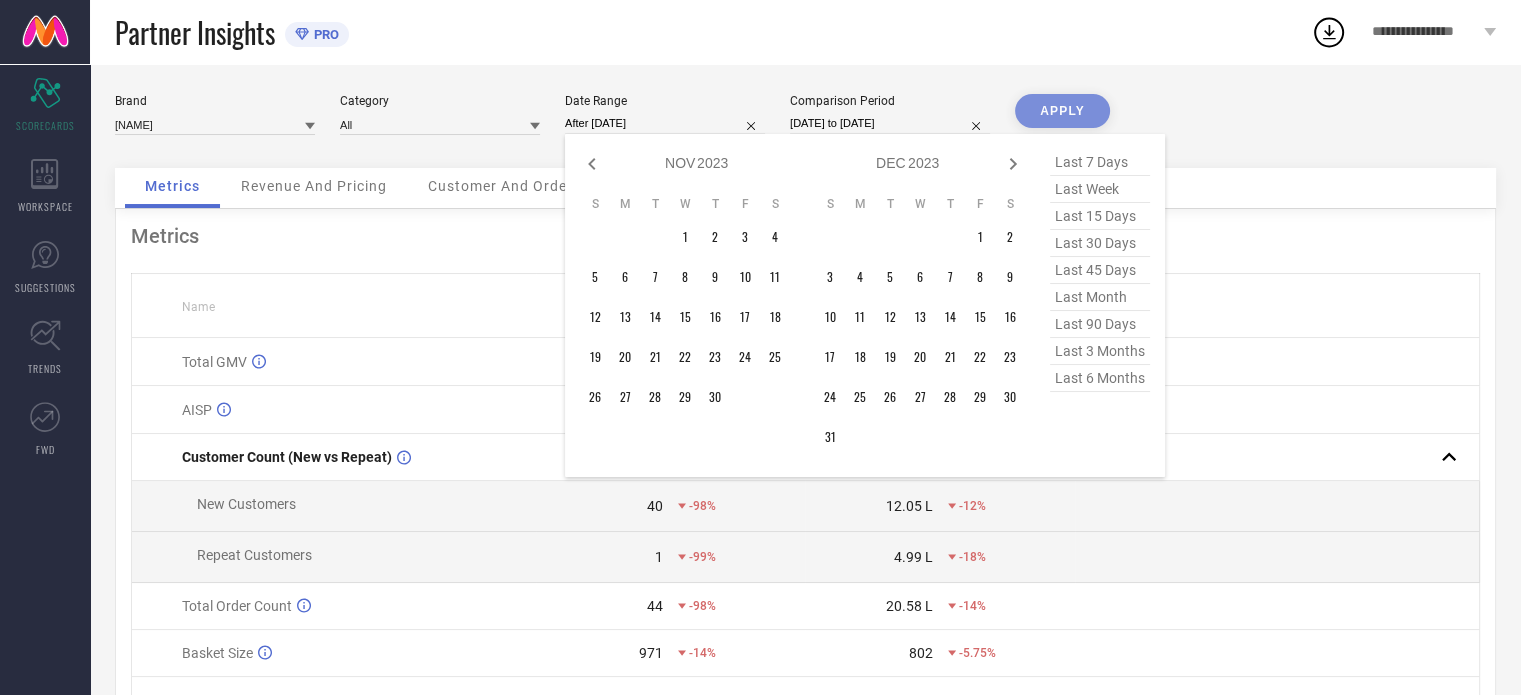 click at bounding box center [1013, 164] 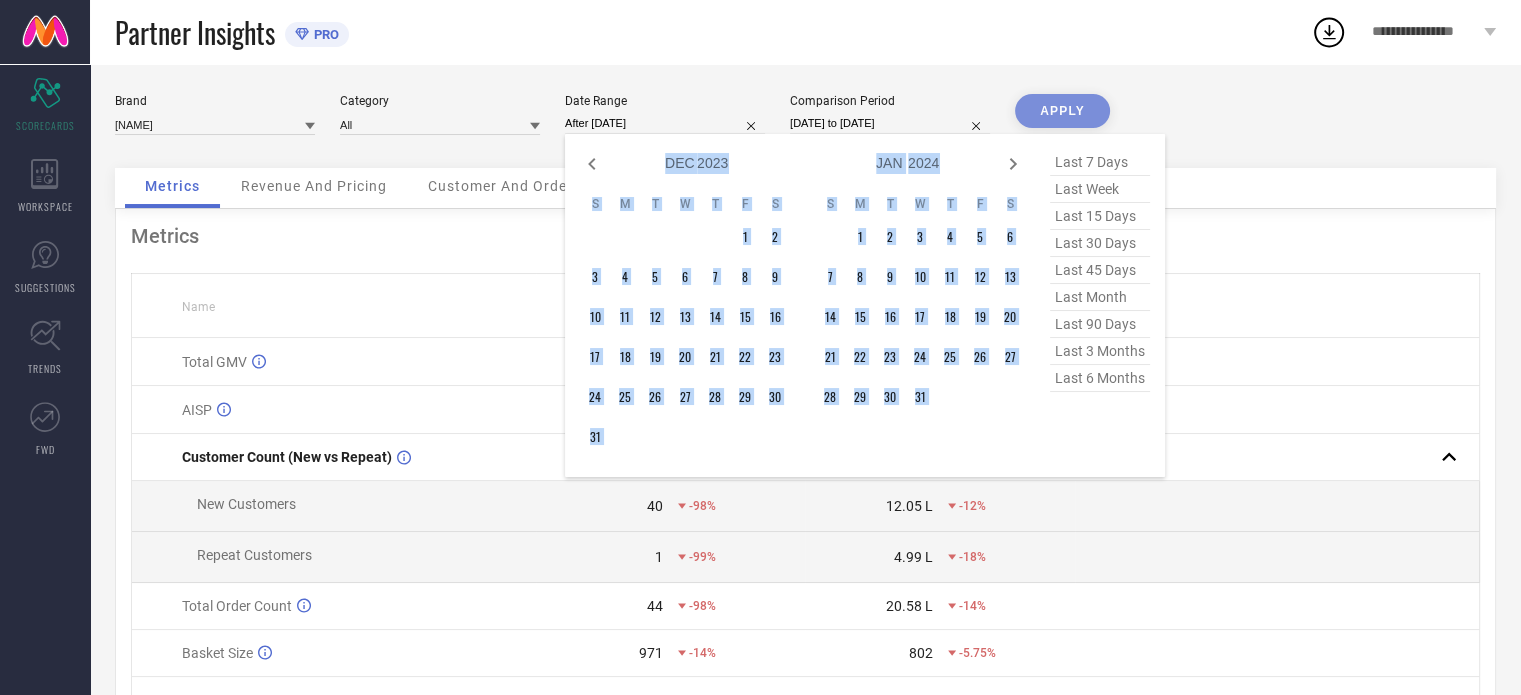 click at bounding box center (1013, 164) 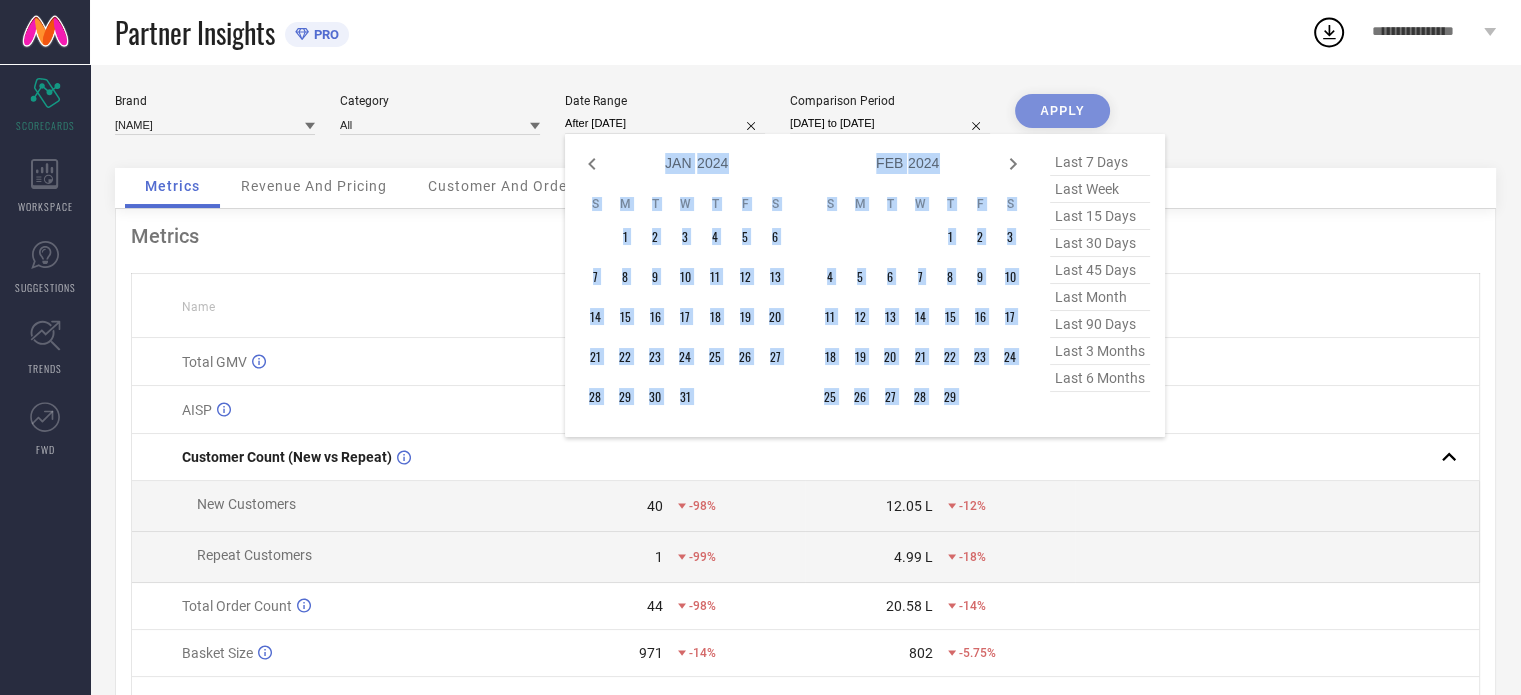 click at bounding box center [1013, 164] 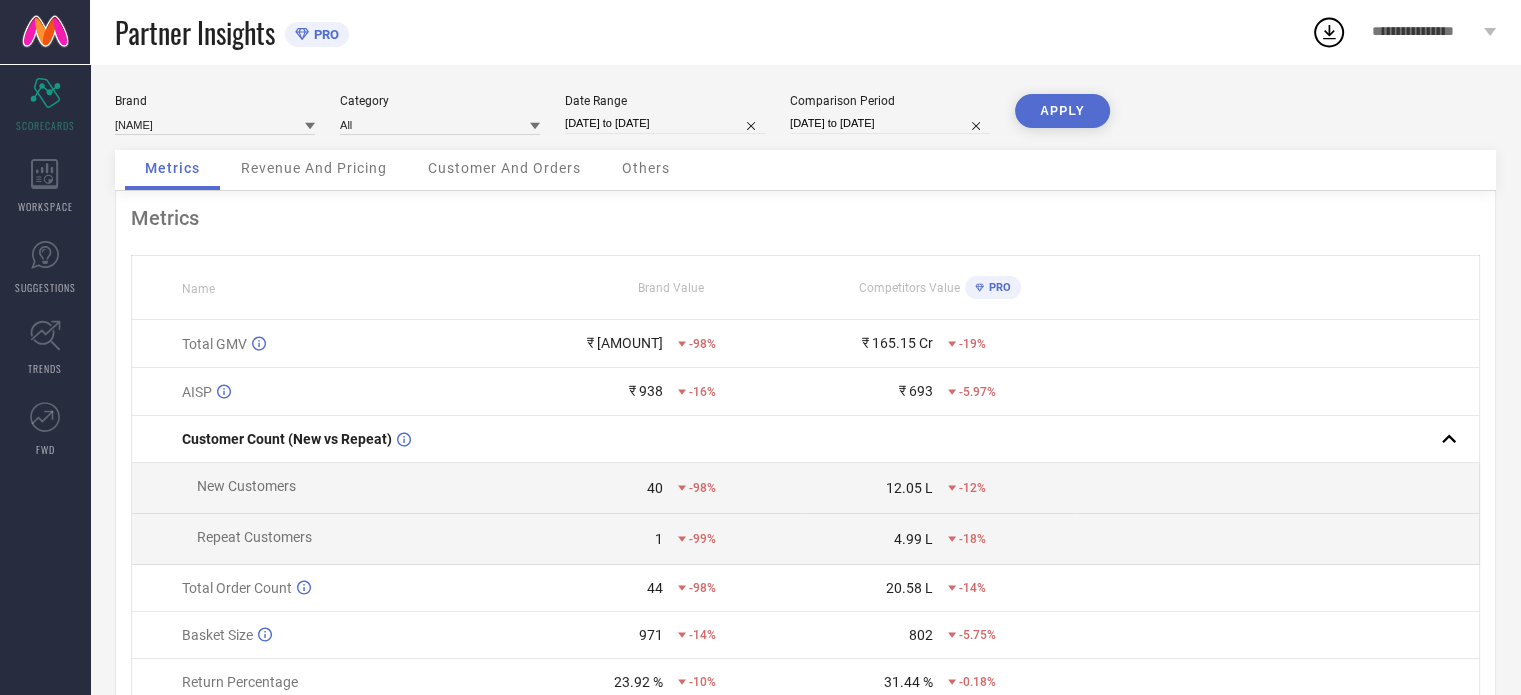 click on "APPLY" at bounding box center (1062, 111) 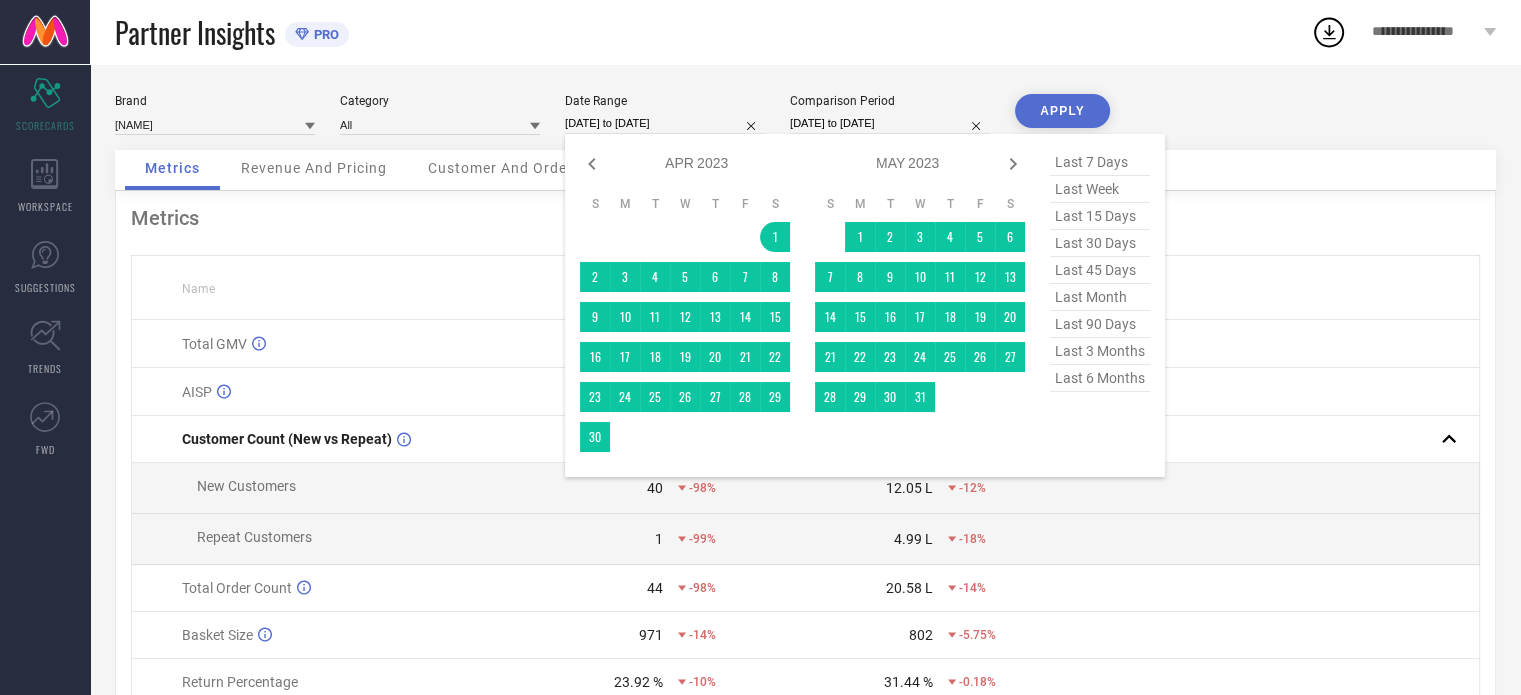 click on "[DATE] to [DATE]" at bounding box center (665, 123) 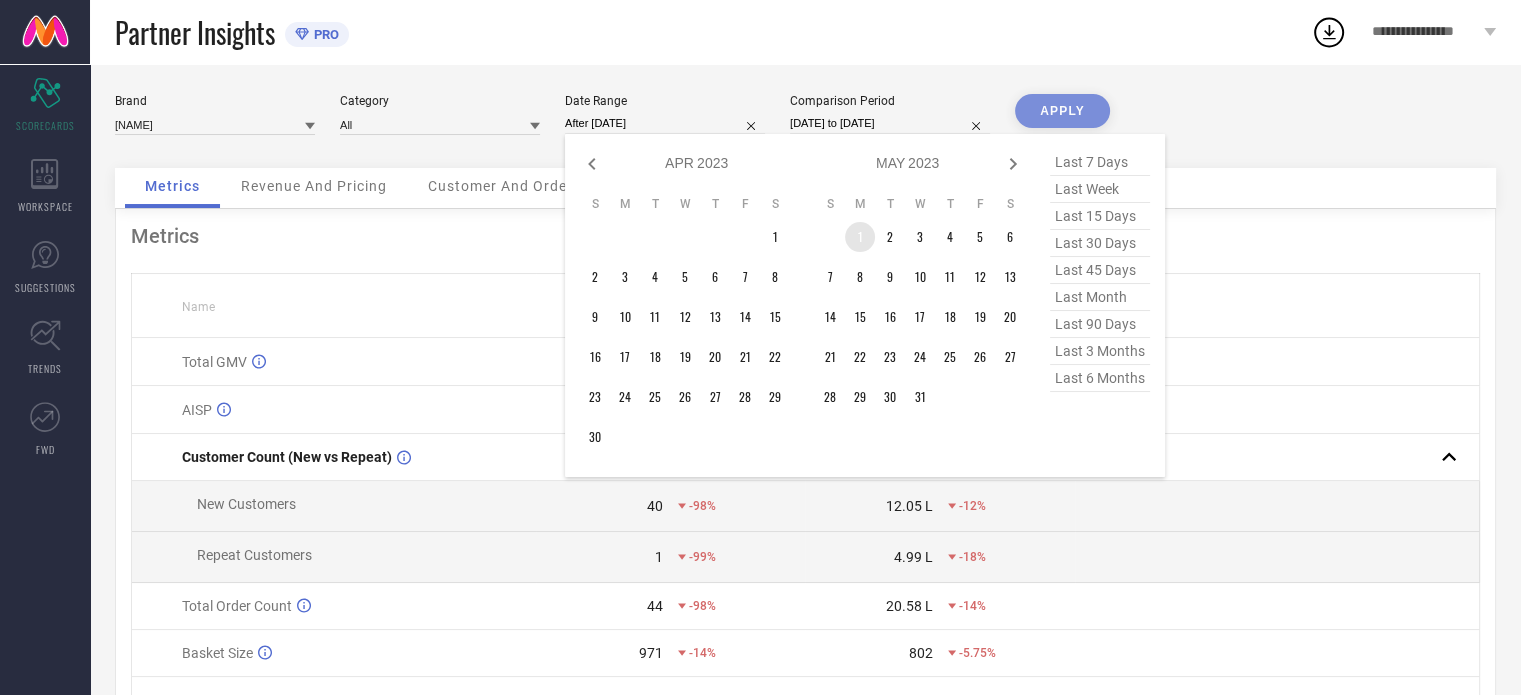 click on "1" at bounding box center (860, 237) 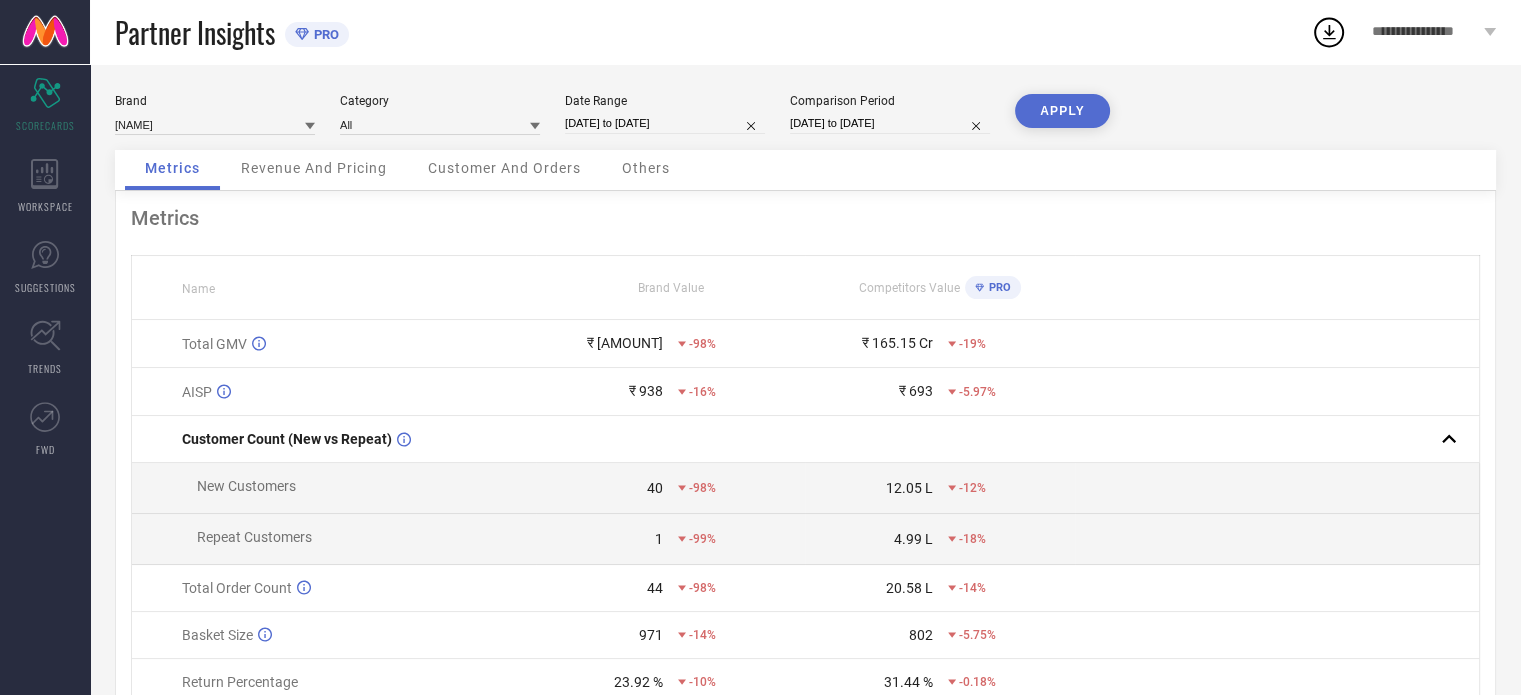 click on "APPLY" at bounding box center (1062, 111) 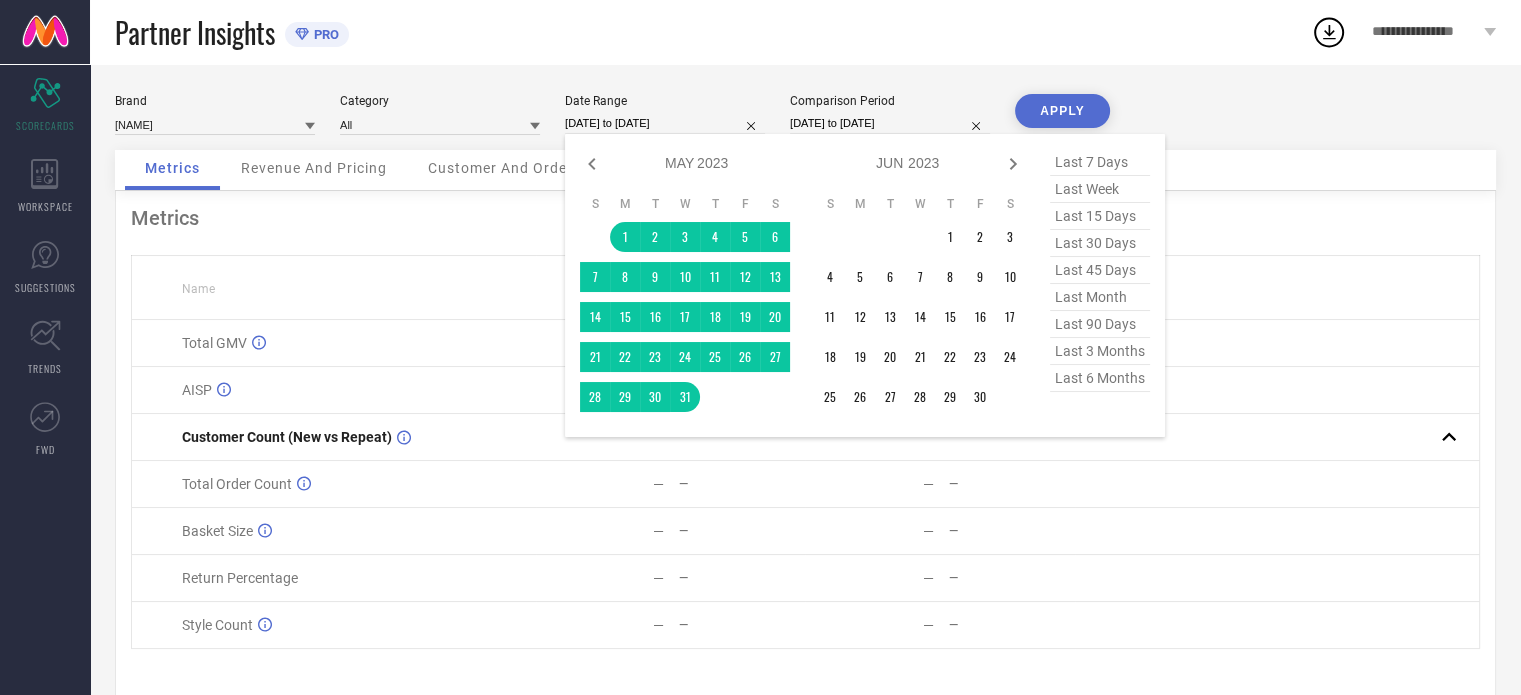 click on "[DATE] to [DATE]" at bounding box center [665, 123] 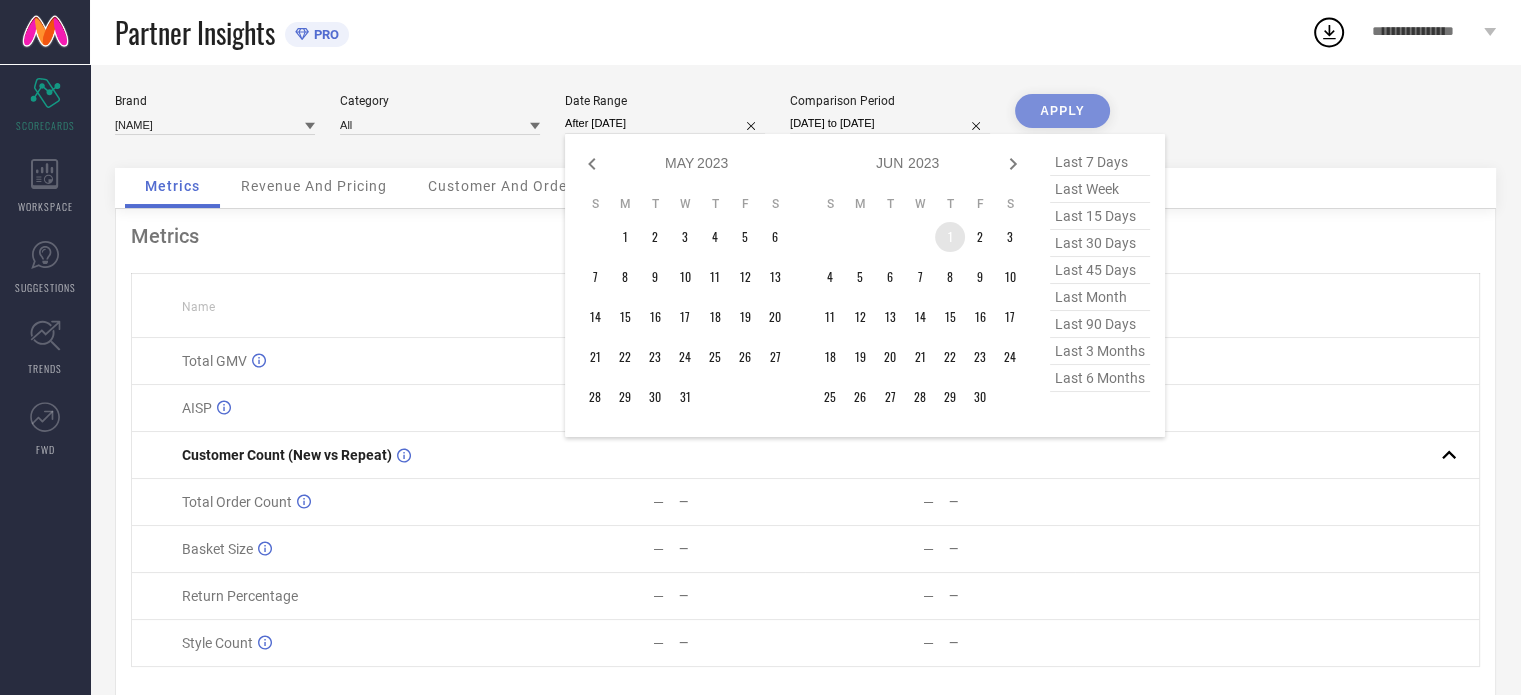click on "1" at bounding box center [950, 237] 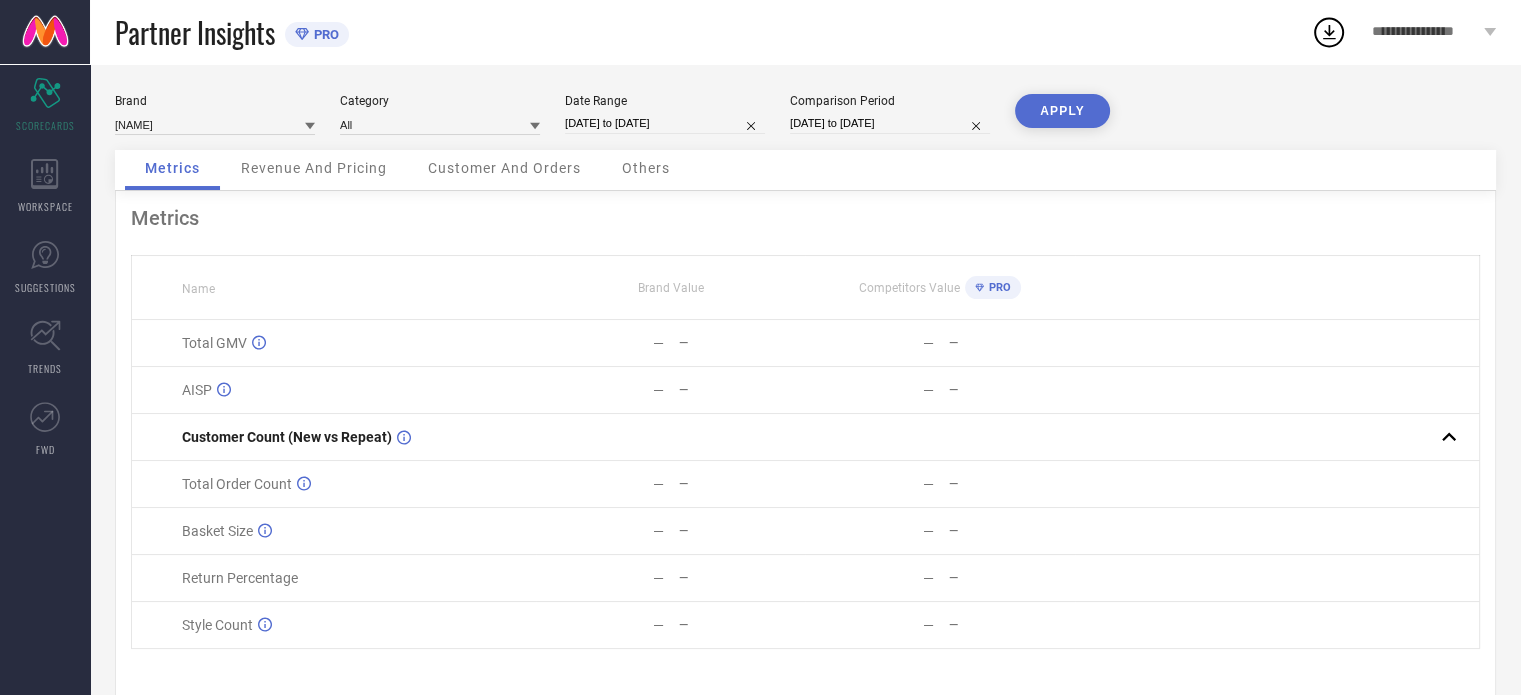 click on "APPLY" at bounding box center (1062, 111) 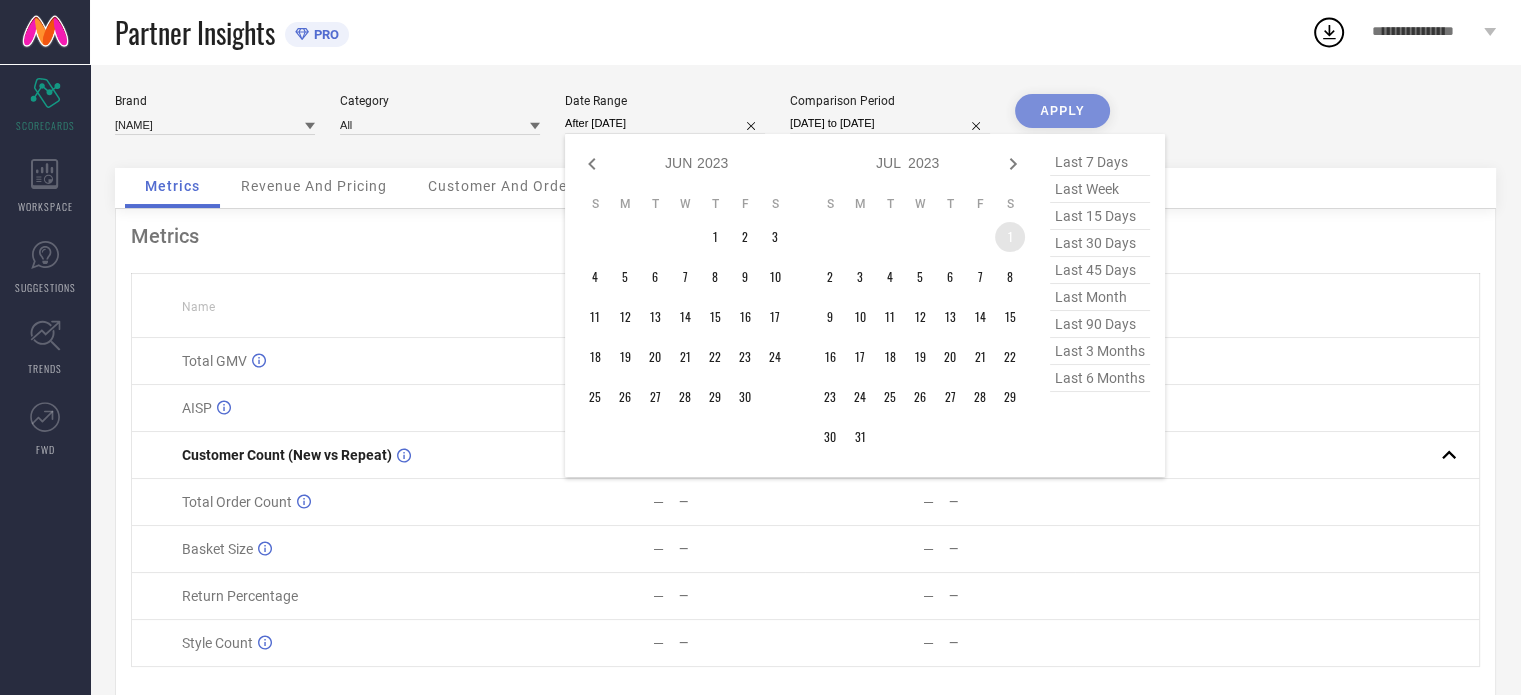 click on "1" at bounding box center [1010, 237] 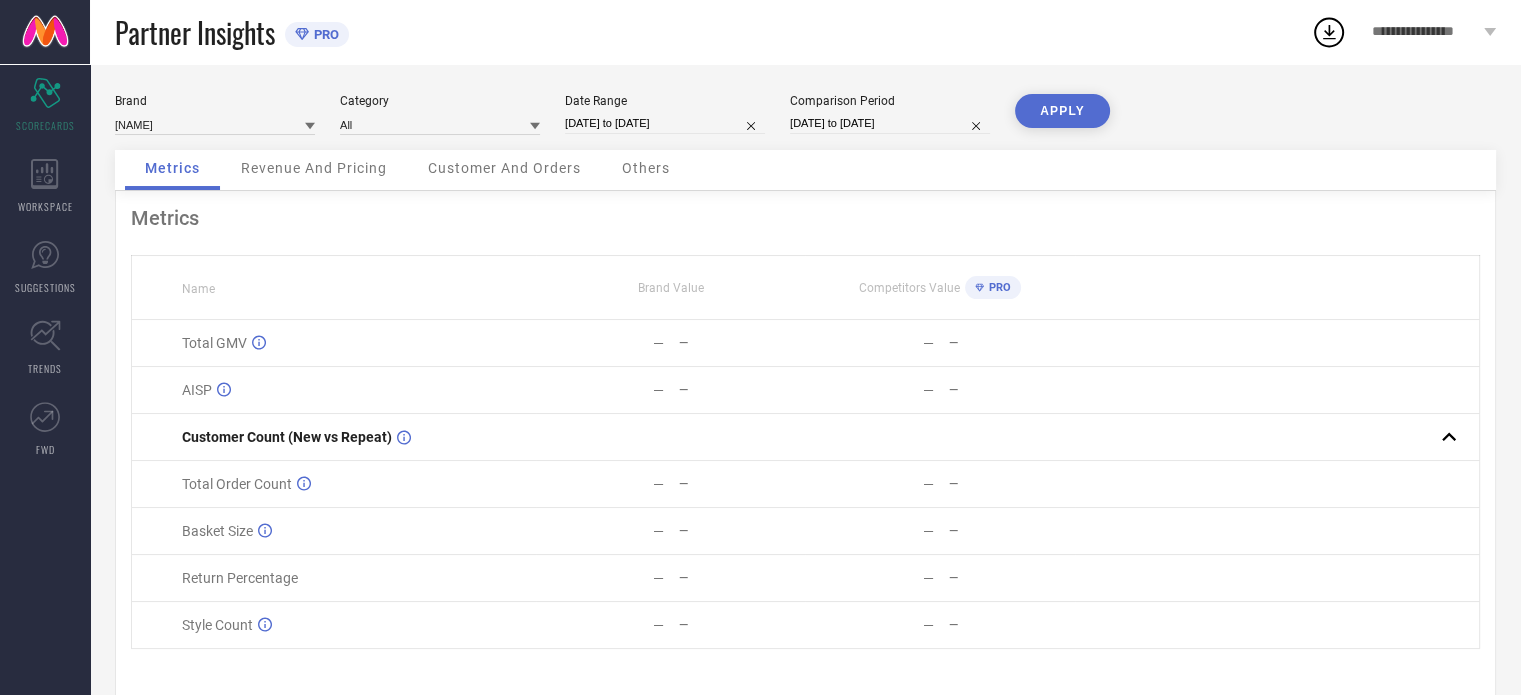 click on "APPLY" at bounding box center (1062, 111) 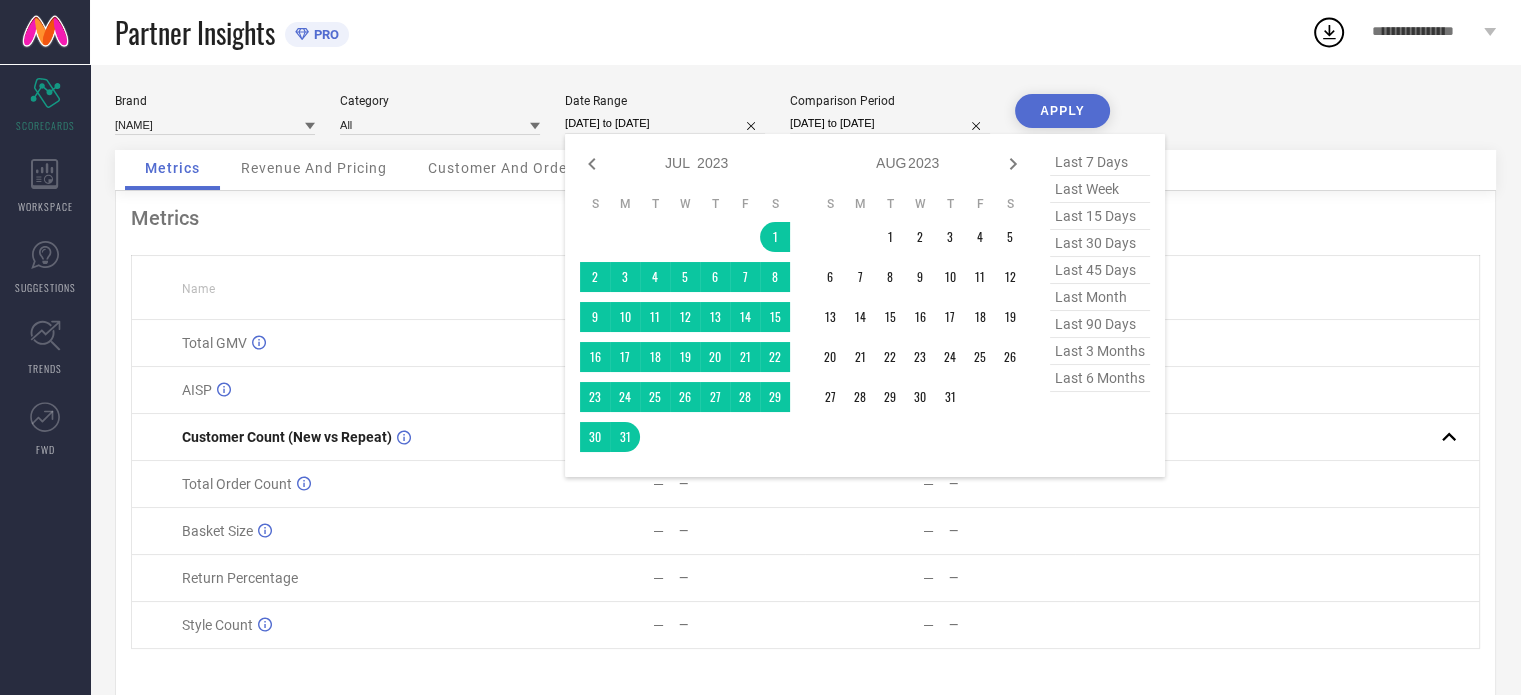 click on "[DATE] to [DATE]" at bounding box center (665, 123) 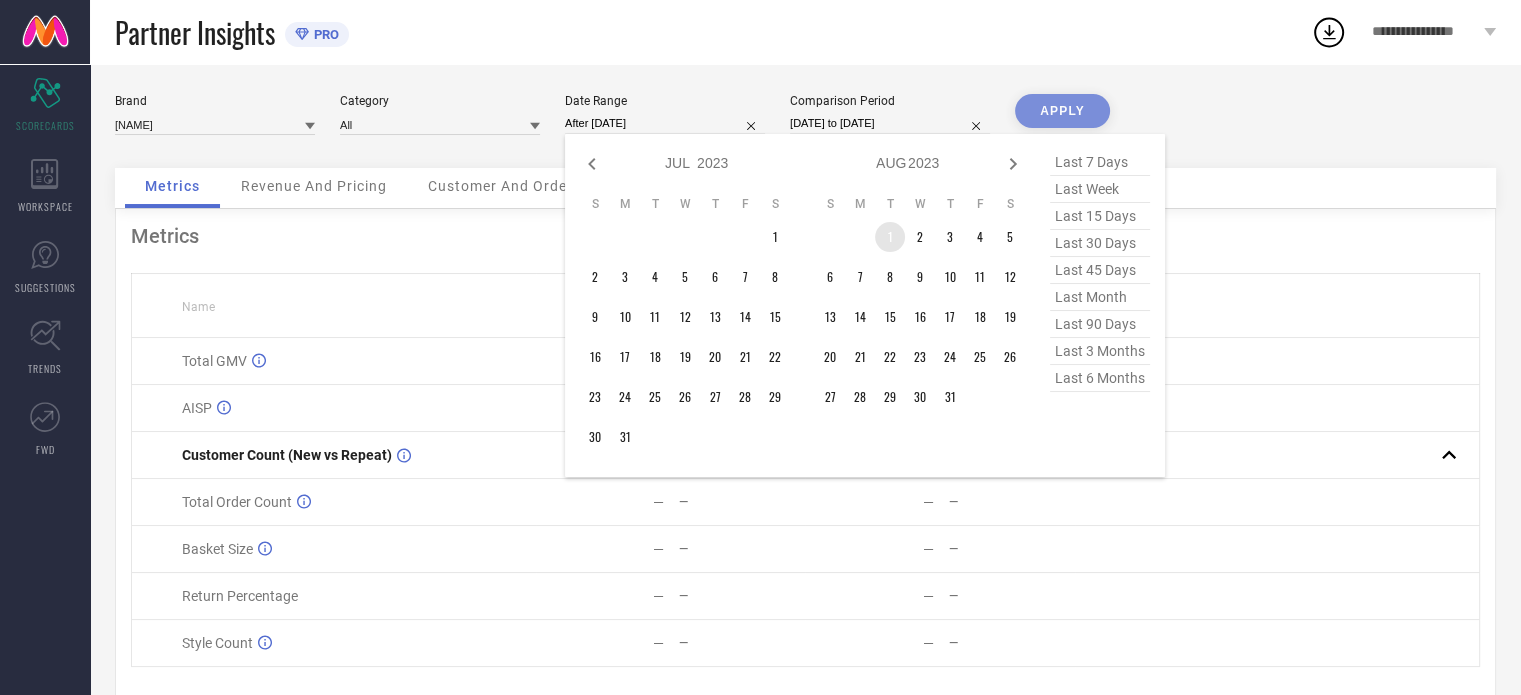 click on "1" at bounding box center [890, 237] 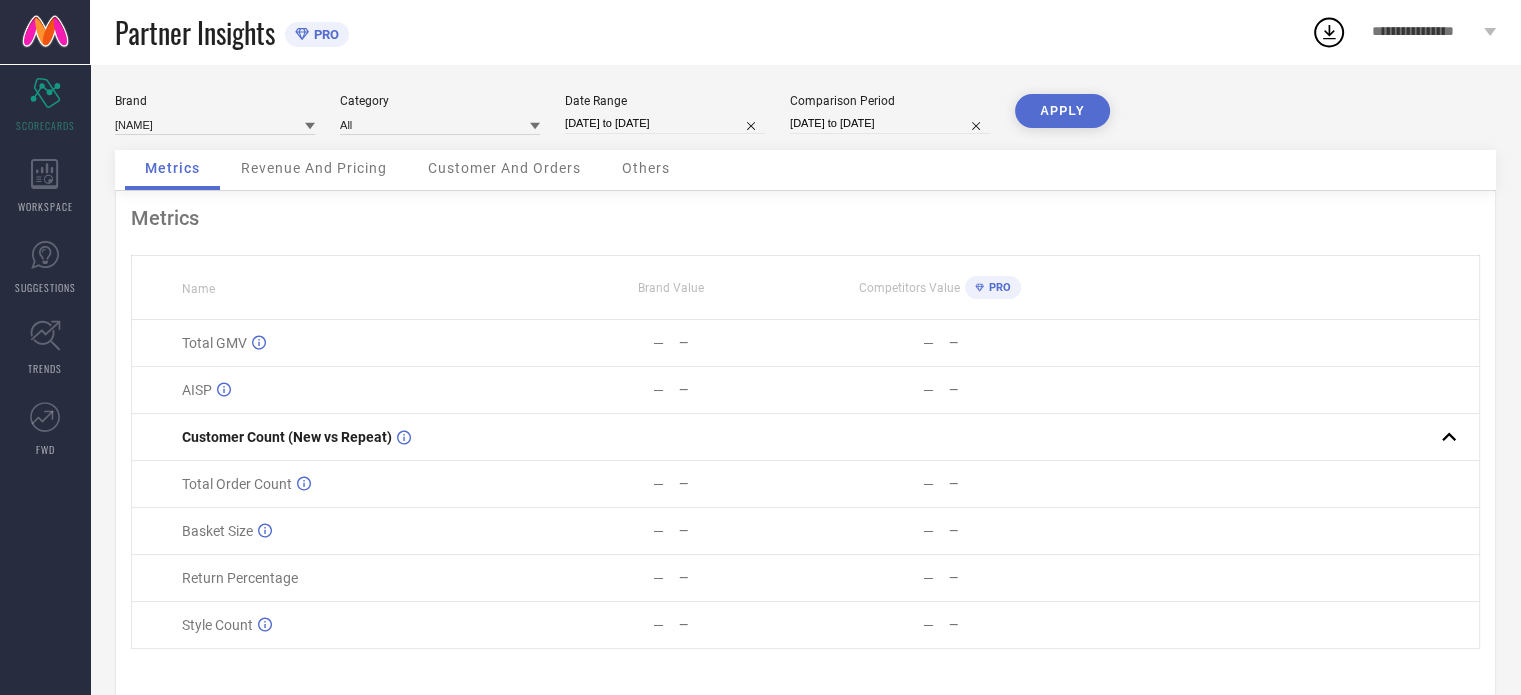 click on "APPLY" at bounding box center [1062, 111] 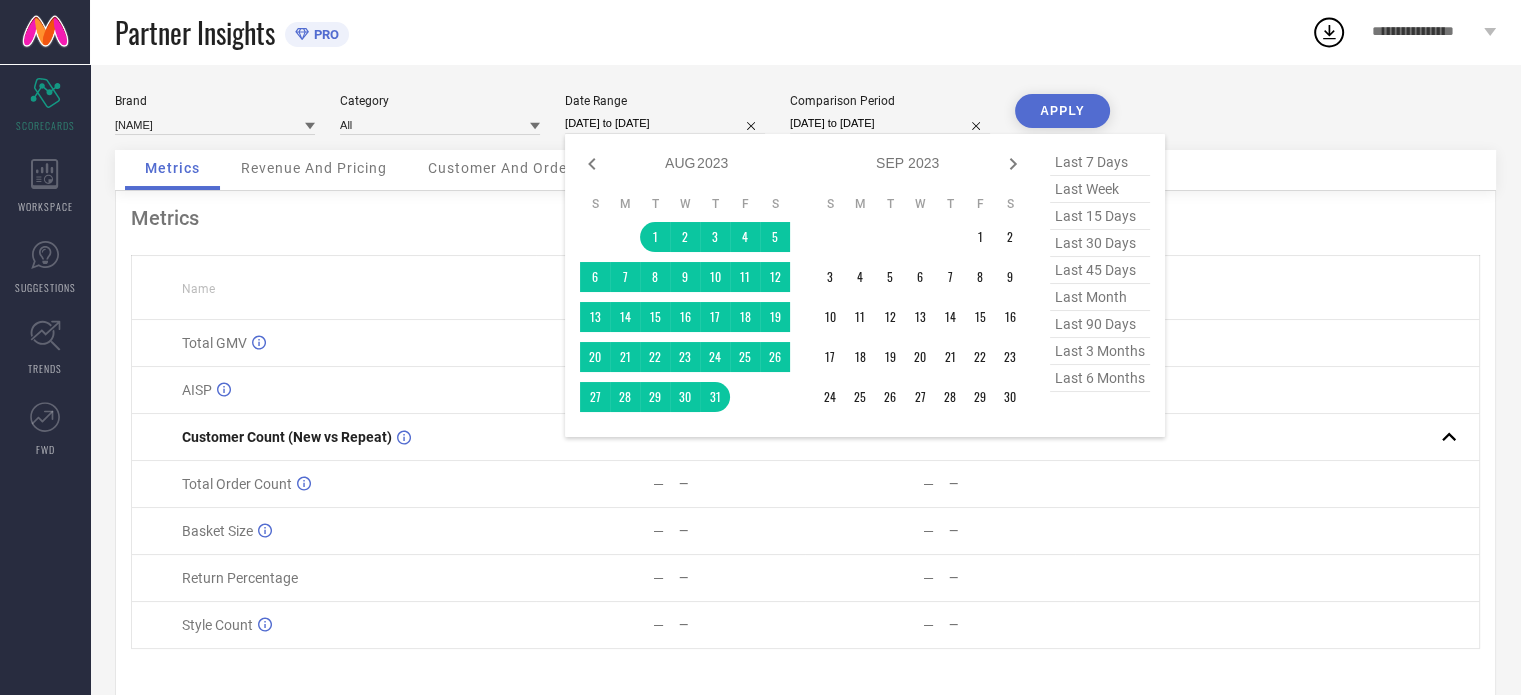 click on "[DATE] to [DATE]" at bounding box center (665, 123) 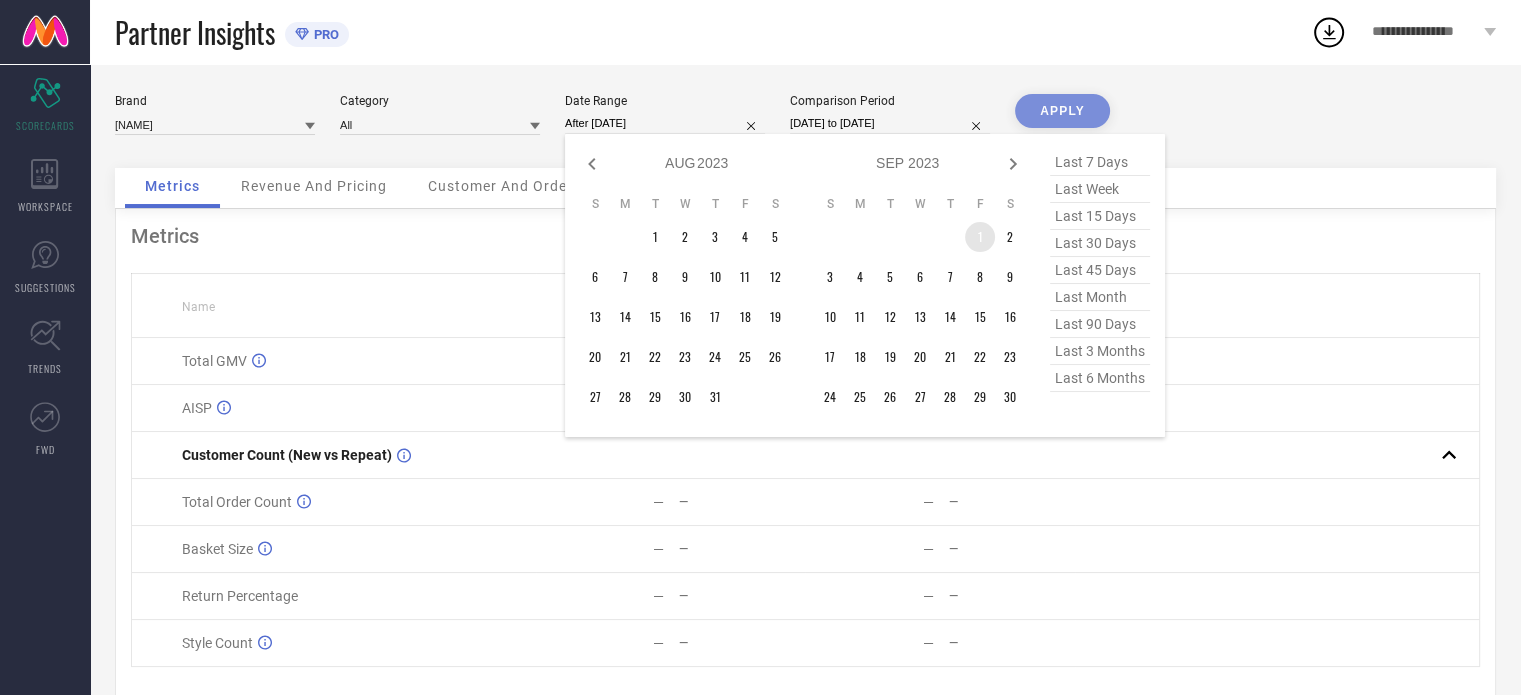 click on "1" at bounding box center (980, 237) 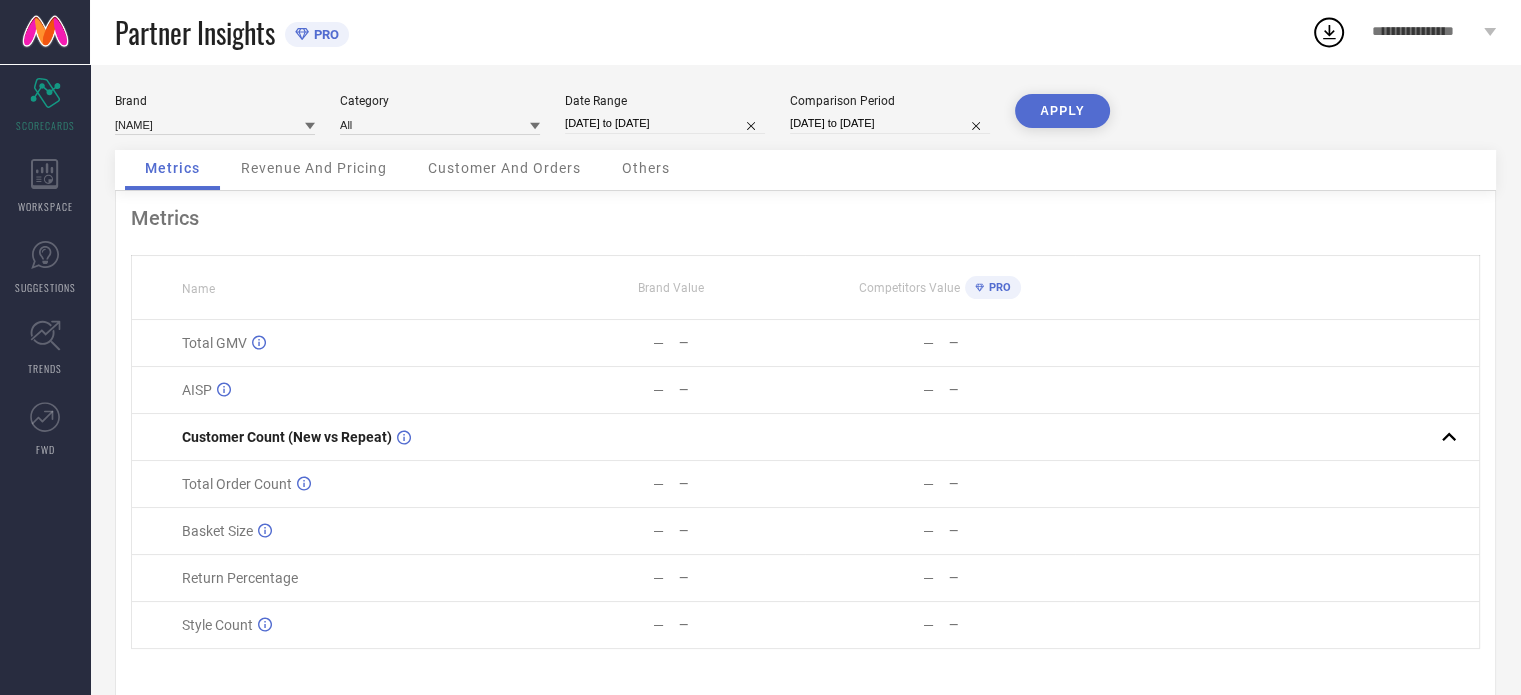 click on "APPLY" at bounding box center (1062, 111) 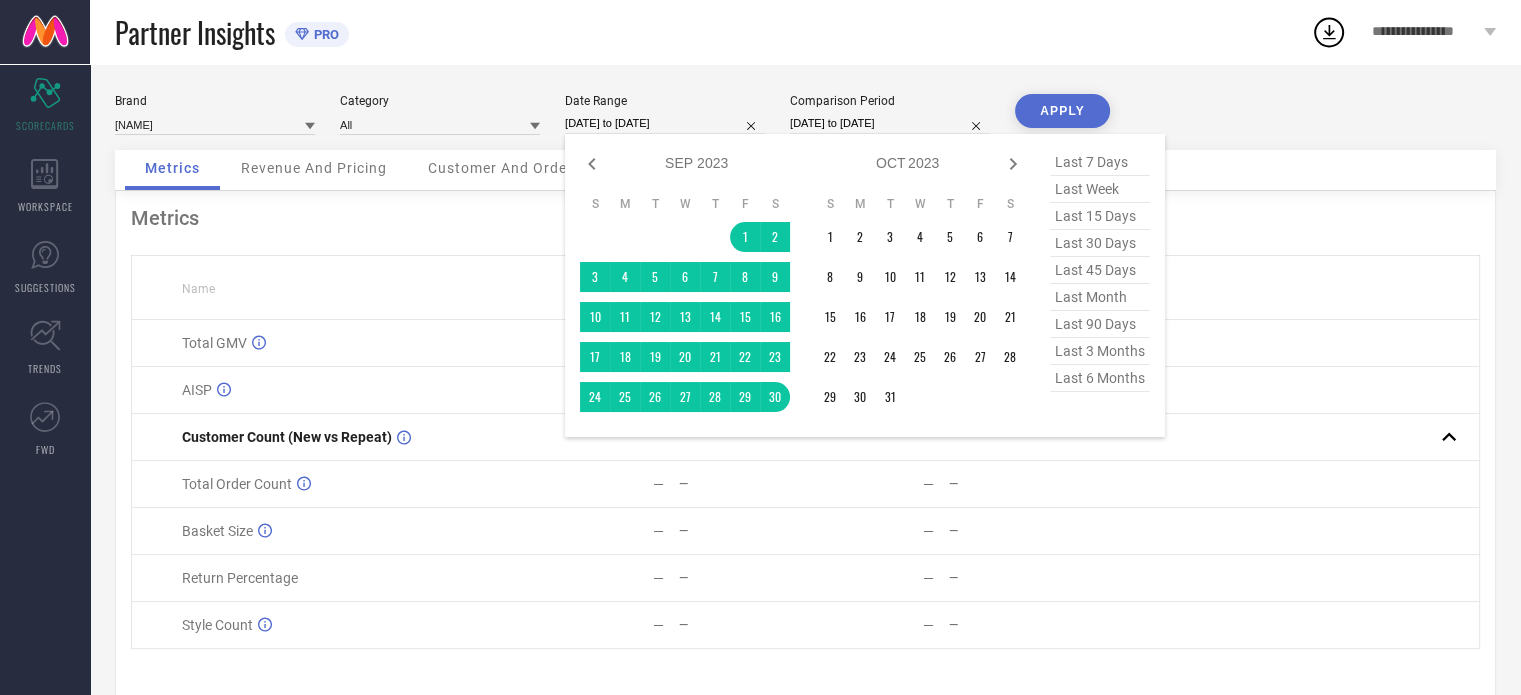 click on "[DATE] to [DATE]" at bounding box center [665, 123] 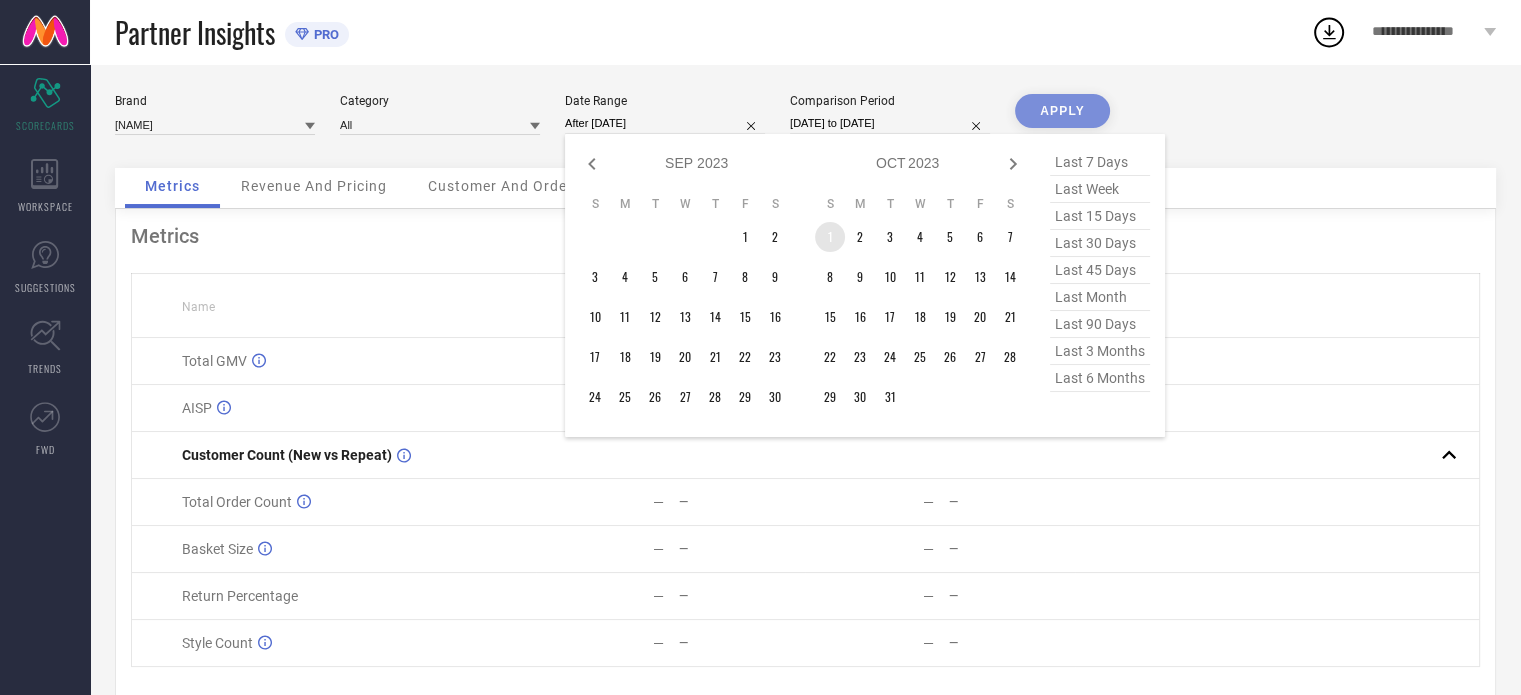 click on "1" at bounding box center [830, 237] 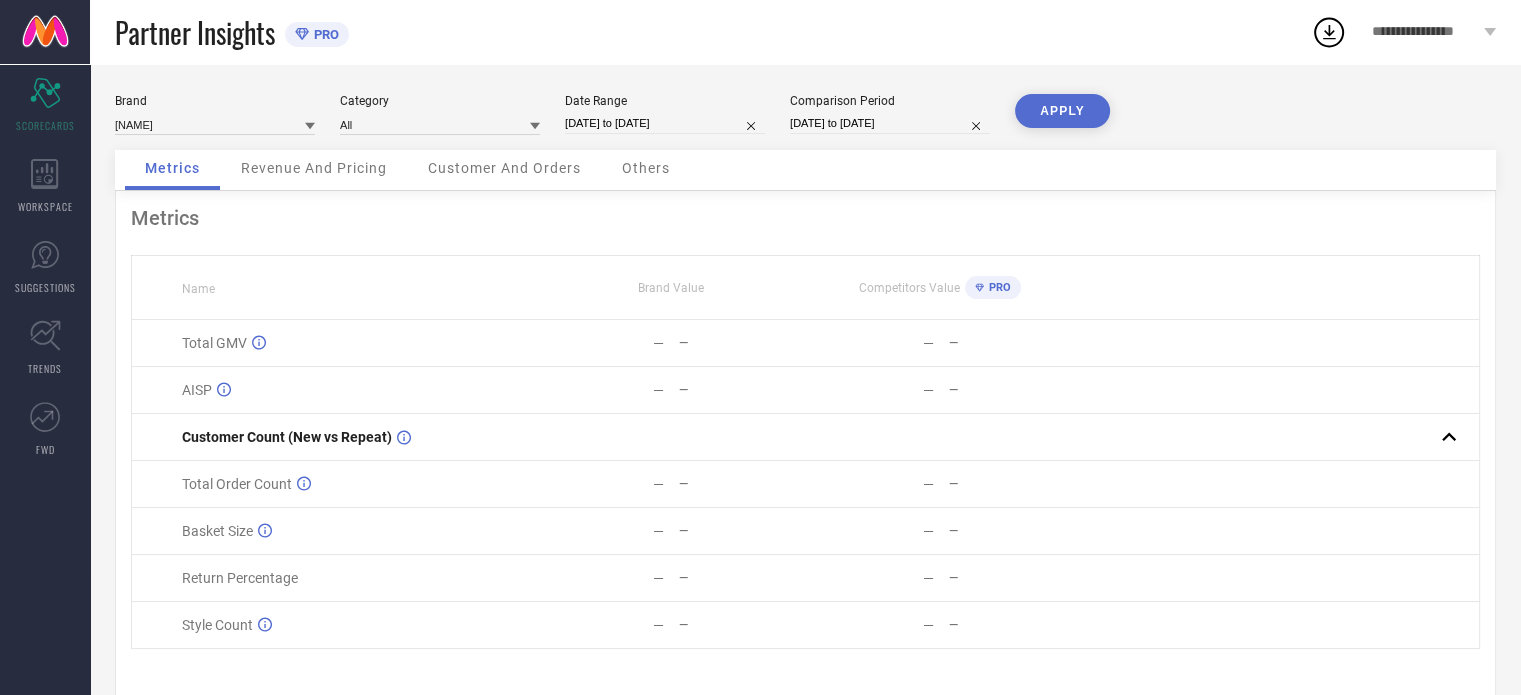 click on "APPLY" at bounding box center (1062, 111) 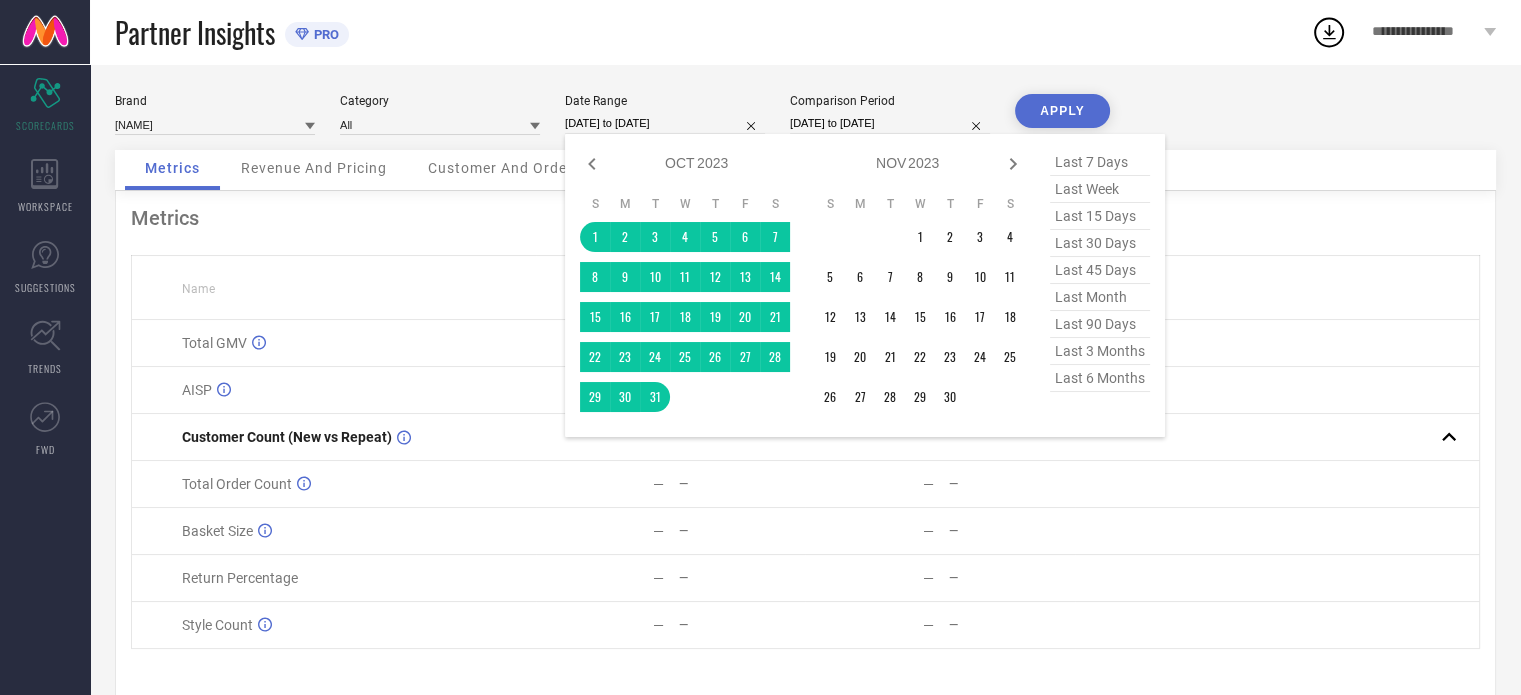 click on "[DATE] to [DATE]" at bounding box center (665, 123) 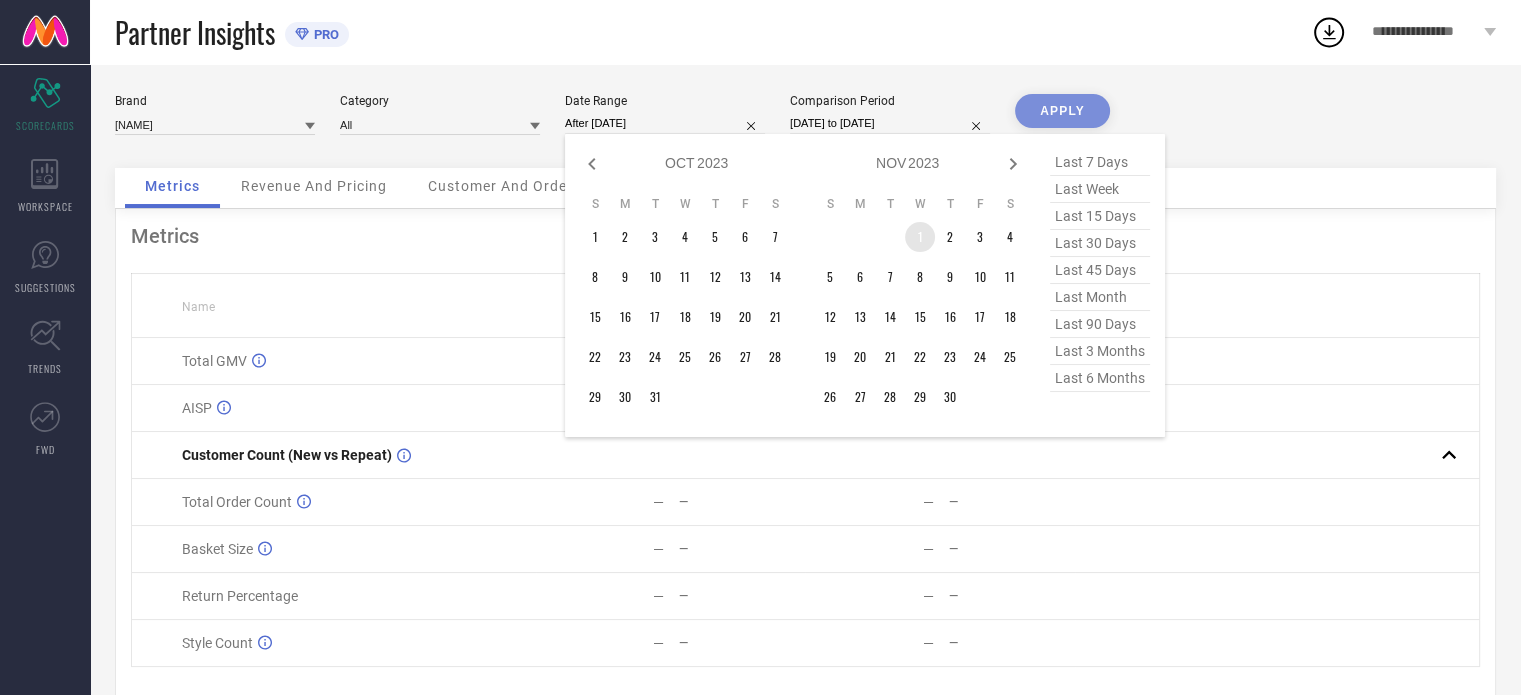 click on "1" at bounding box center (920, 237) 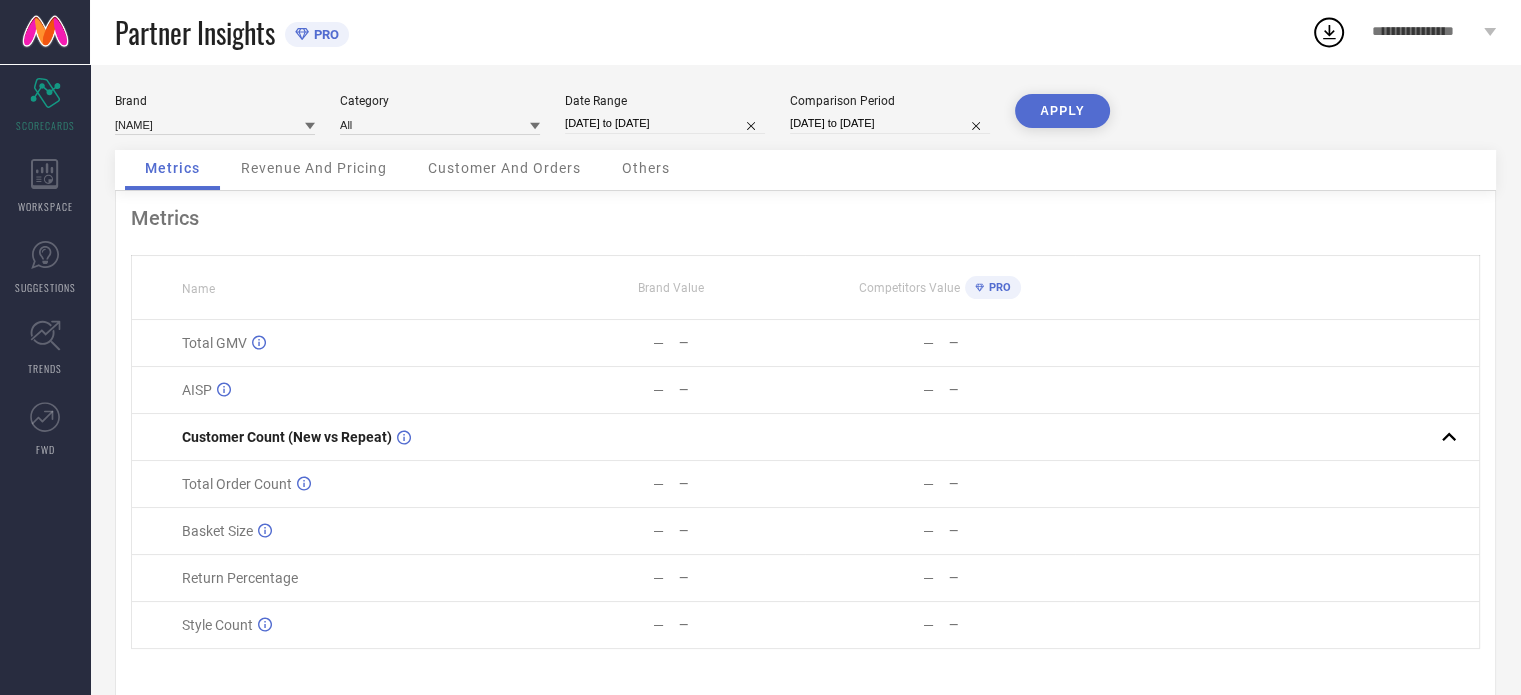 click on "APPLY" at bounding box center [1062, 111] 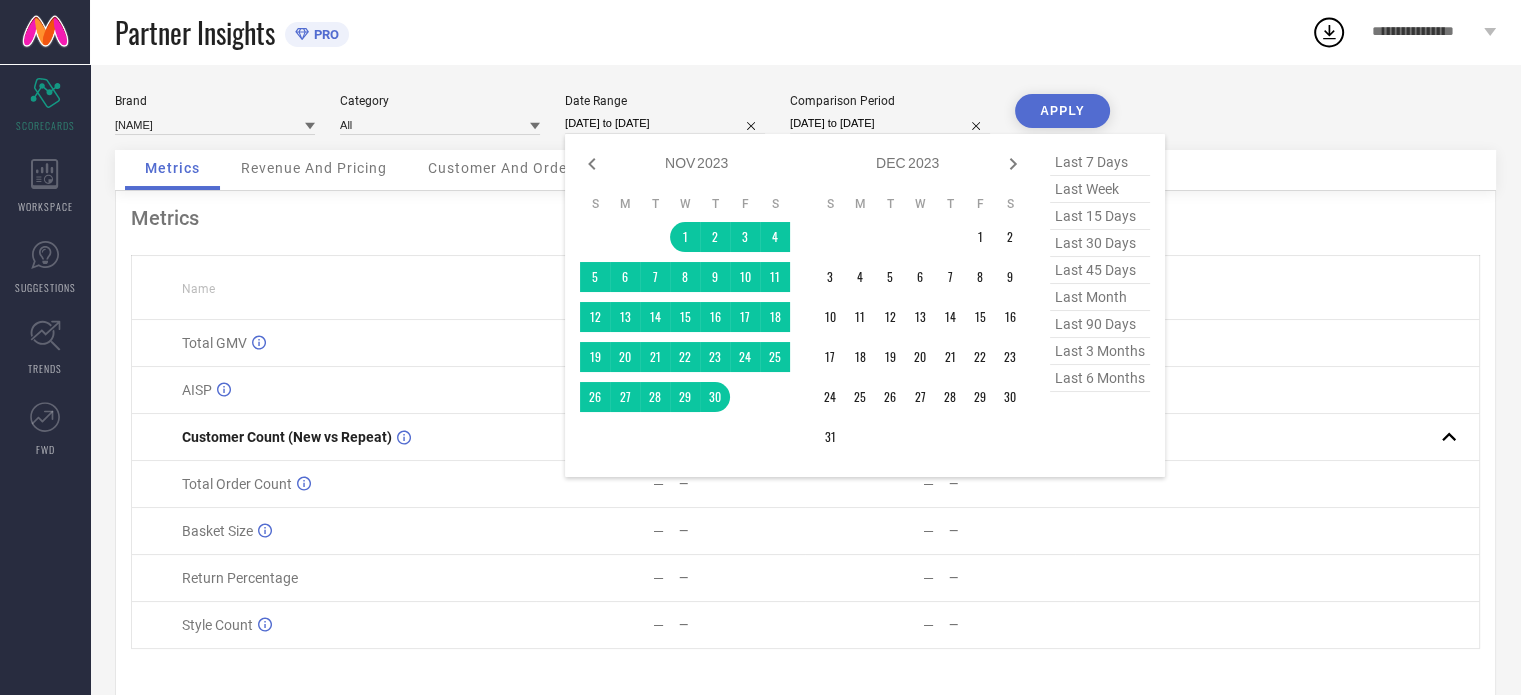 click on "[DATE] to [DATE]" at bounding box center [665, 123] 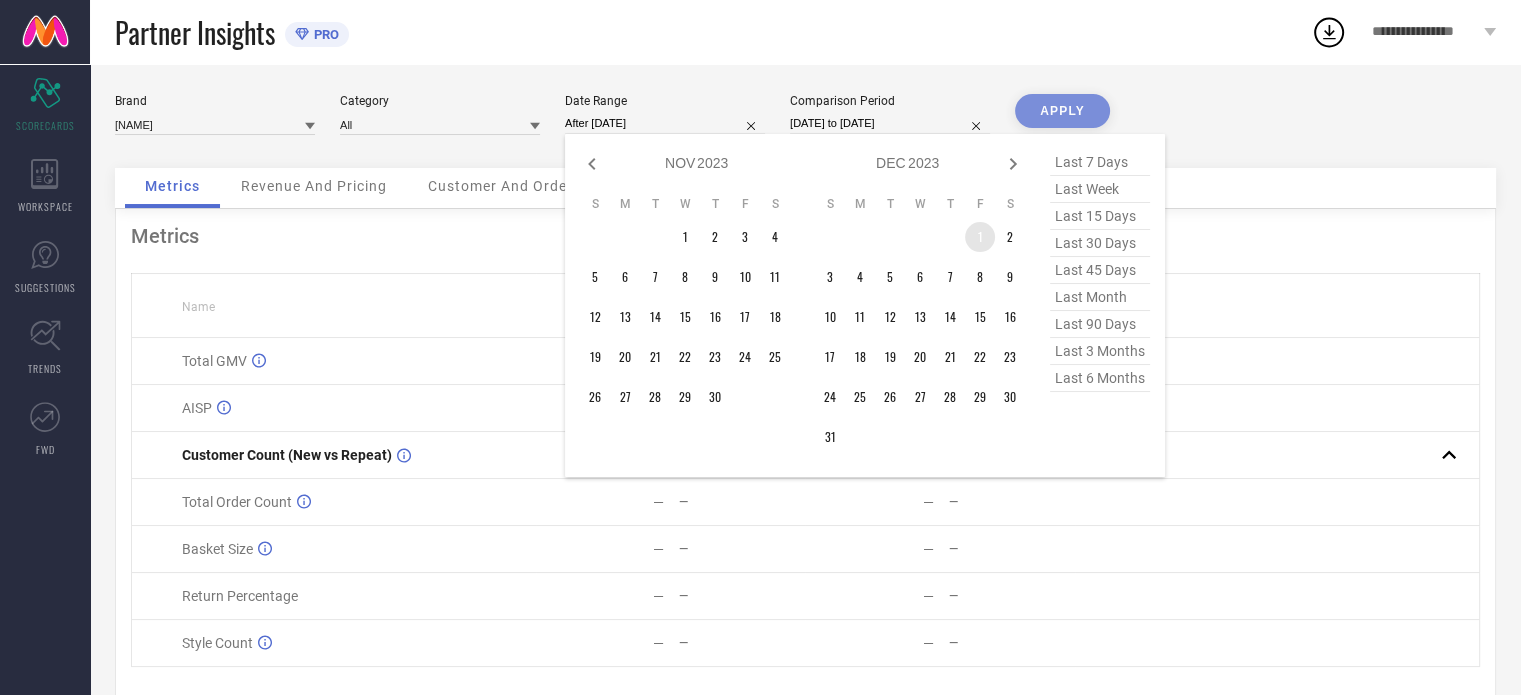 click on "1" at bounding box center (980, 237) 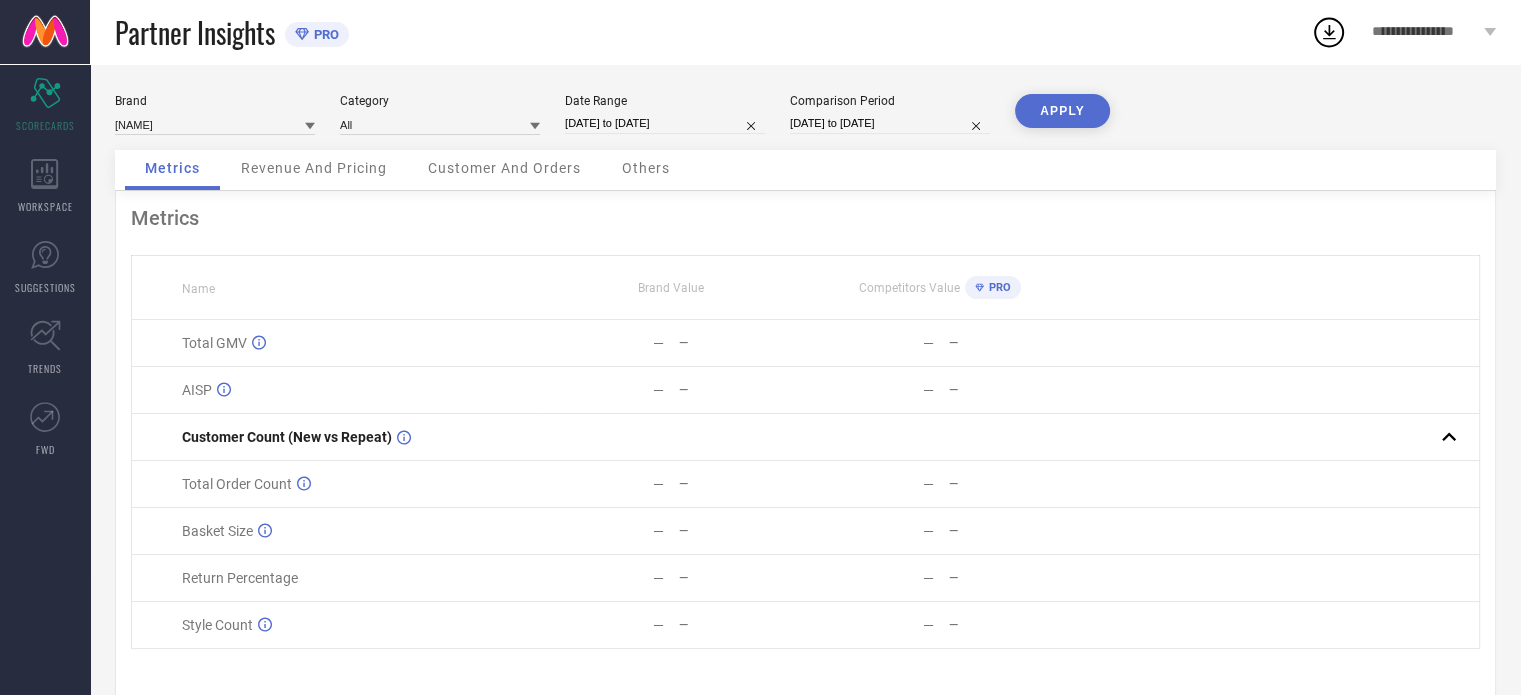 click on "APPLY" at bounding box center [1062, 111] 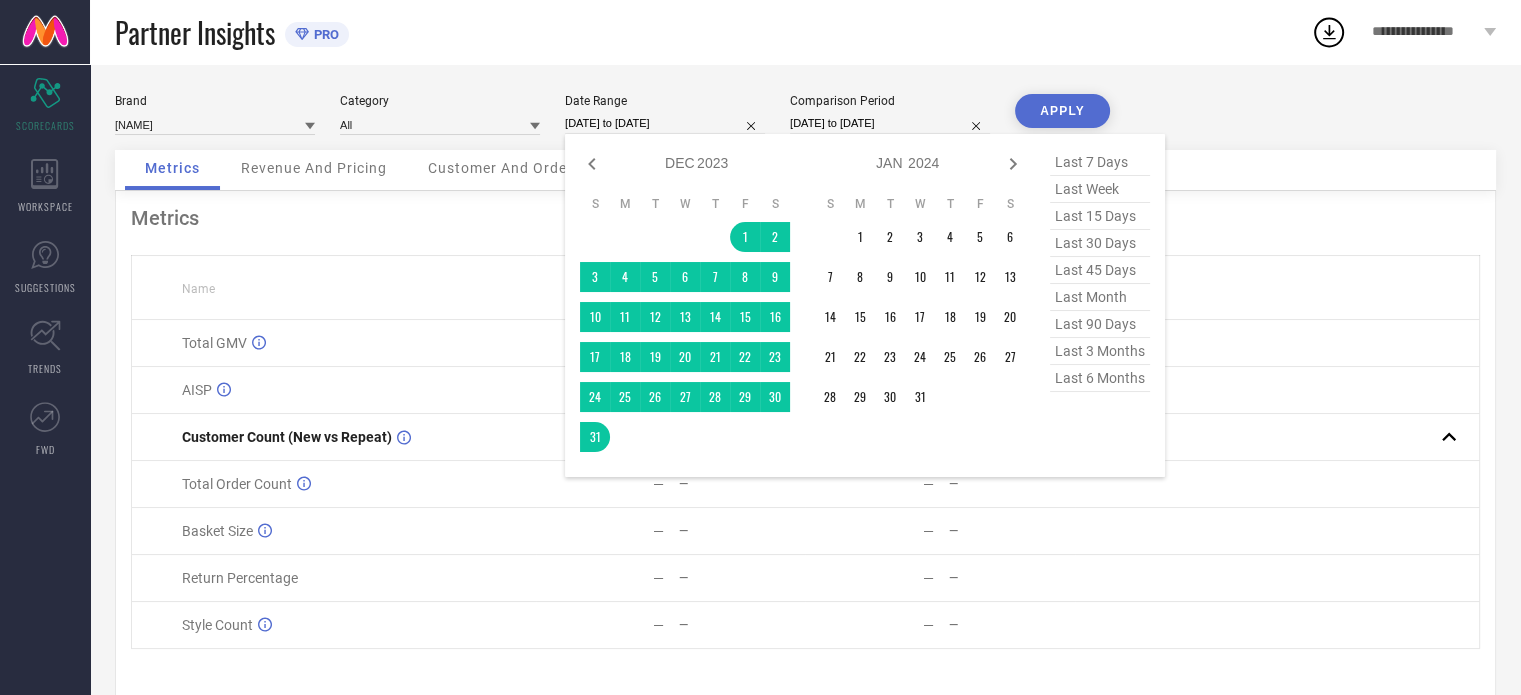 click on "[DATE] to [DATE]" at bounding box center (665, 123) 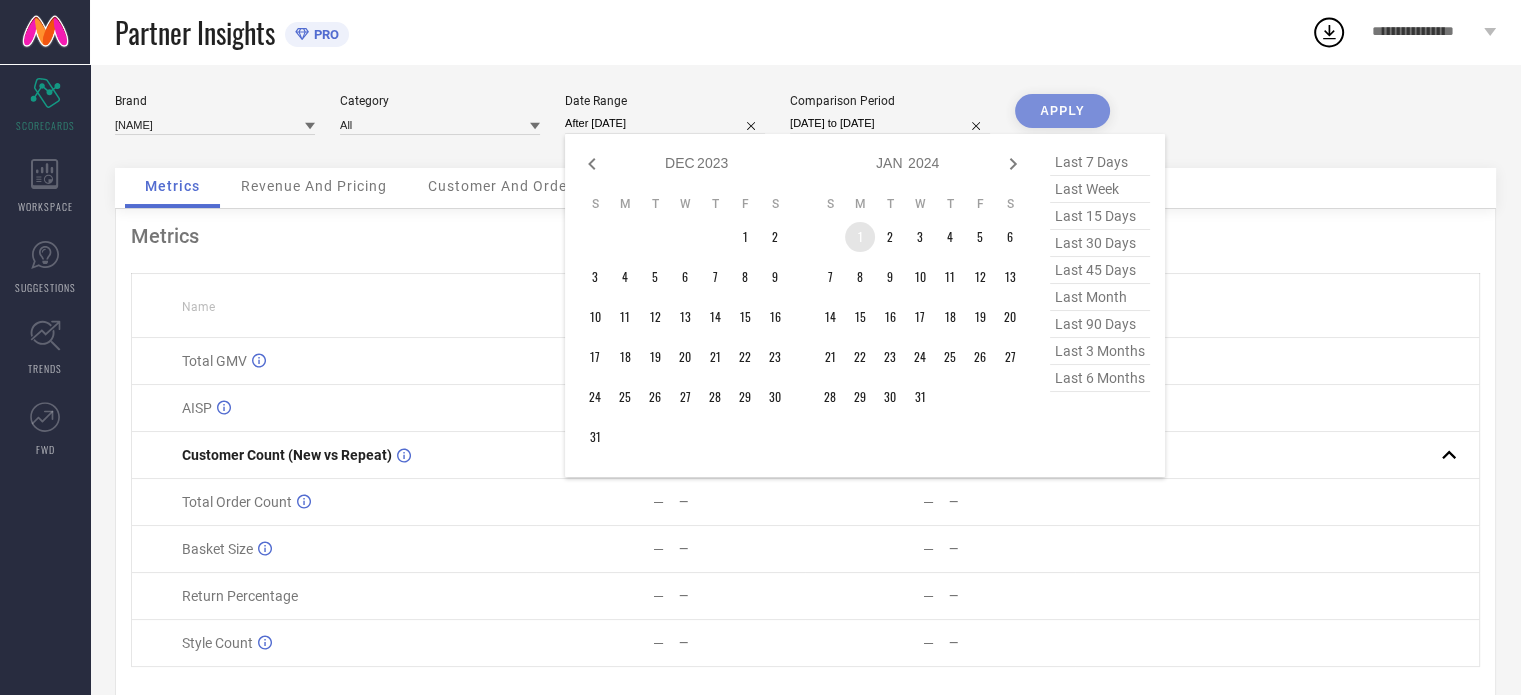 click on "1" at bounding box center (860, 237) 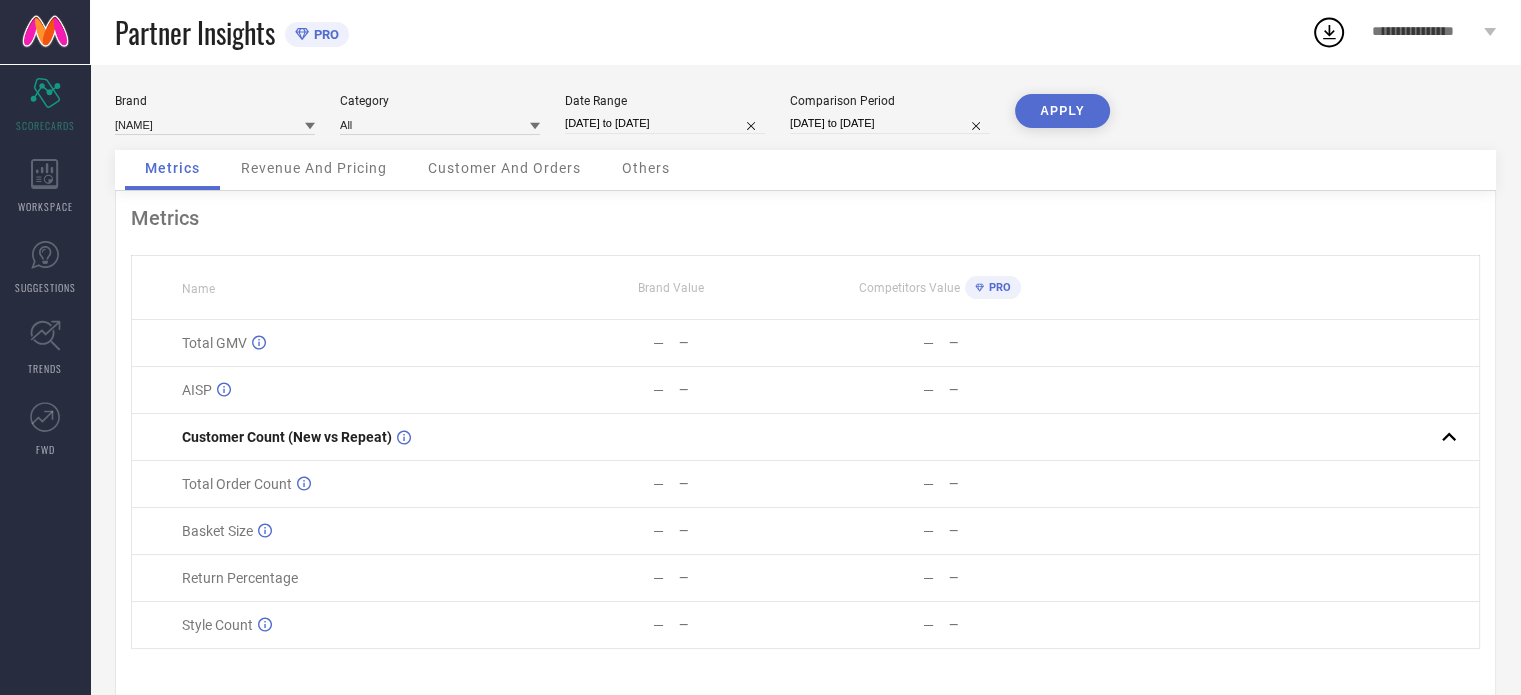click on "APPLY" at bounding box center (1062, 111) 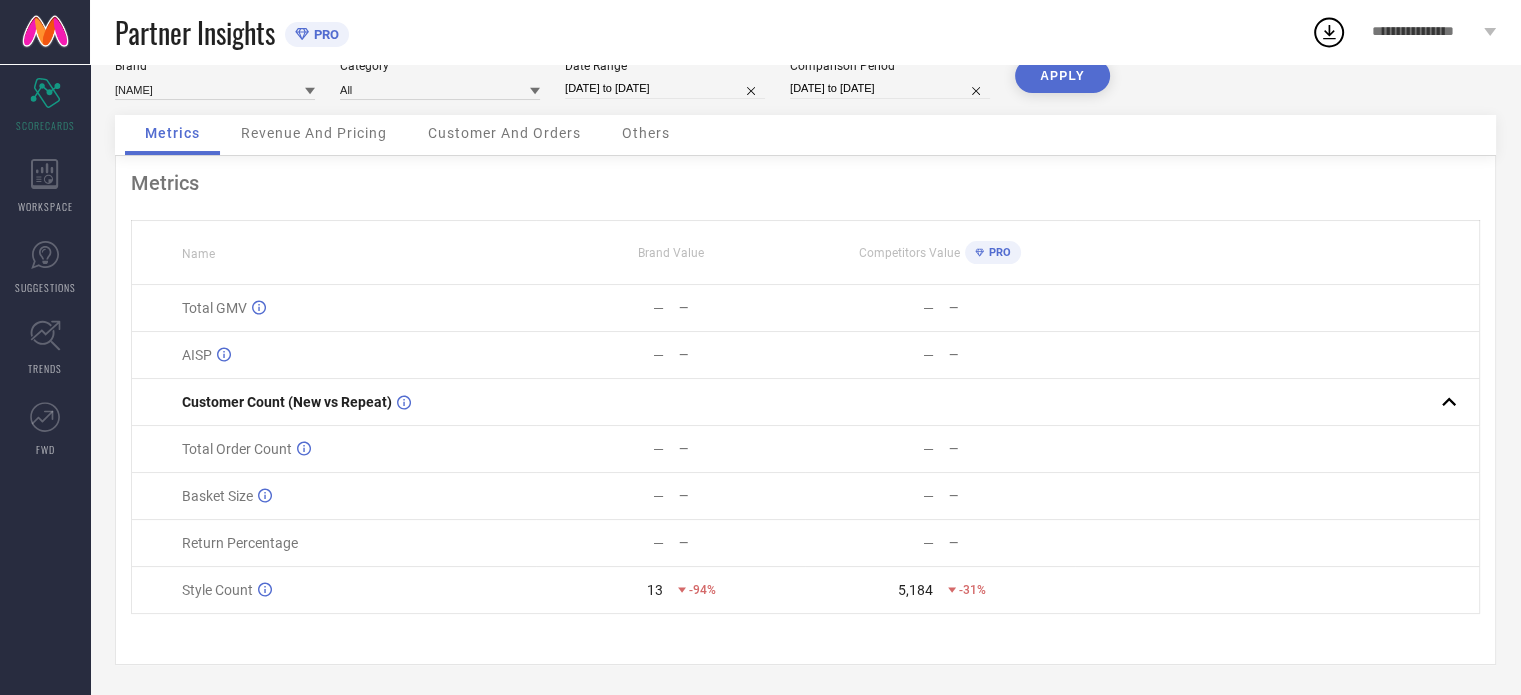 scroll, scrollTop: 0, scrollLeft: 0, axis: both 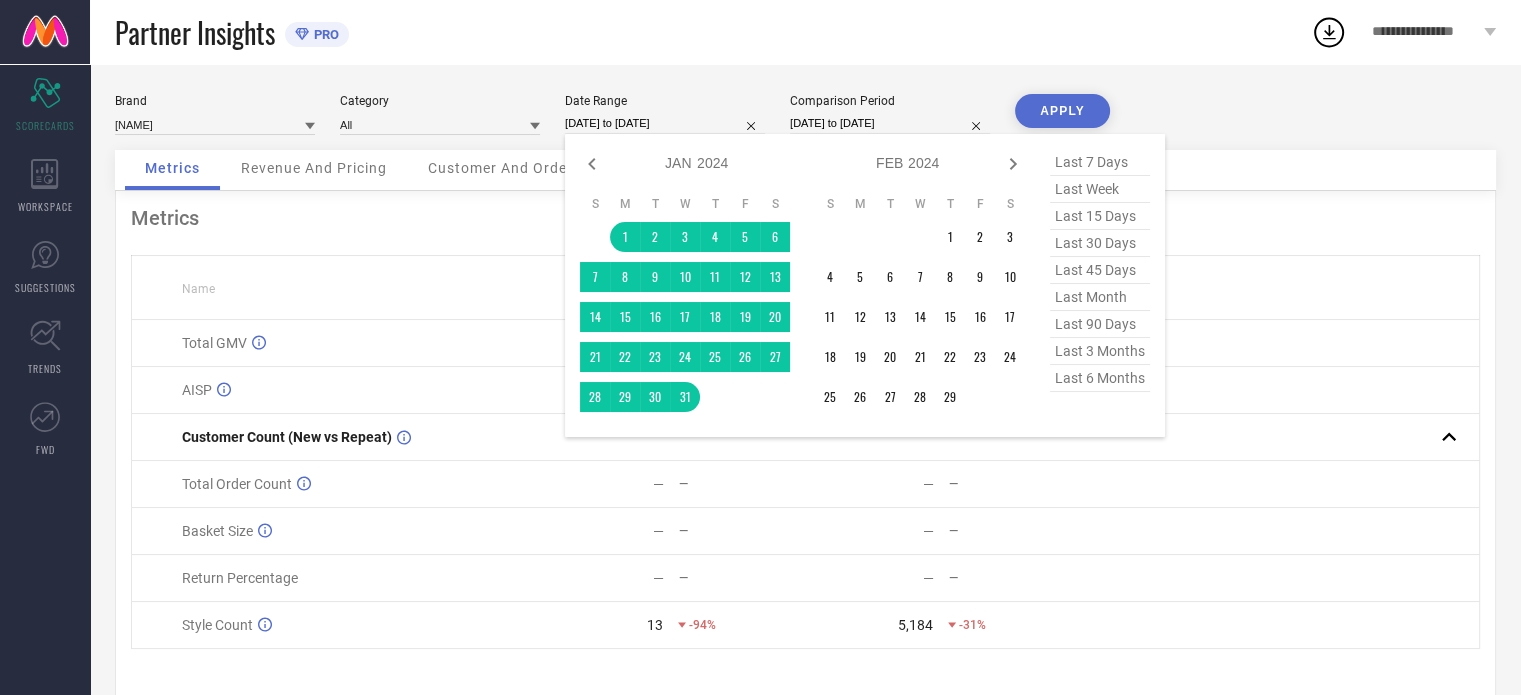 click on "[DATE] to [DATE]" at bounding box center [665, 123] 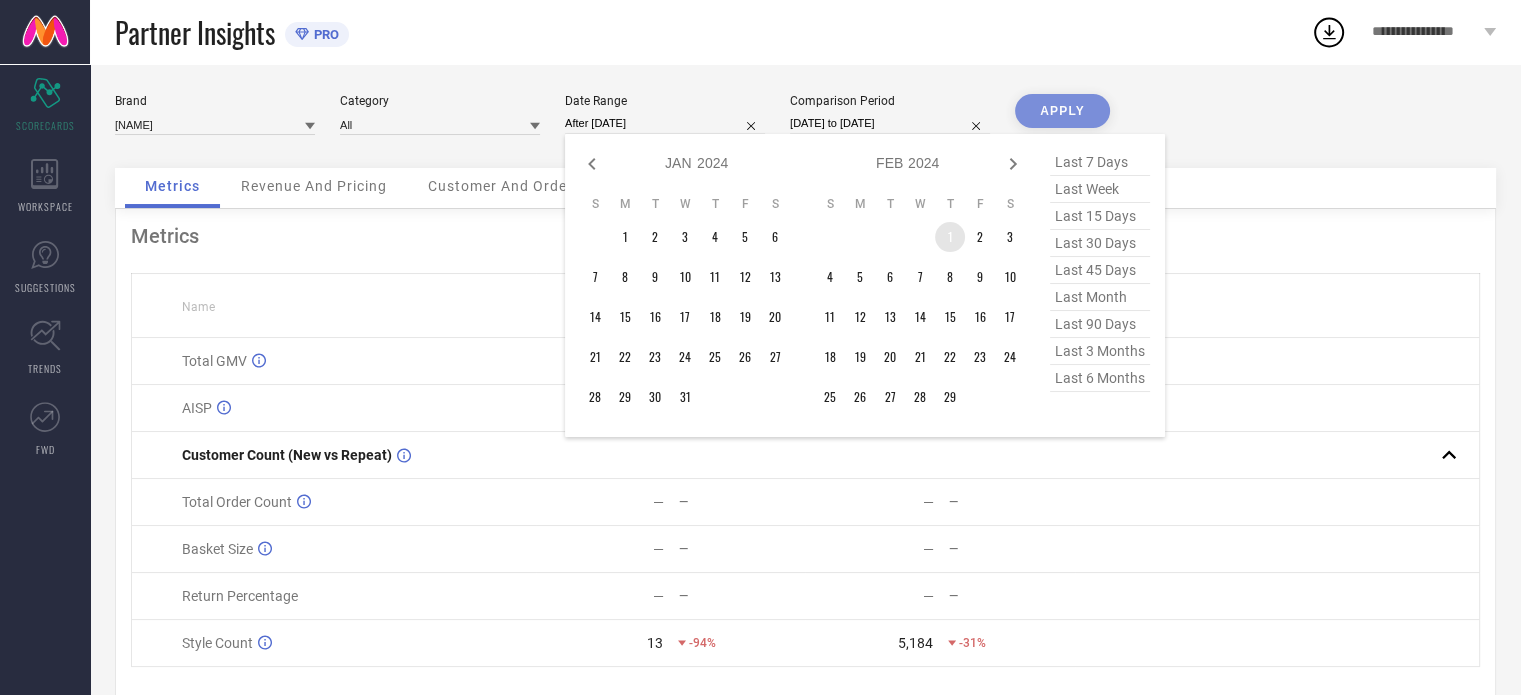 click on "1" at bounding box center [950, 237] 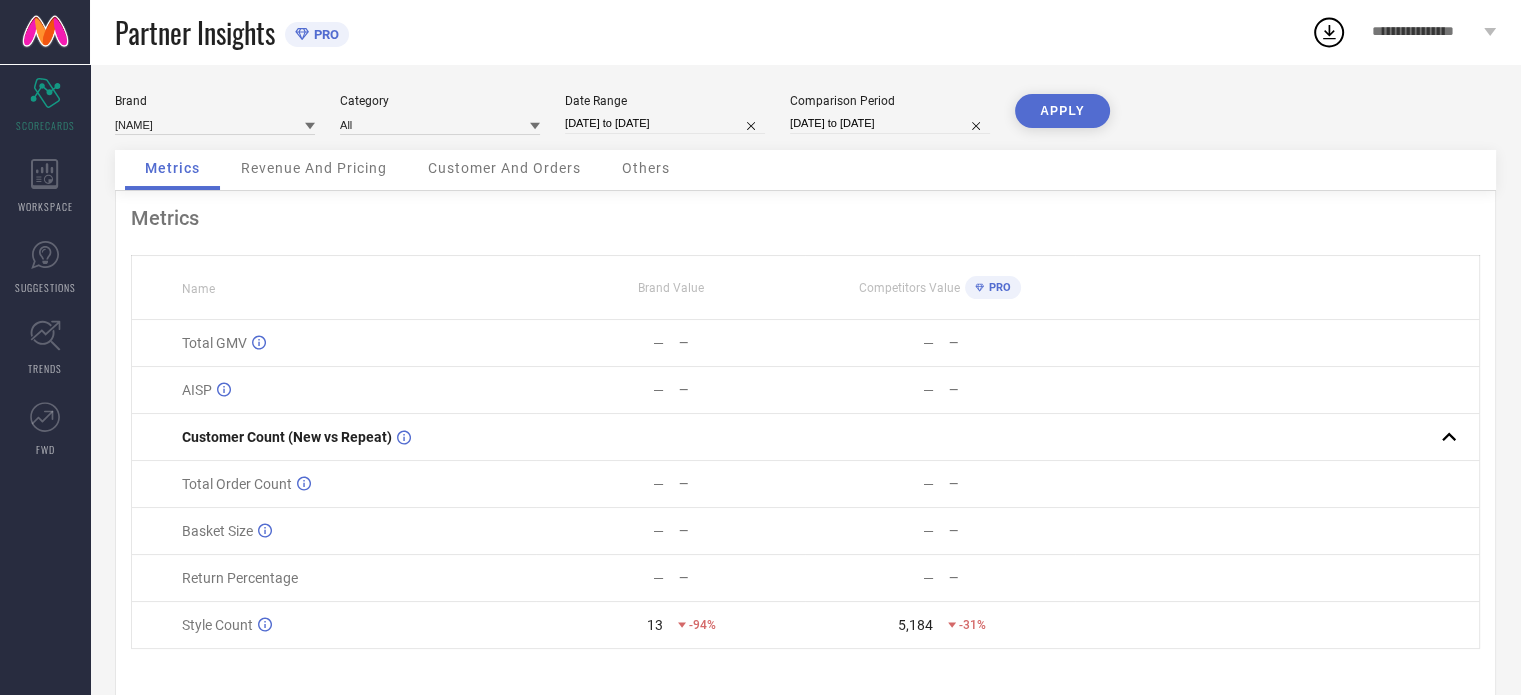 click on "APPLY" at bounding box center (1062, 111) 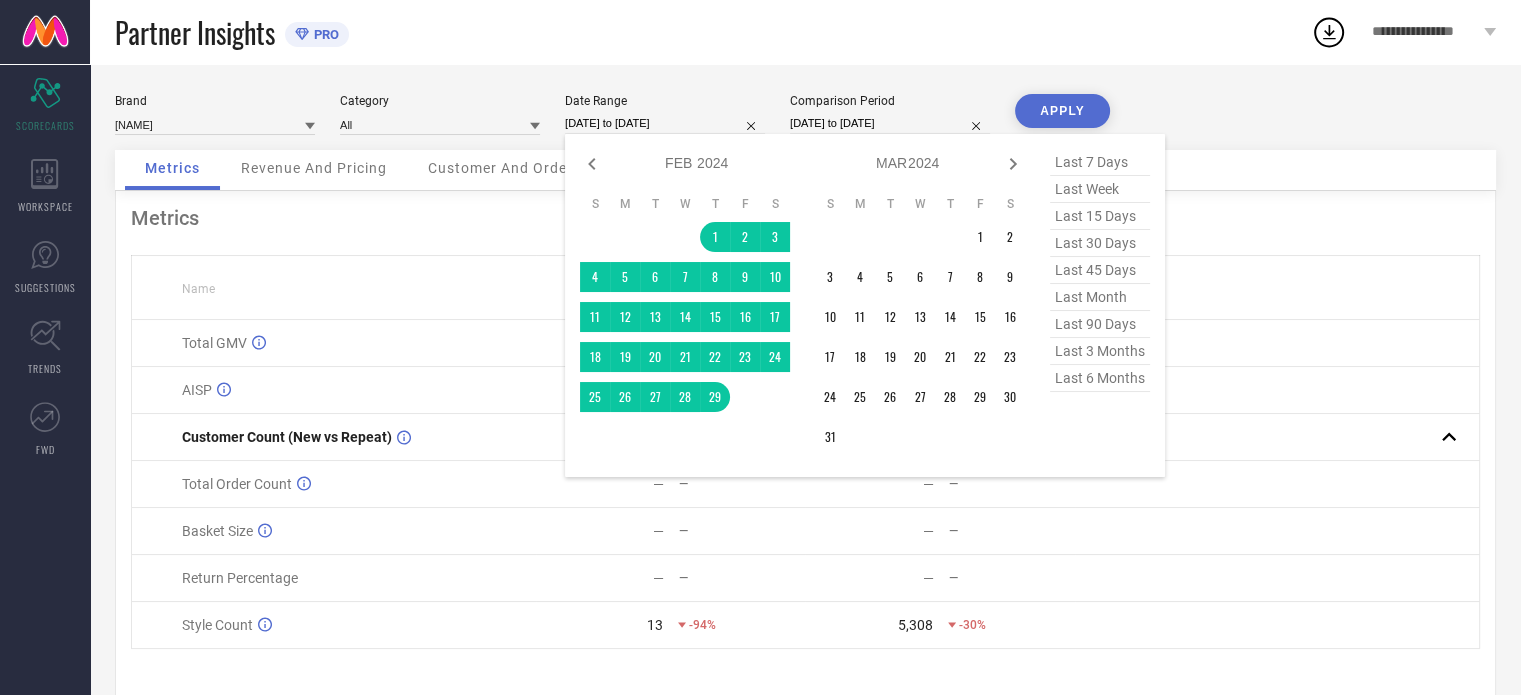 click on "[DATE] to [DATE]" at bounding box center [665, 123] 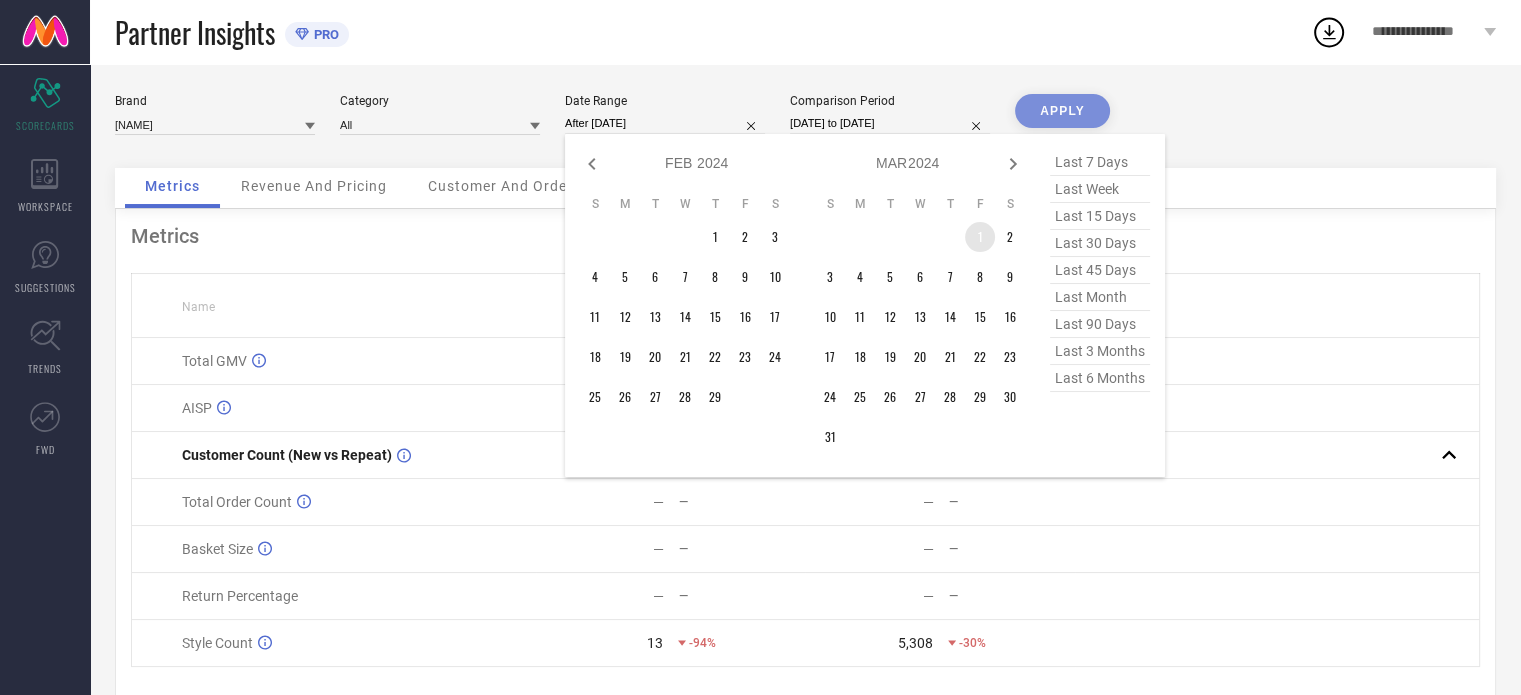click on "1" at bounding box center [980, 237] 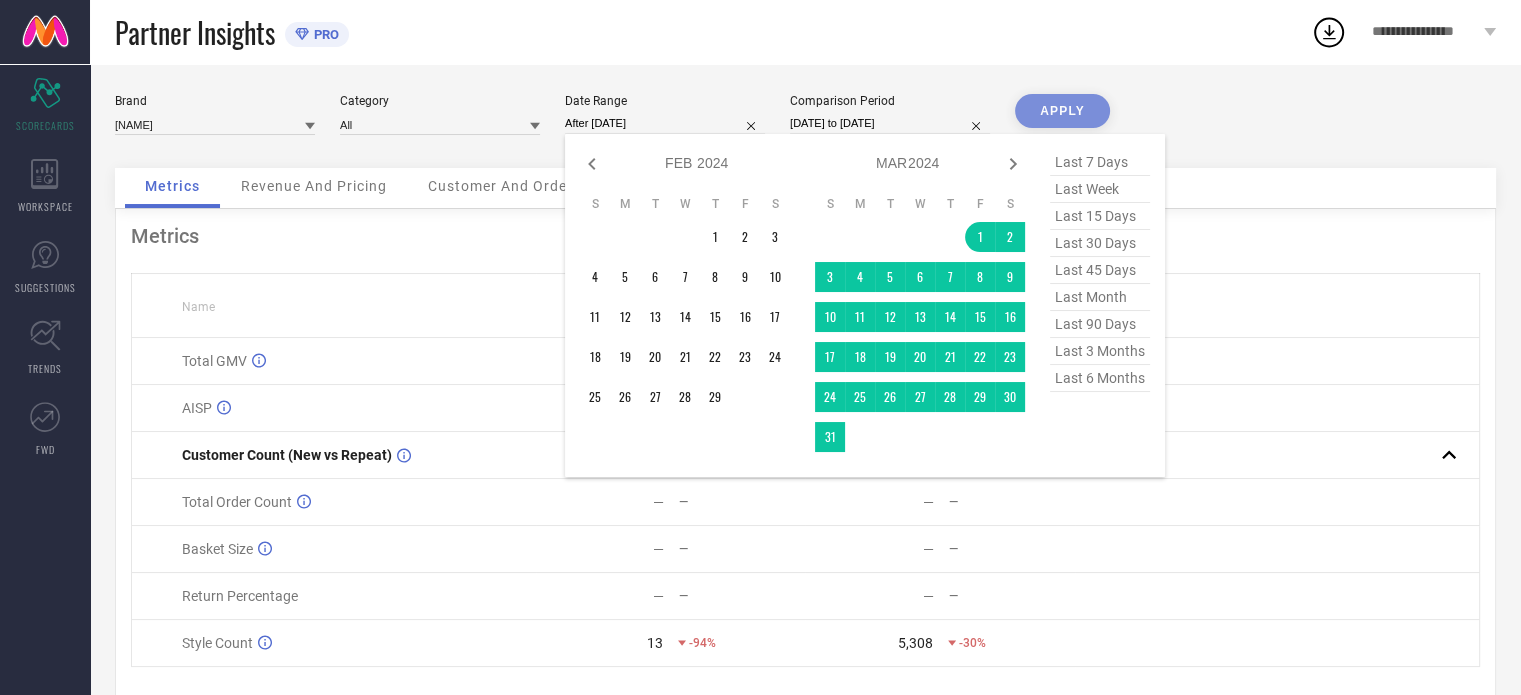 click at bounding box center (860, 437) 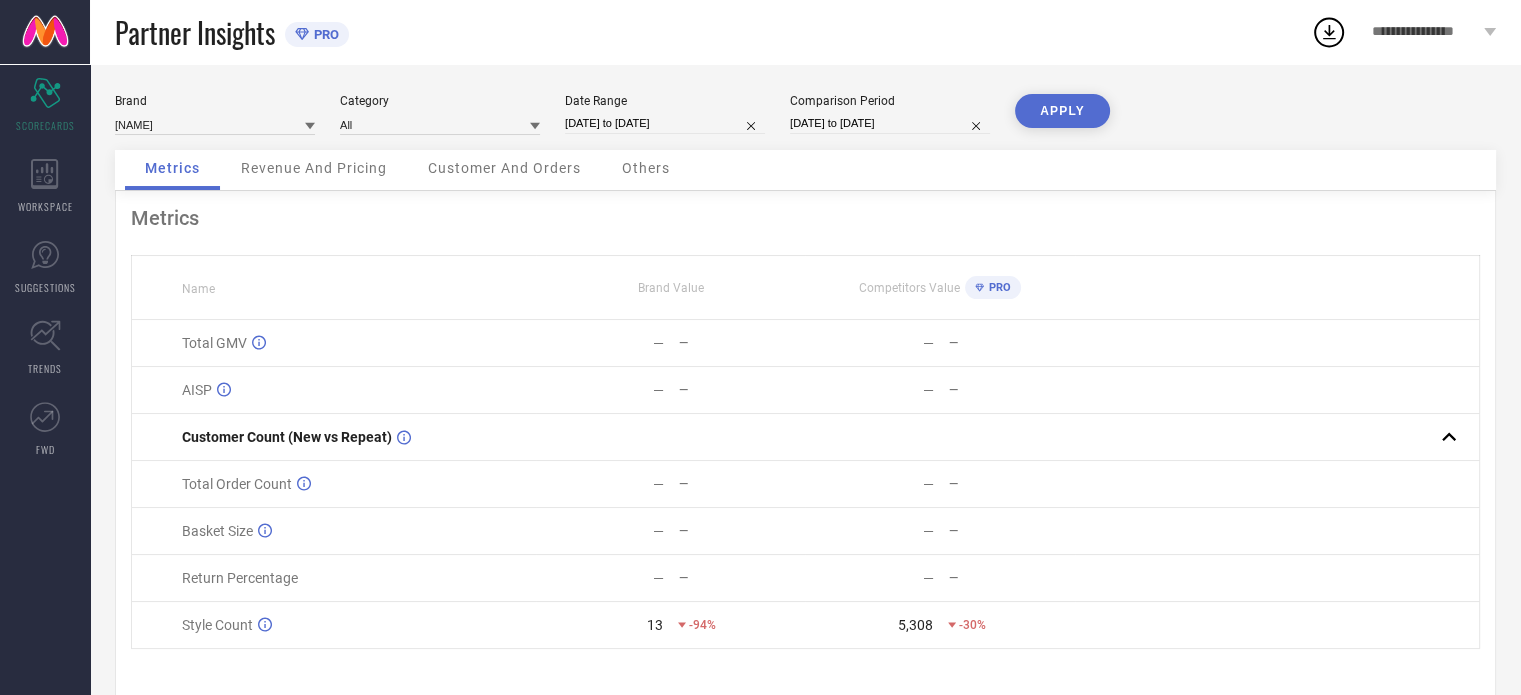 click on "APPLY" at bounding box center [1062, 111] 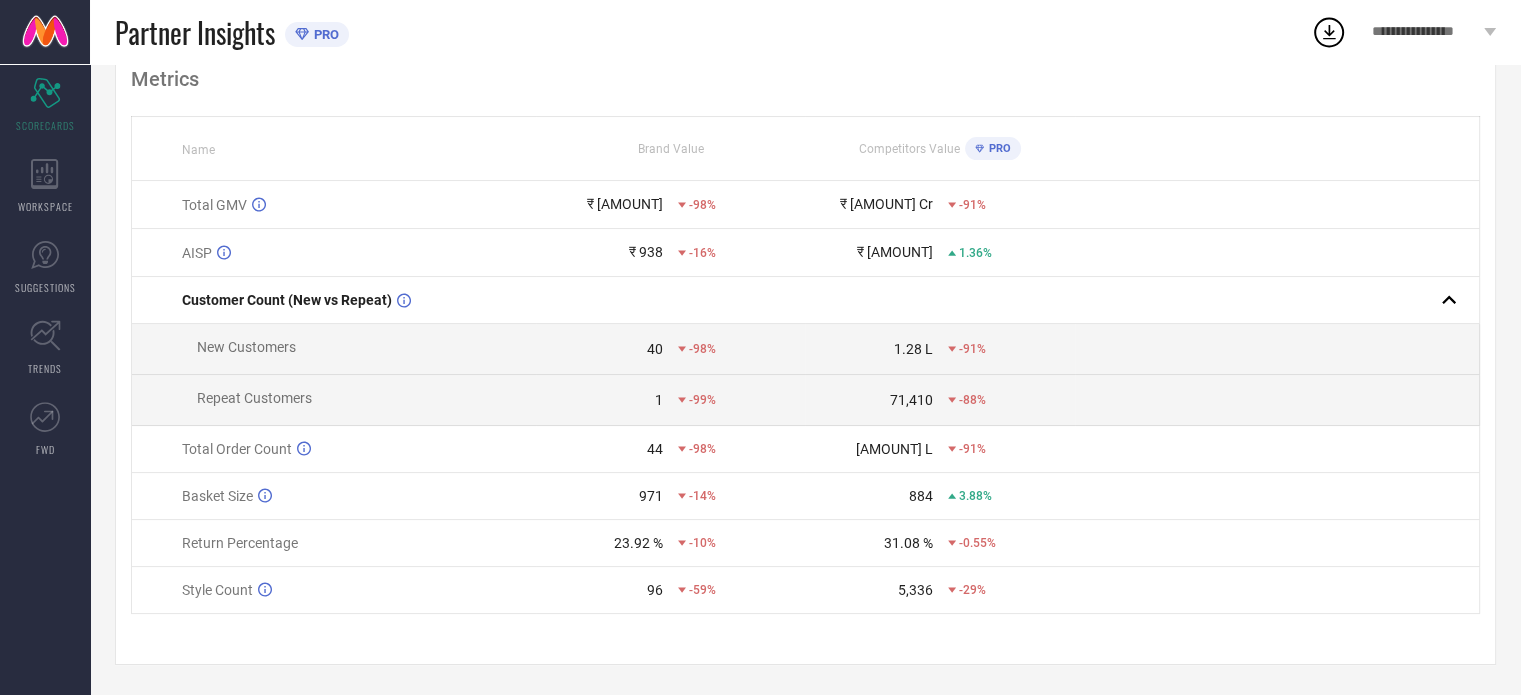 scroll, scrollTop: 0, scrollLeft: 0, axis: both 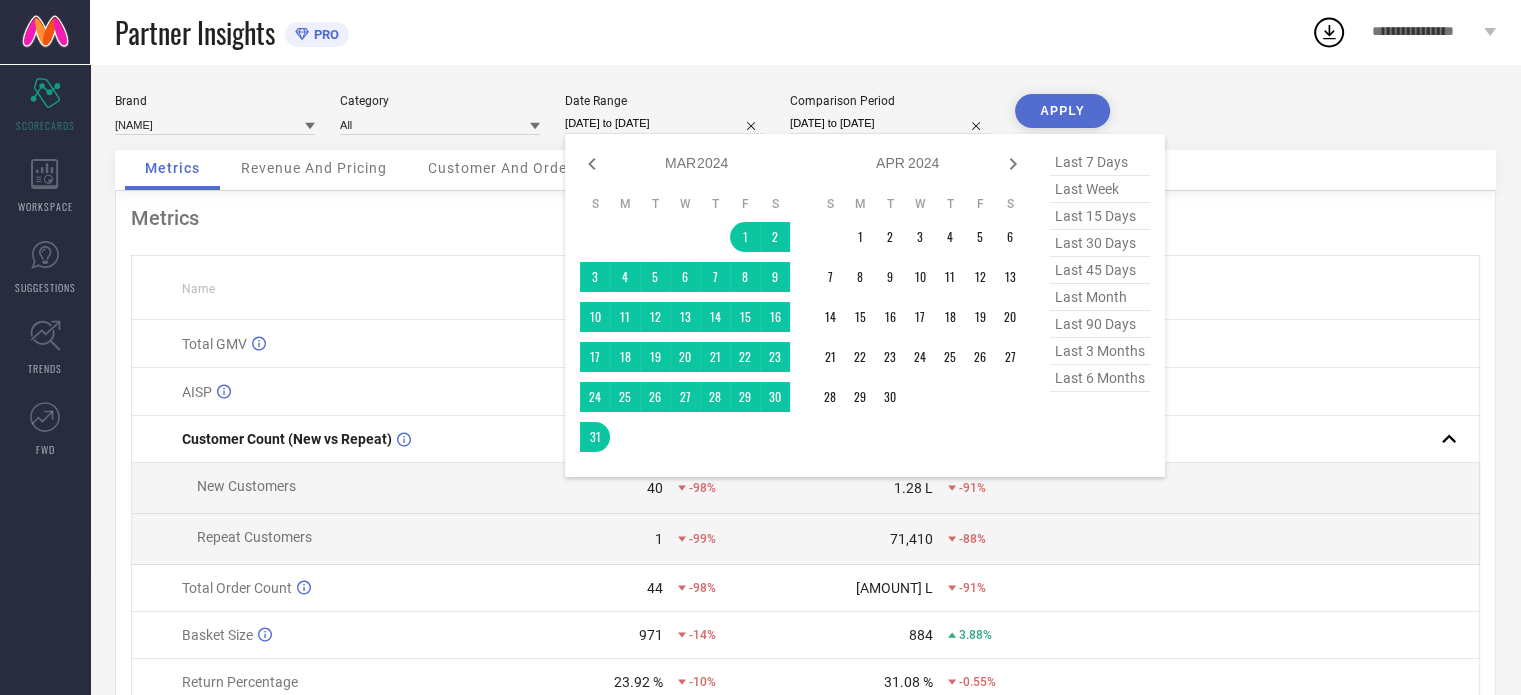 click on "[DATE] to [DATE]" at bounding box center (665, 123) 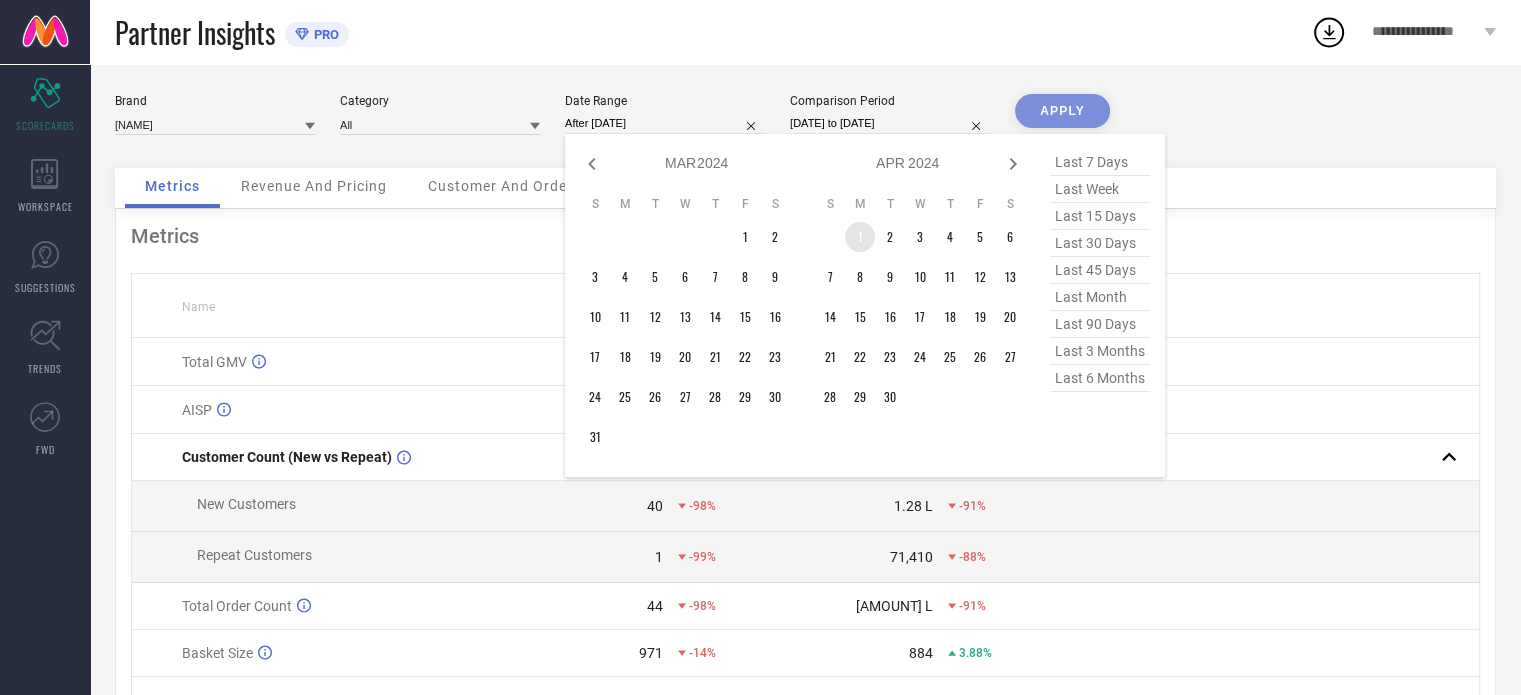 click on "1" at bounding box center (860, 237) 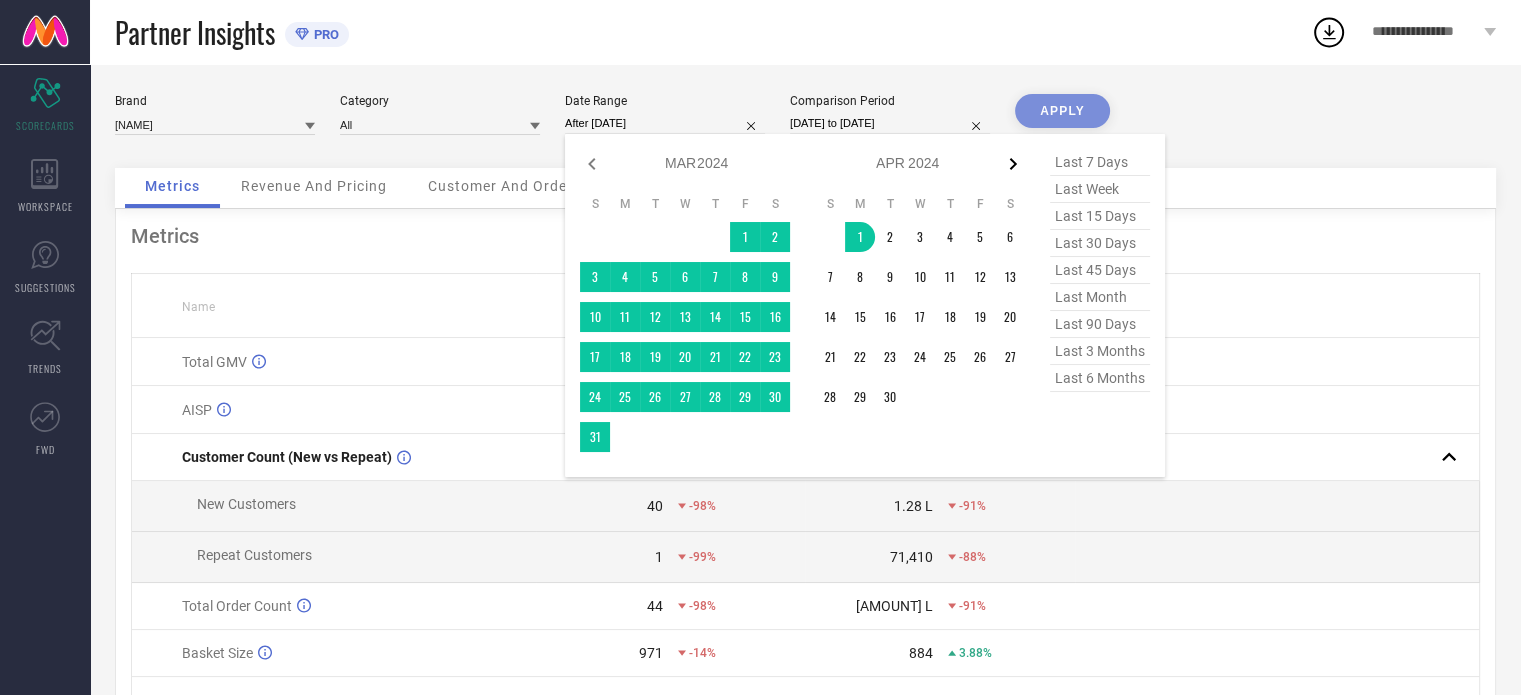 click 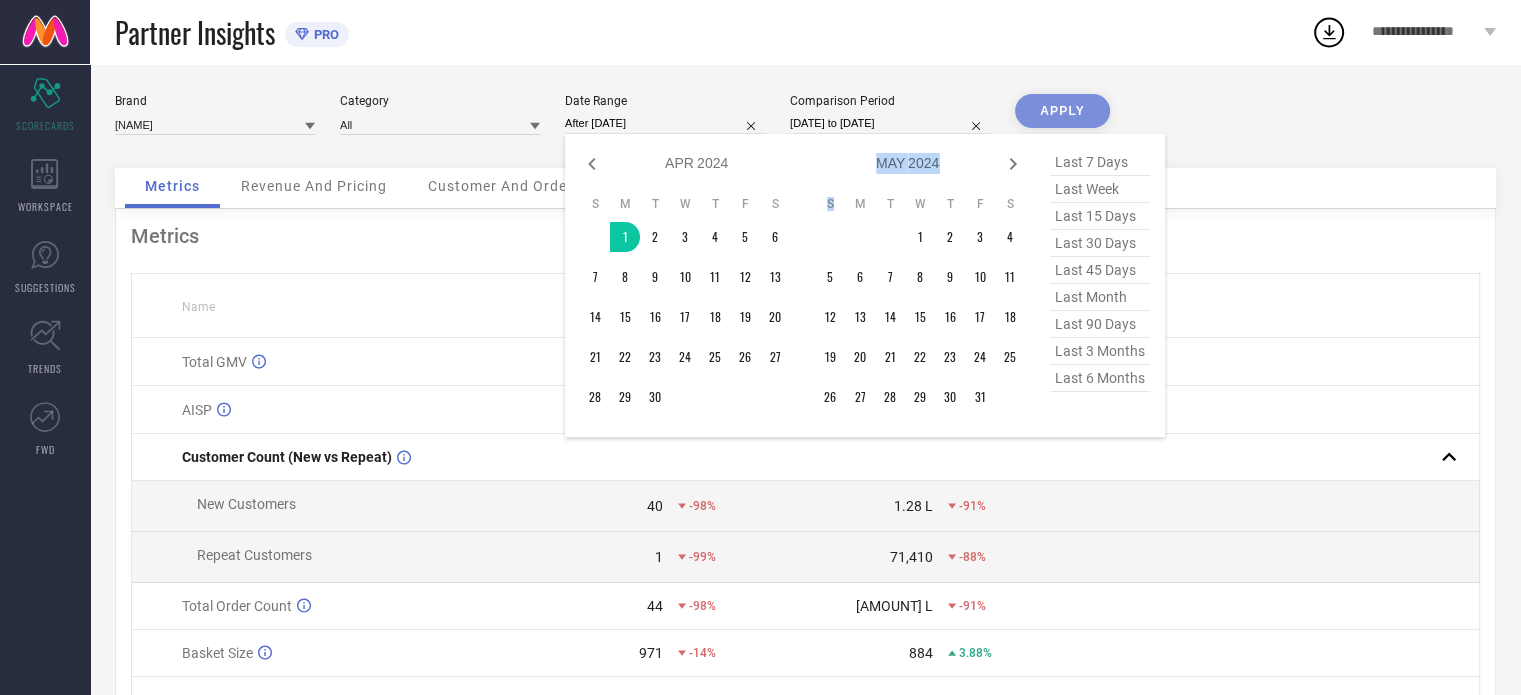 click 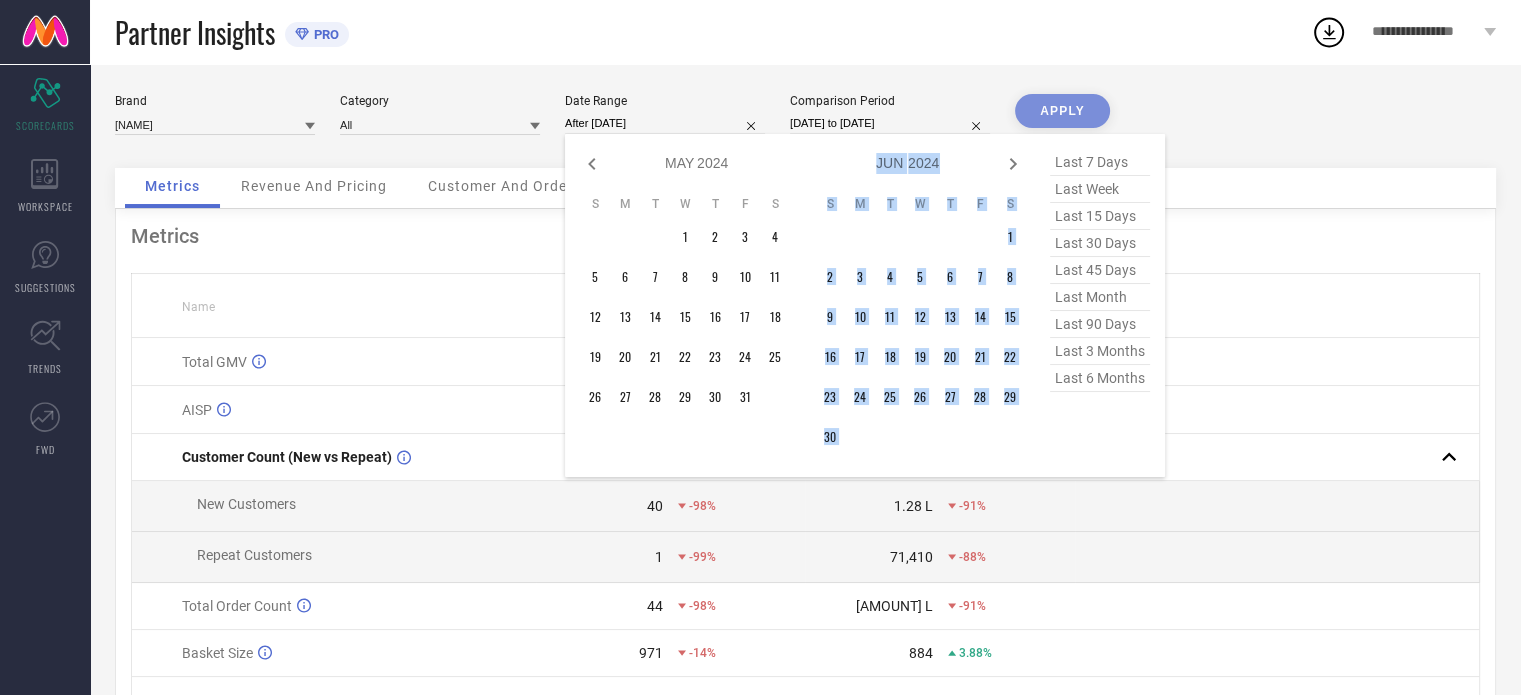 click 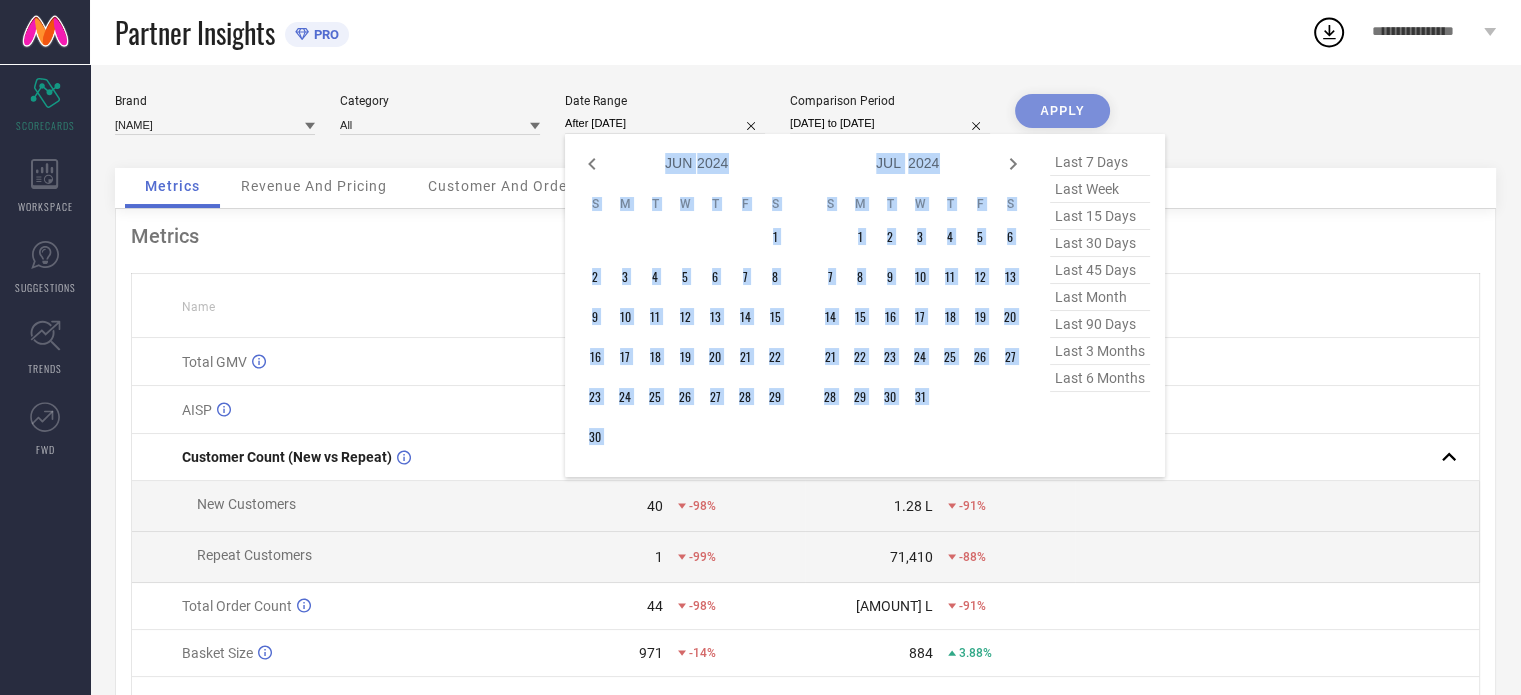 click 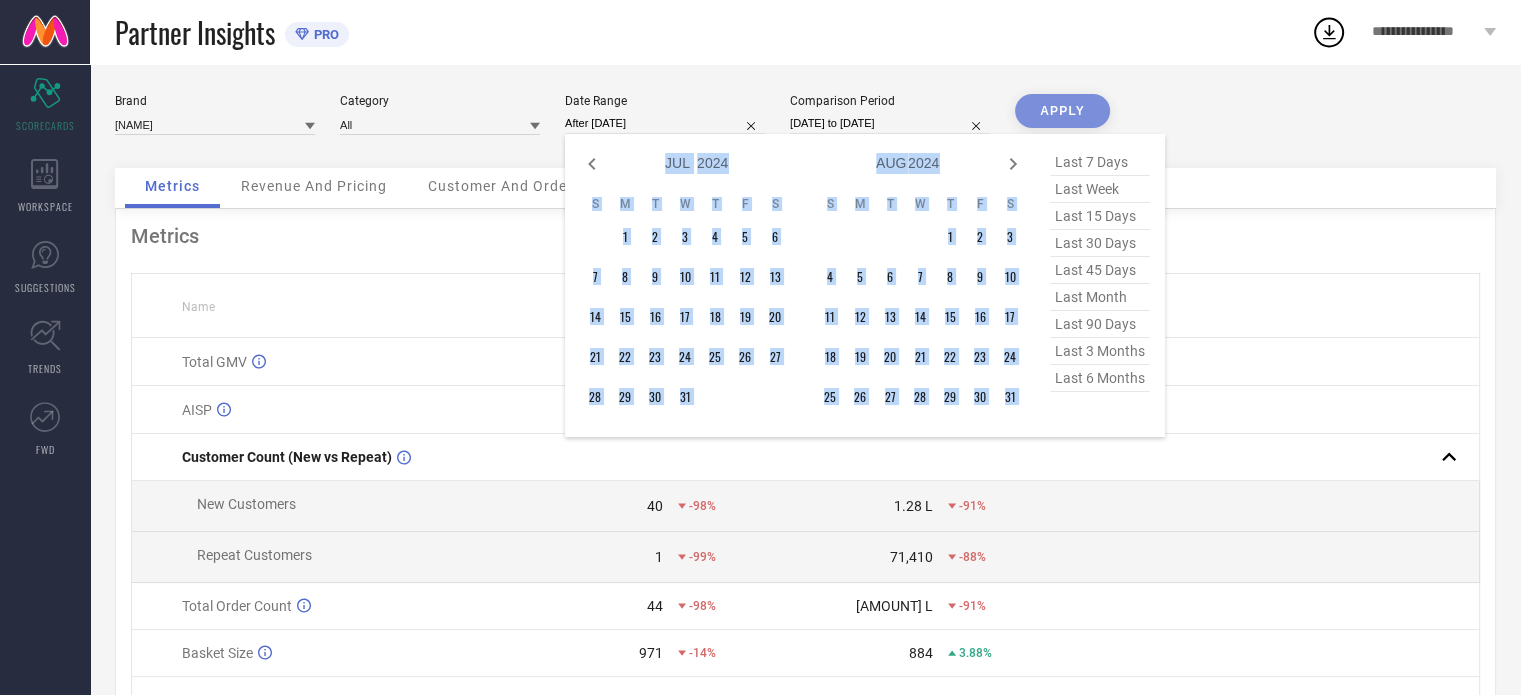 click 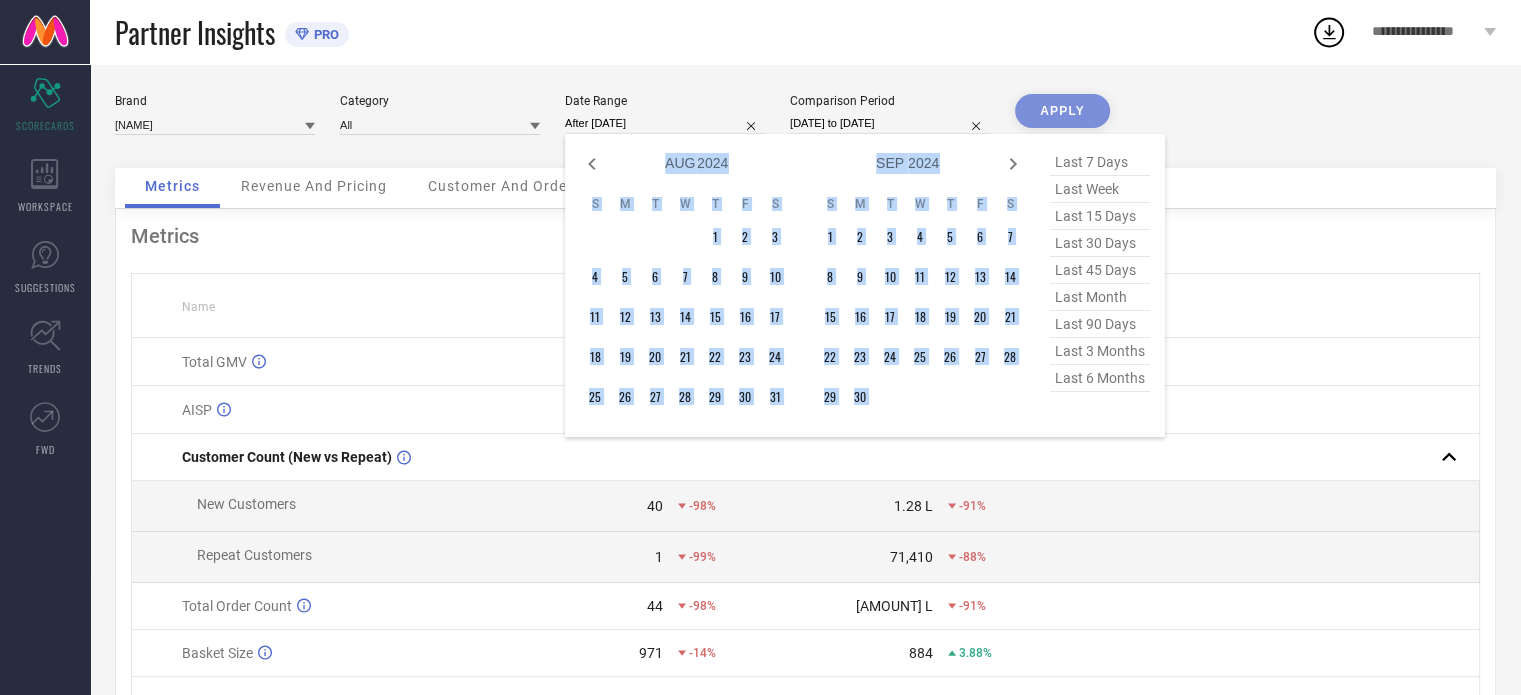 click 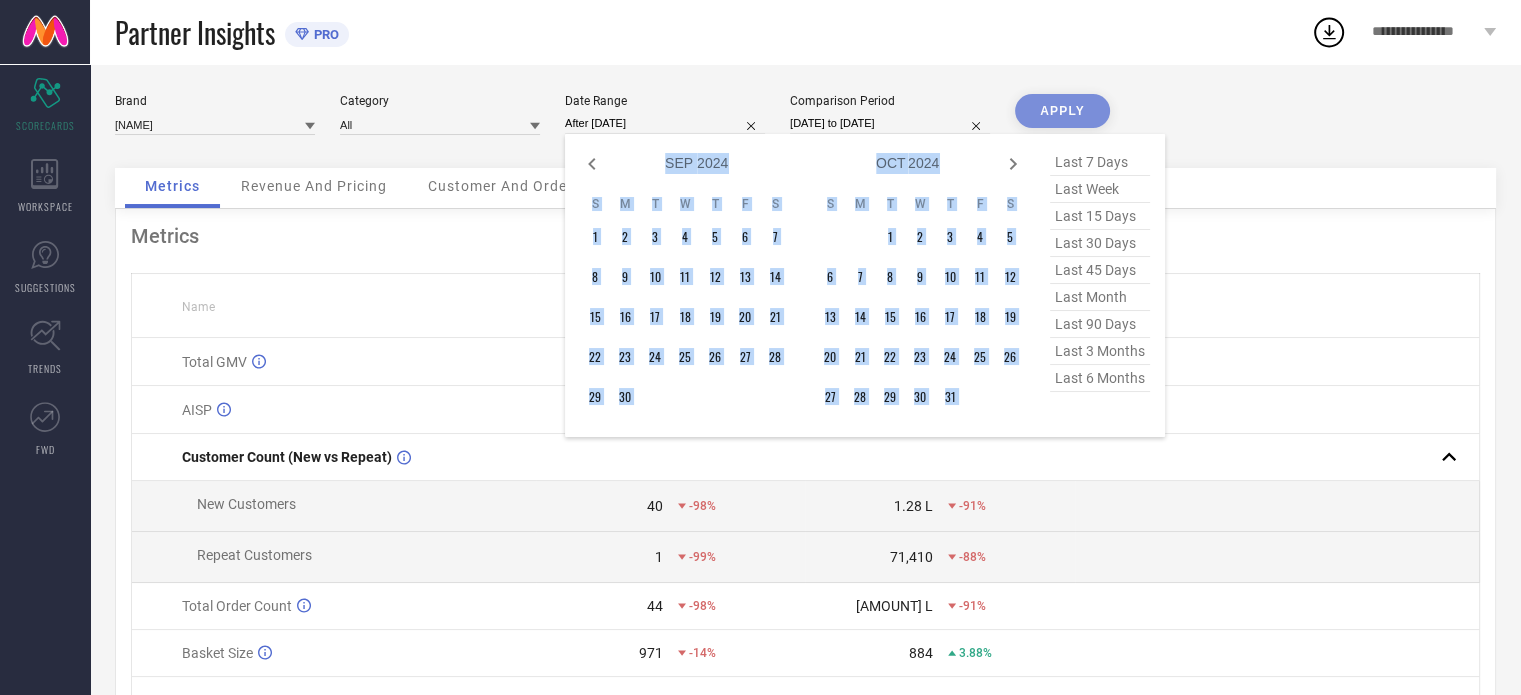 click 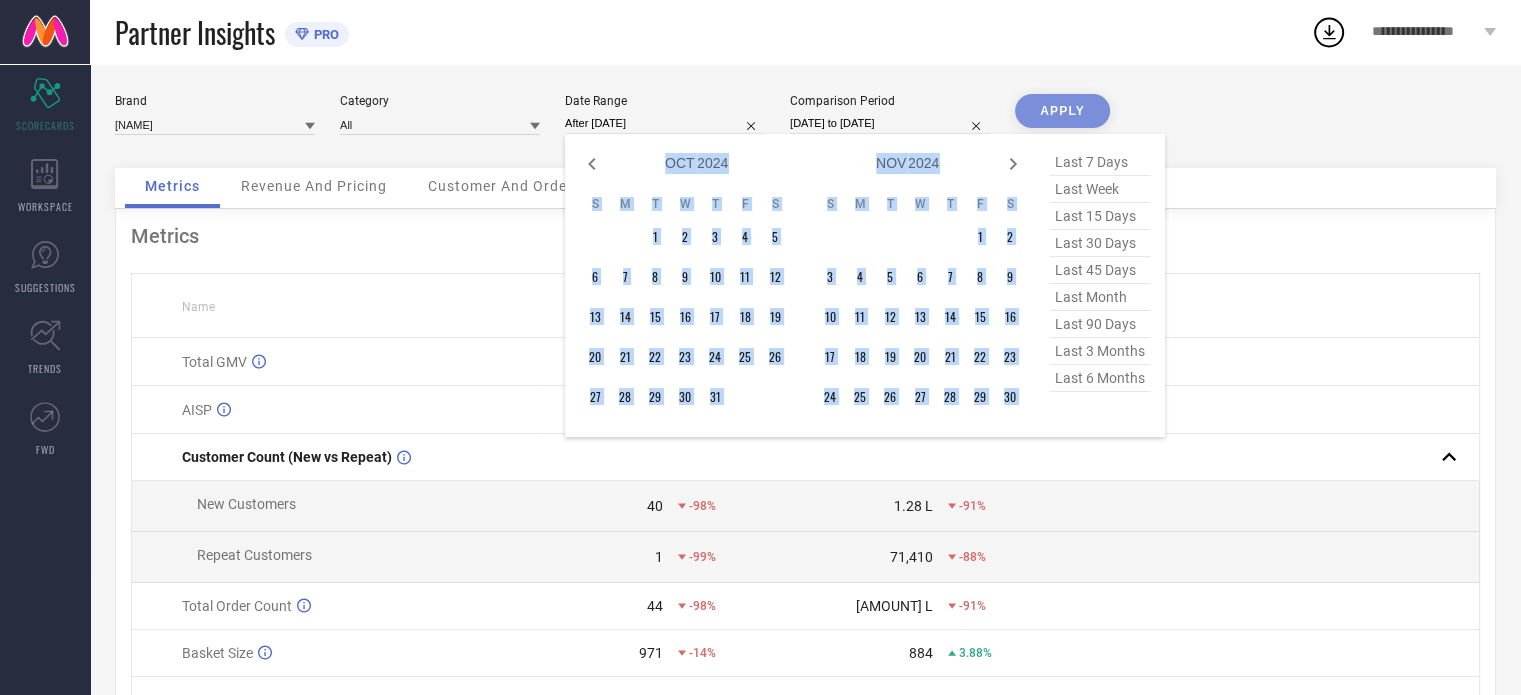 click 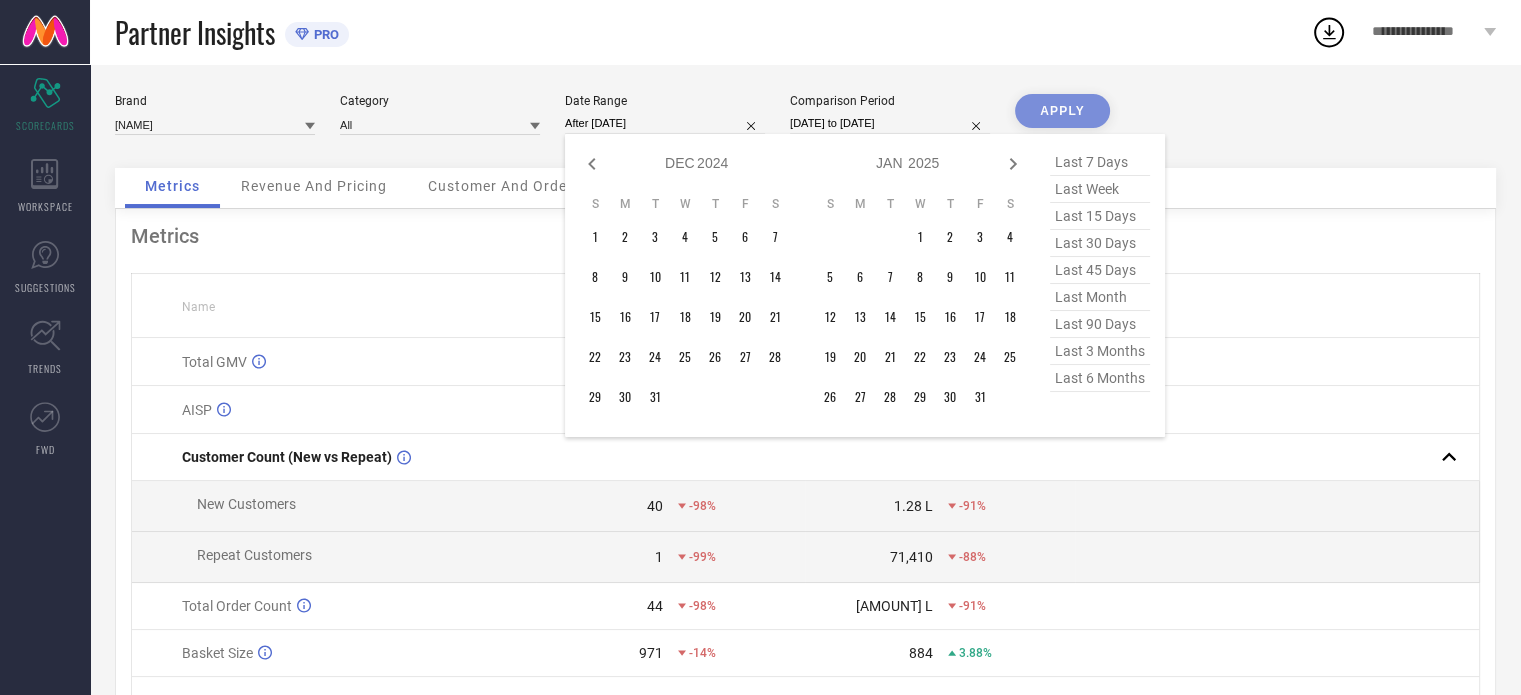 click 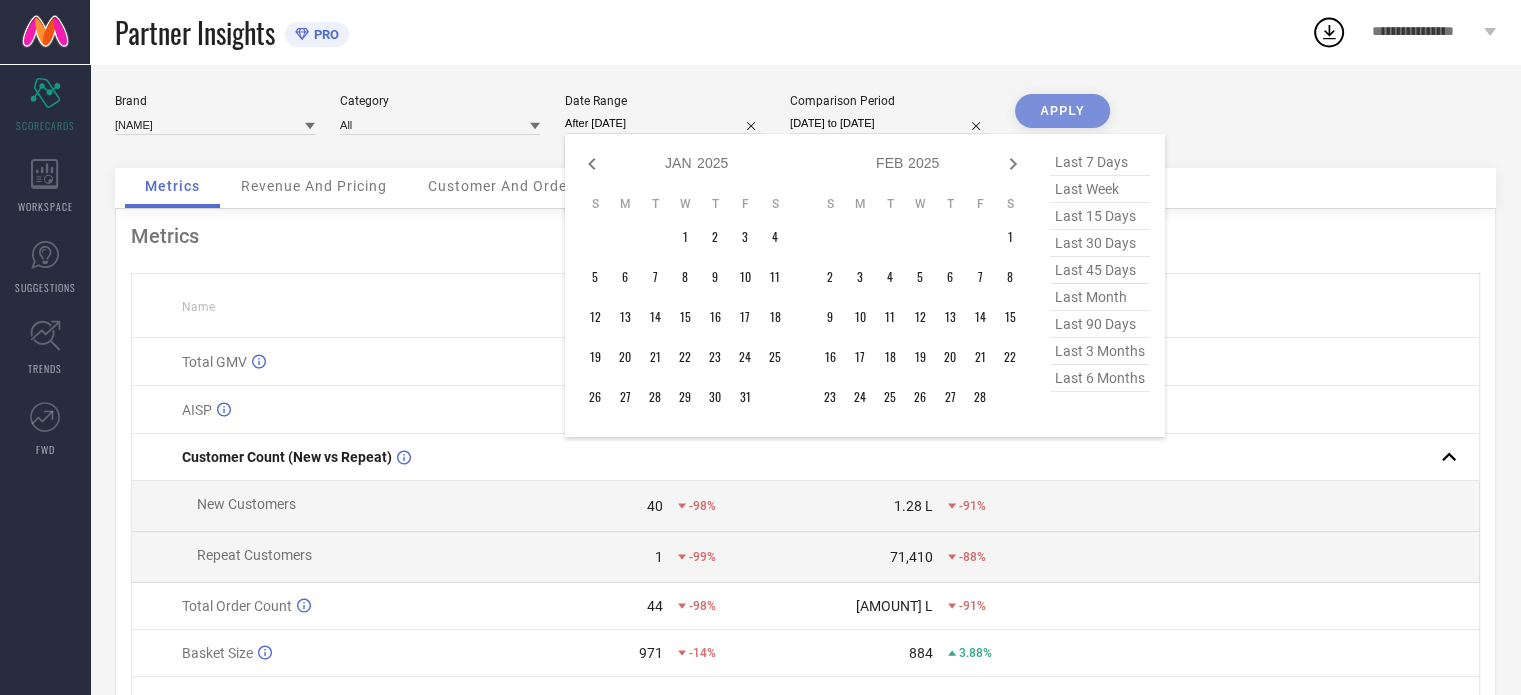 click 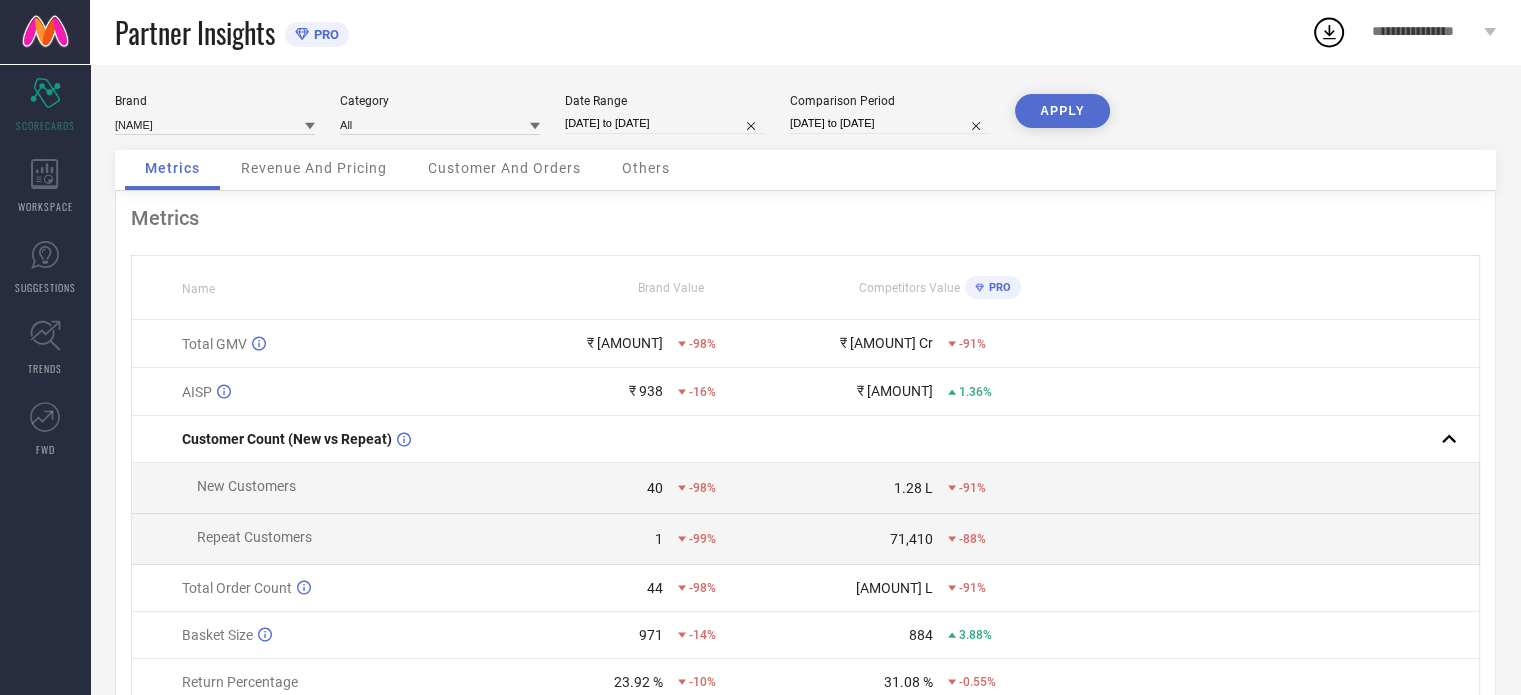 click on "APPLY" at bounding box center [1062, 111] 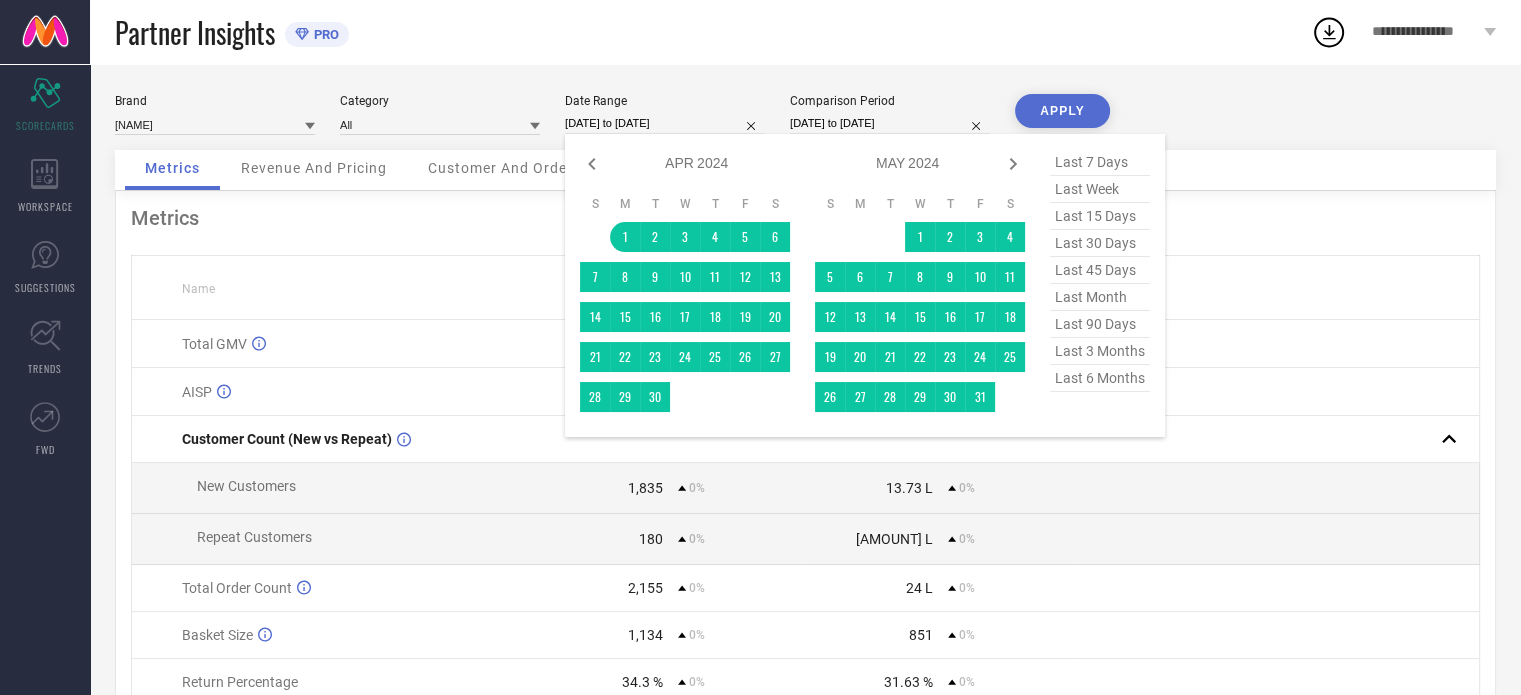 click on "[DATE] to [DATE]" at bounding box center (665, 123) 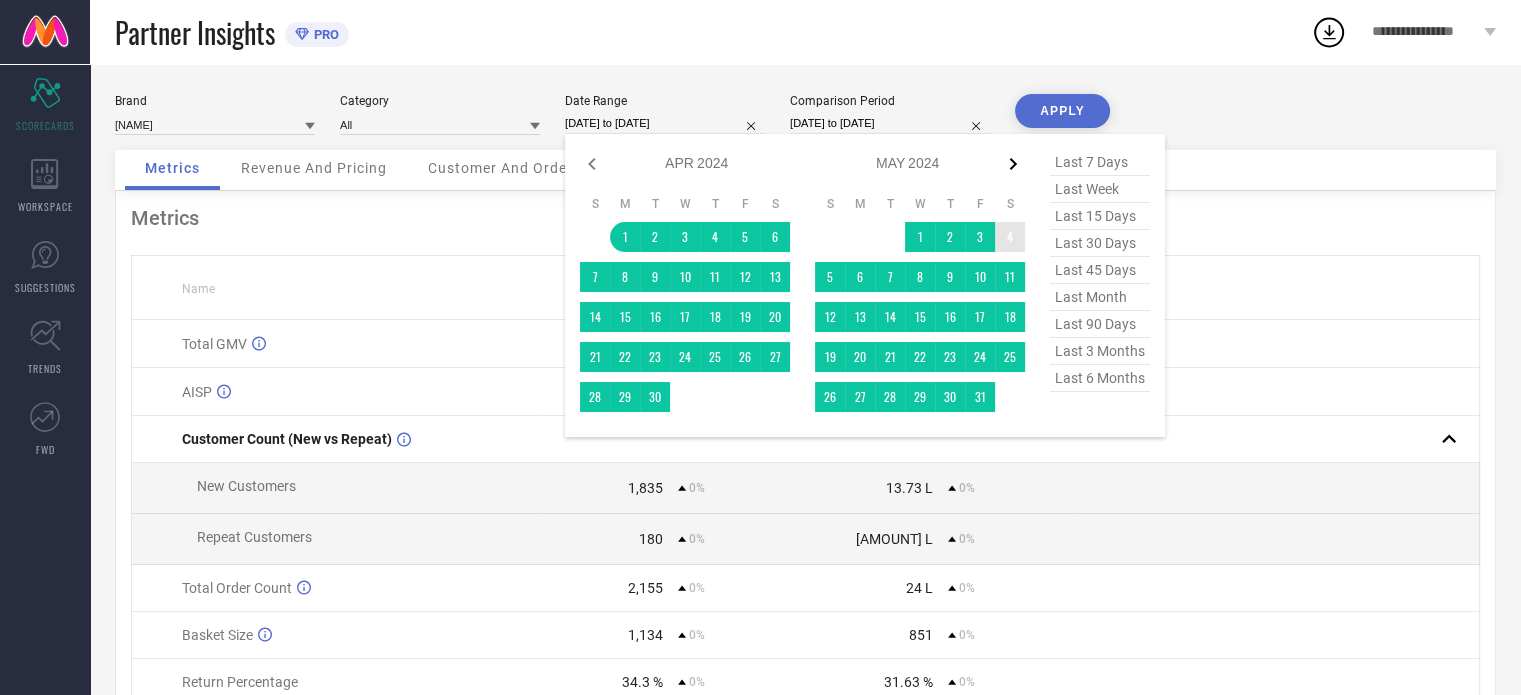 click 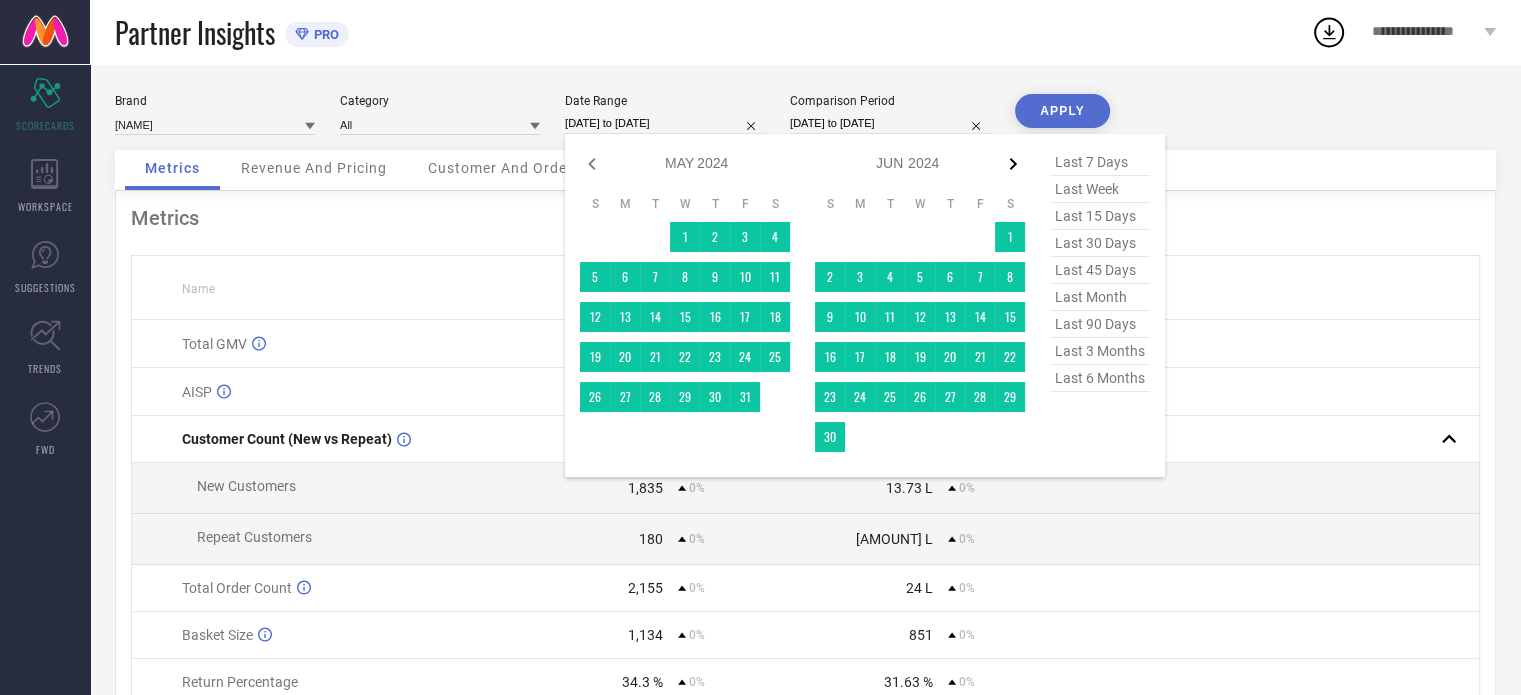 click 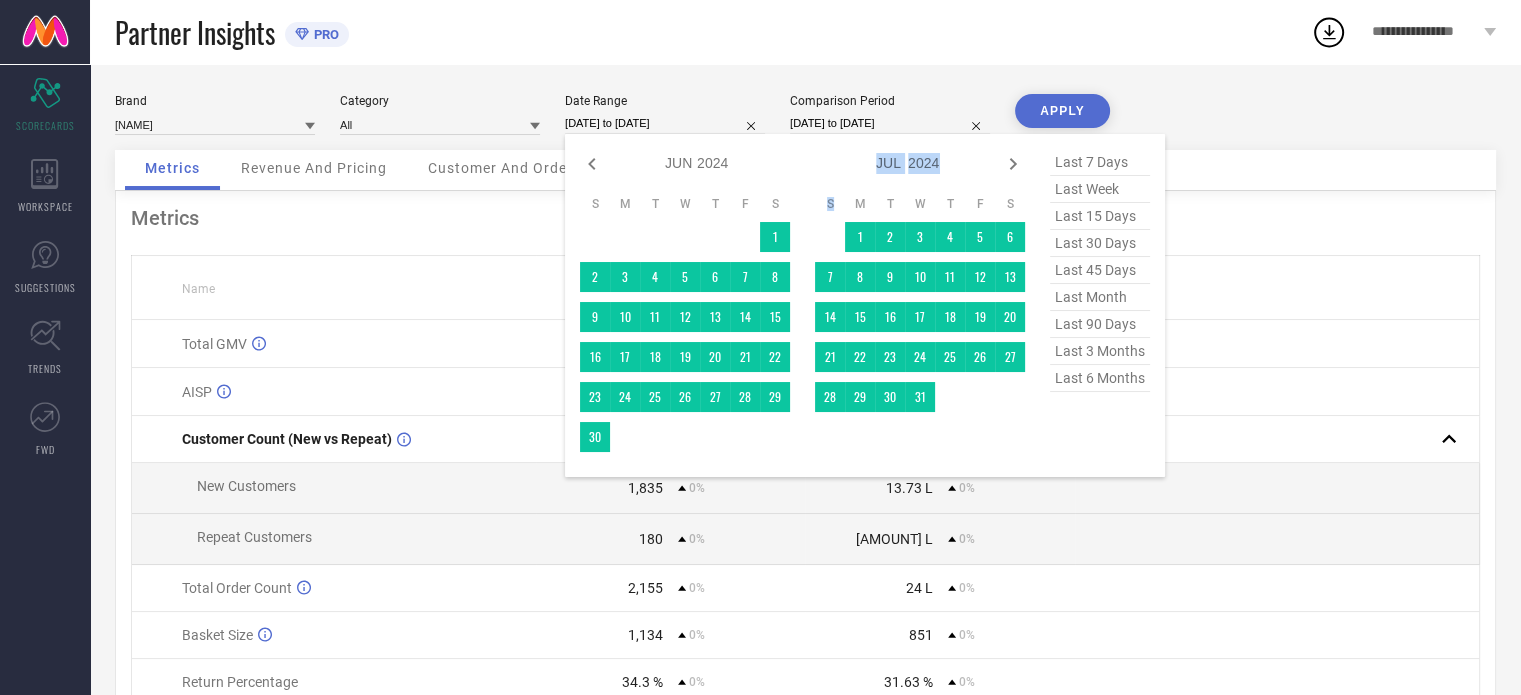 click 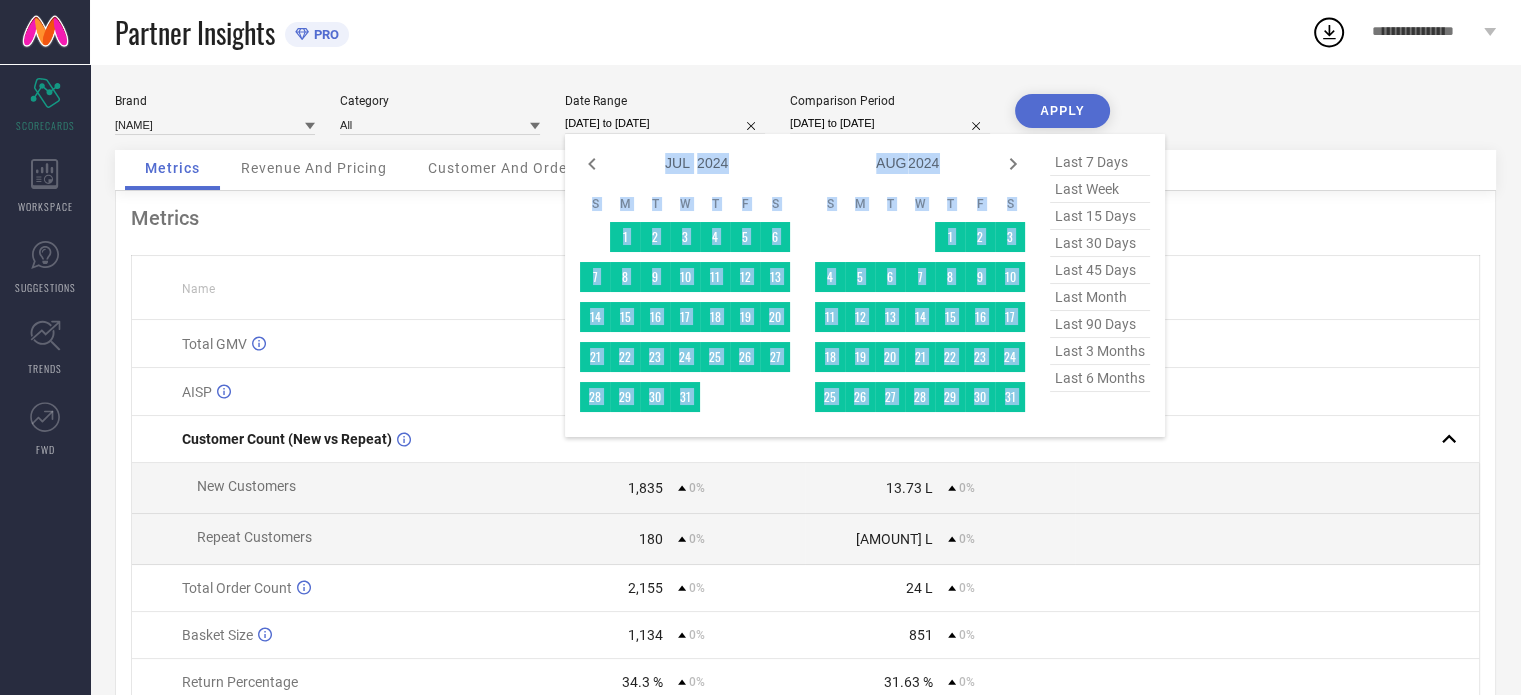 click 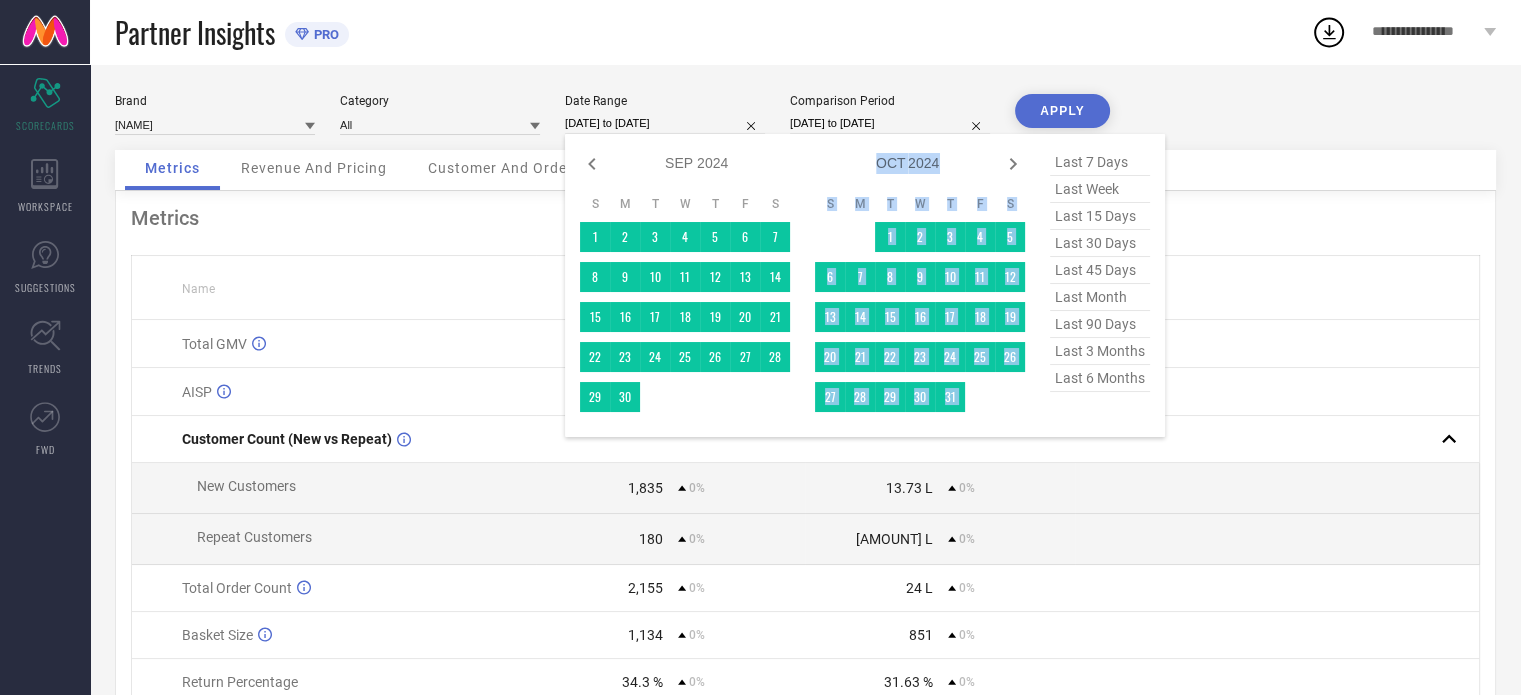 click 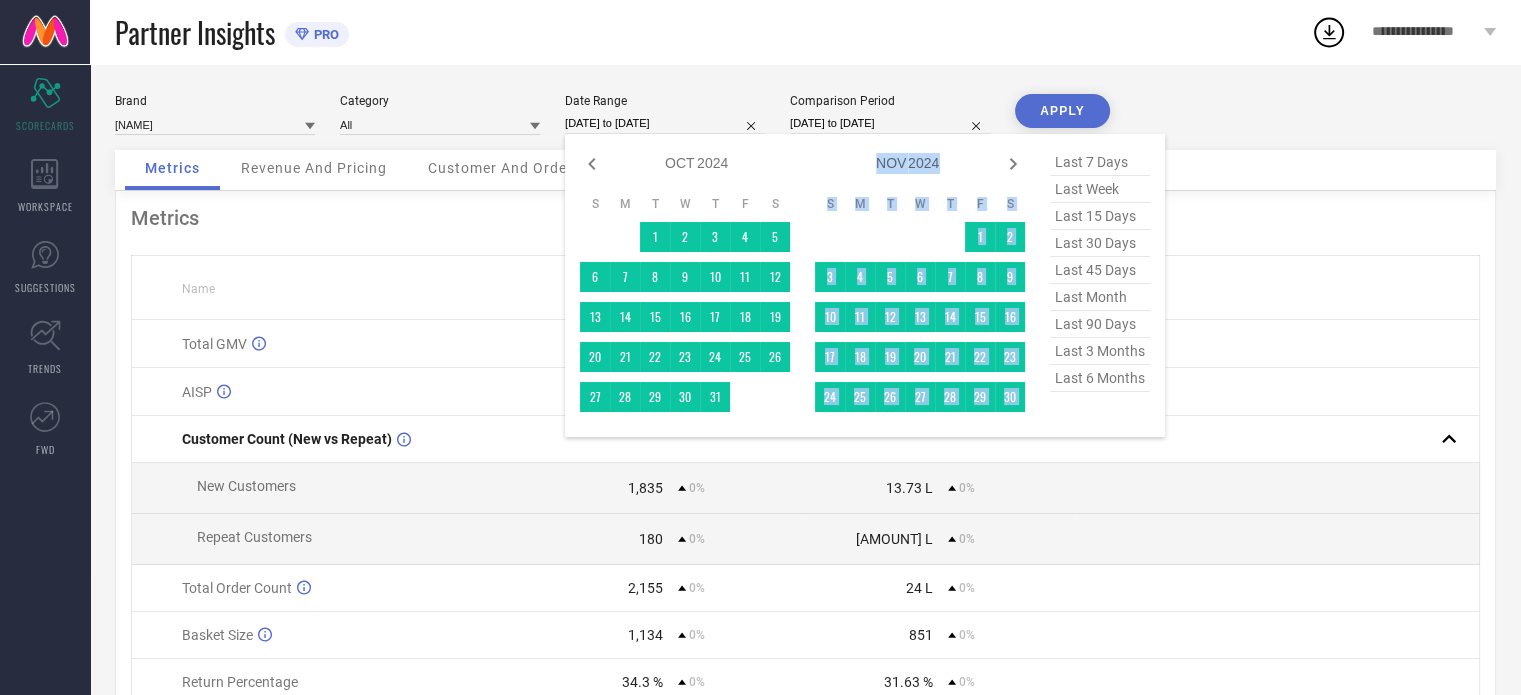 click 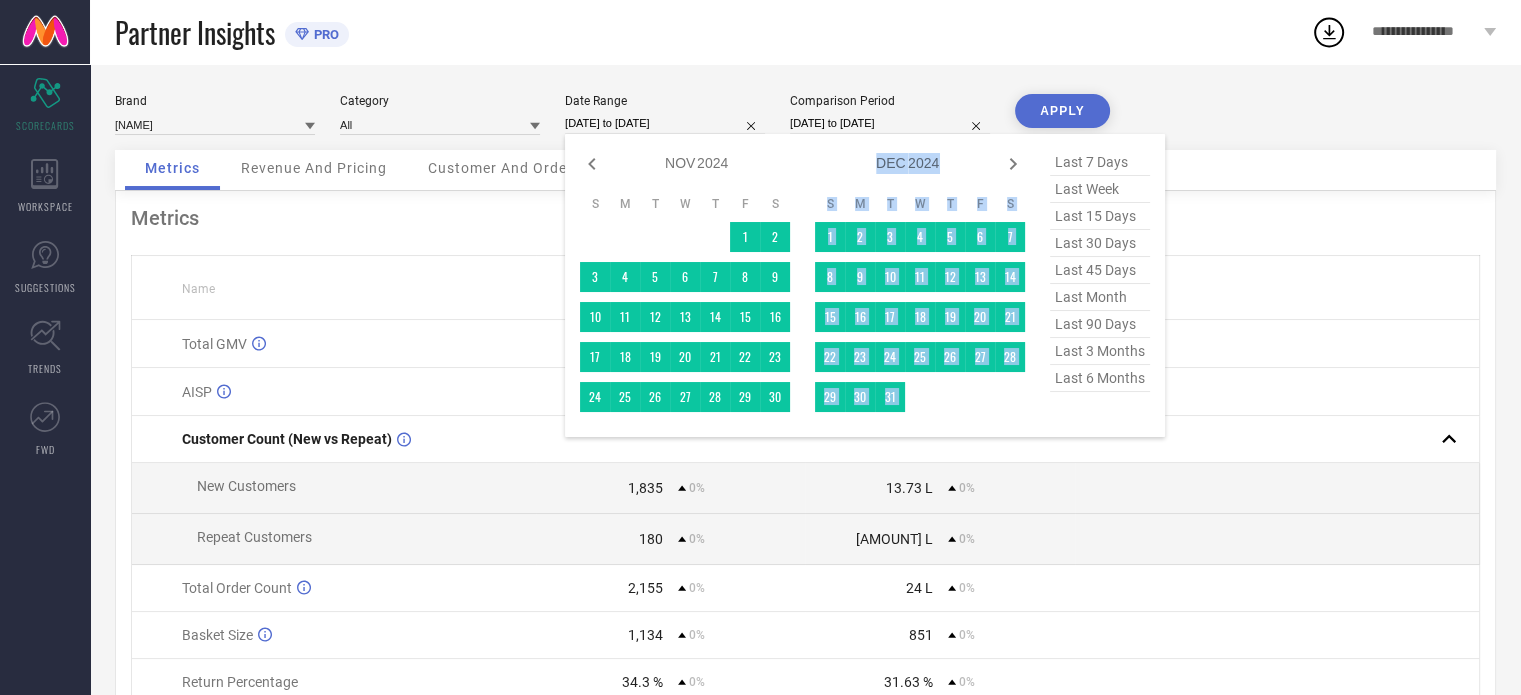 click 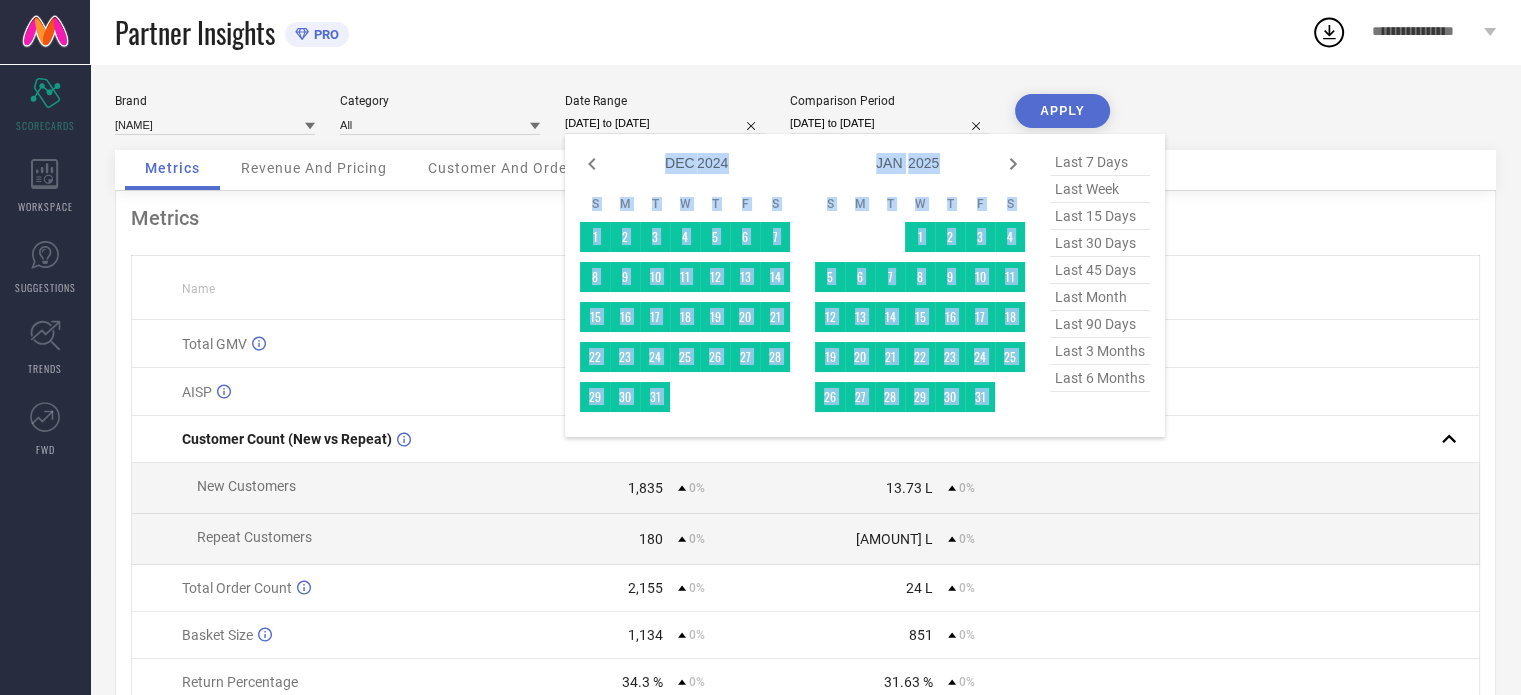 click 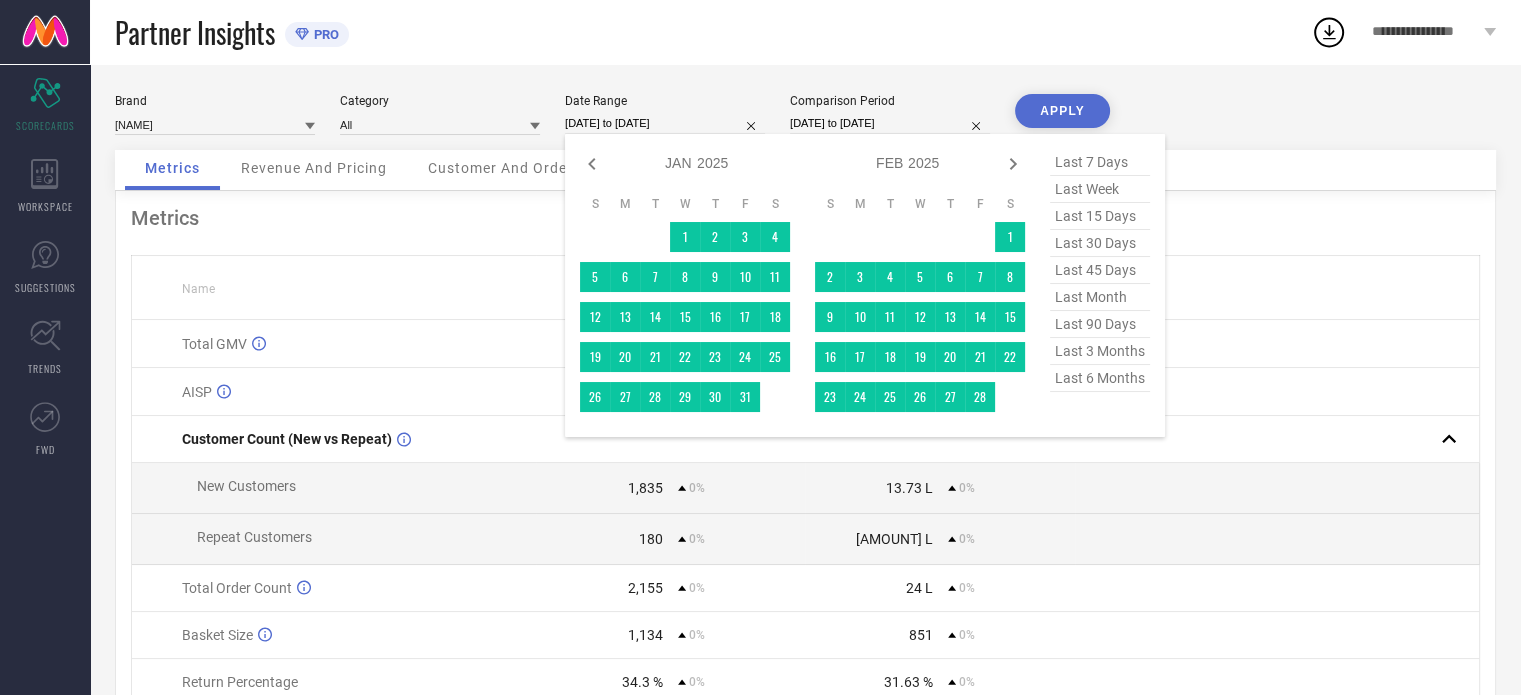 click 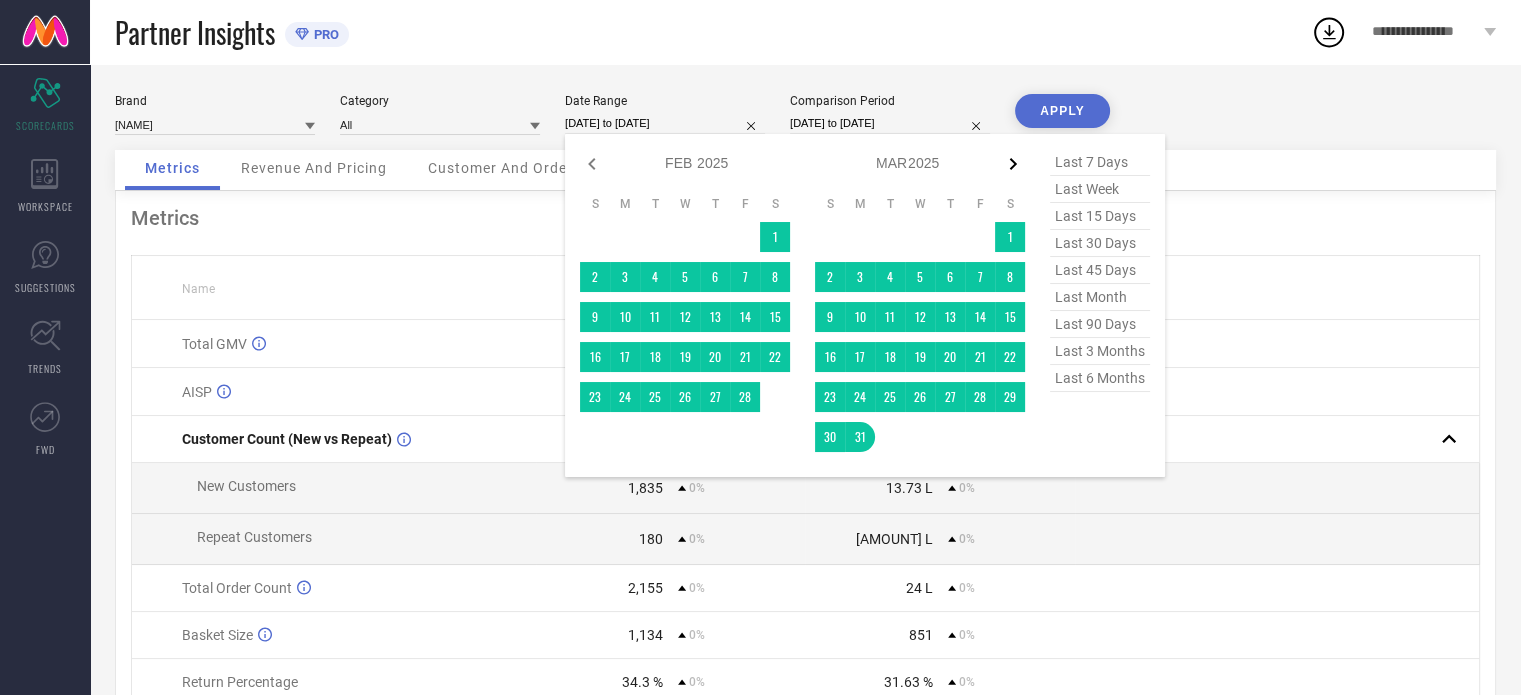 click 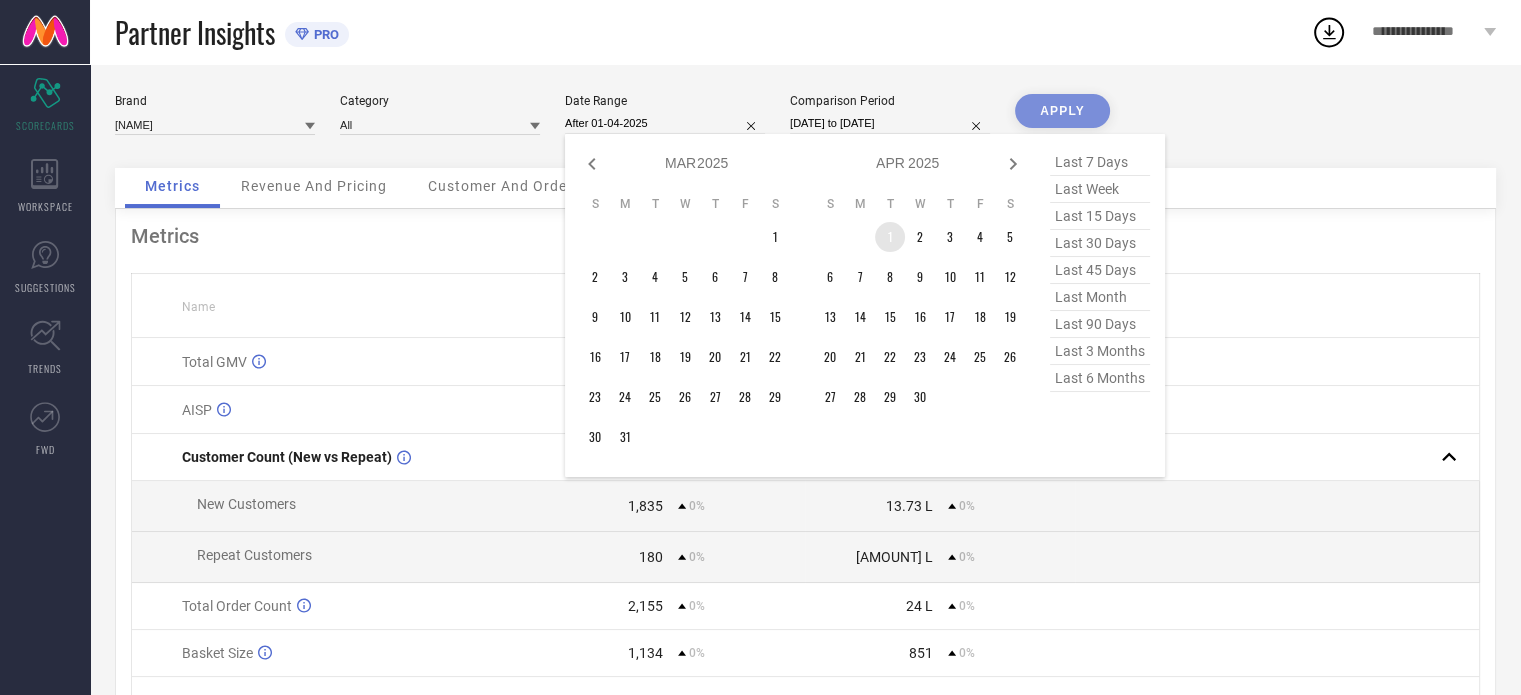 click on "1" at bounding box center (890, 237) 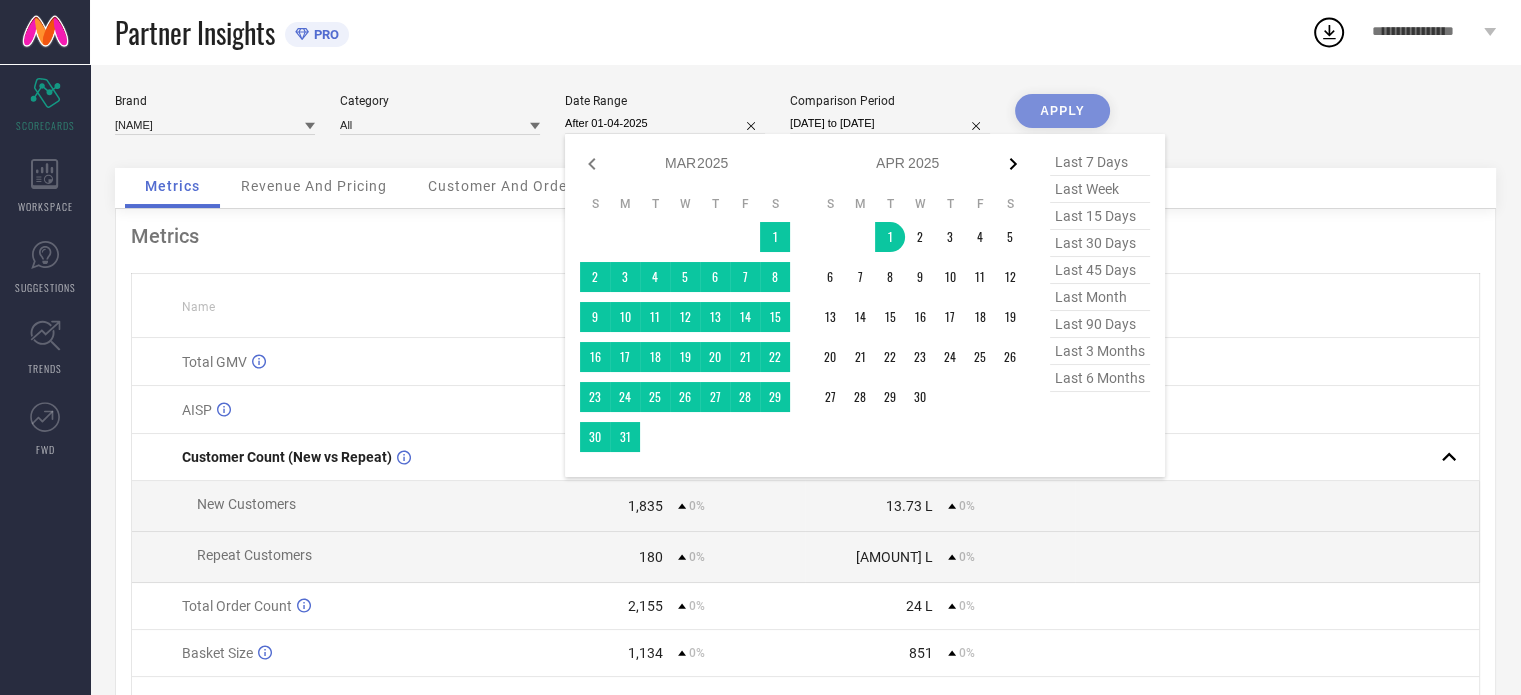 click 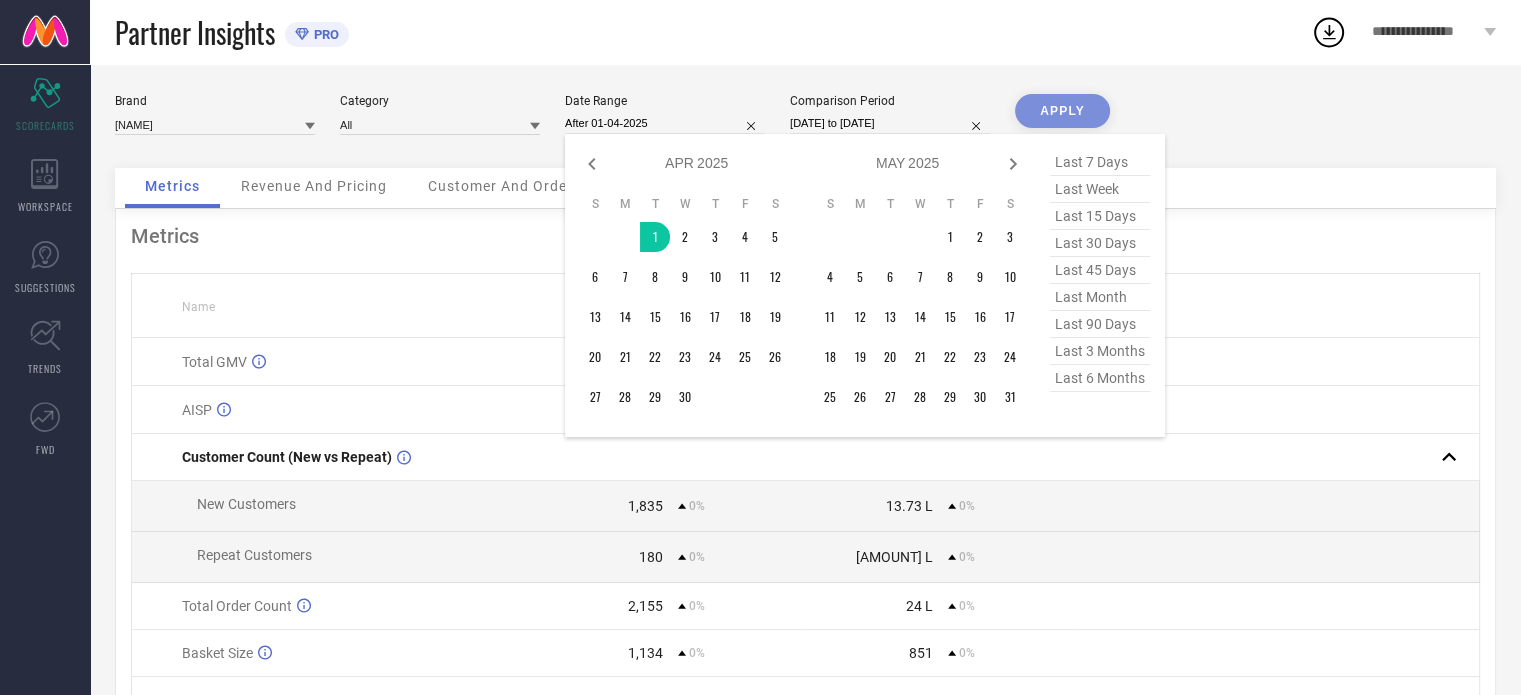 click 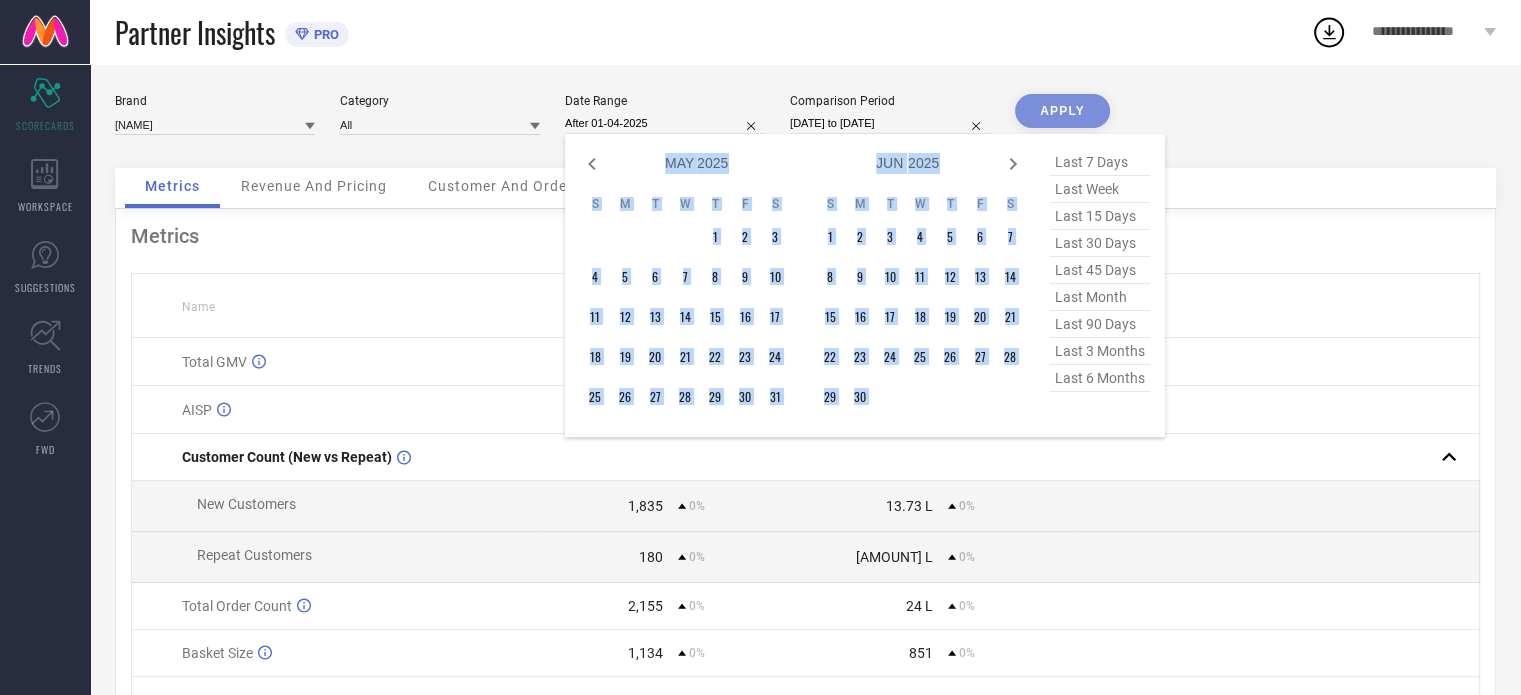click 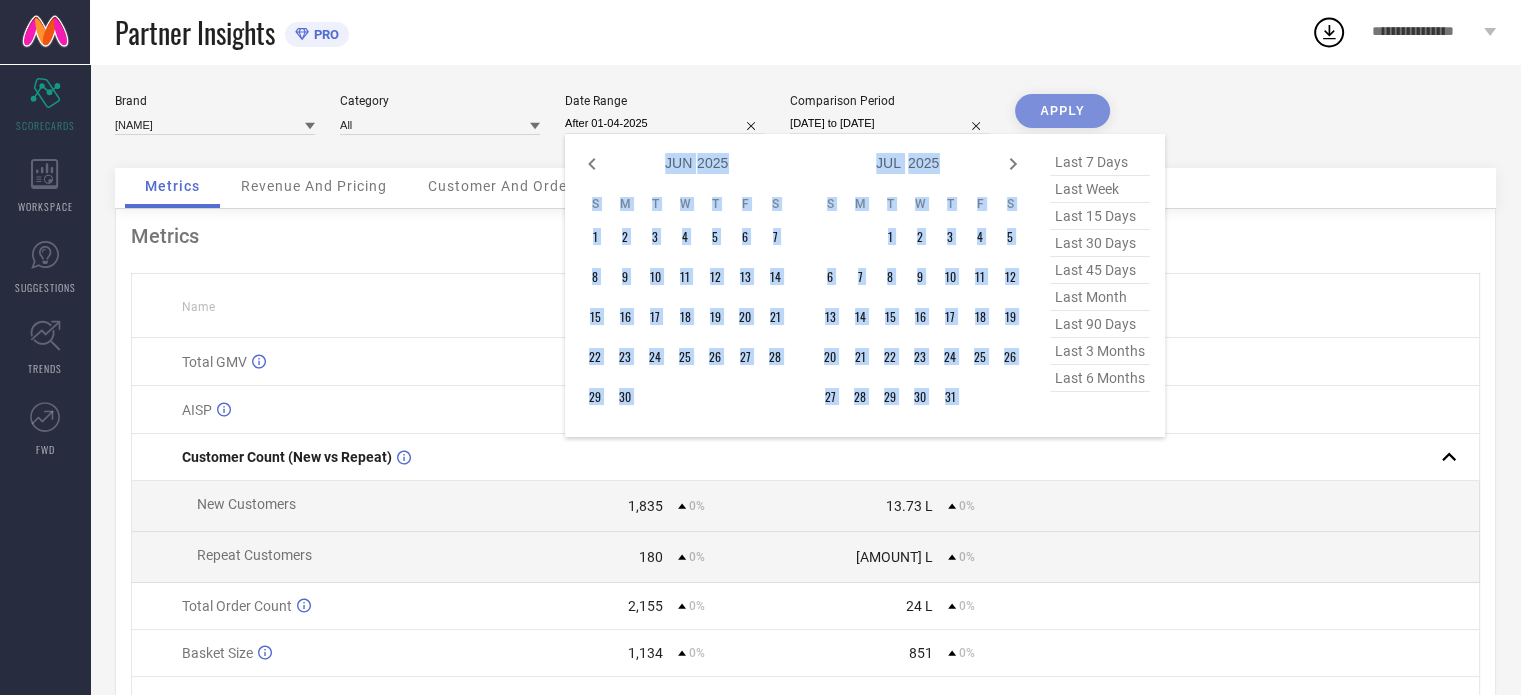 click 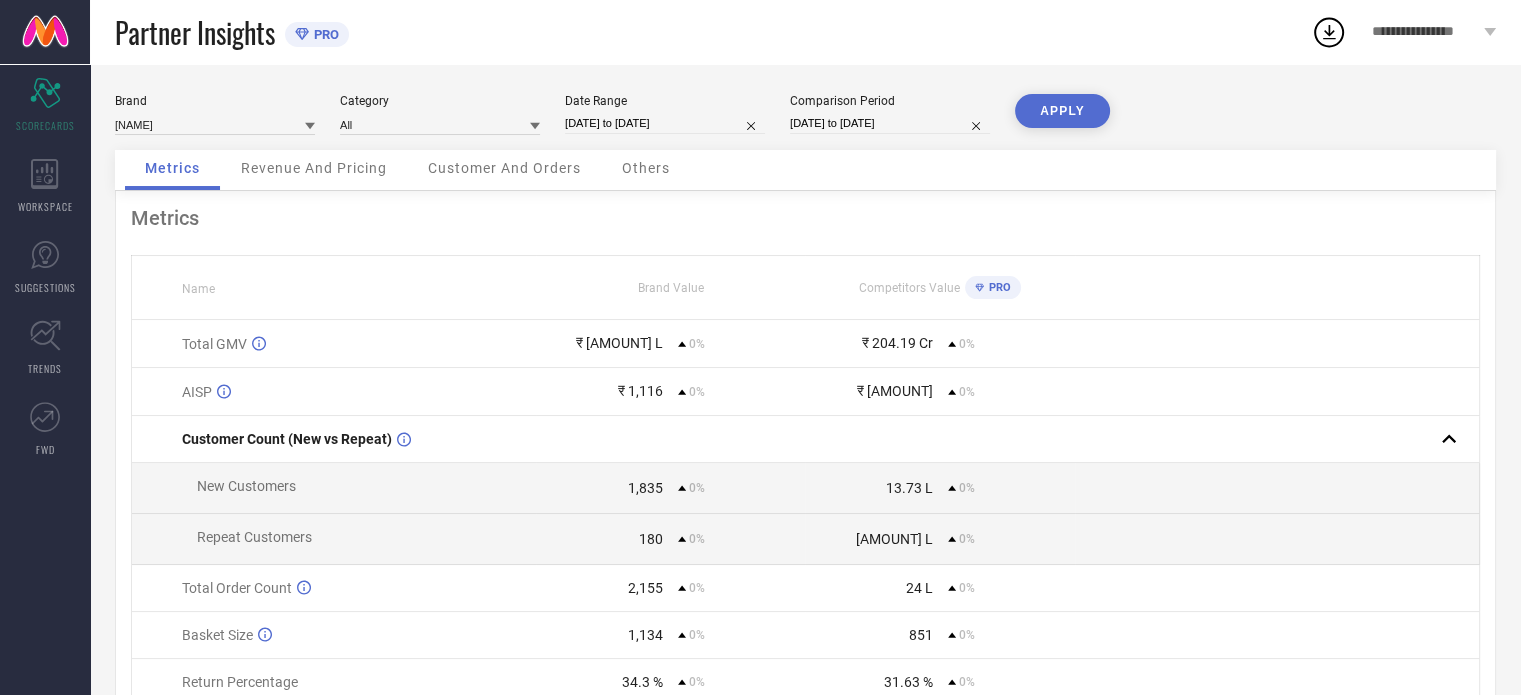 click on "APPLY" at bounding box center (1062, 111) 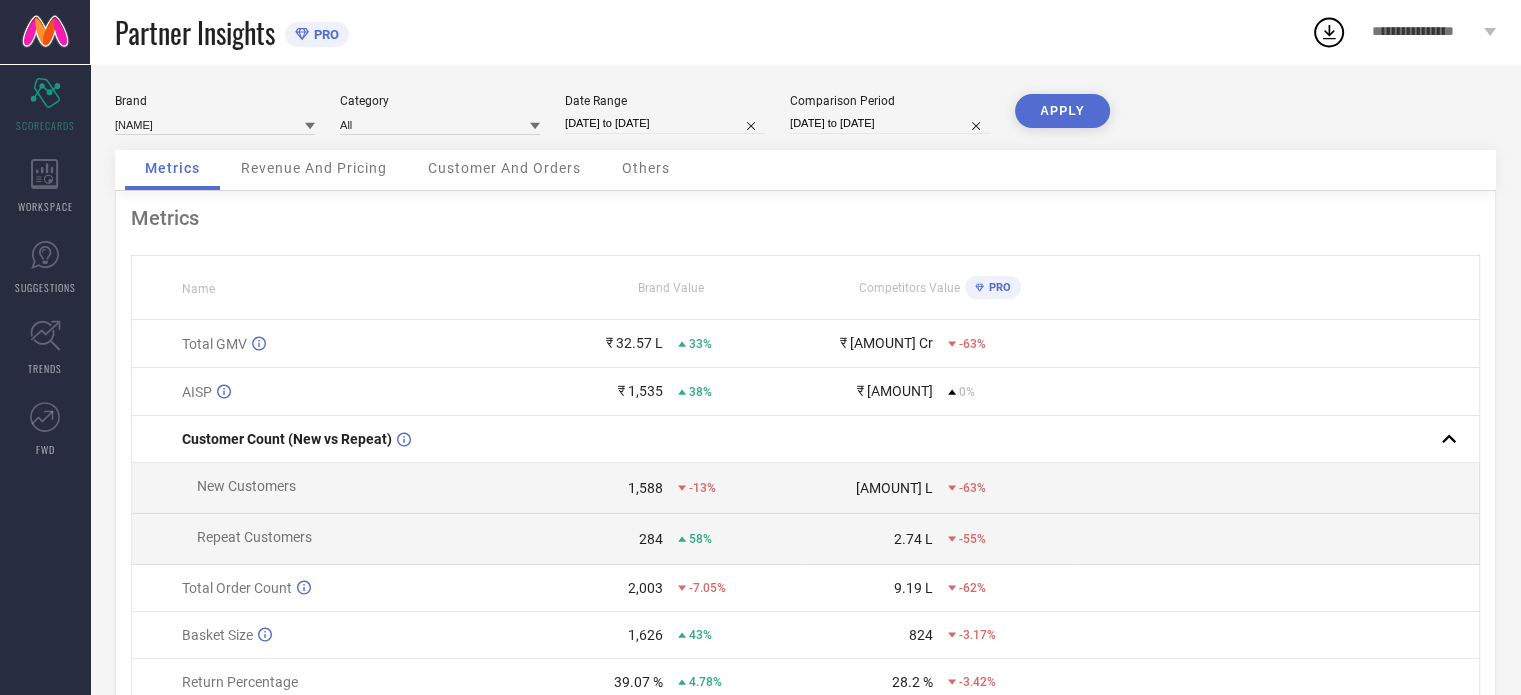 scroll, scrollTop: 144, scrollLeft: 0, axis: vertical 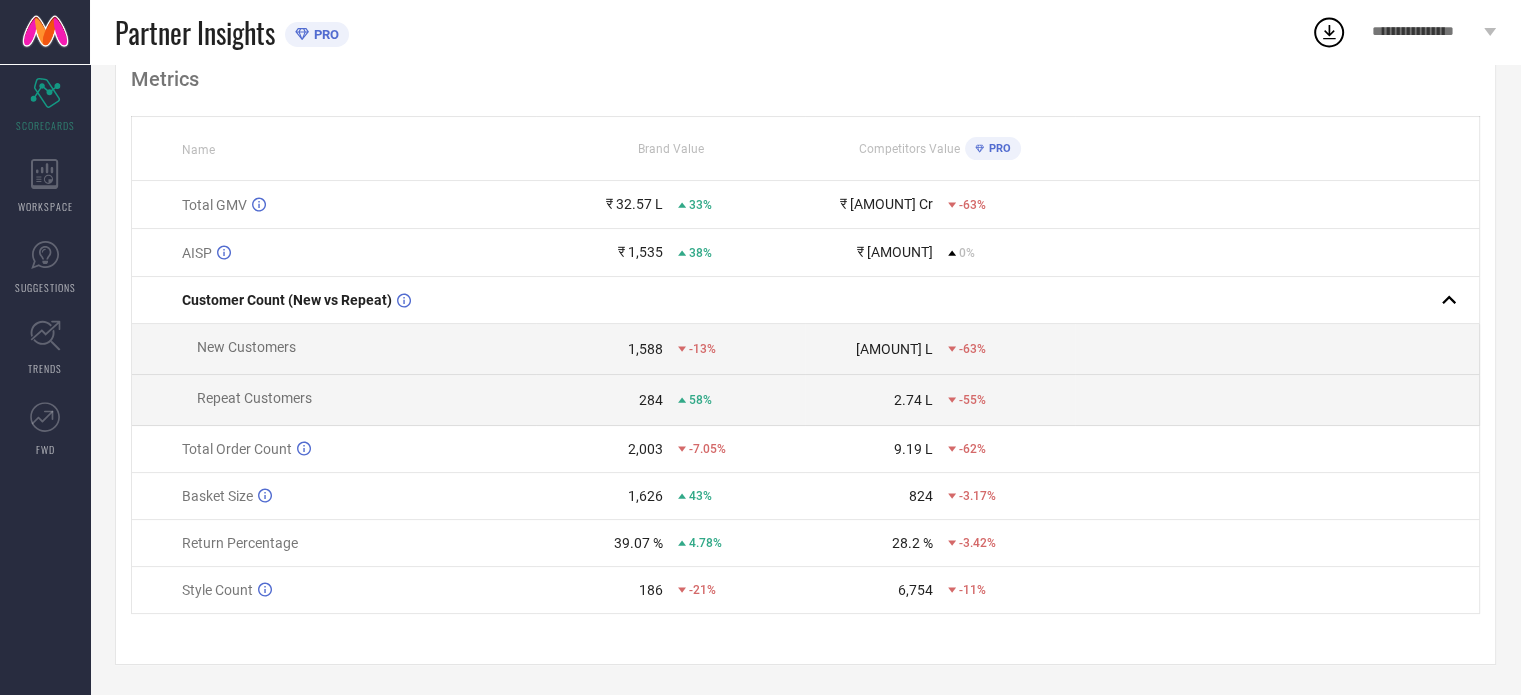 click on "₹ 32.57 L" at bounding box center (634, 204) 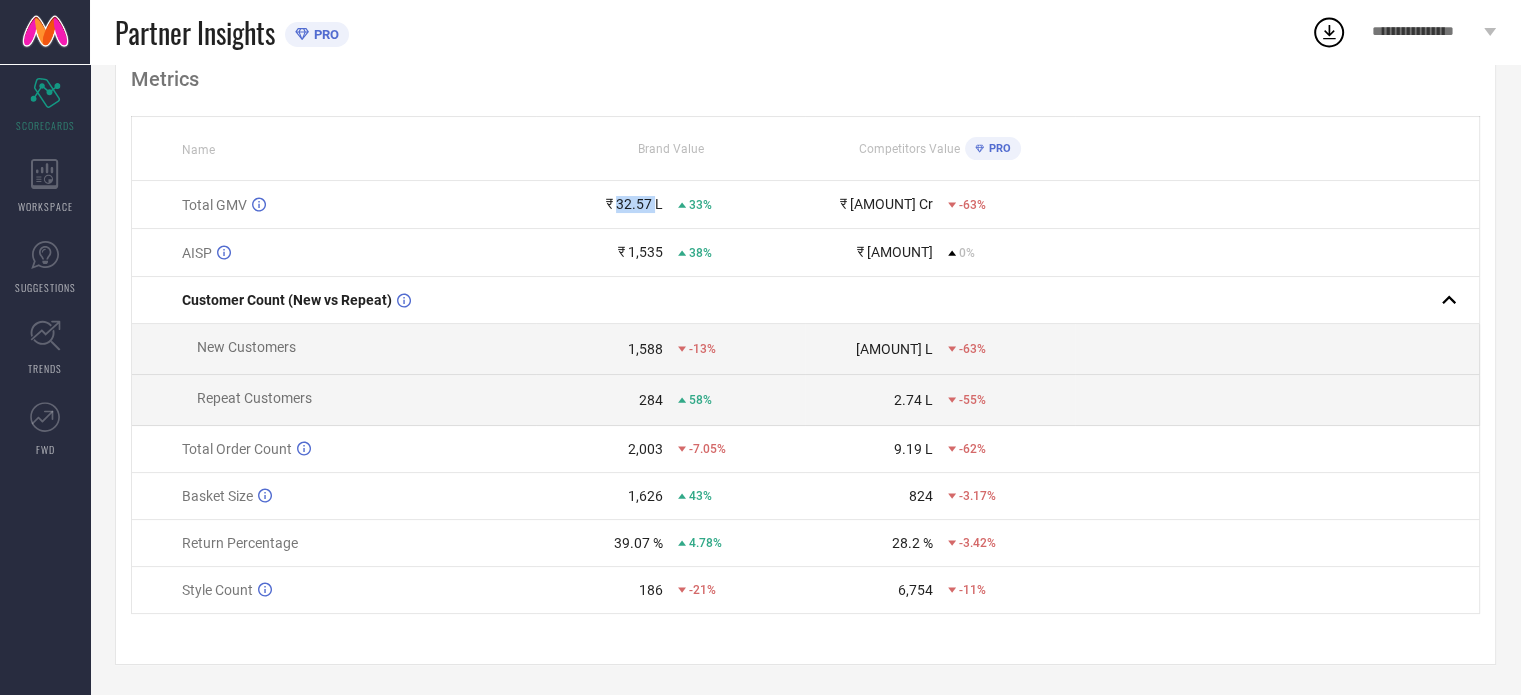 click on "₹ 32.57 L" at bounding box center [634, 204] 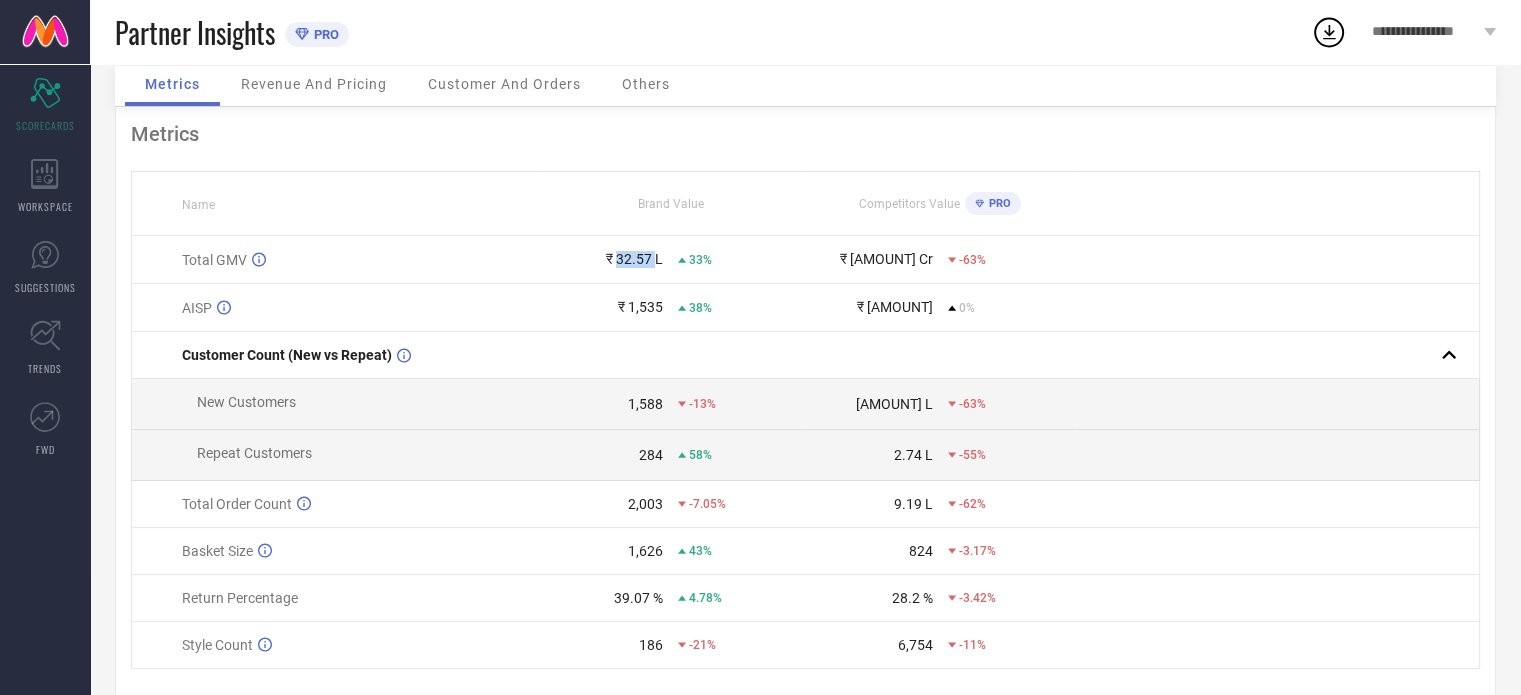 scroll, scrollTop: 0, scrollLeft: 0, axis: both 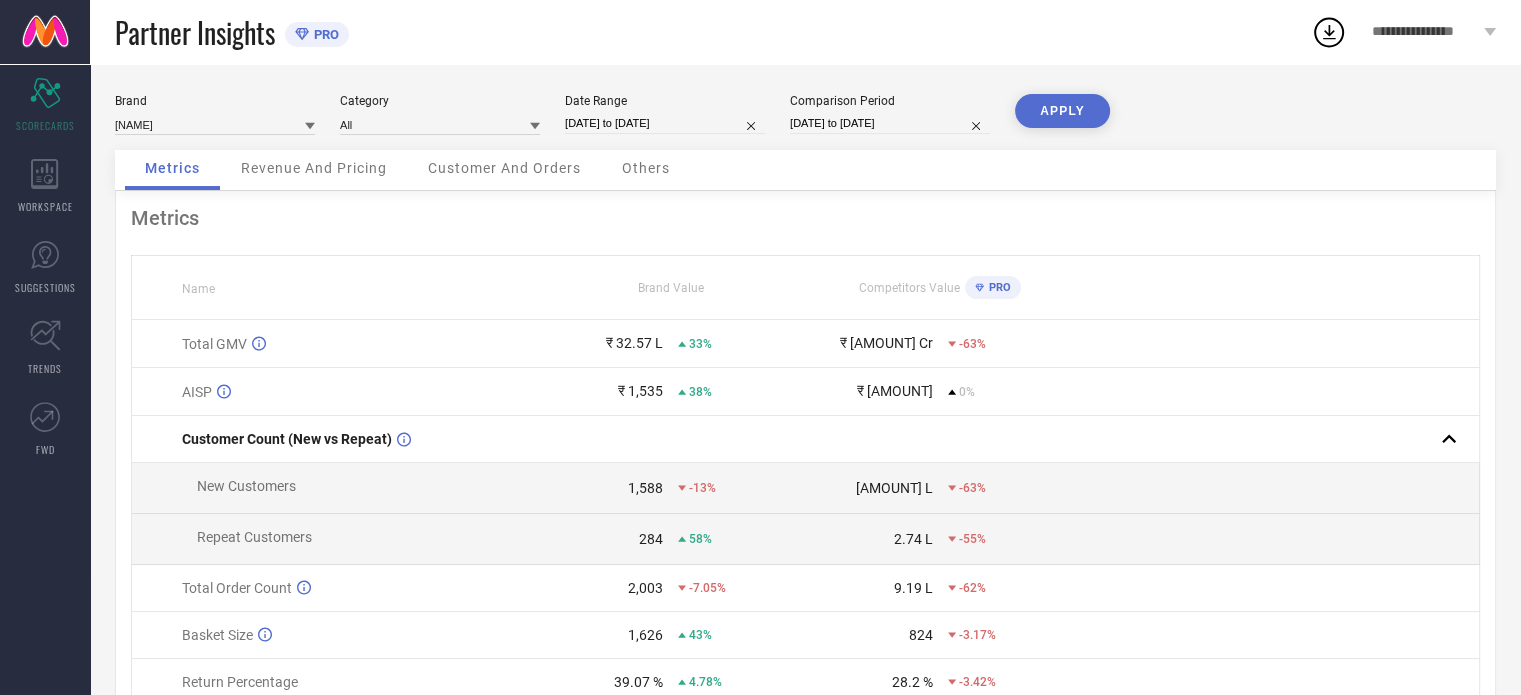 click on "Date Range [DATE] to [DATE]" at bounding box center (665, 114) 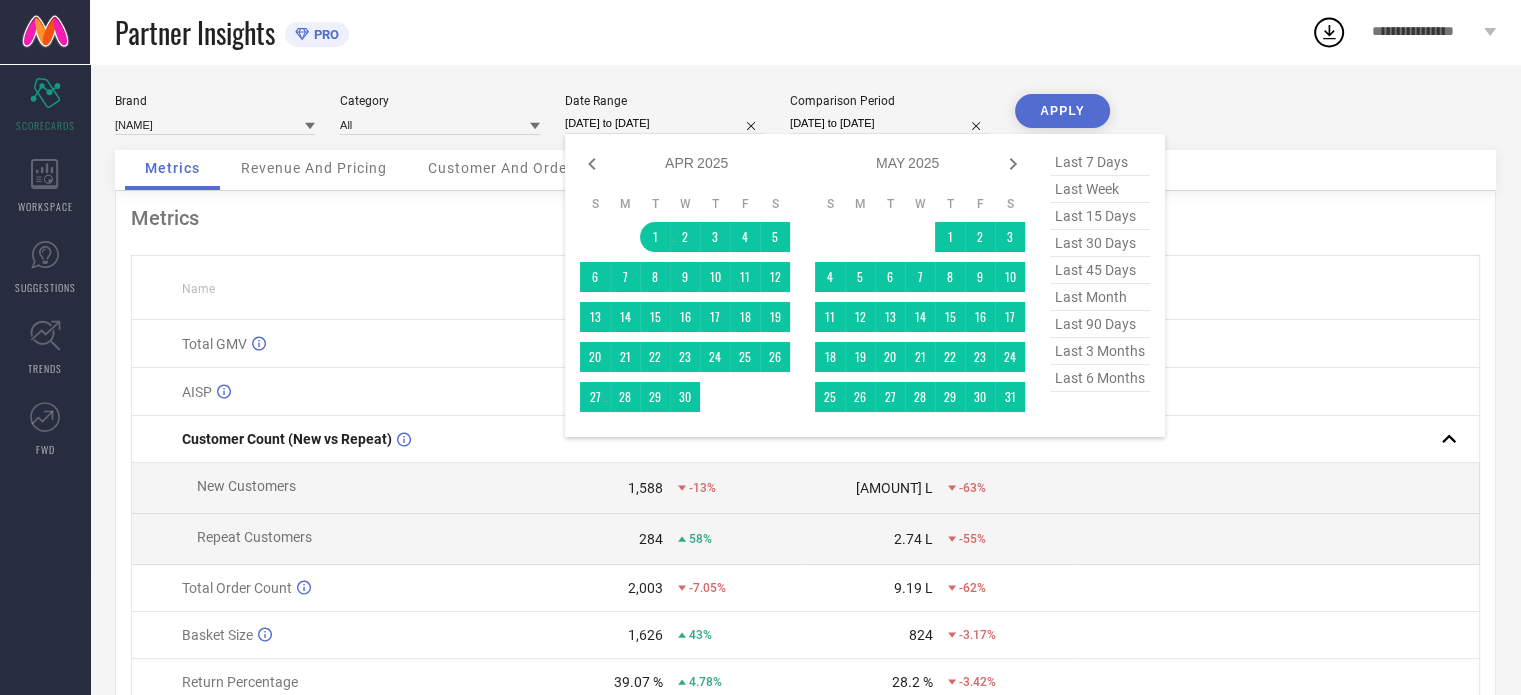 click on "[DATE] to [DATE]" at bounding box center (665, 123) 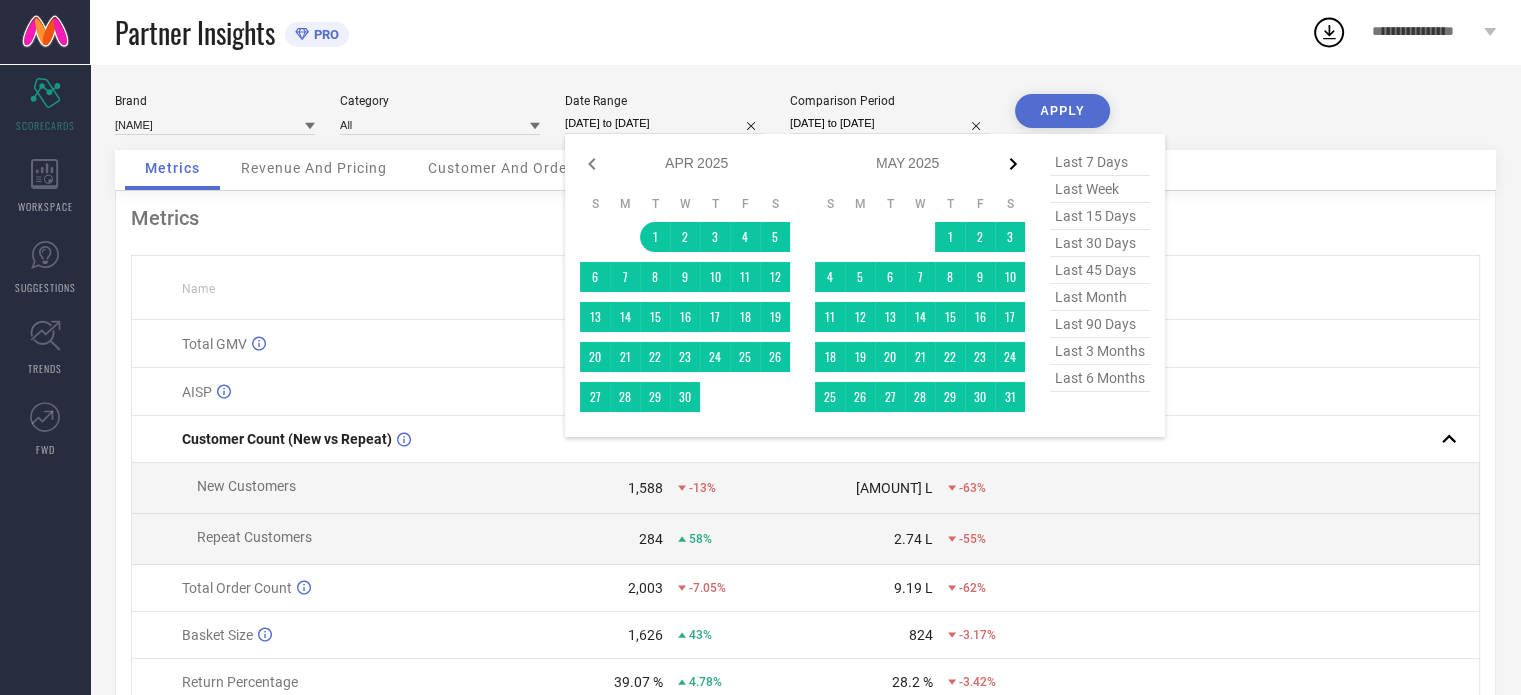 click 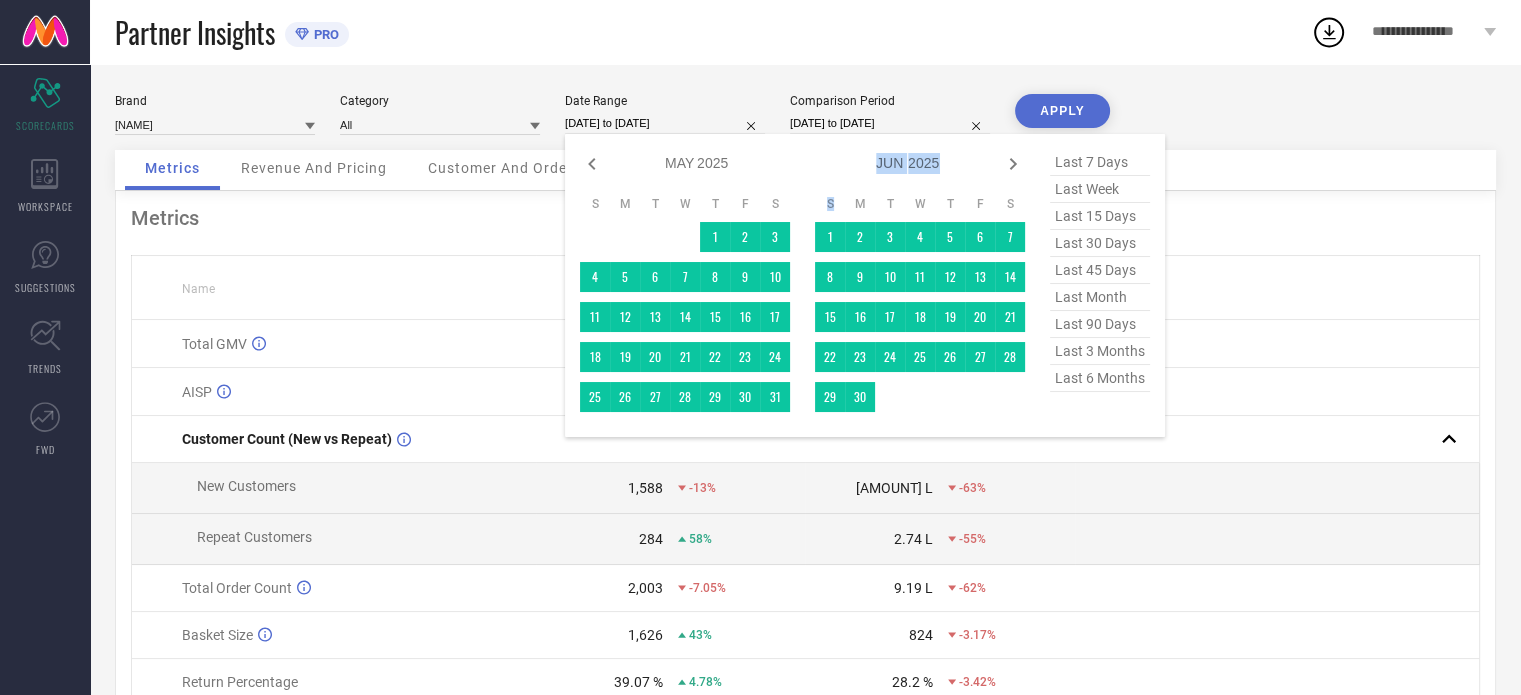 click 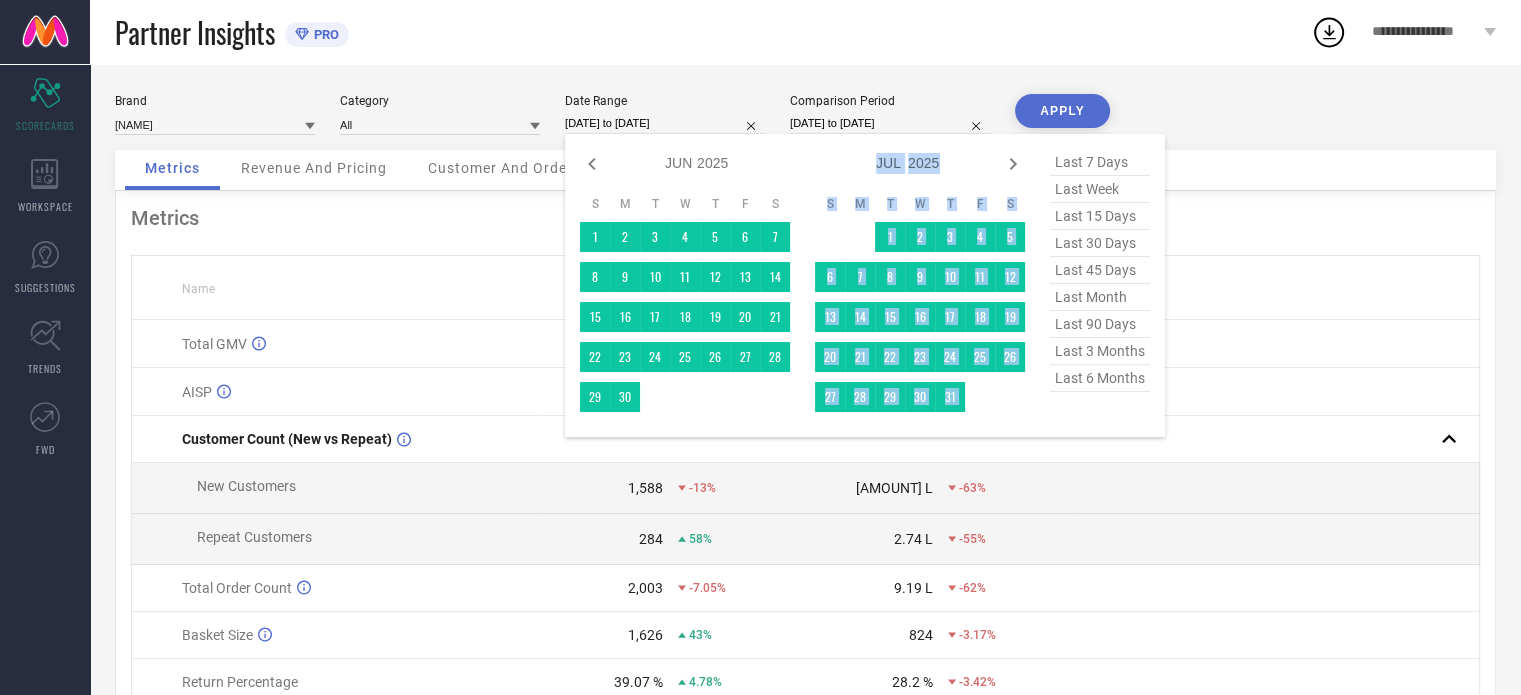 click 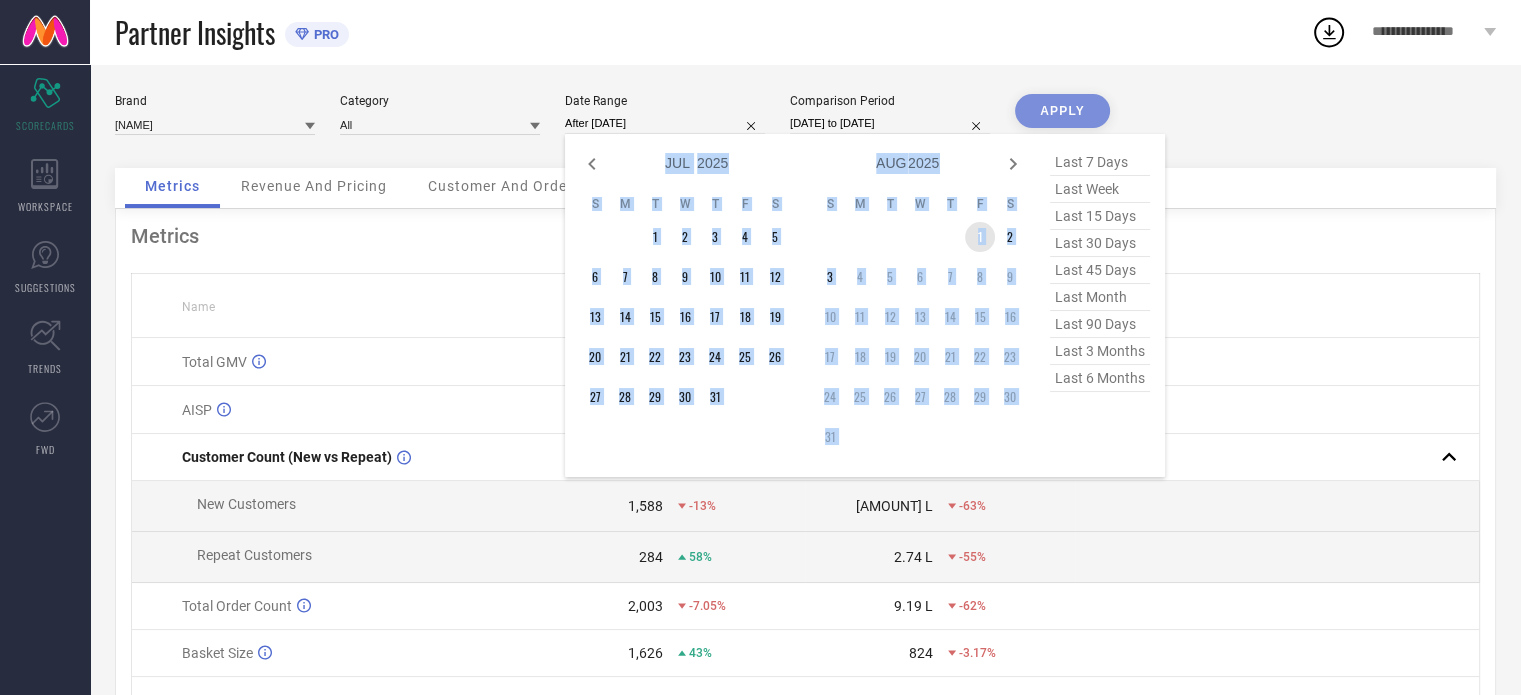 click on "1" at bounding box center [980, 237] 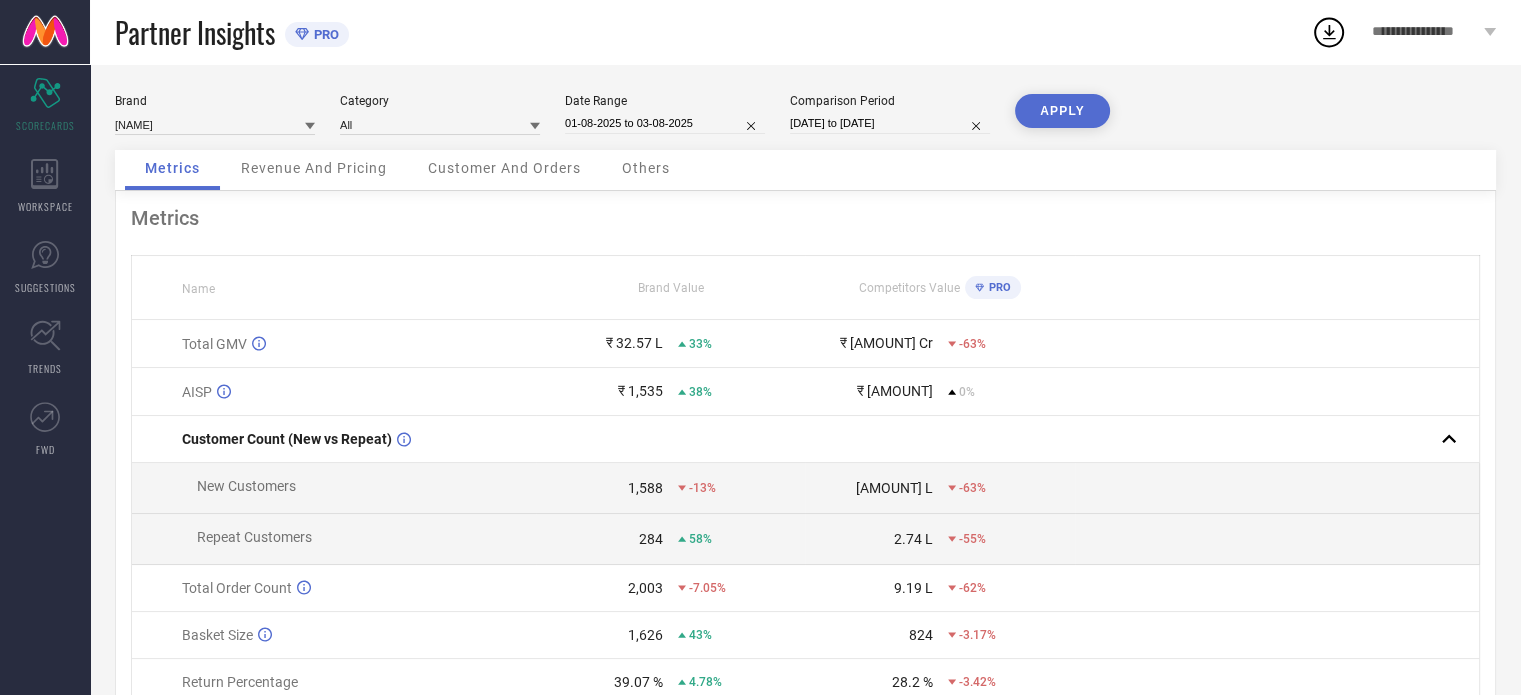 click on "APPLY" at bounding box center (1062, 111) 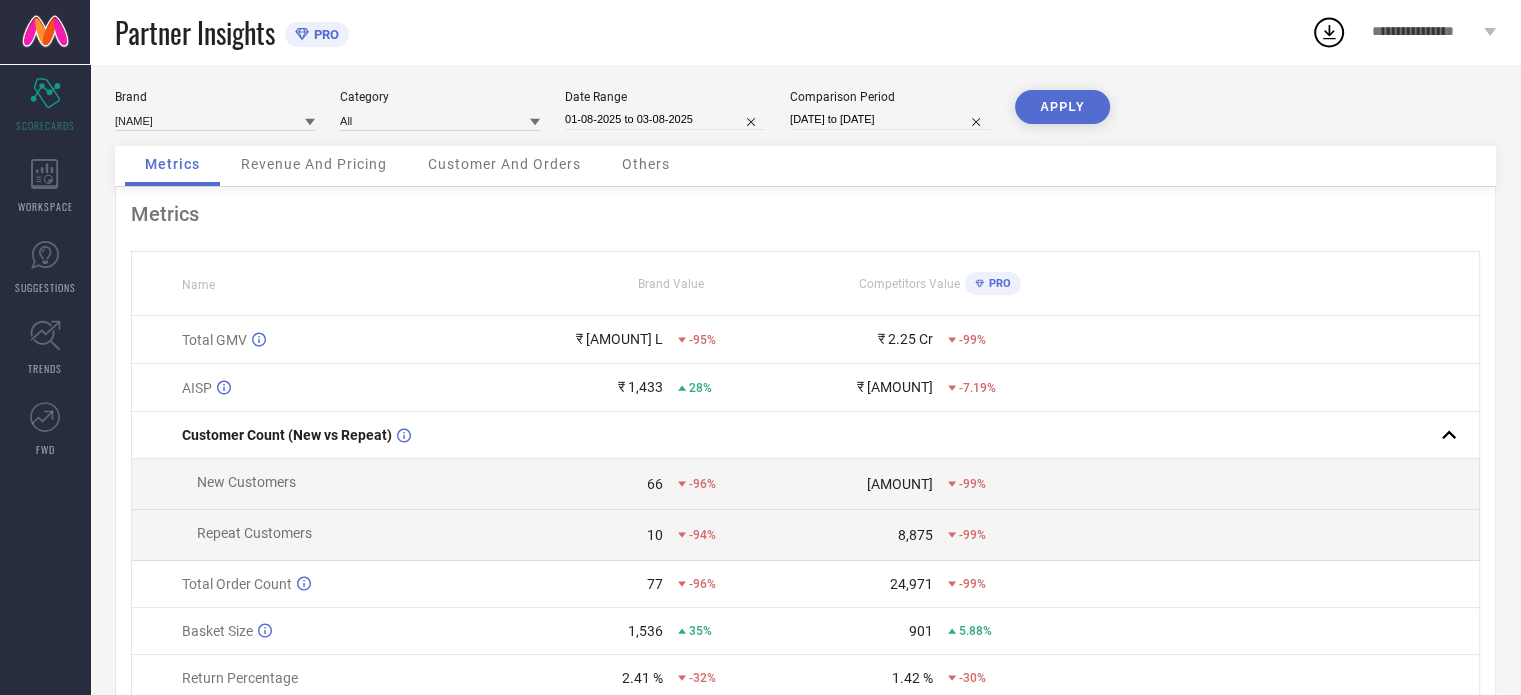 scroll, scrollTop: 144, scrollLeft: 0, axis: vertical 